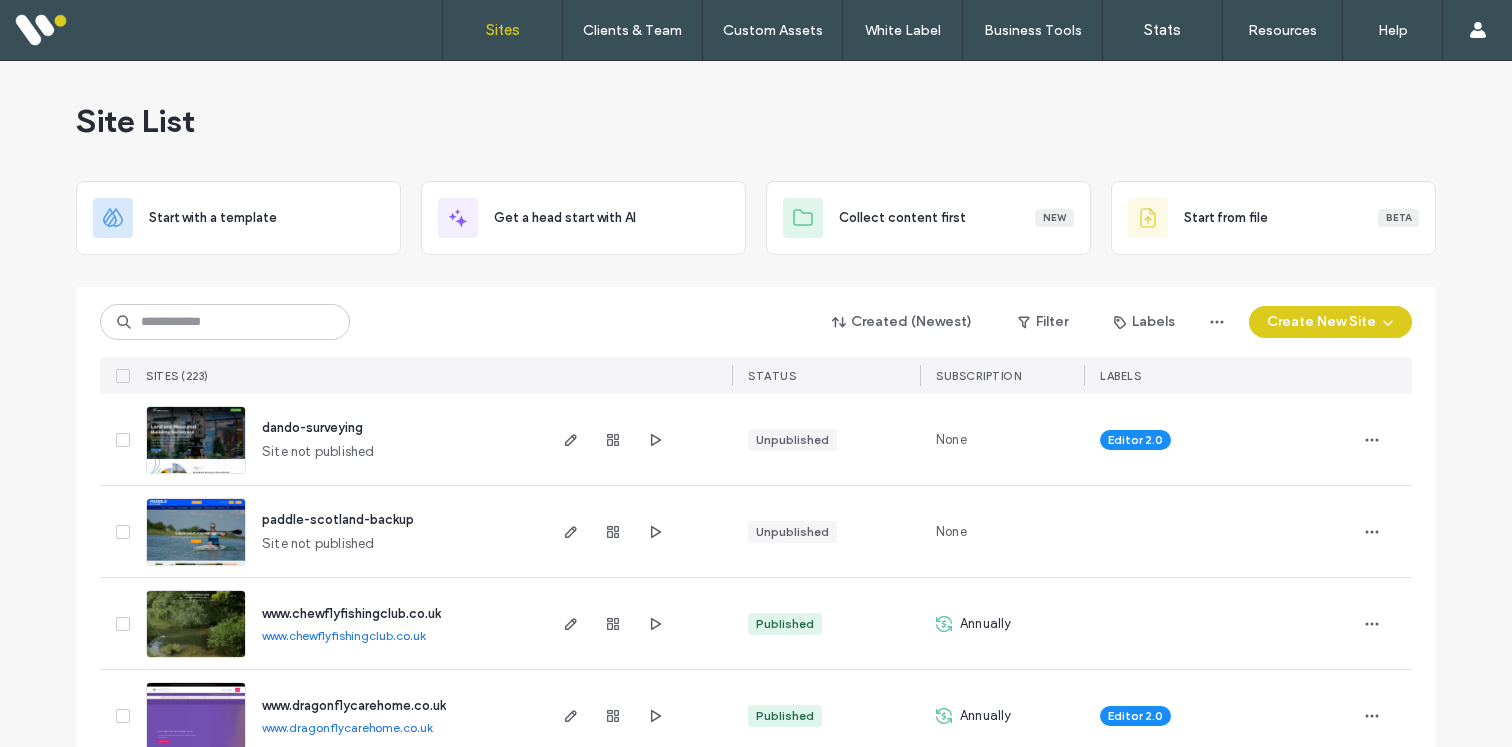 scroll, scrollTop: 0, scrollLeft: 0, axis: both 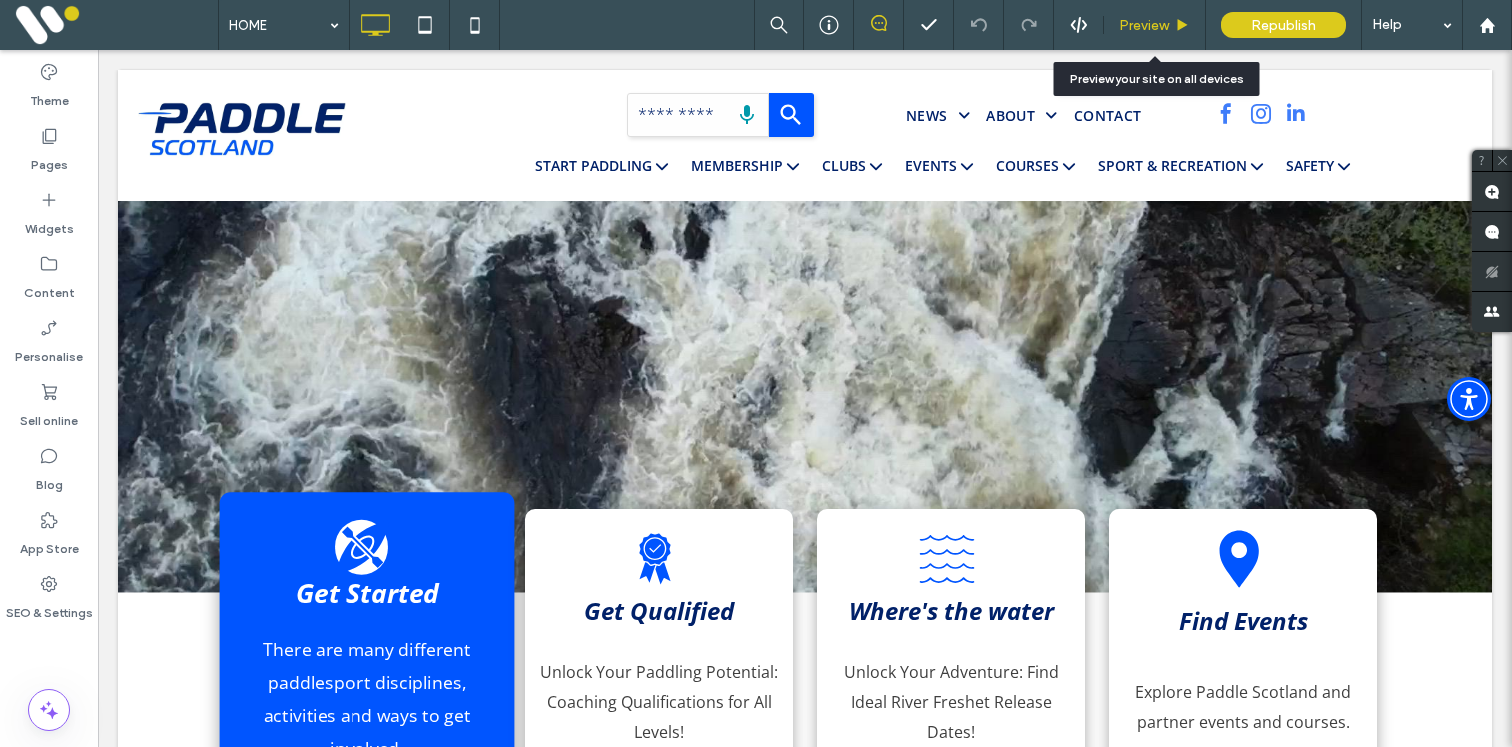 click on "Preview" at bounding box center (1144, 25) 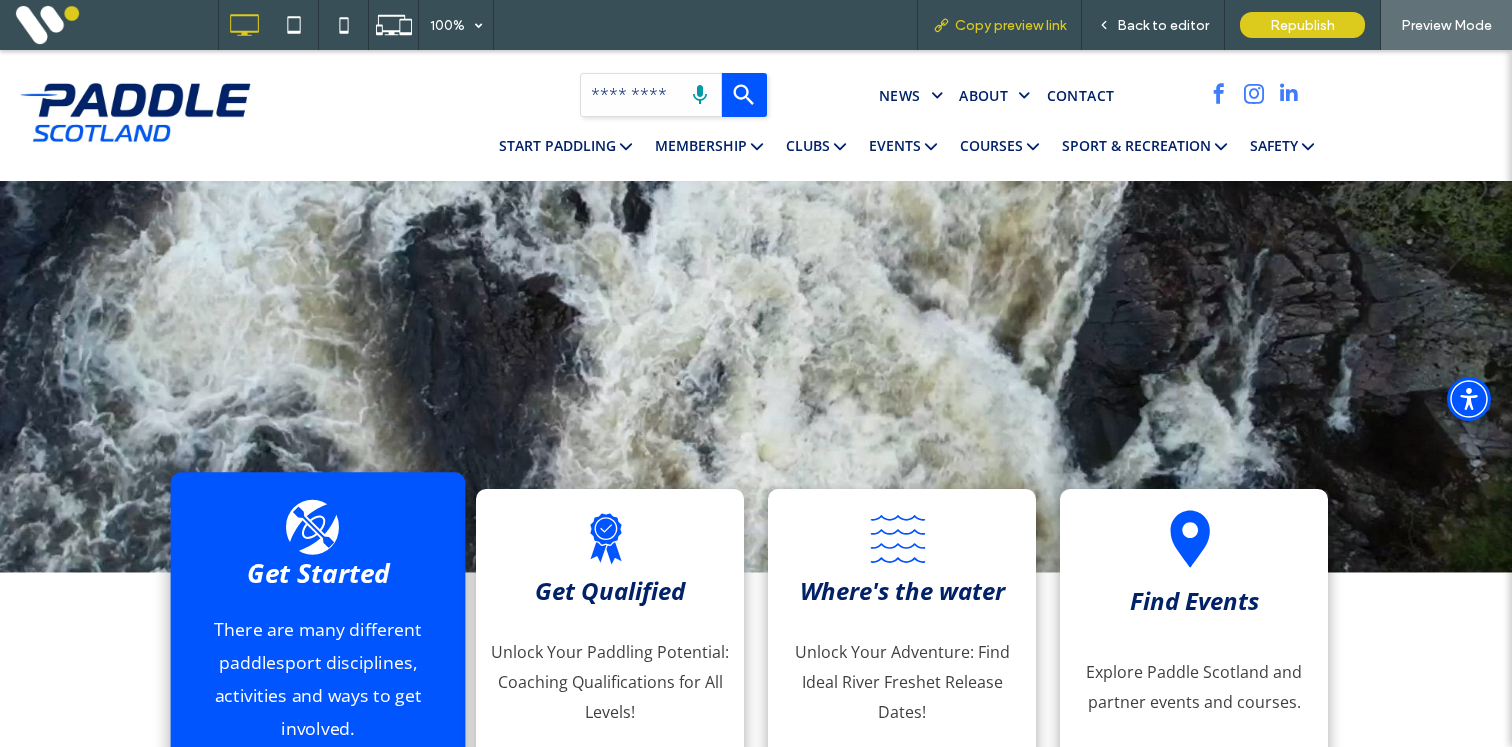 click on "Copy preview link" at bounding box center (1010, 25) 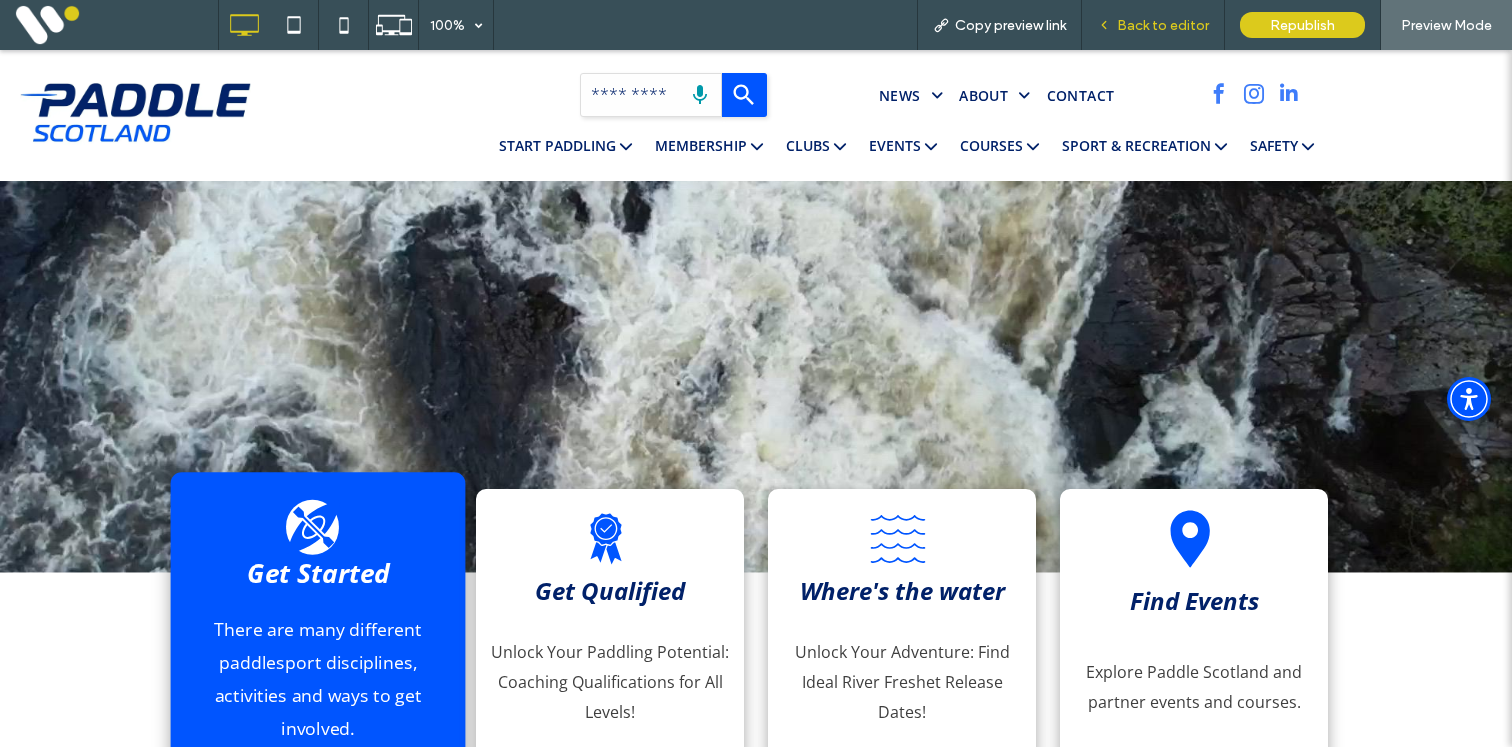 click on "Back to editor" at bounding box center [1163, 25] 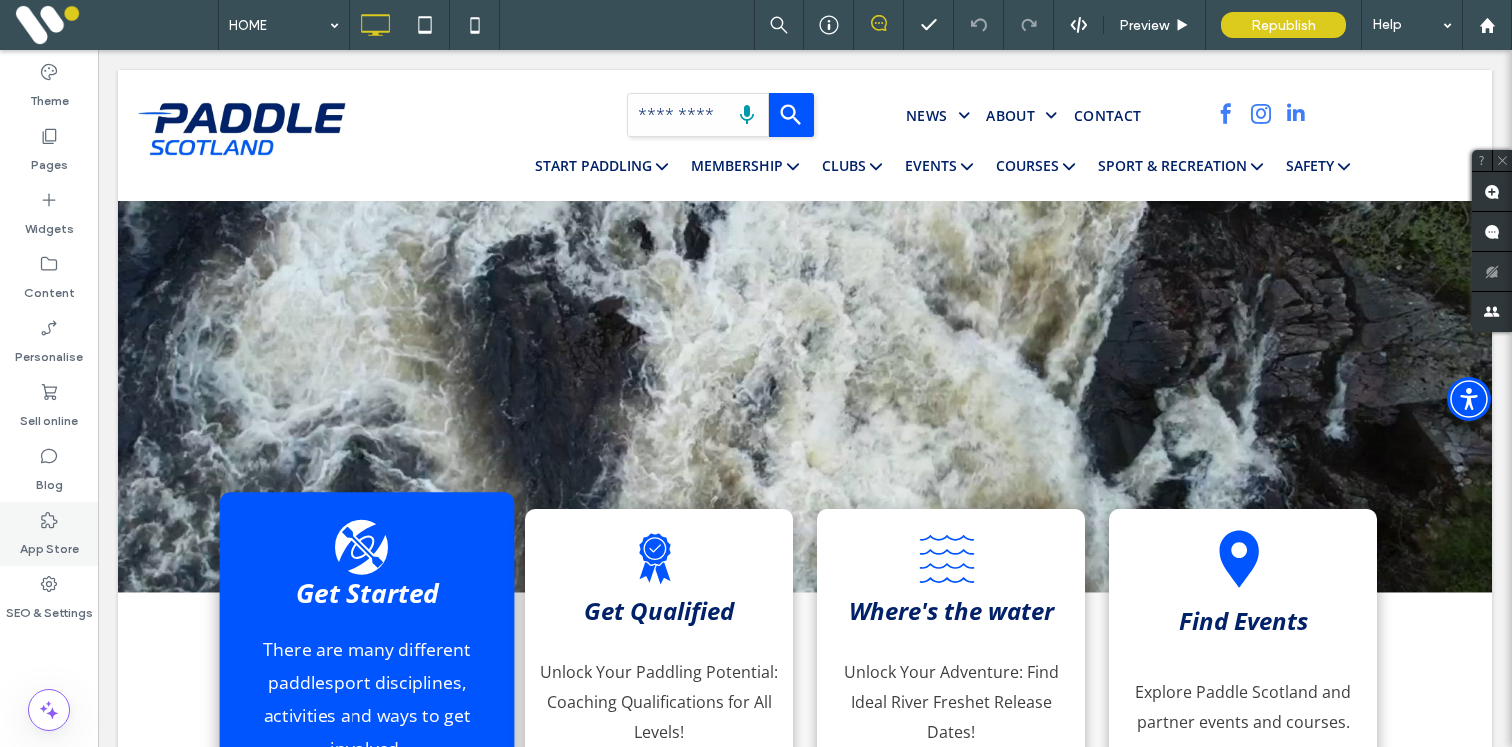 click on "App Store" at bounding box center [49, 534] 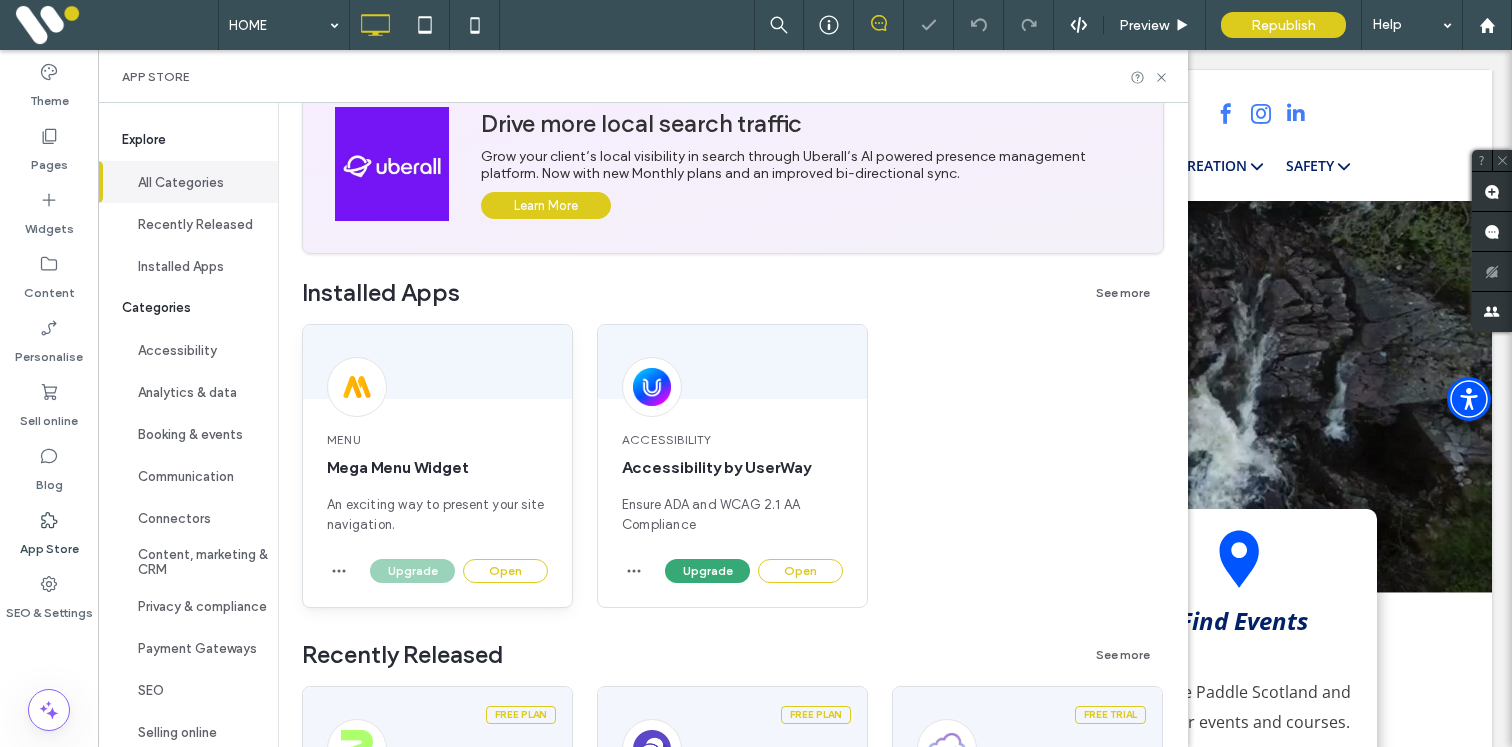 scroll, scrollTop: 260, scrollLeft: 0, axis: vertical 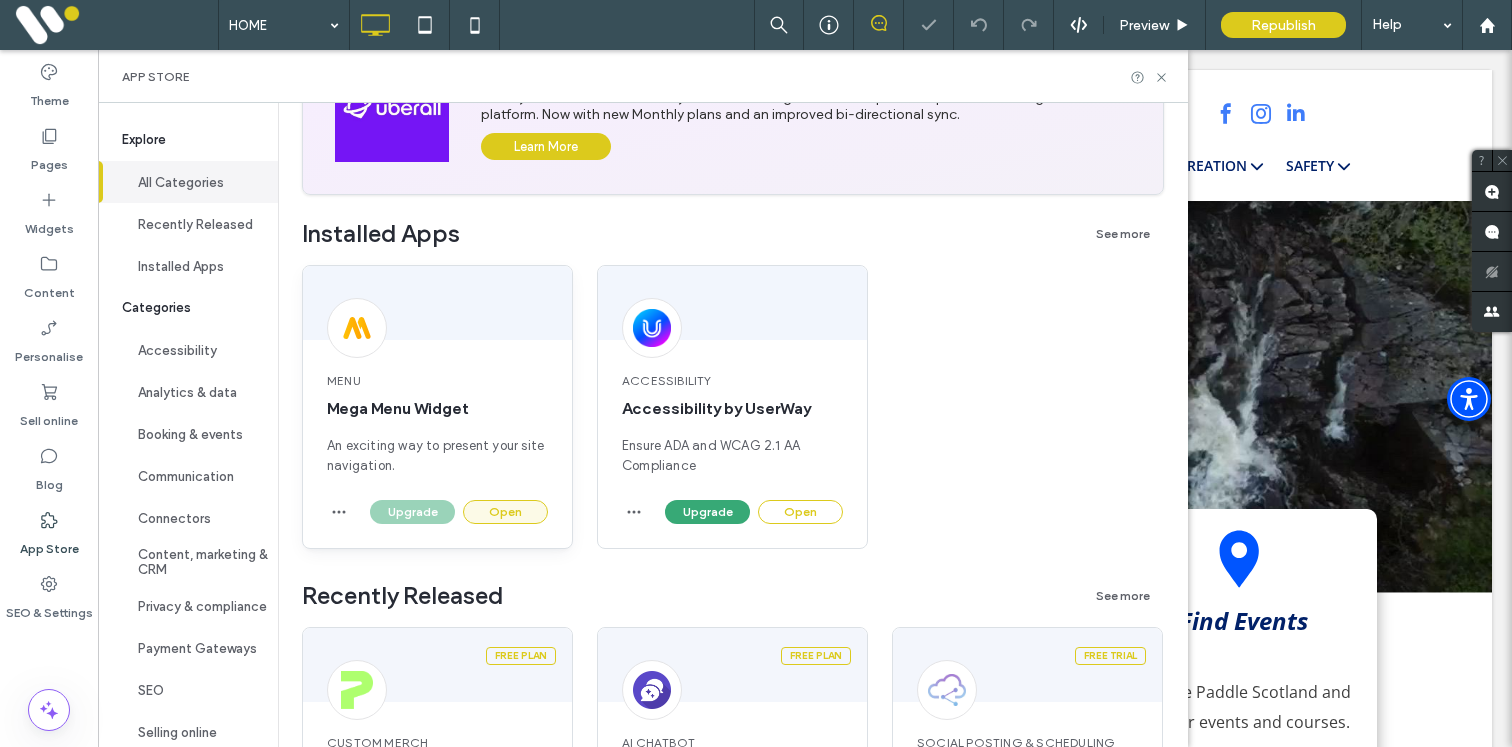 click on "Open" at bounding box center [505, 512] 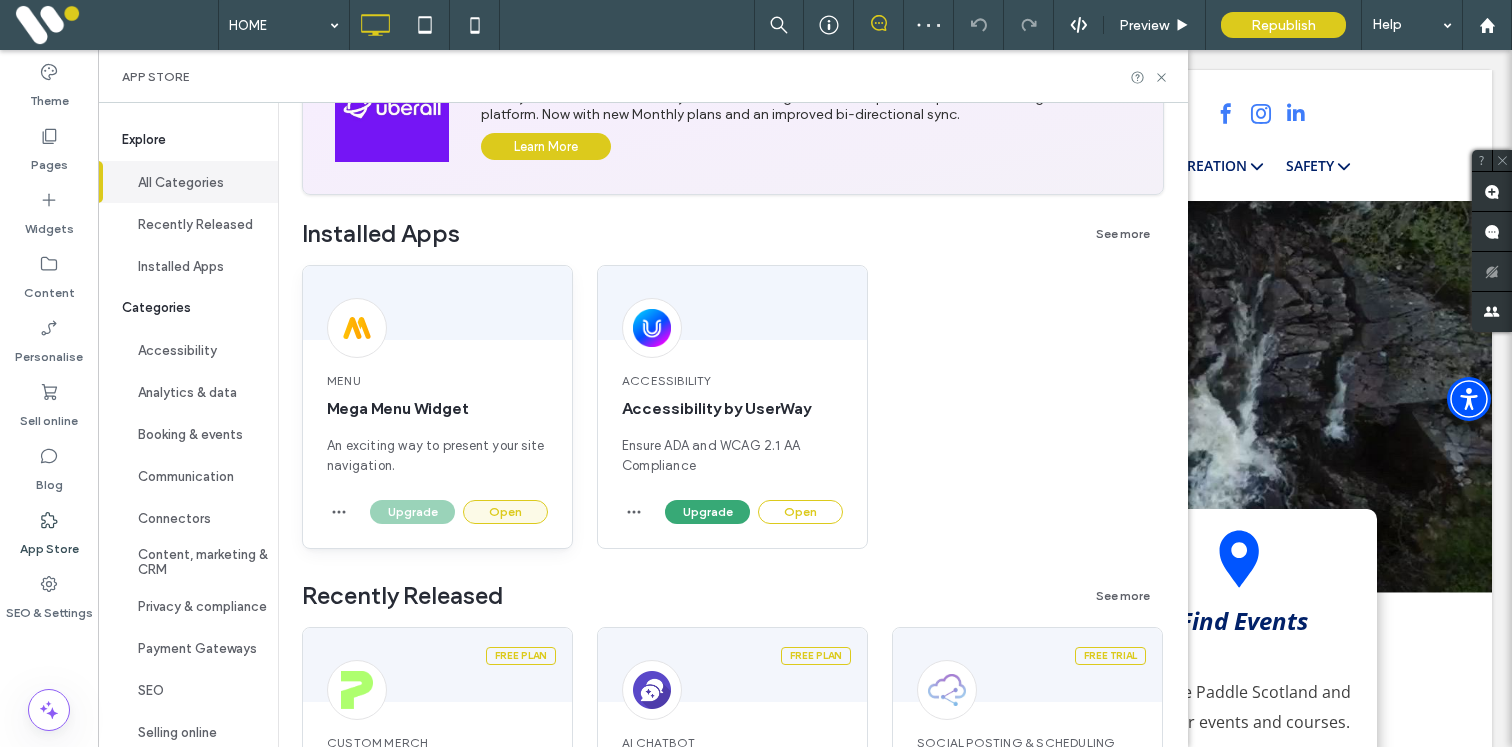 scroll, scrollTop: 0, scrollLeft: 0, axis: both 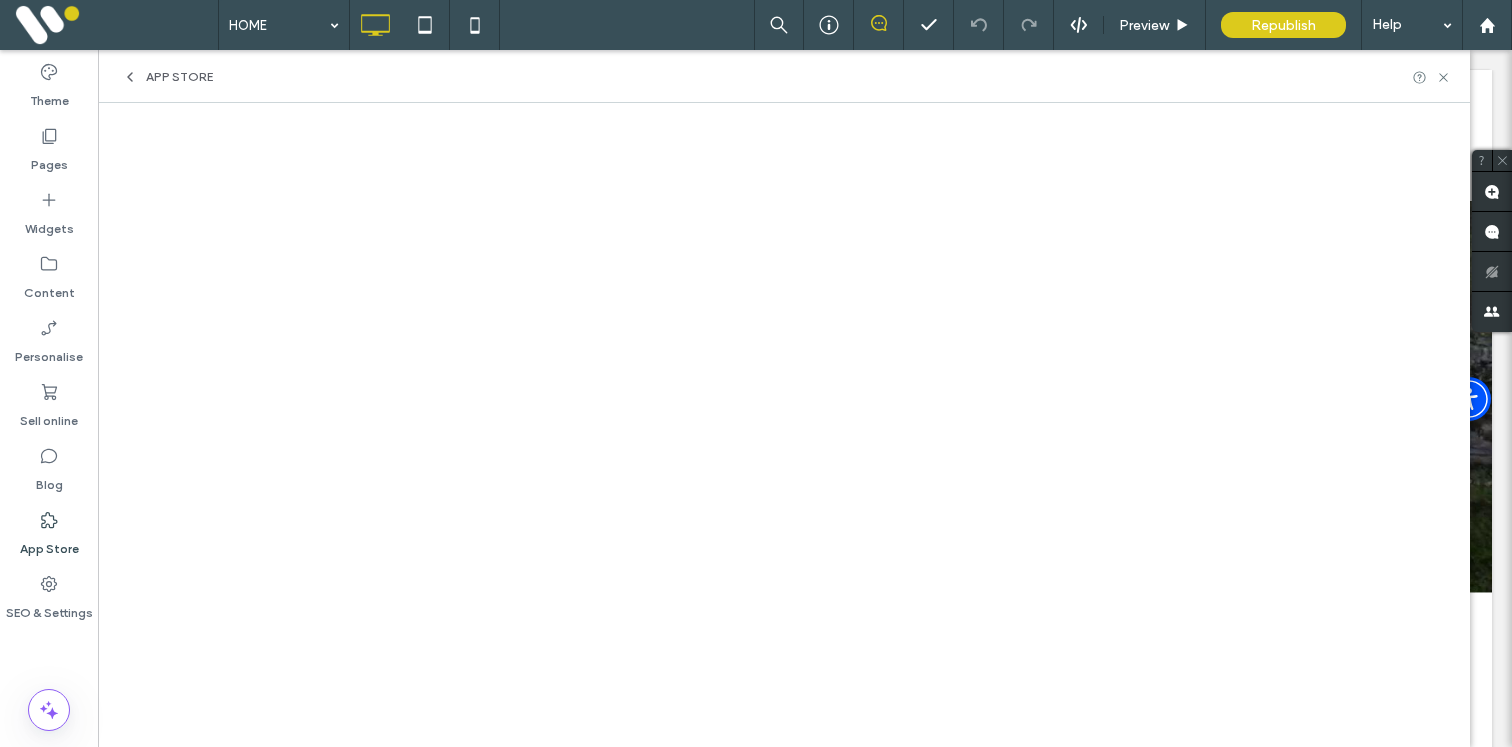 click on "App Store" at bounding box center [167, 77] 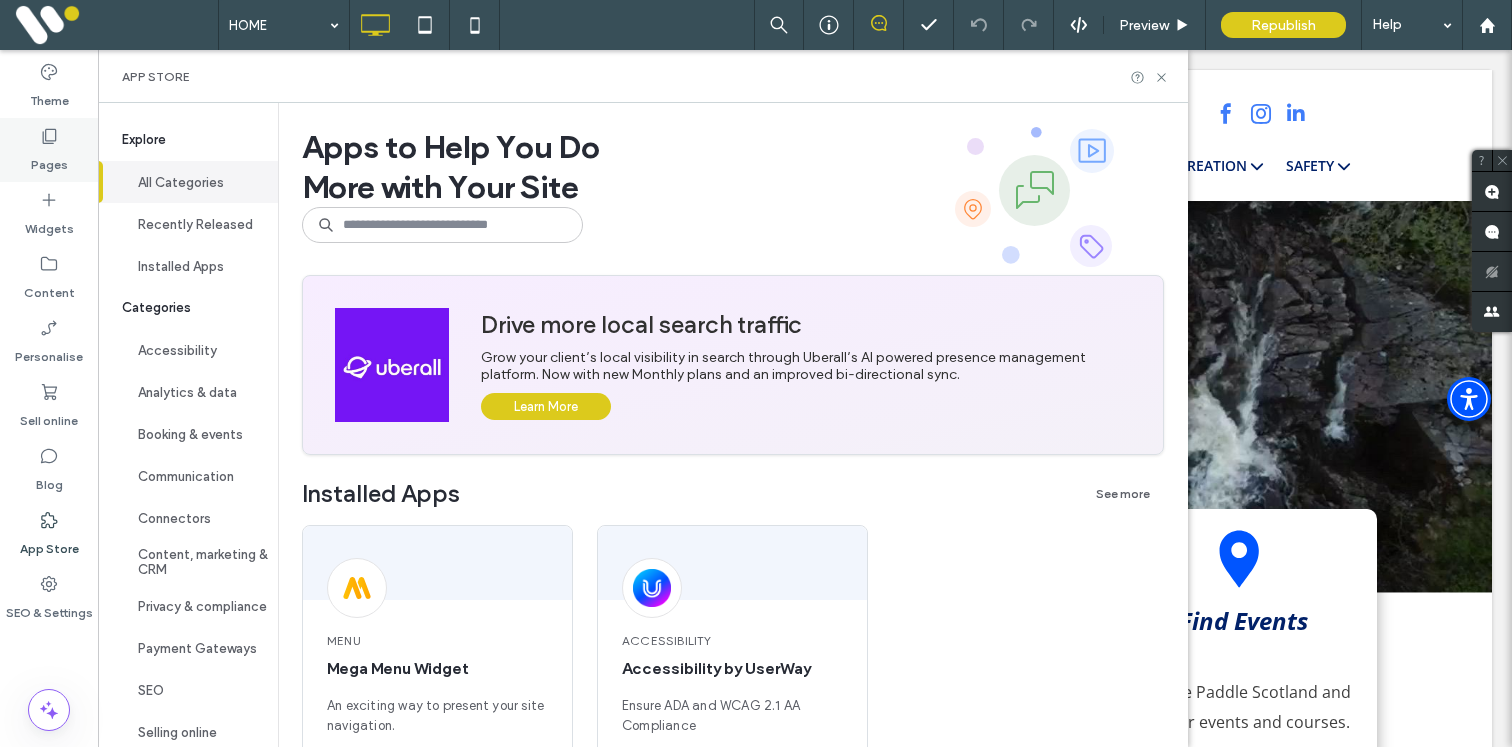 click on "Pages" at bounding box center (49, 160) 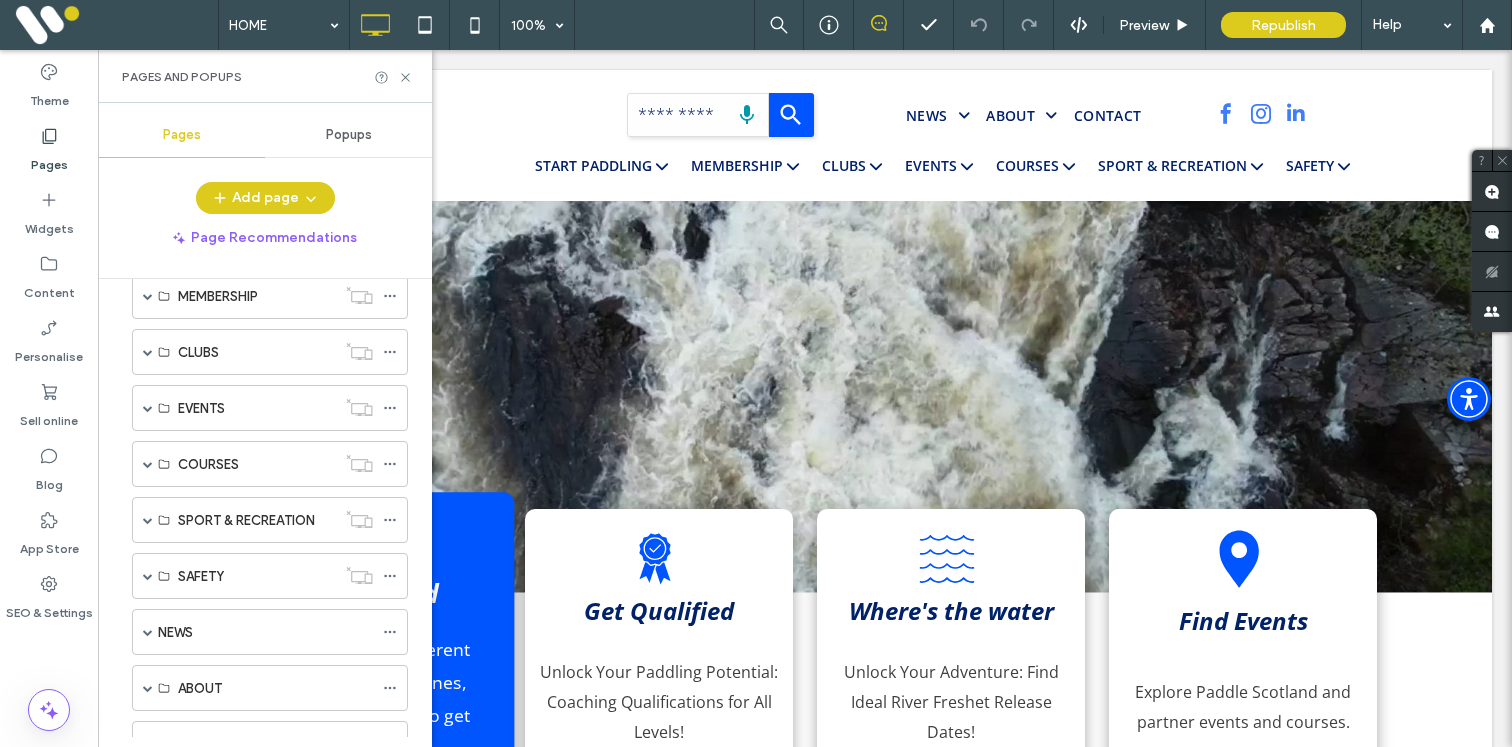 scroll, scrollTop: 165, scrollLeft: 0, axis: vertical 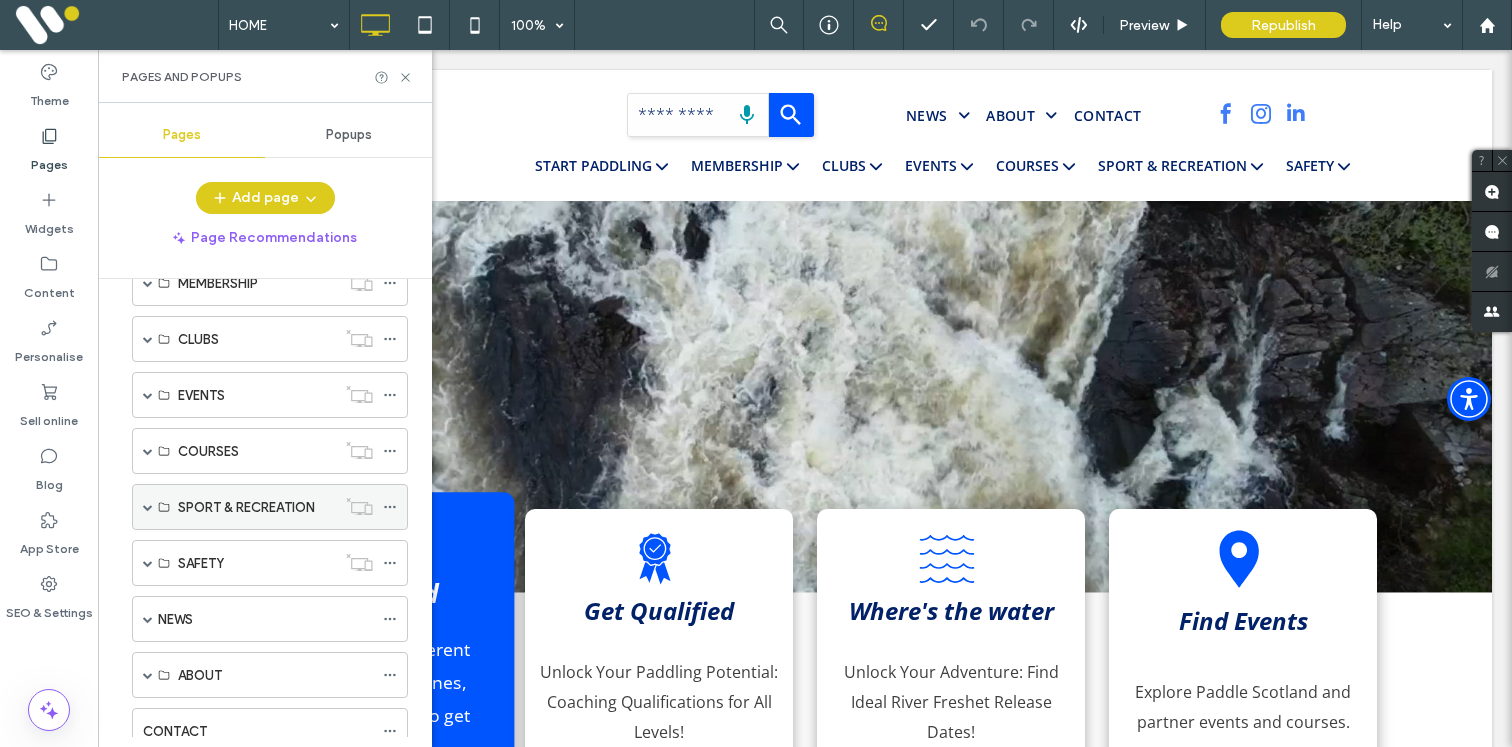 click at bounding box center [148, 507] 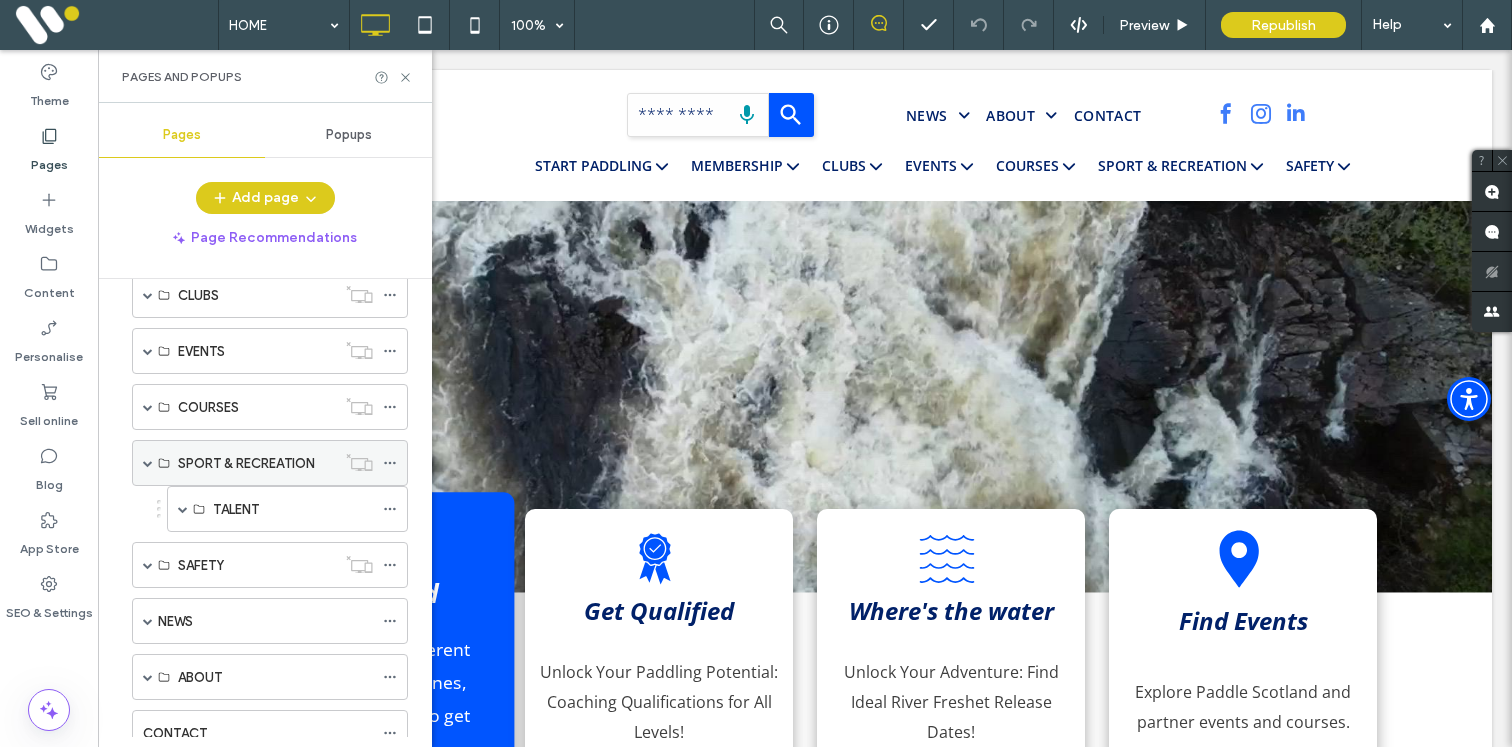 scroll, scrollTop: 225, scrollLeft: 0, axis: vertical 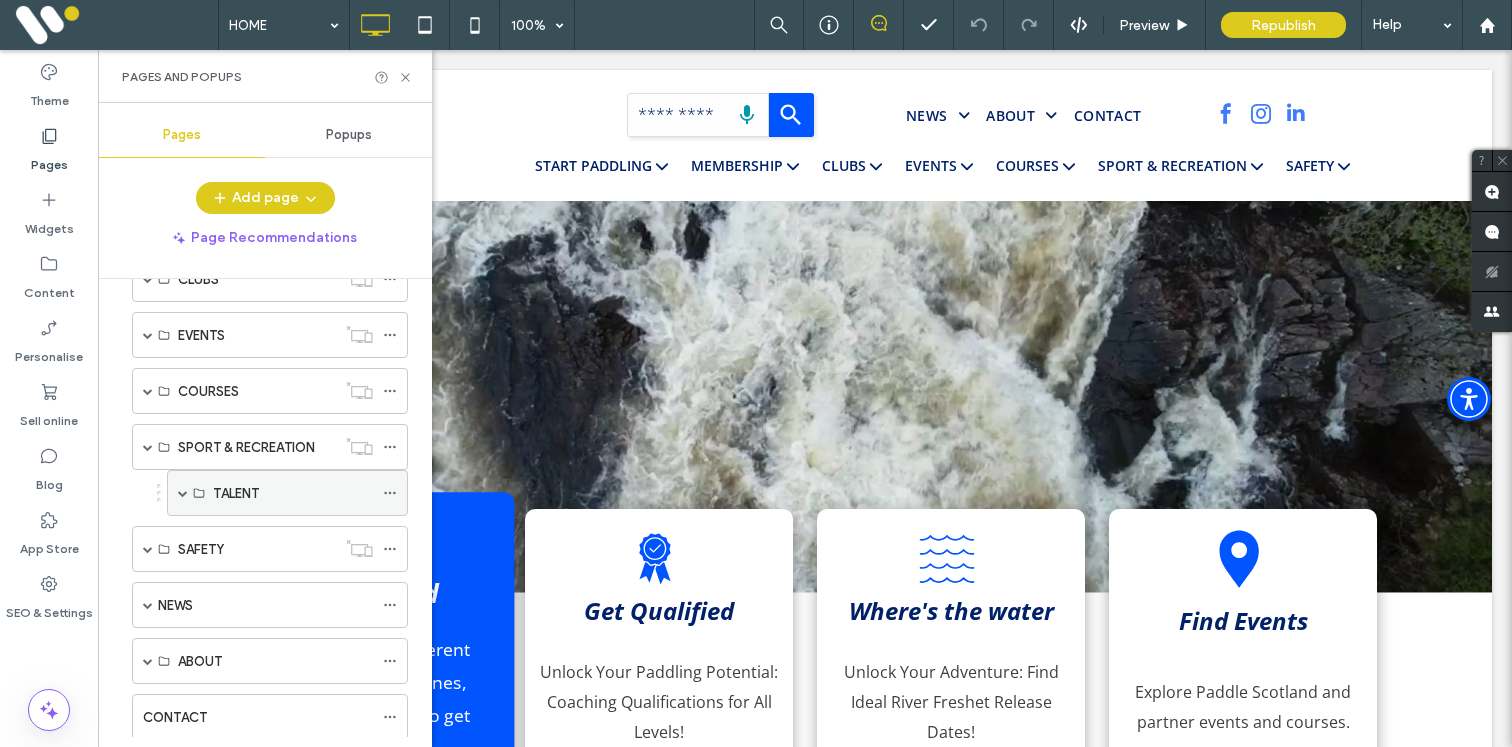 click at bounding box center [183, 493] 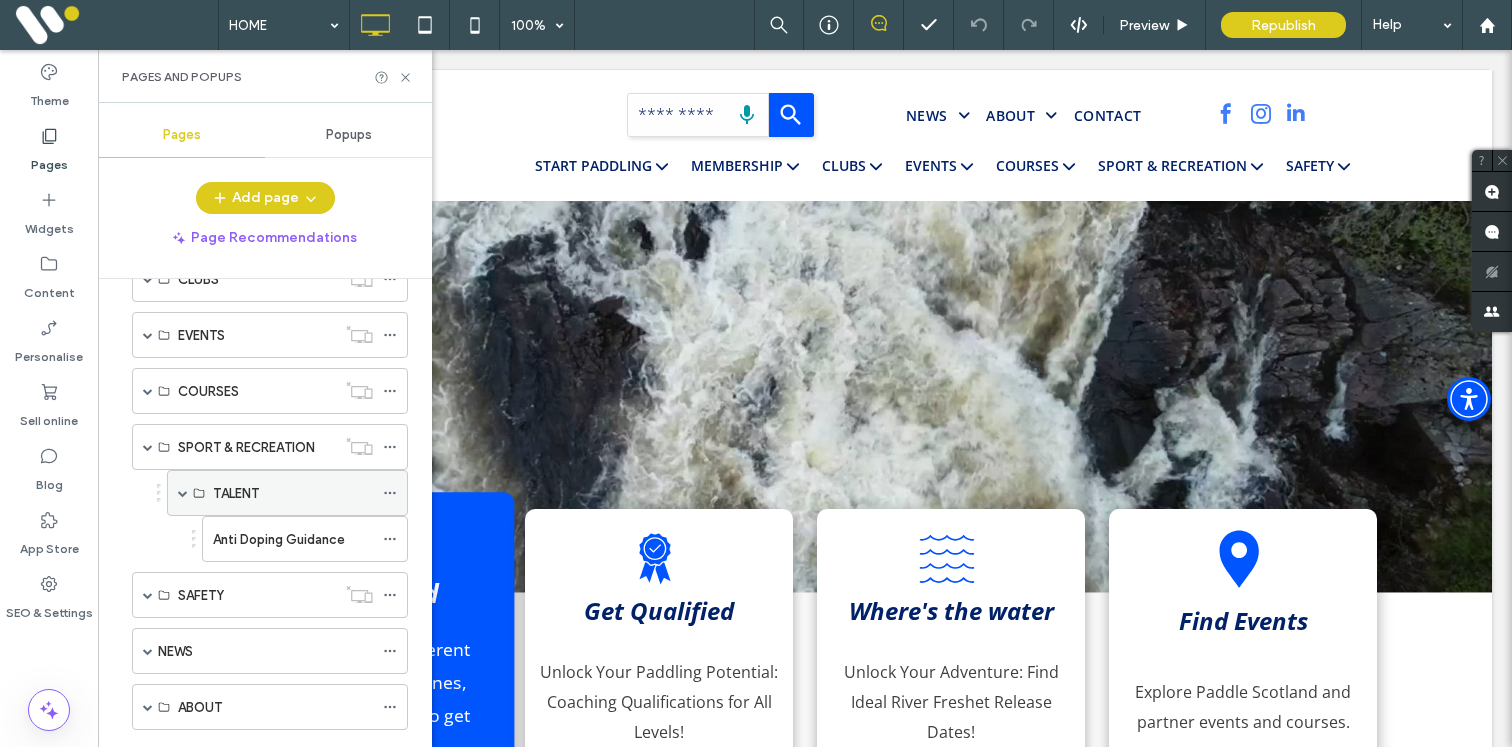 click at bounding box center (183, 493) 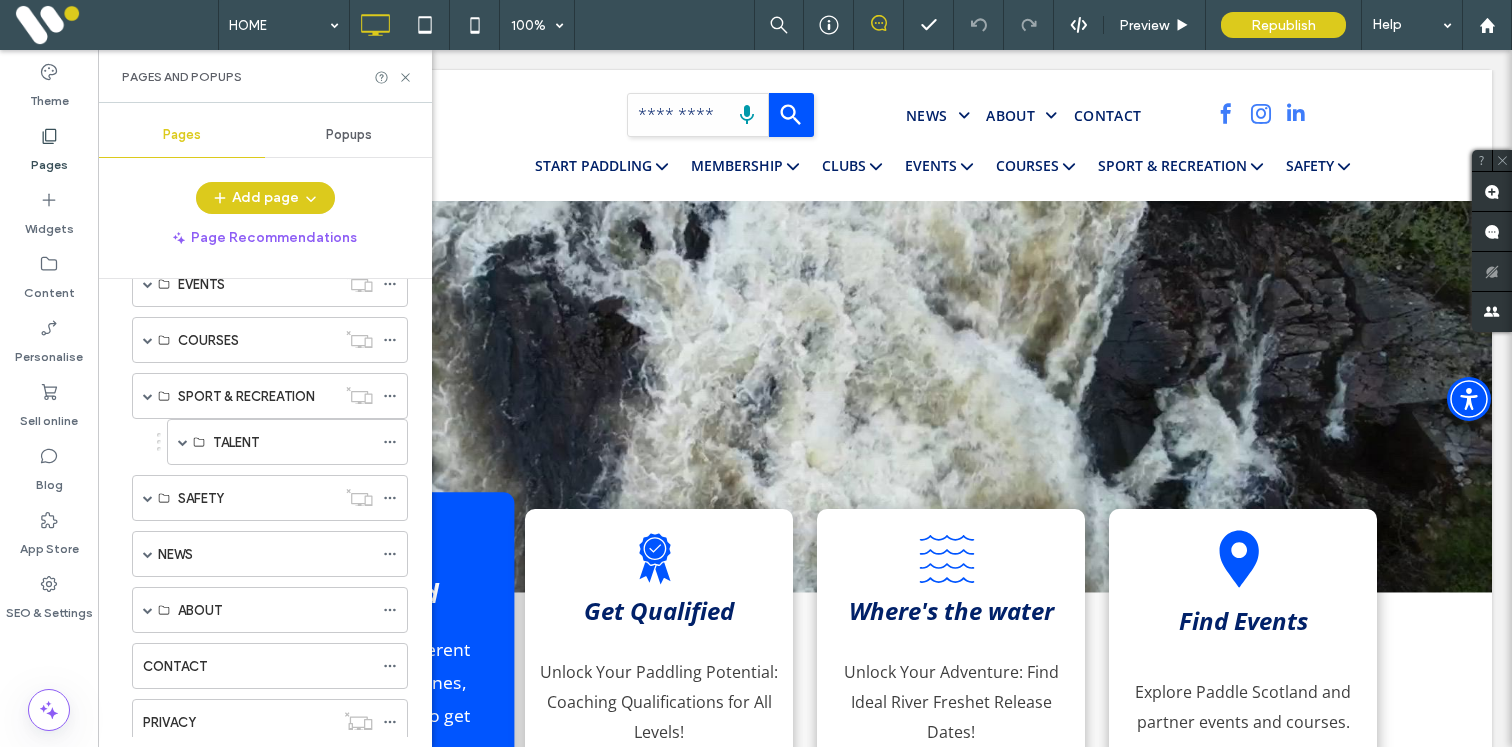 scroll, scrollTop: 247, scrollLeft: 0, axis: vertical 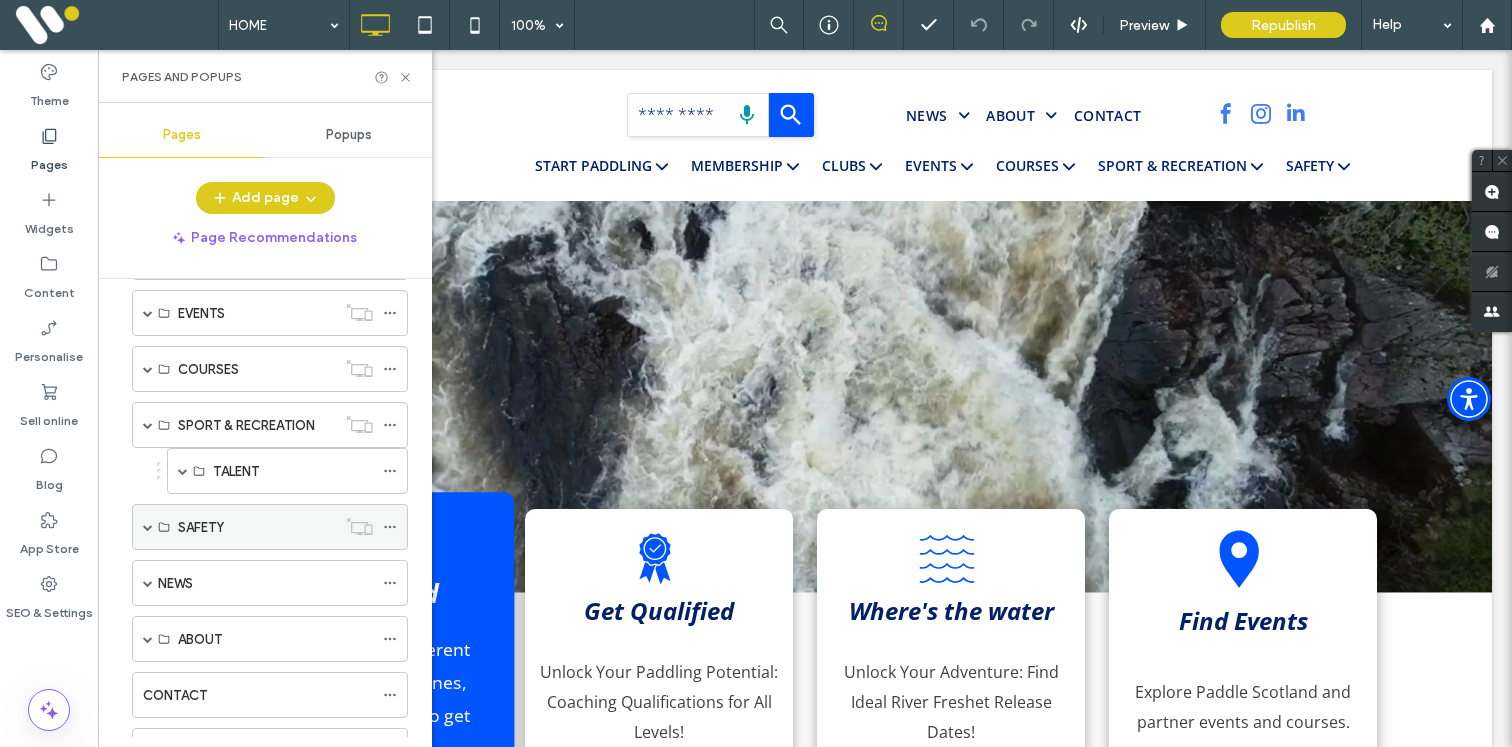 click at bounding box center (148, 527) 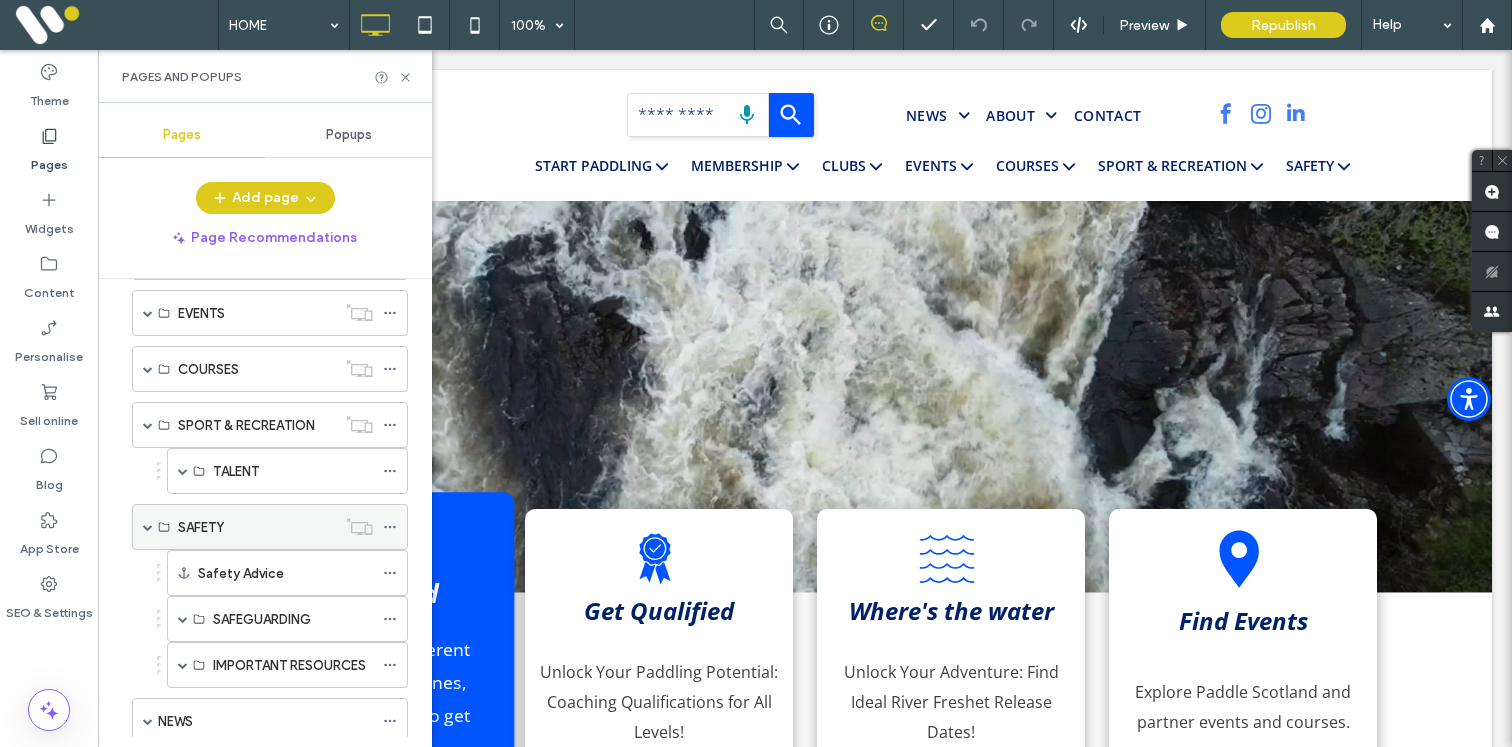 click at bounding box center [148, 527] 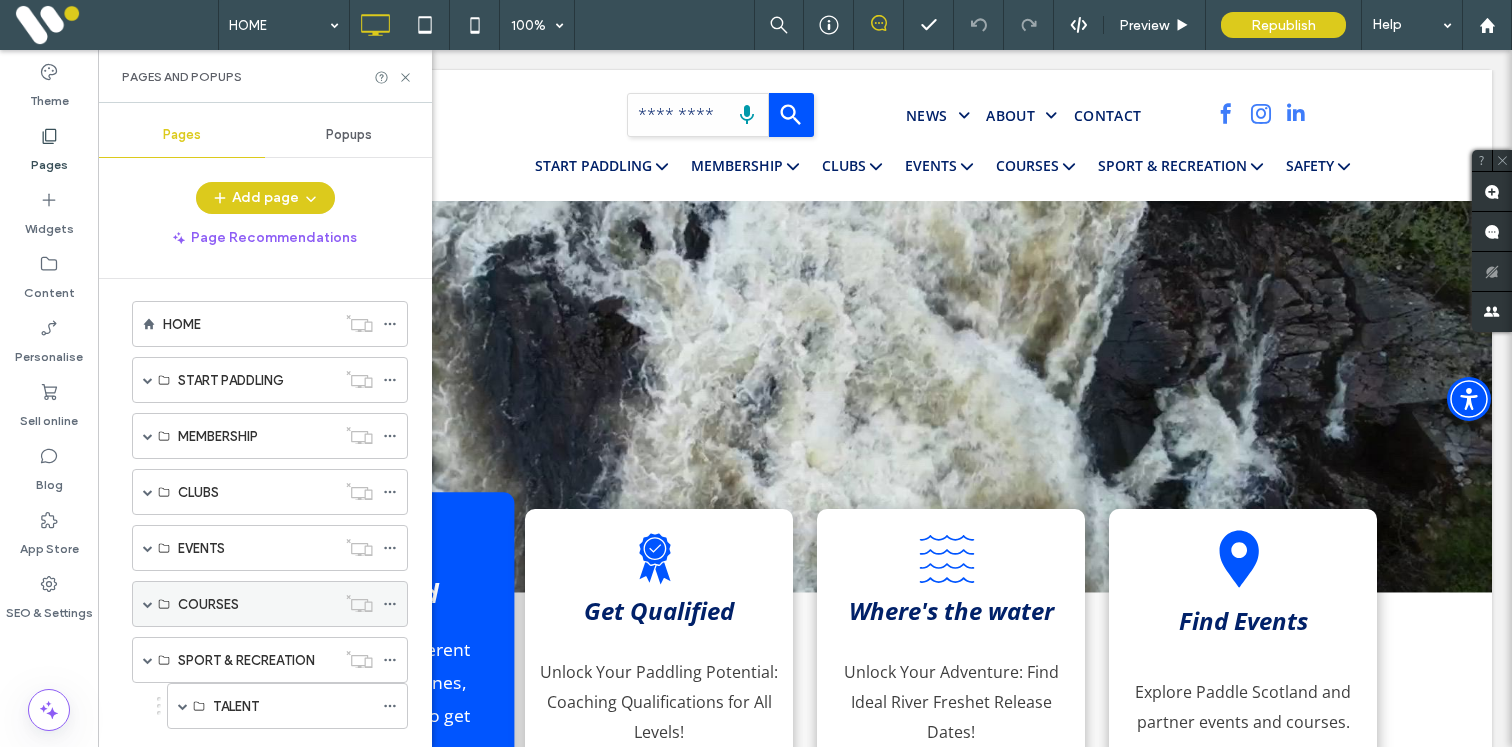 scroll, scrollTop: 0, scrollLeft: 0, axis: both 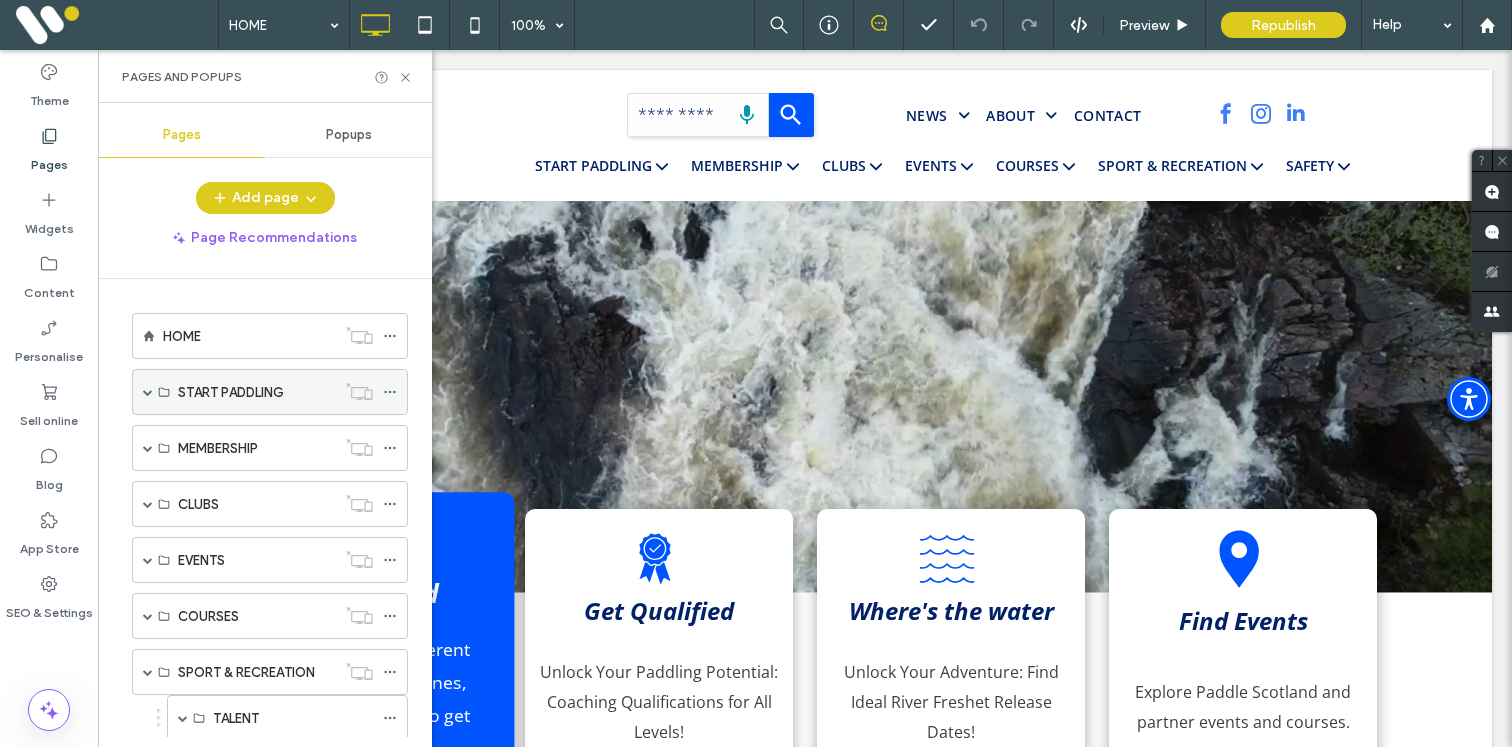 click at bounding box center [148, 392] 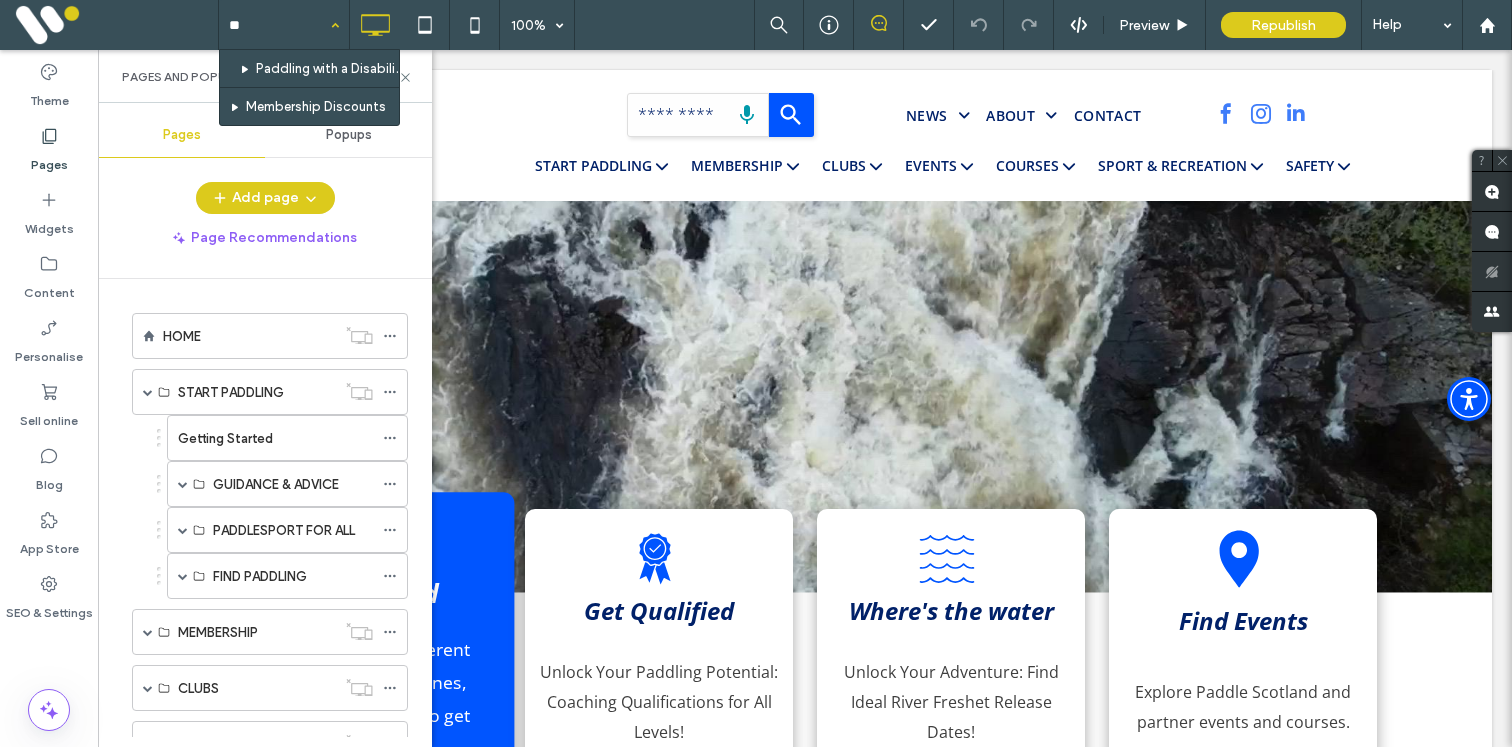 type on "*" 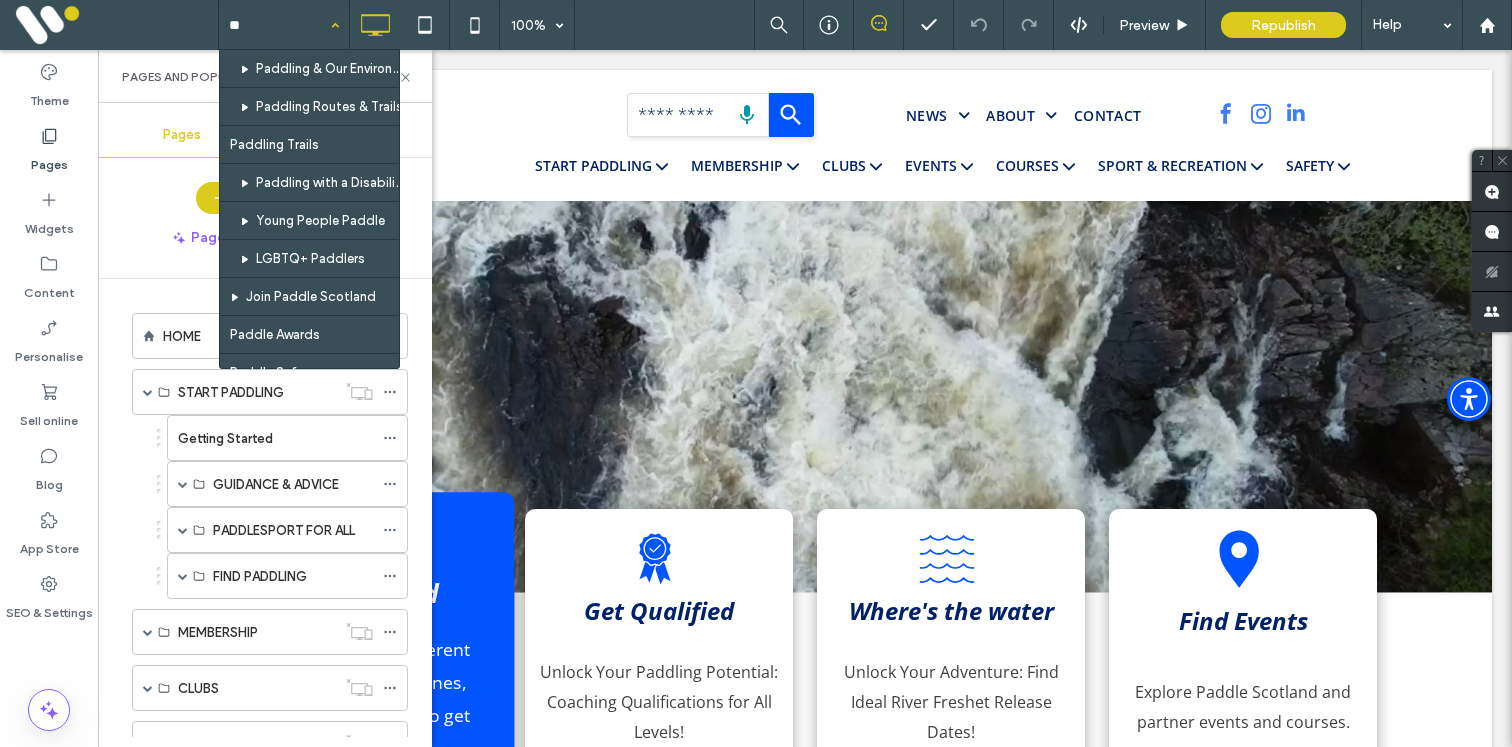 type on "*" 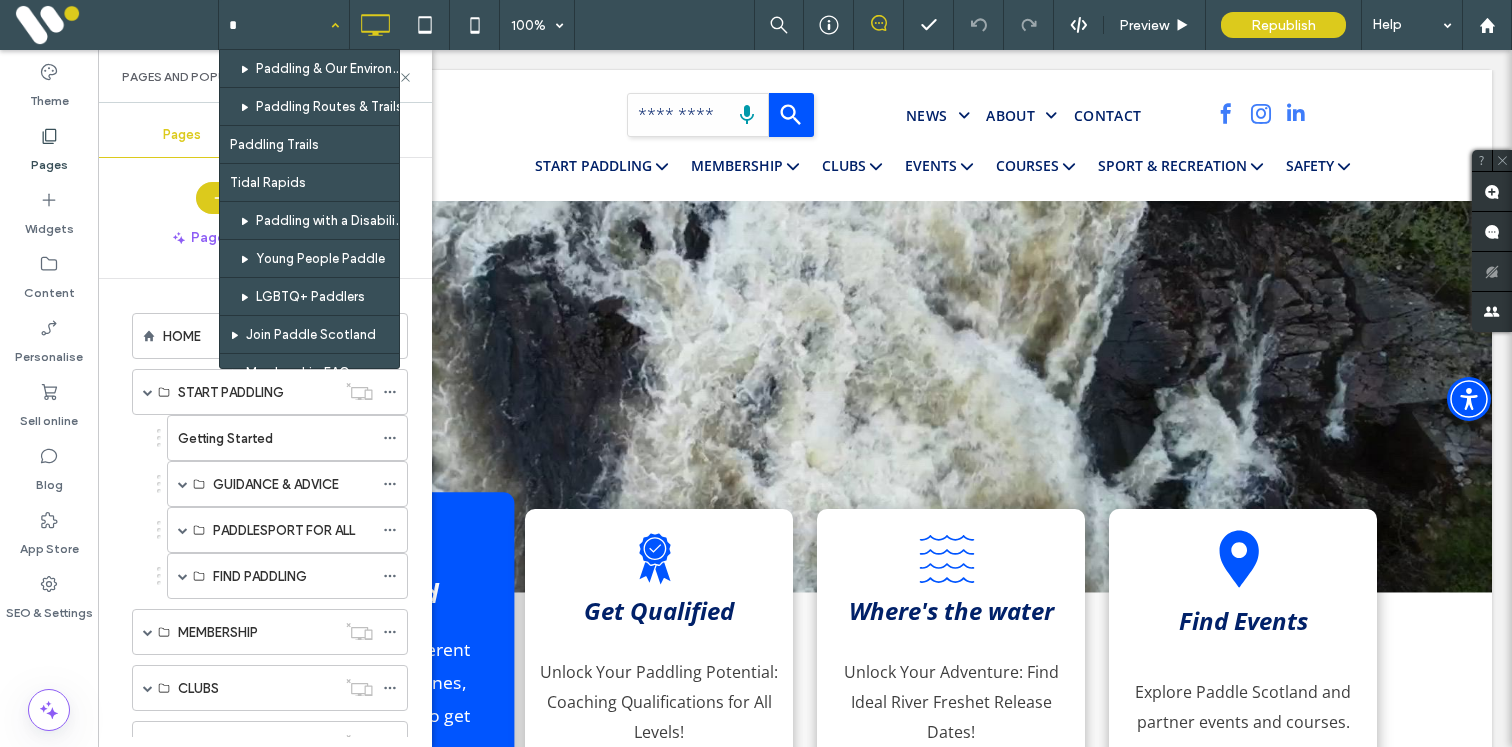 type 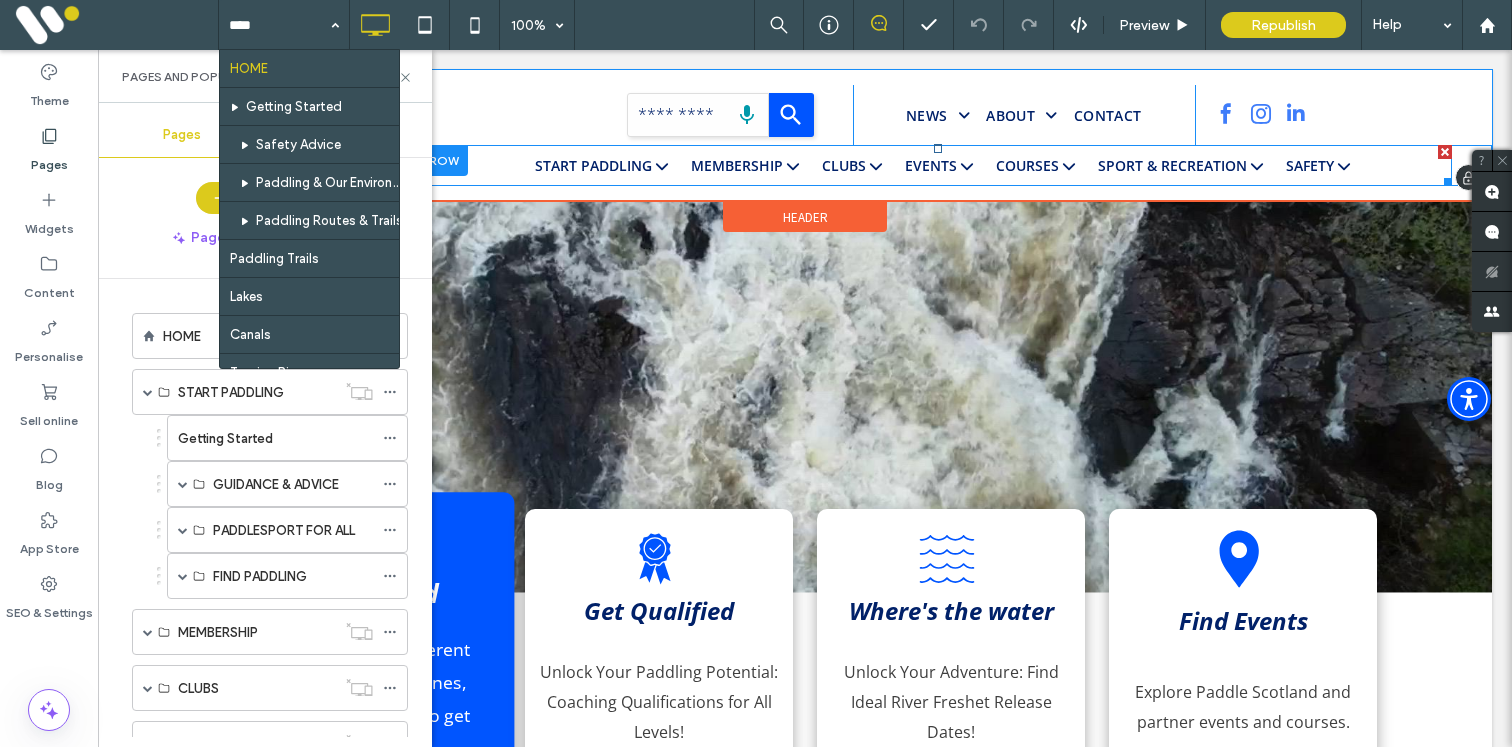 click at bounding box center [938, 165] 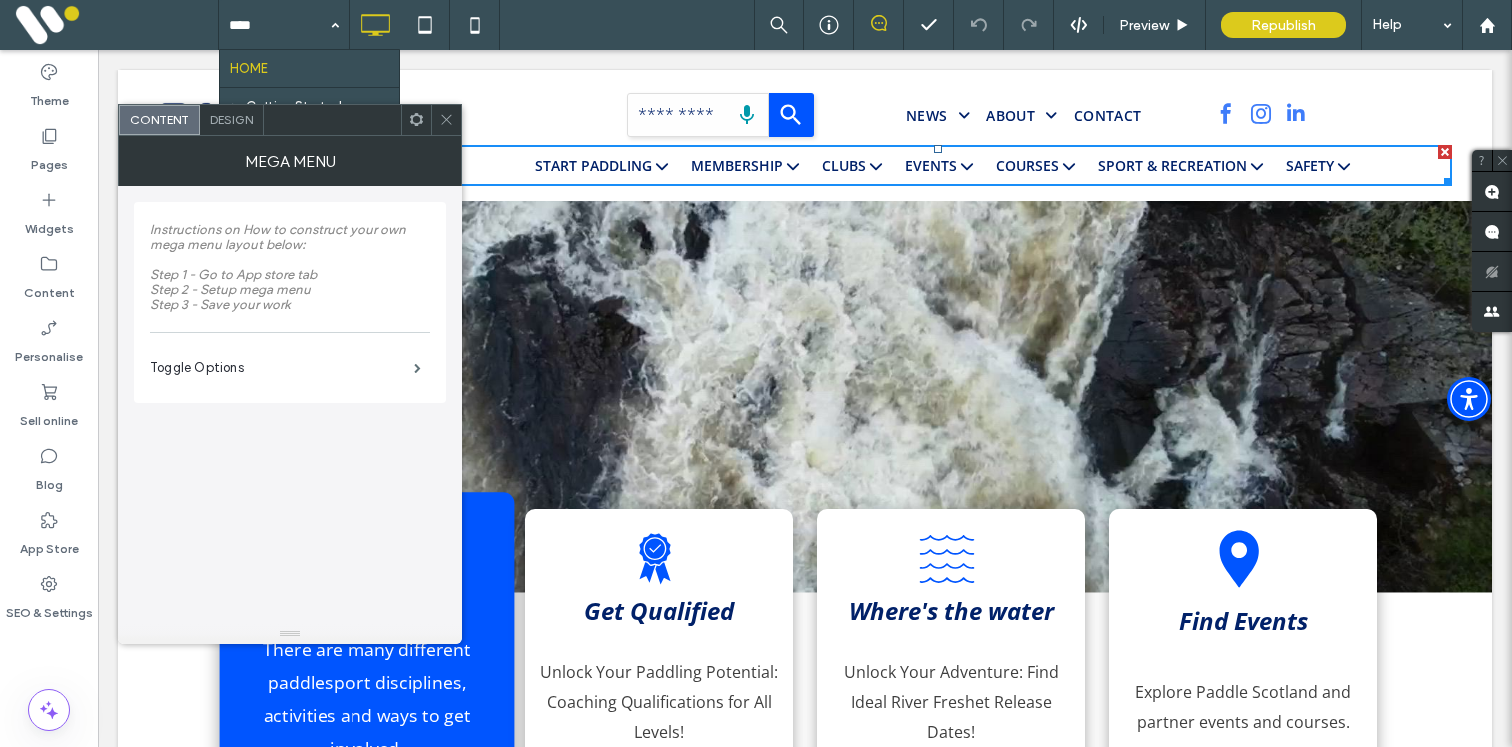 click at bounding box center (446, 120) 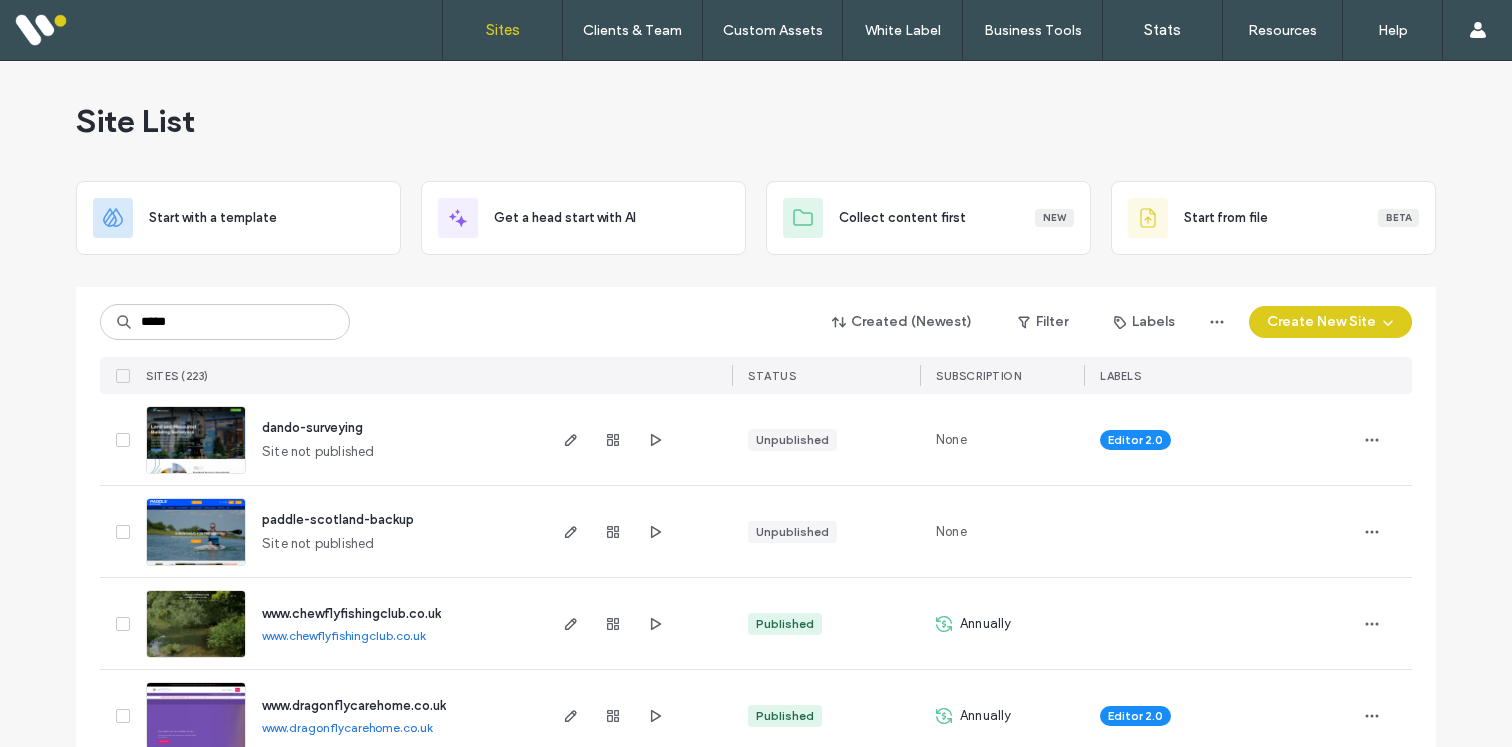 scroll, scrollTop: 0, scrollLeft: 0, axis: both 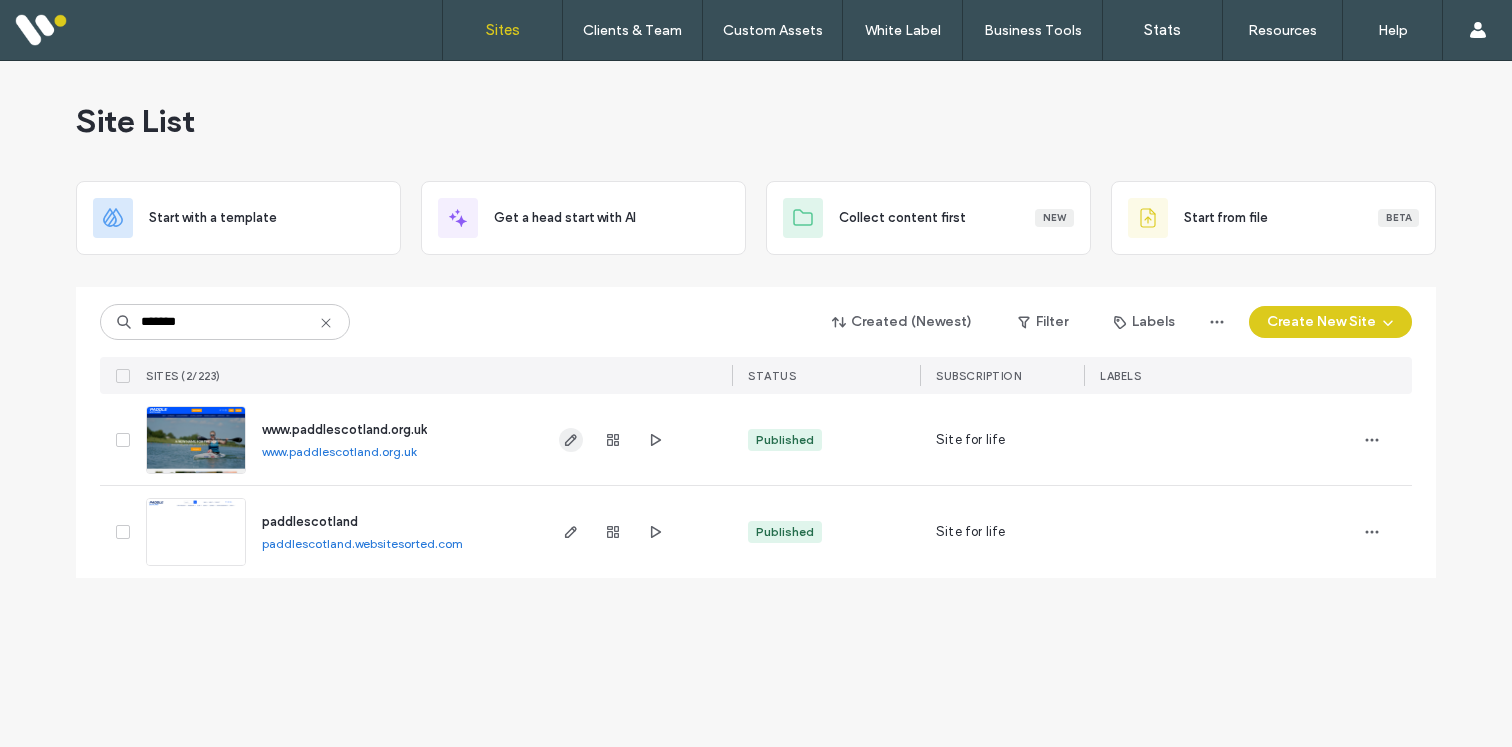 type on "*******" 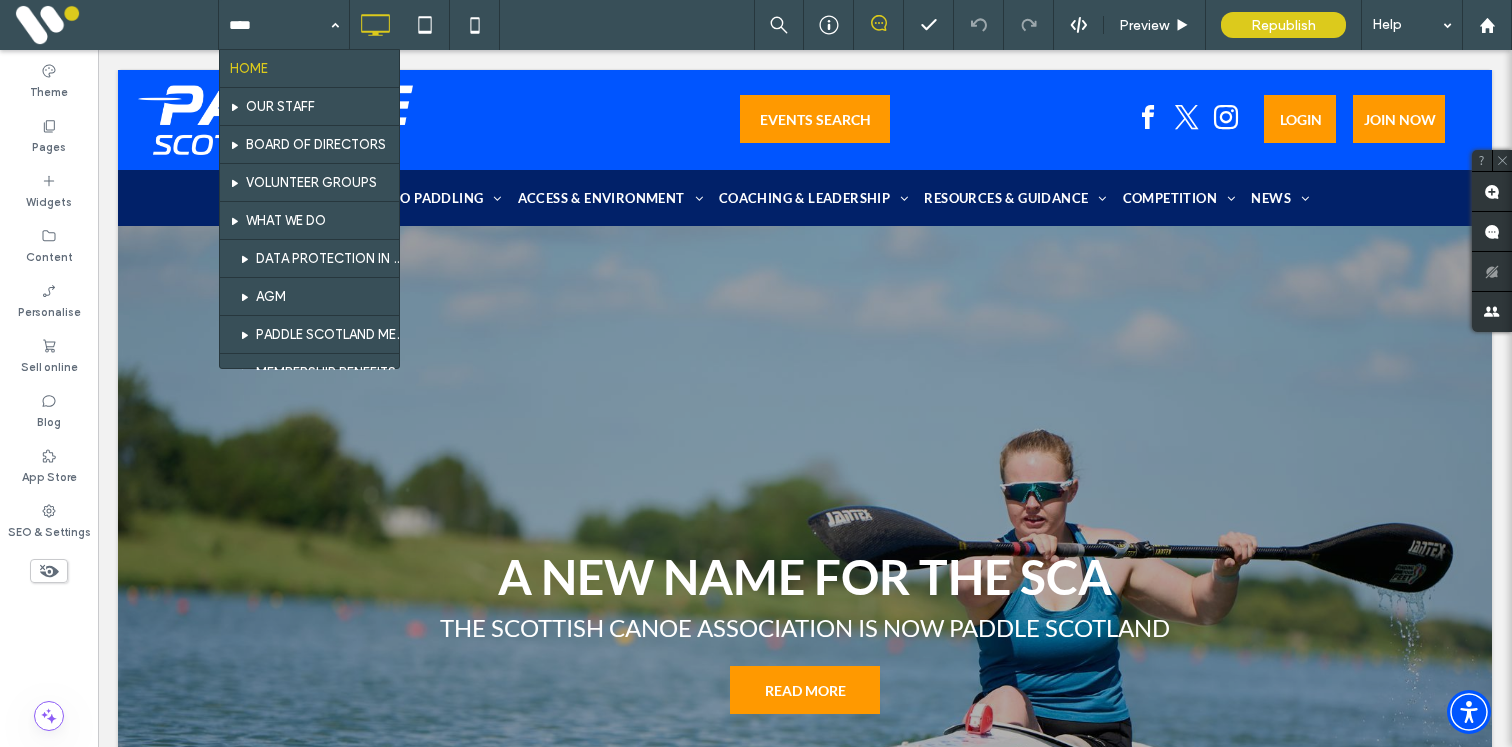 scroll, scrollTop: 0, scrollLeft: 0, axis: both 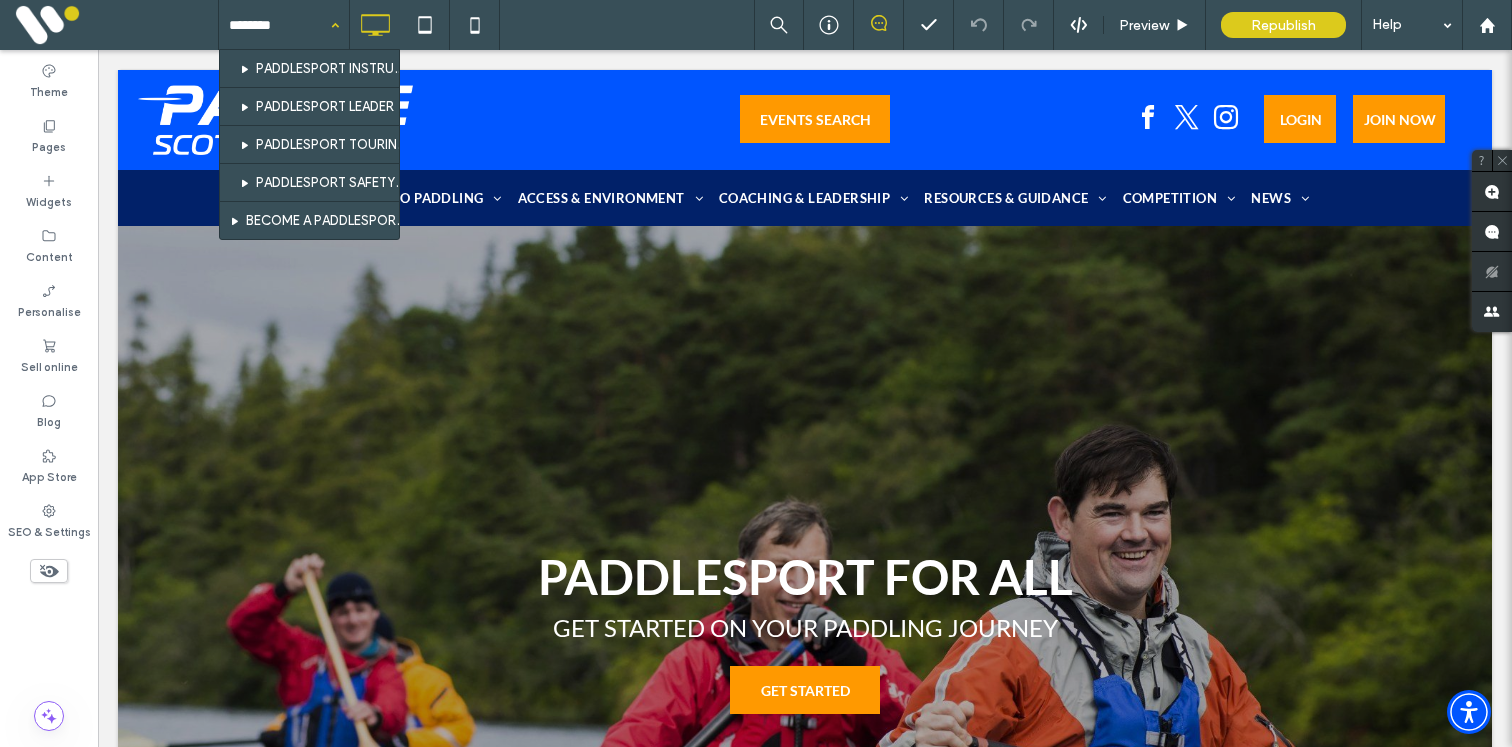 type on "********" 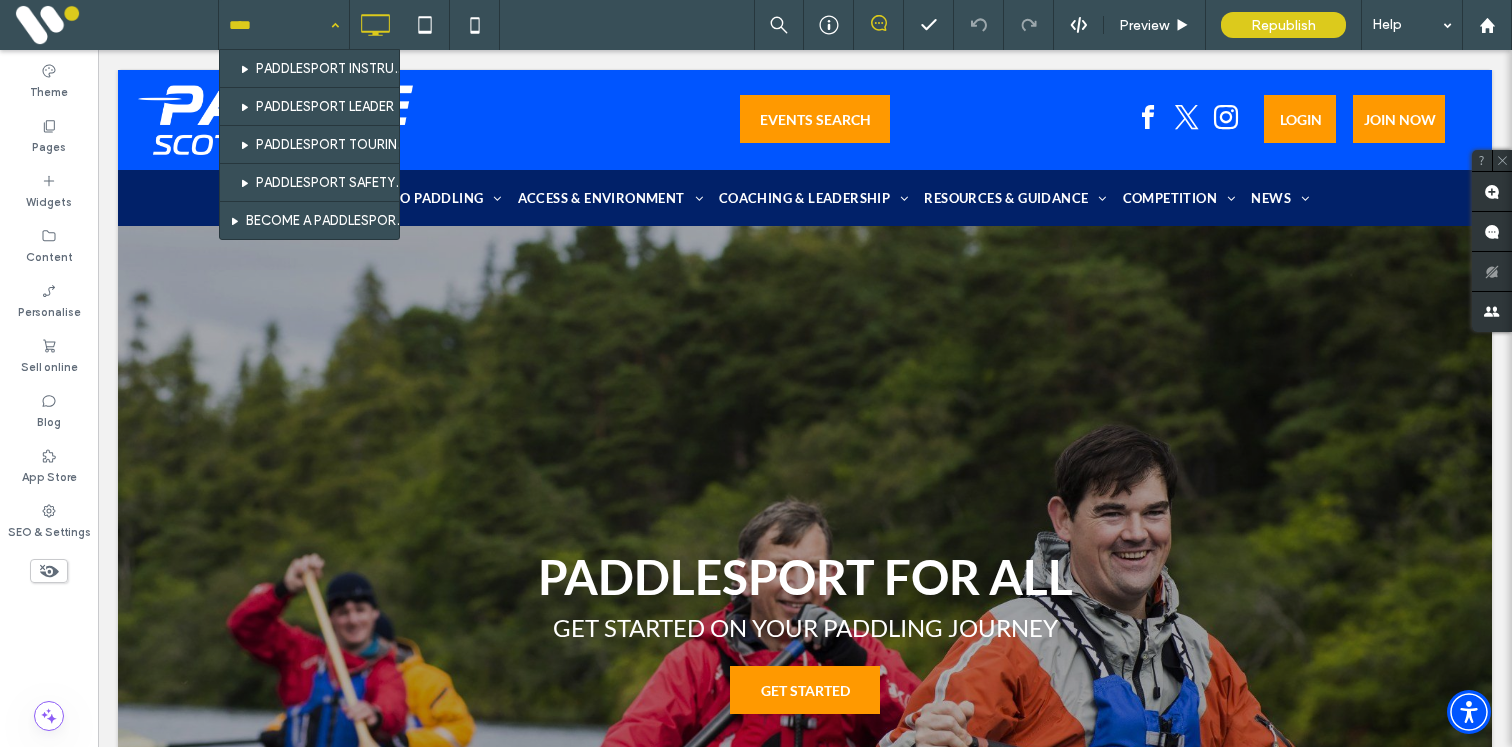 click on "PADDLESPORT INSTRUCTOR PADDLESPORT LEADER PADDLESPORT TOURING LEADER PADDLESPORT SAFETY AND RESCUE COURSE (PSRC) BECOME A PADDLESPORT INSTRUCTOR" at bounding box center (284, 25) 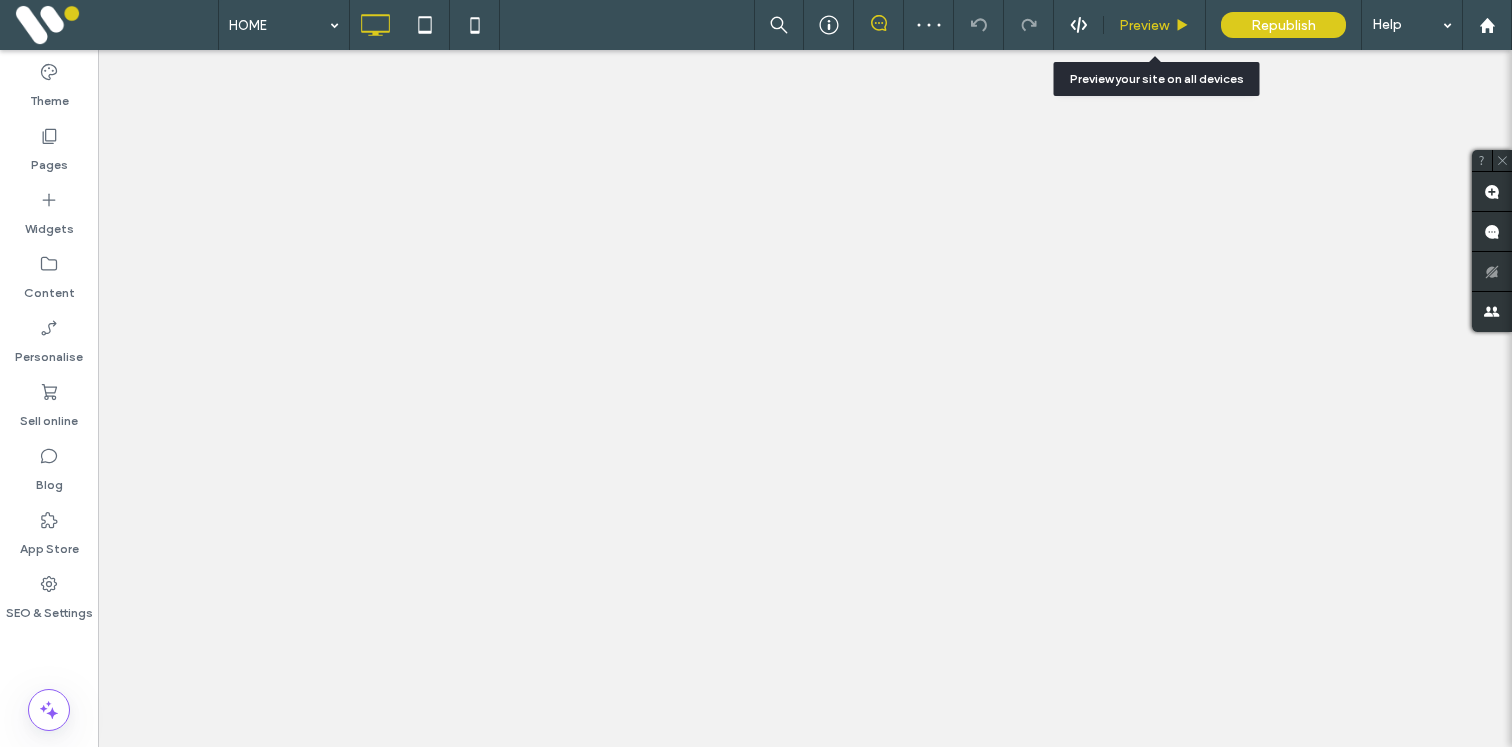 scroll, scrollTop: 0, scrollLeft: 0, axis: both 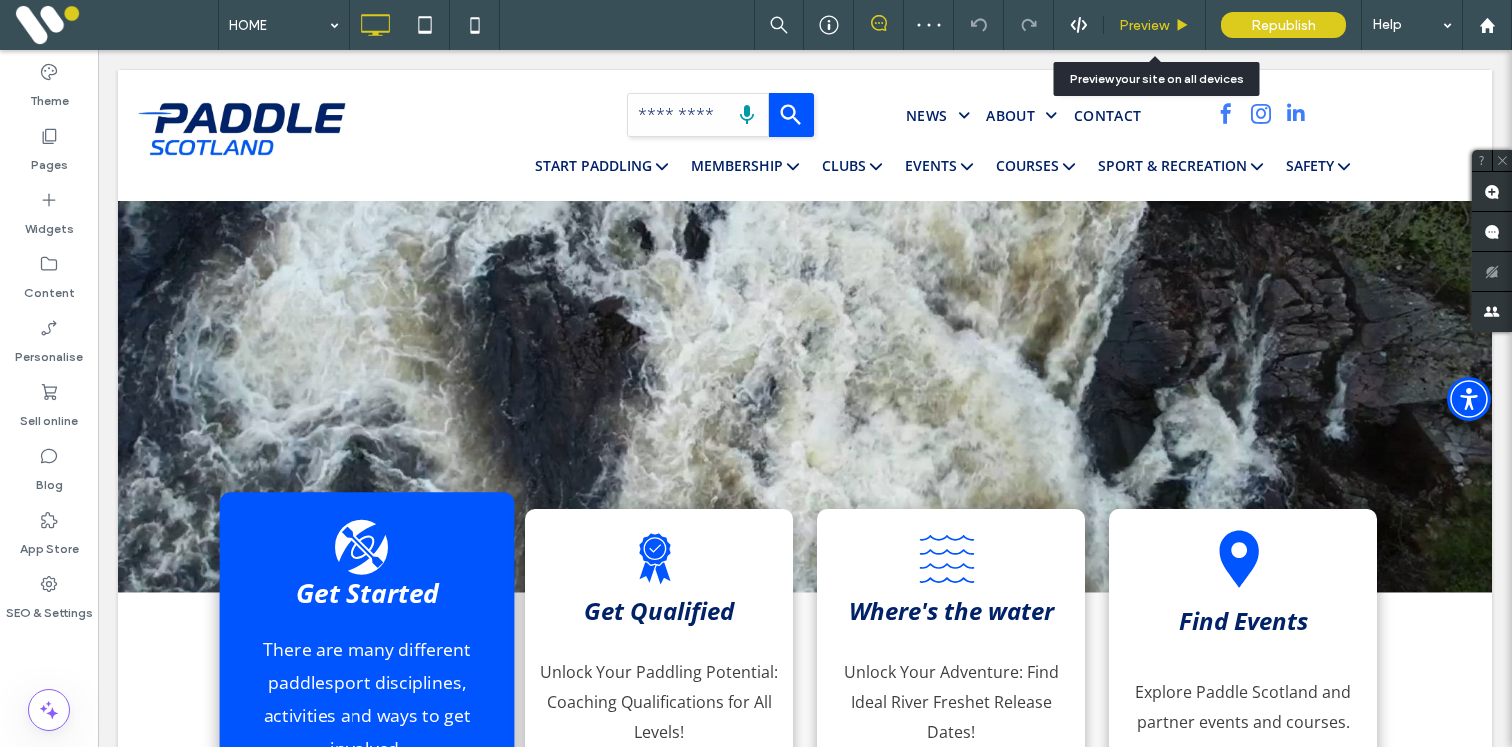 click on "Preview" at bounding box center [1155, 25] 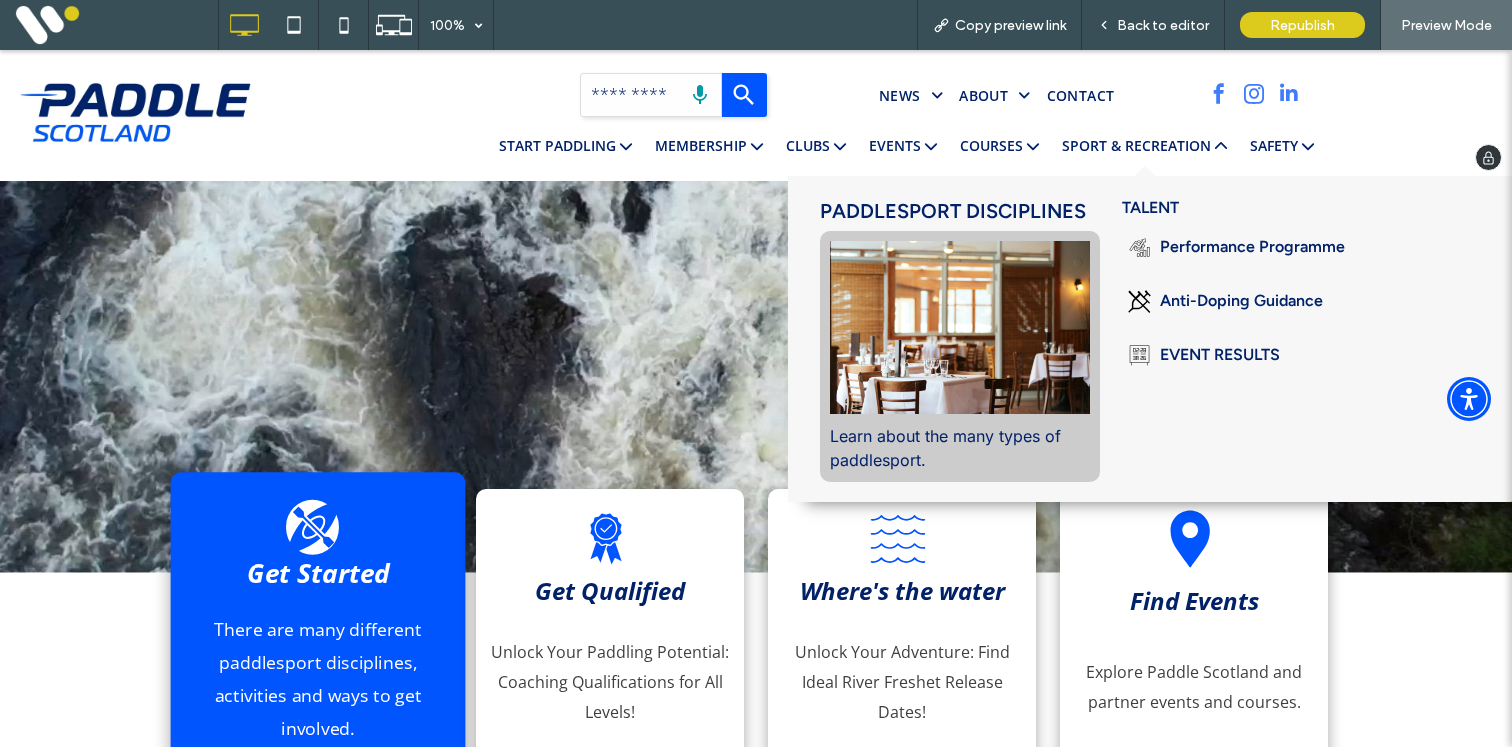 click at bounding box center (960, 327) 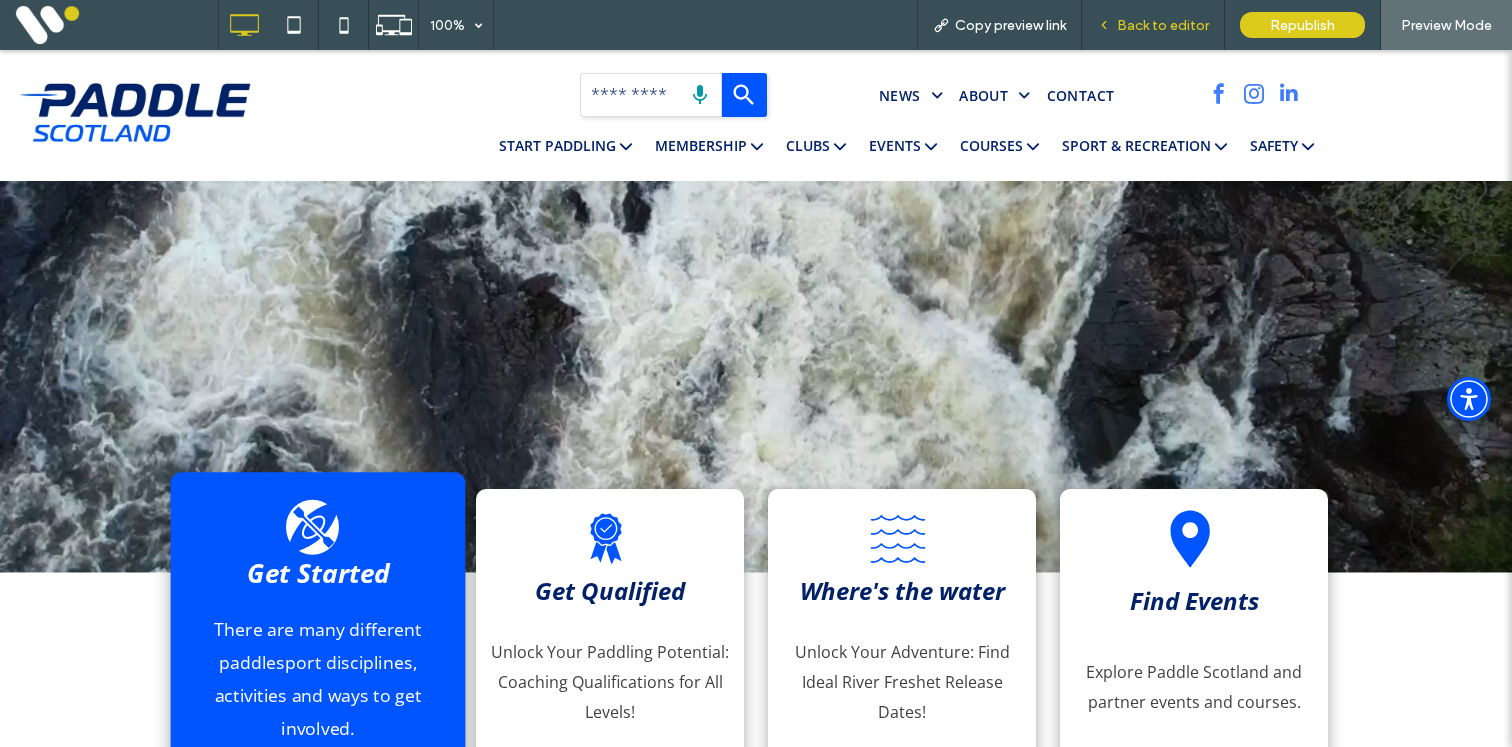 click on "Back to editor" at bounding box center [1163, 25] 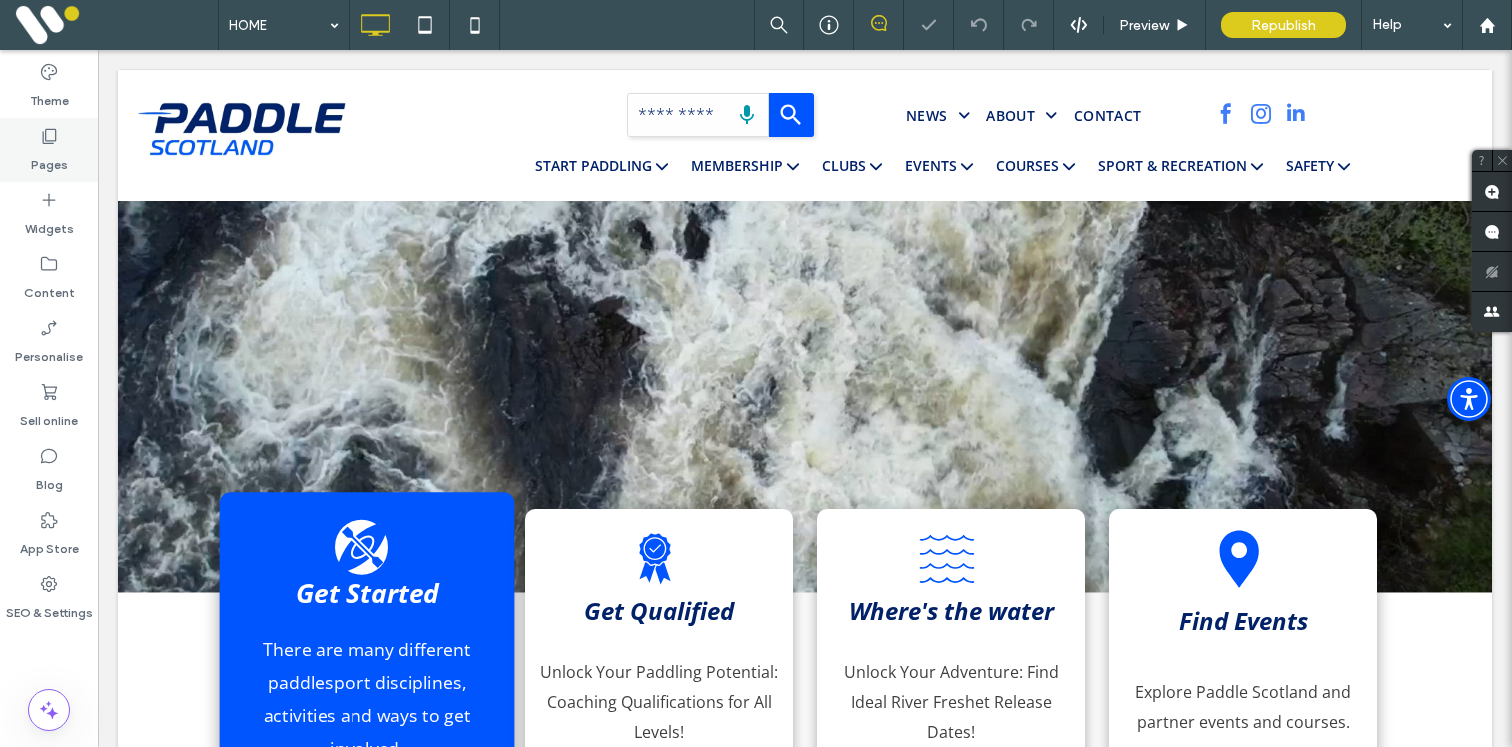 click 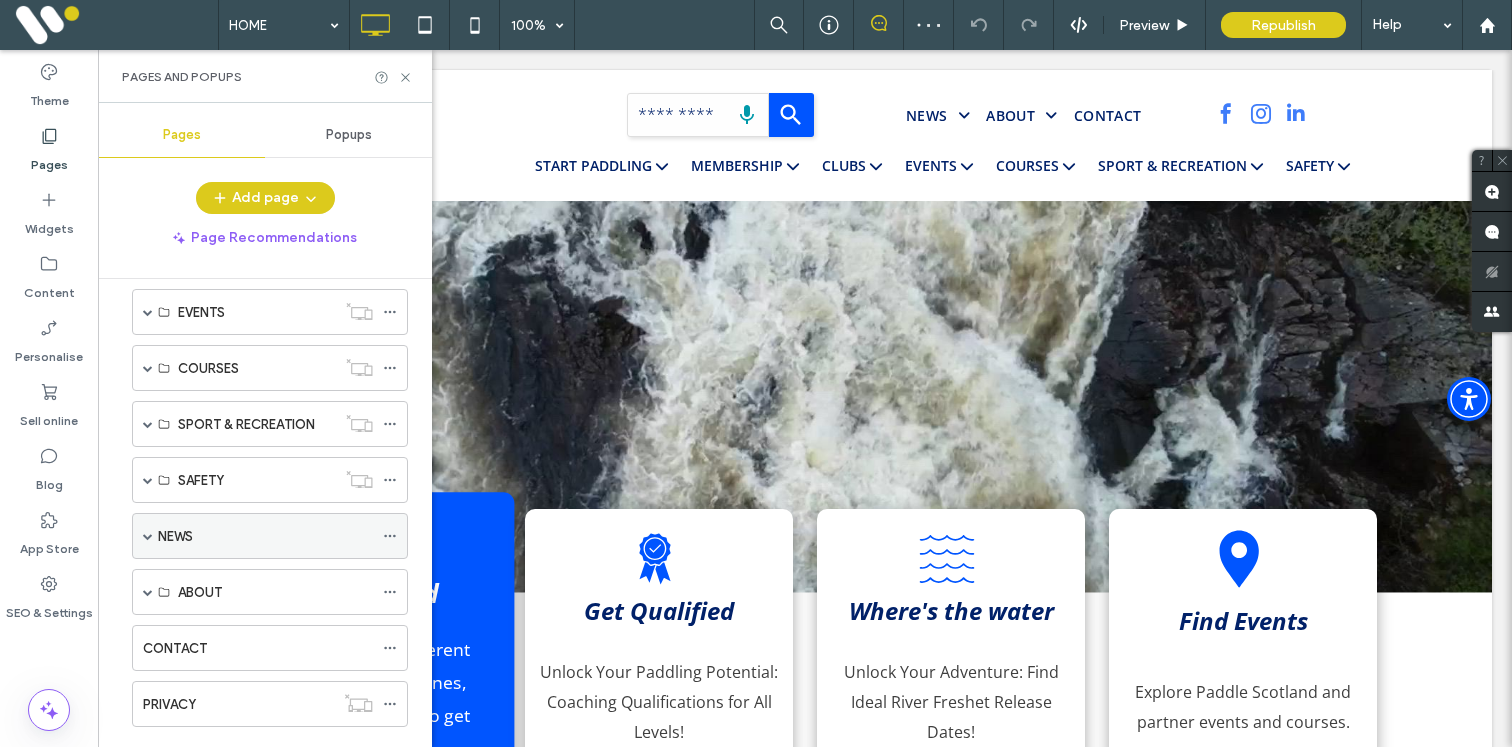 scroll, scrollTop: 220, scrollLeft: 0, axis: vertical 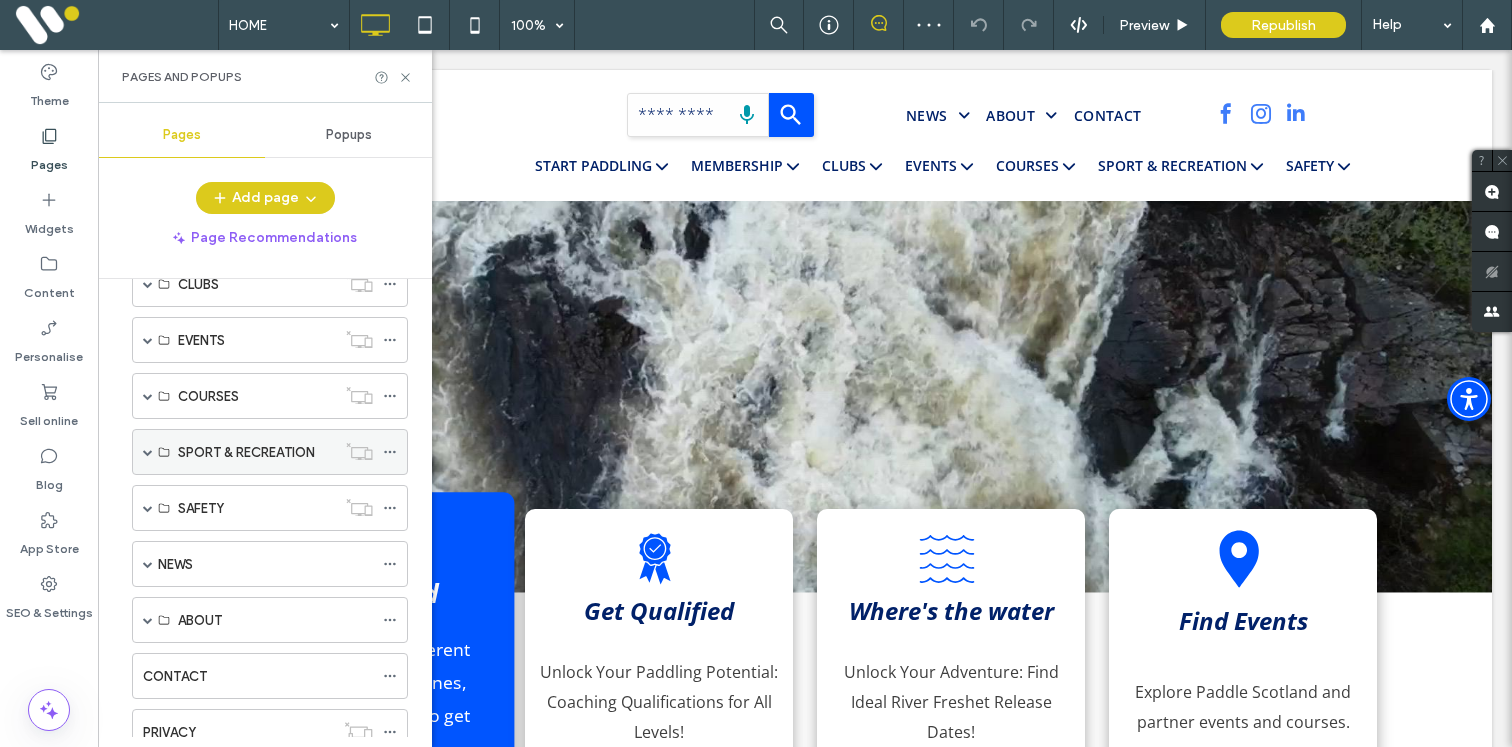 click at bounding box center [148, 452] 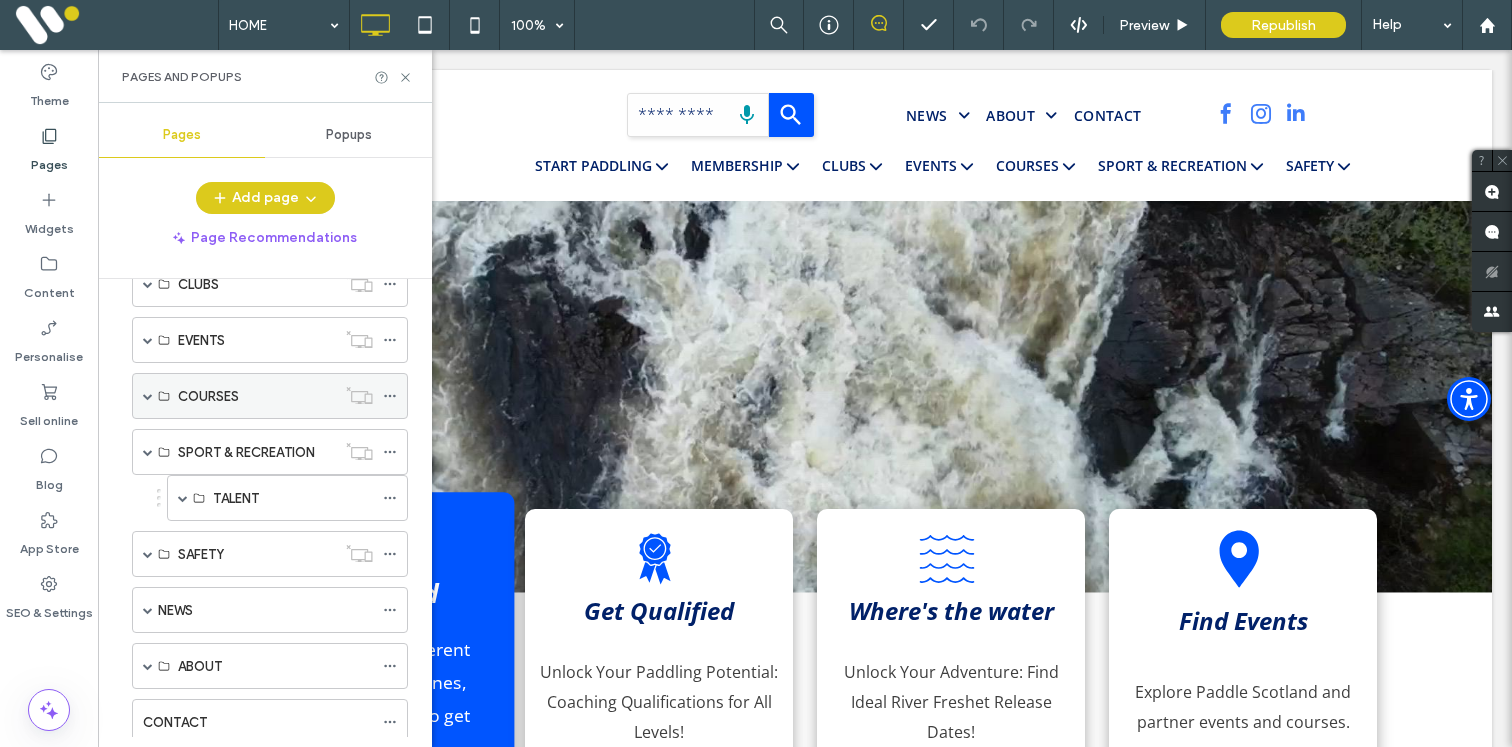 click at bounding box center (148, 396) 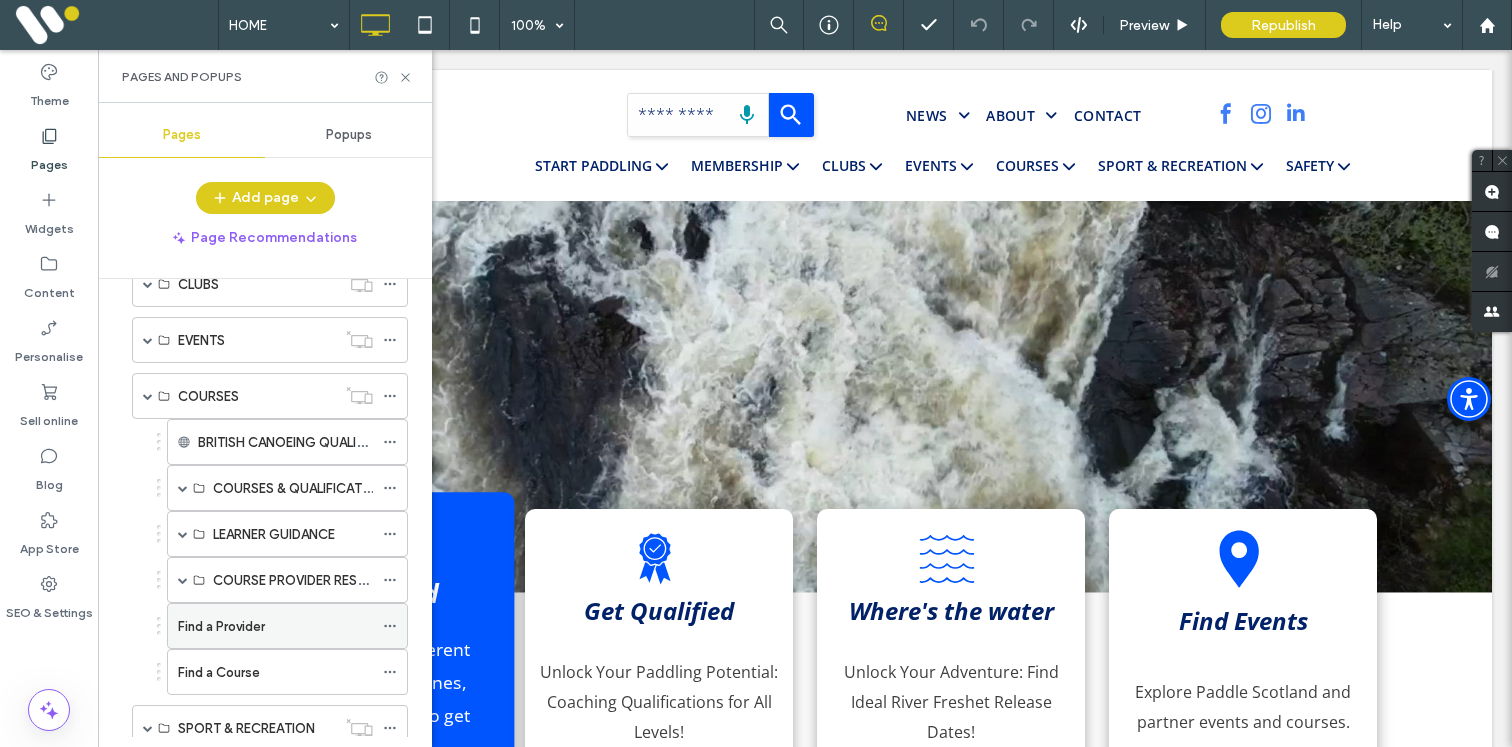 click on "Find a Provider" at bounding box center (221, 626) 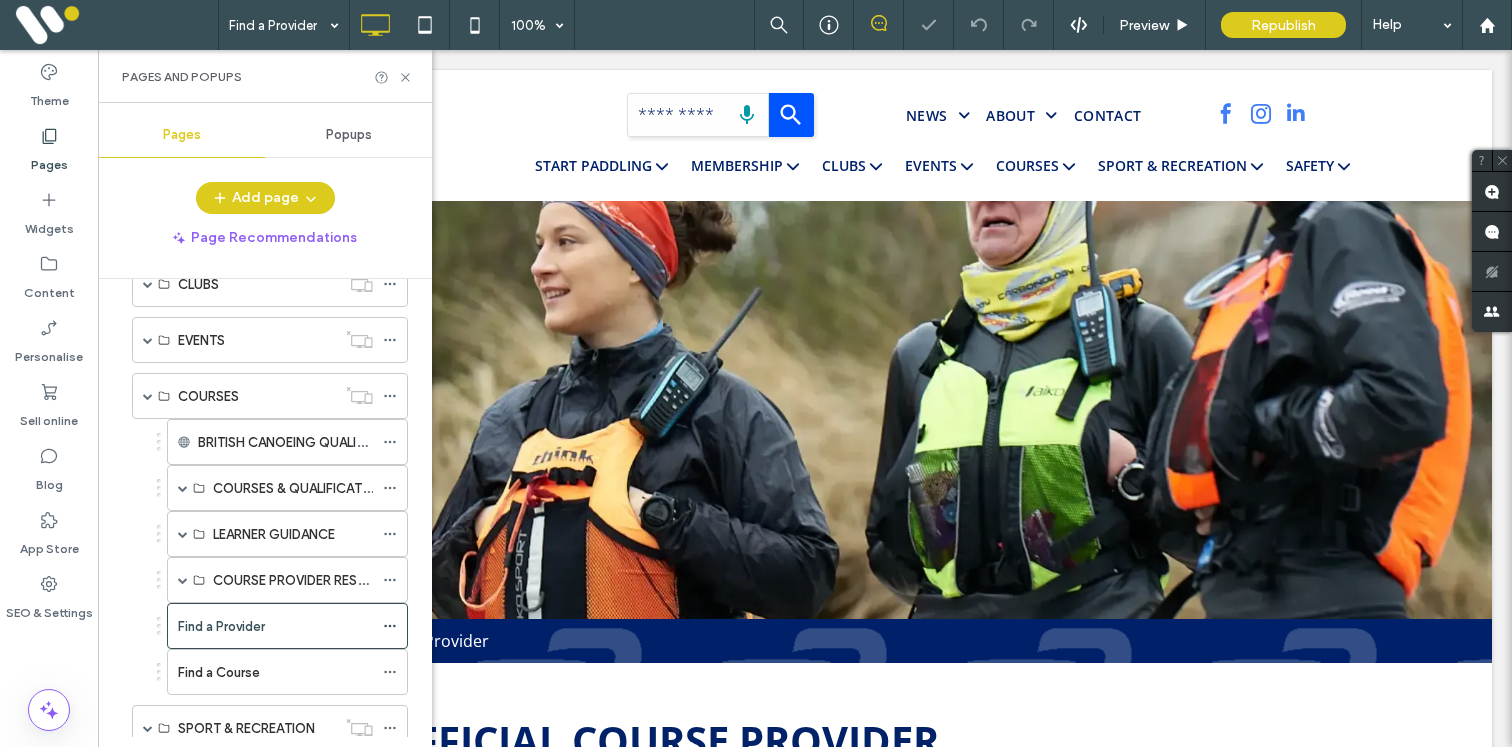scroll, scrollTop: 0, scrollLeft: 0, axis: both 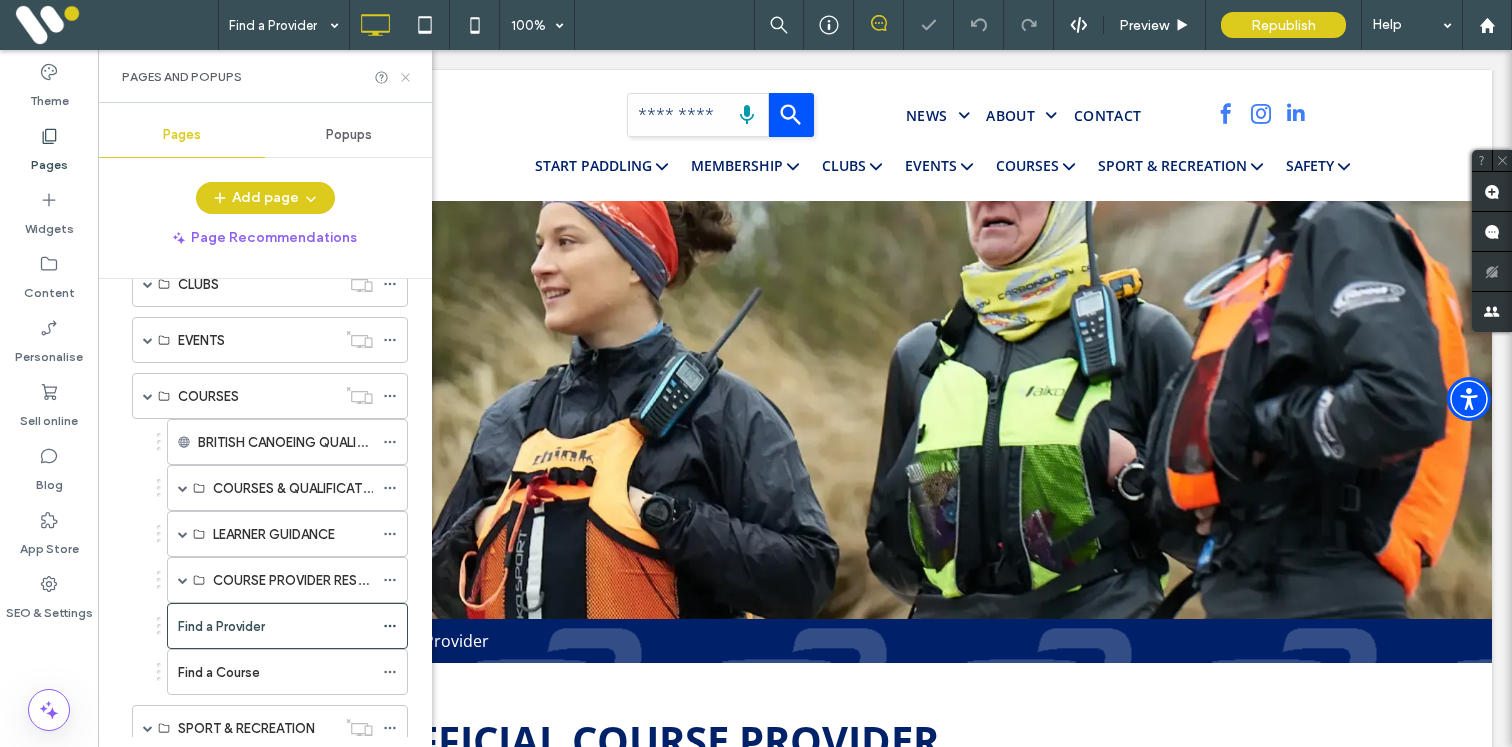 click 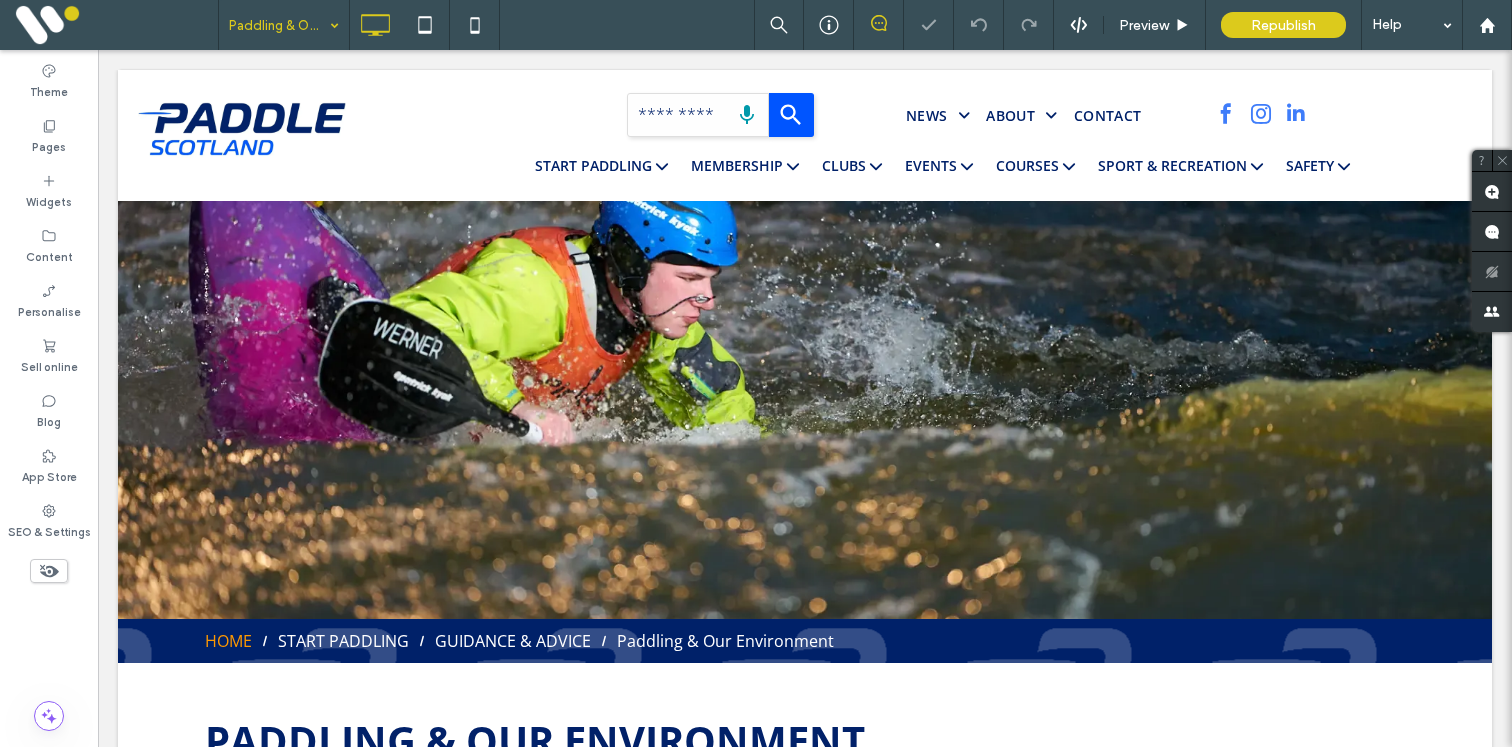 scroll, scrollTop: 0, scrollLeft: 0, axis: both 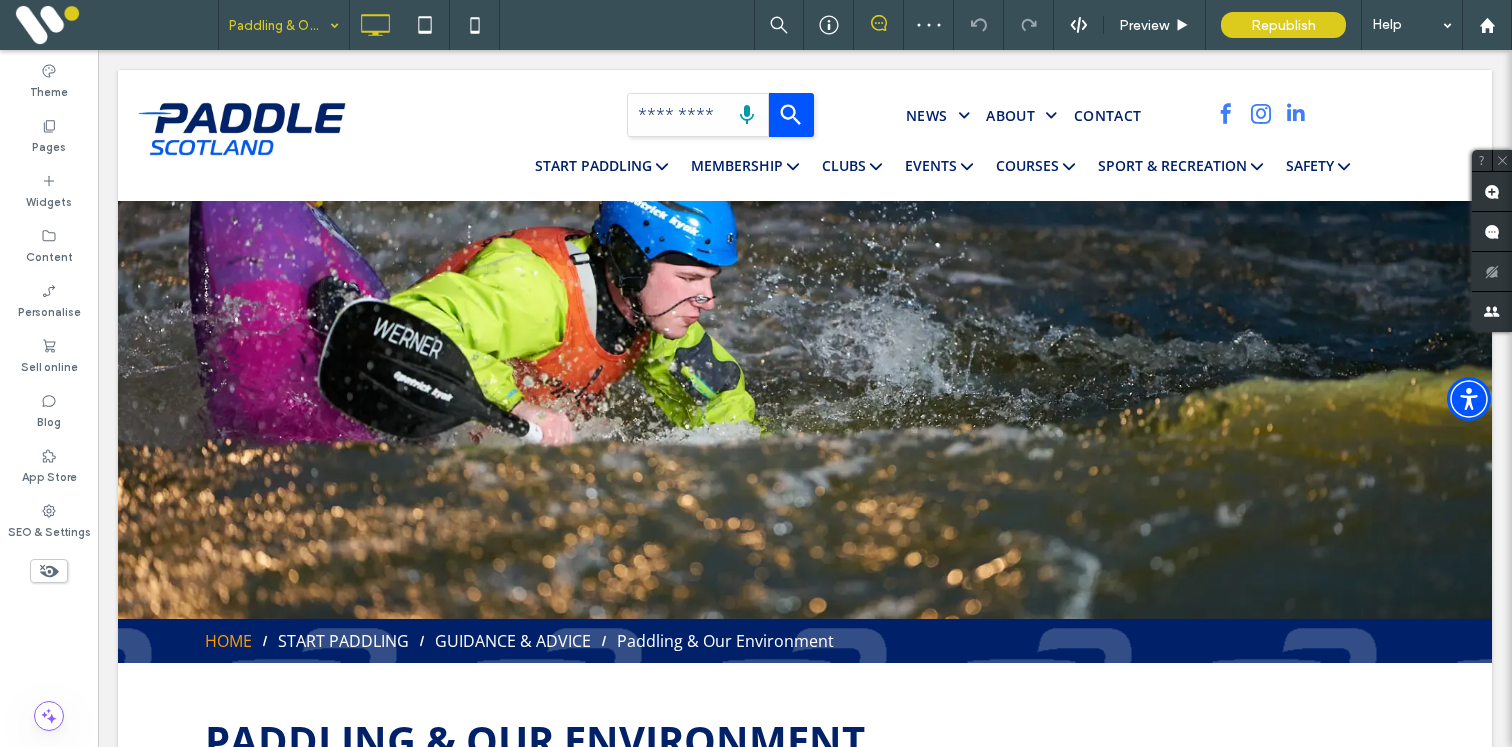 click at bounding box center [279, 25] 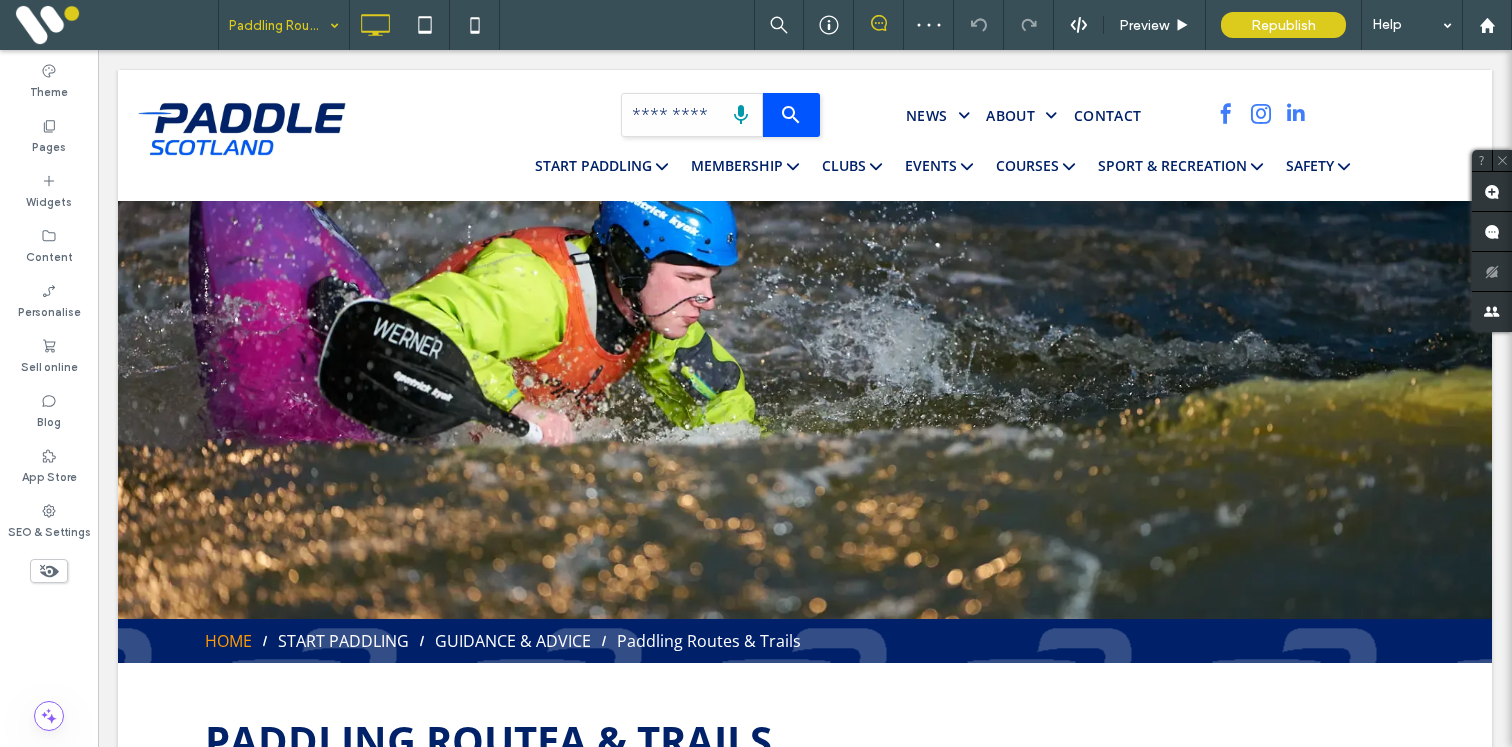 scroll, scrollTop: 0, scrollLeft: 0, axis: both 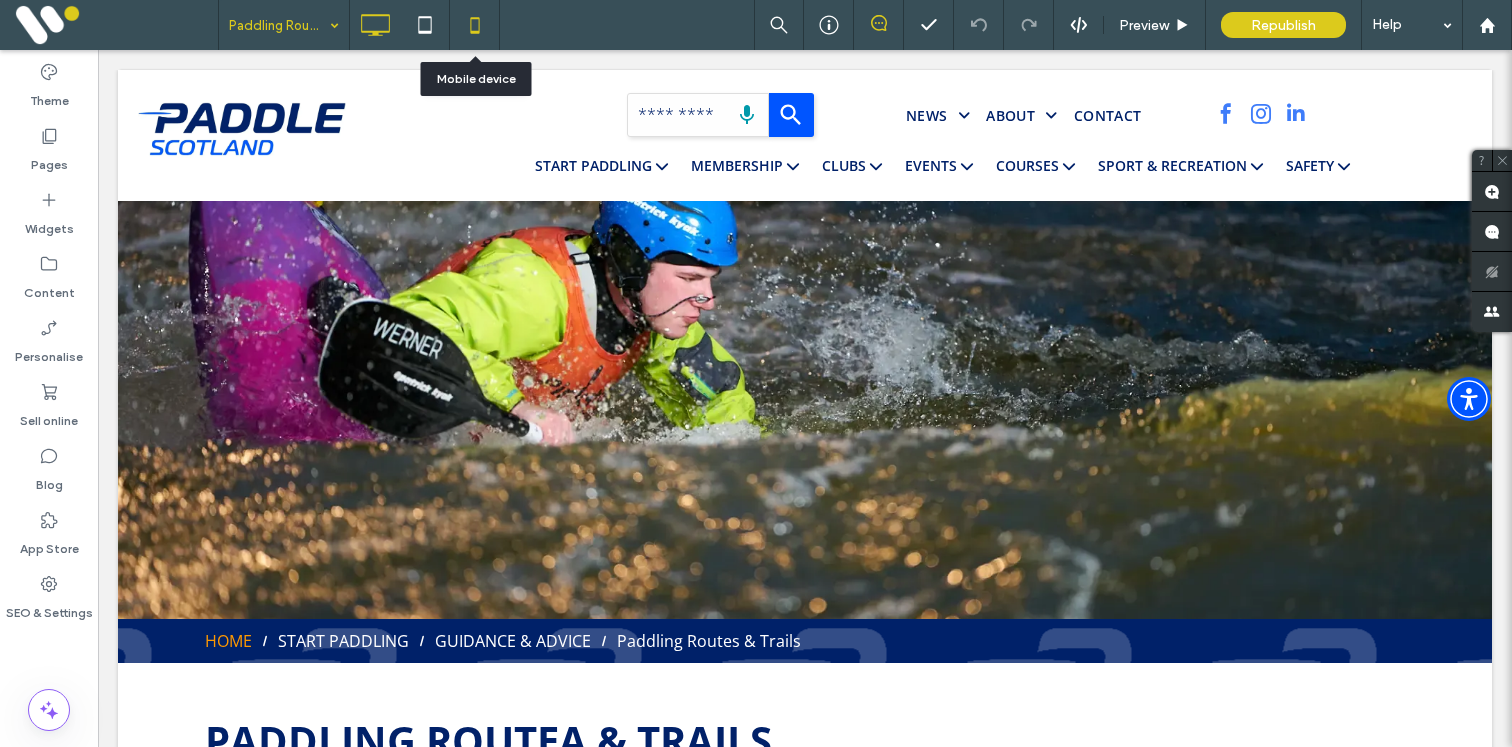 click 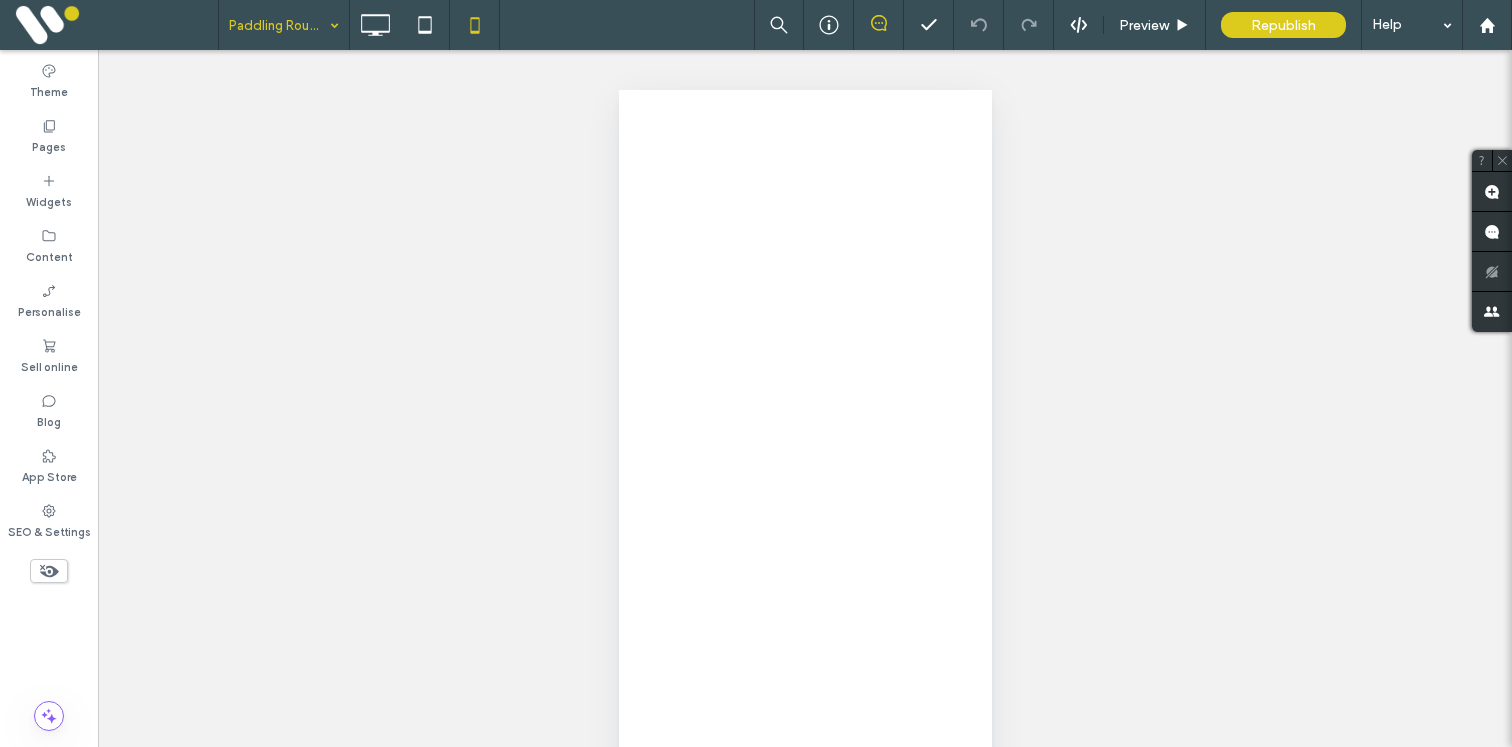 scroll, scrollTop: 0, scrollLeft: 0, axis: both 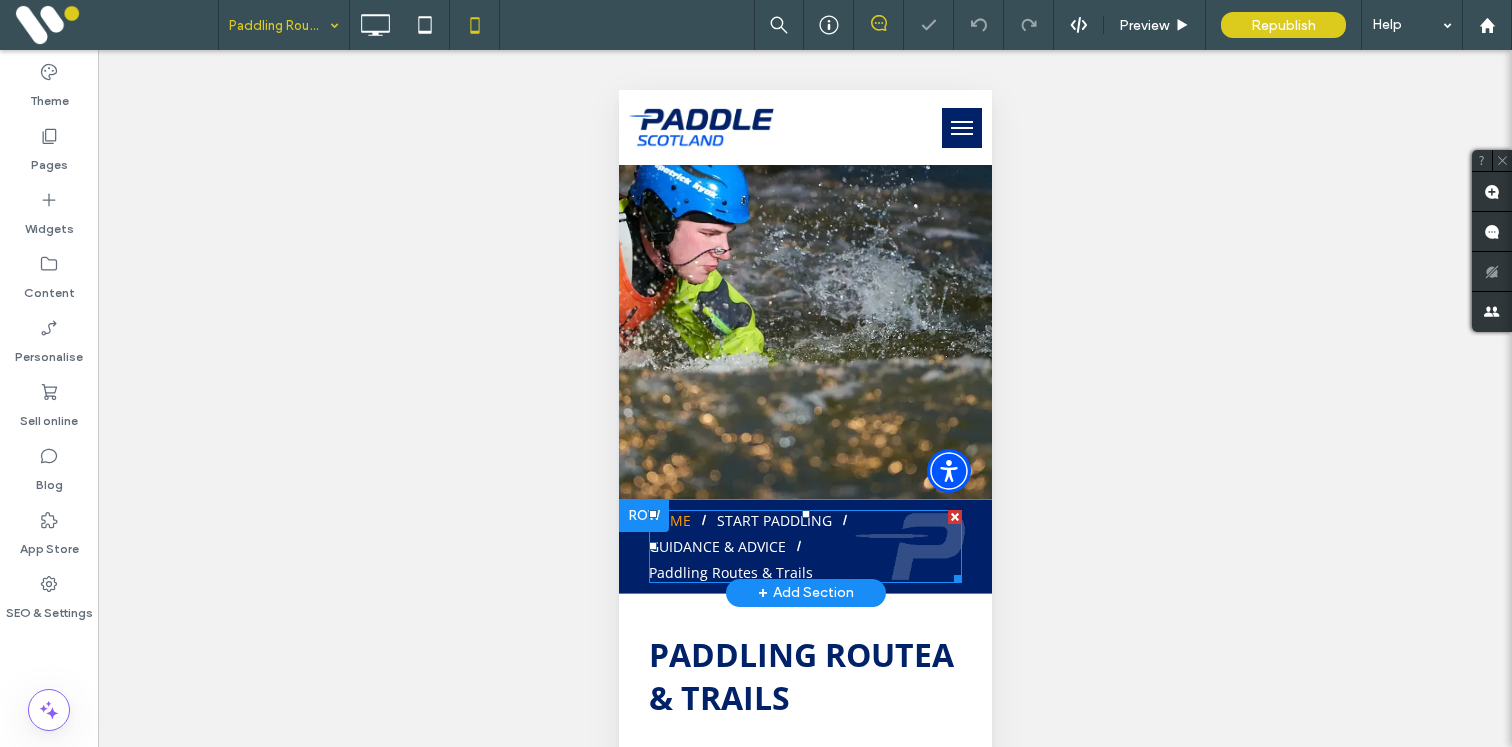 click on "GUIDANCE & ADVICE" at bounding box center (716, 546) 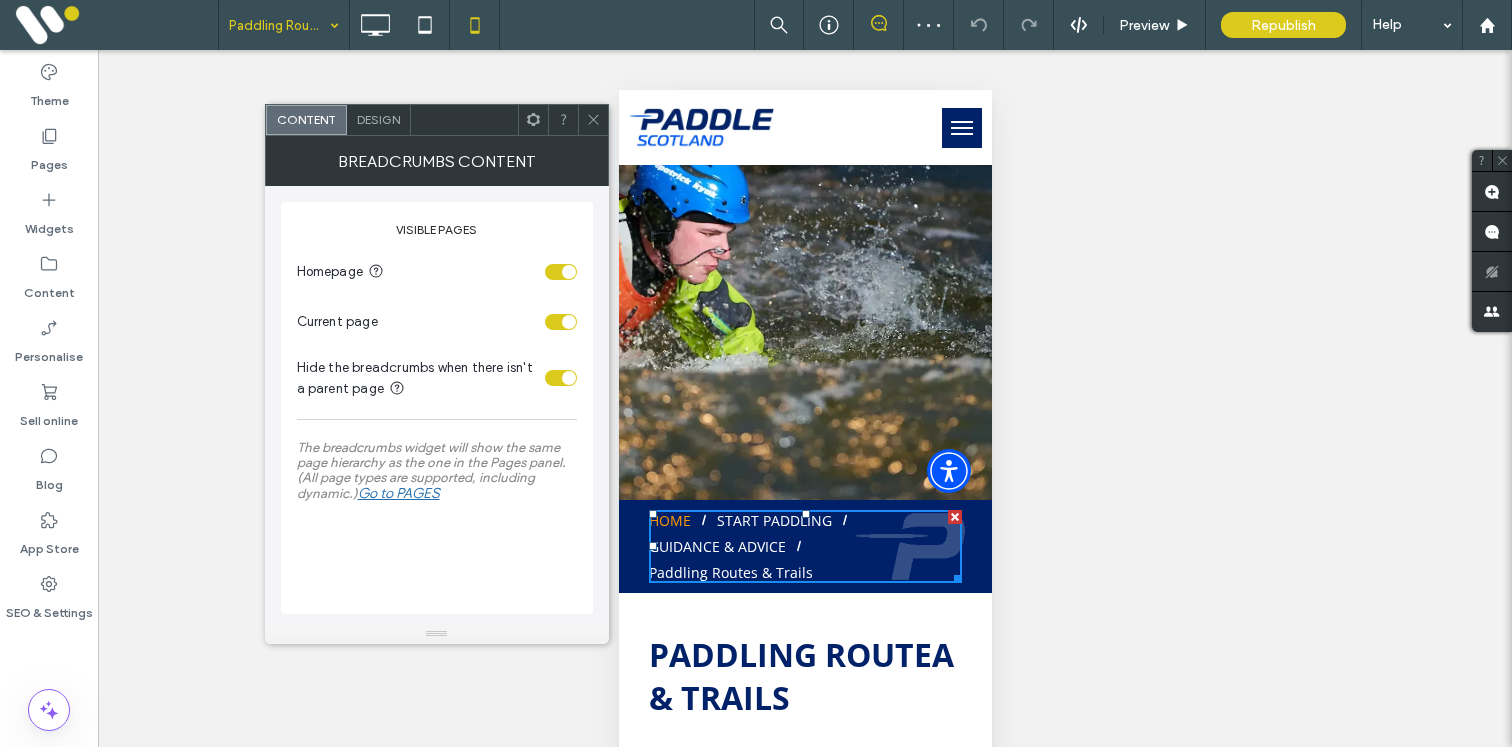 click 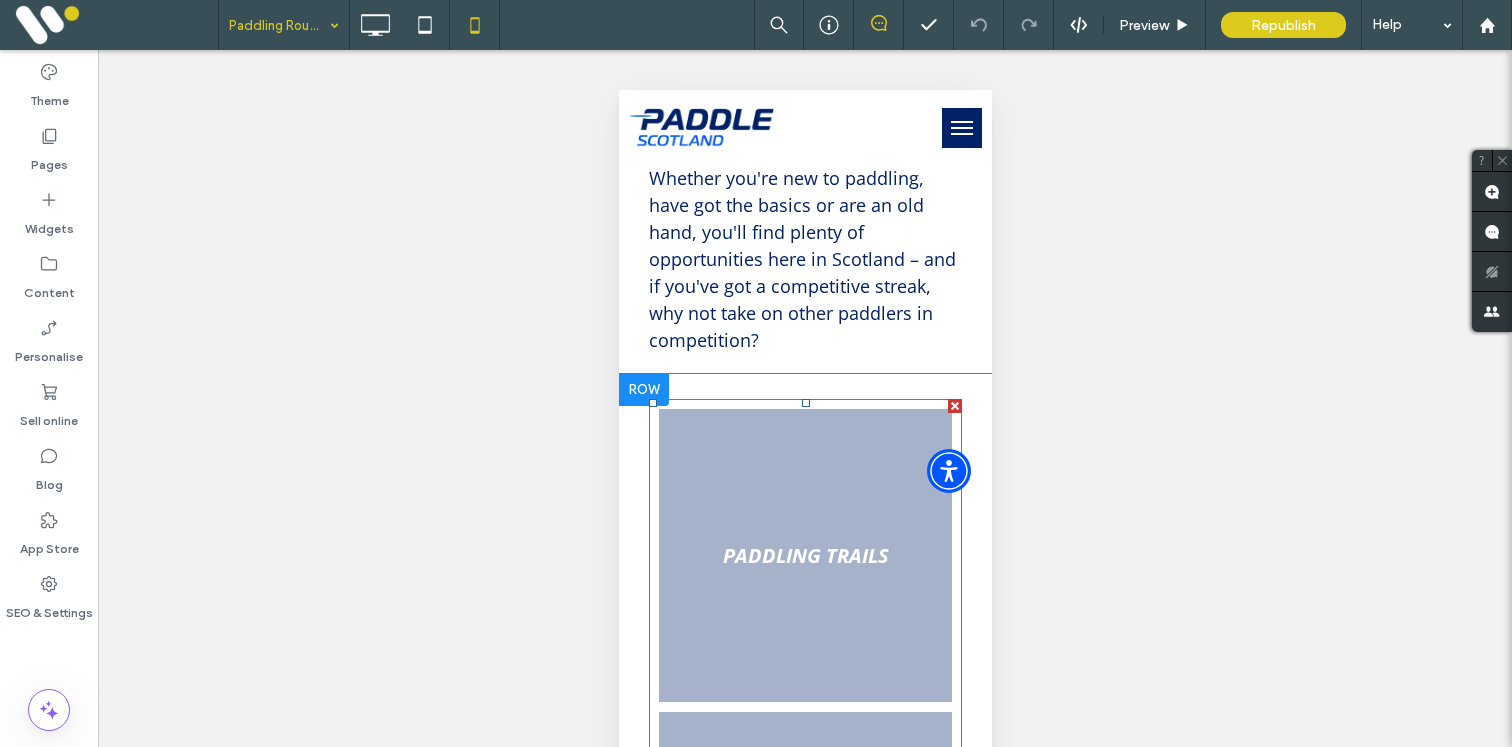 scroll, scrollTop: 804, scrollLeft: 0, axis: vertical 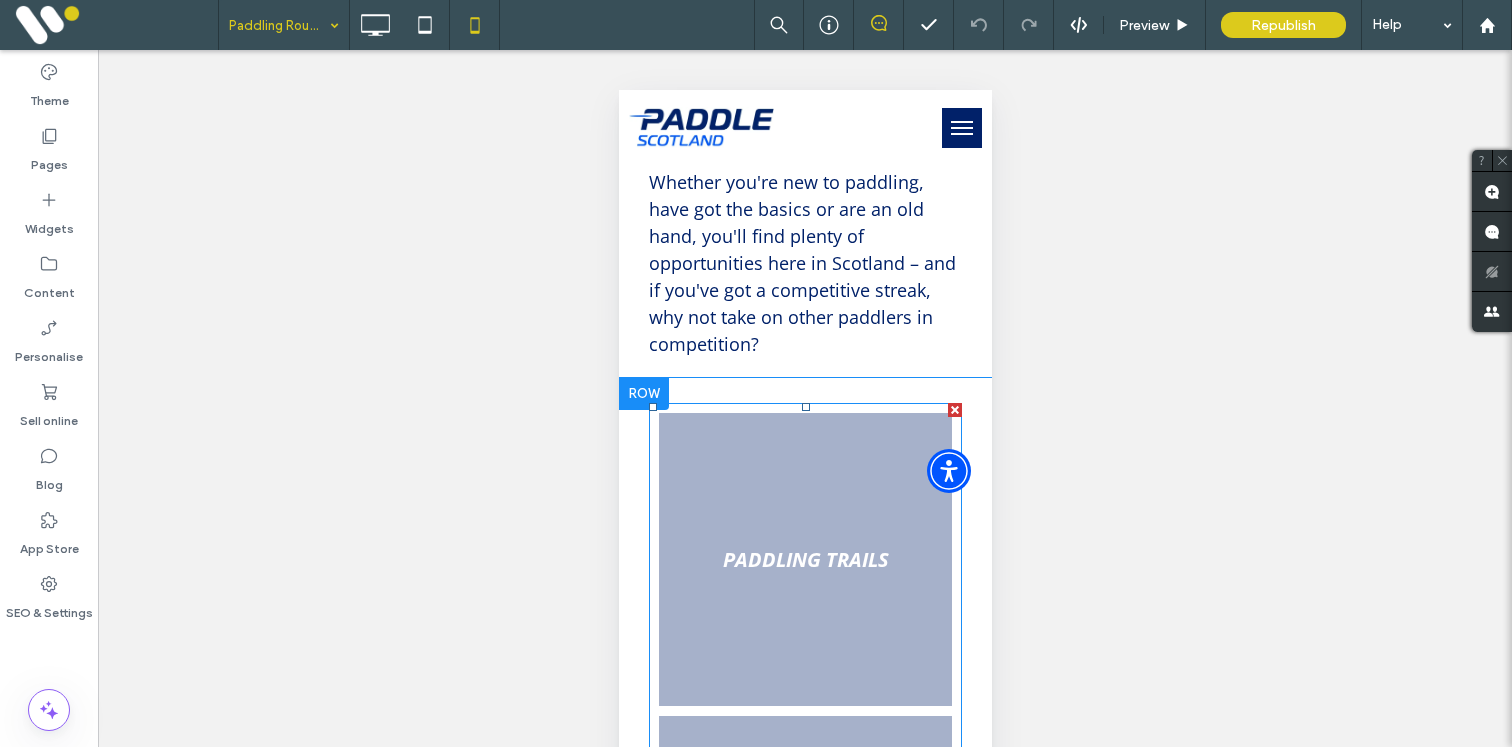 click at bounding box center (804, 559) 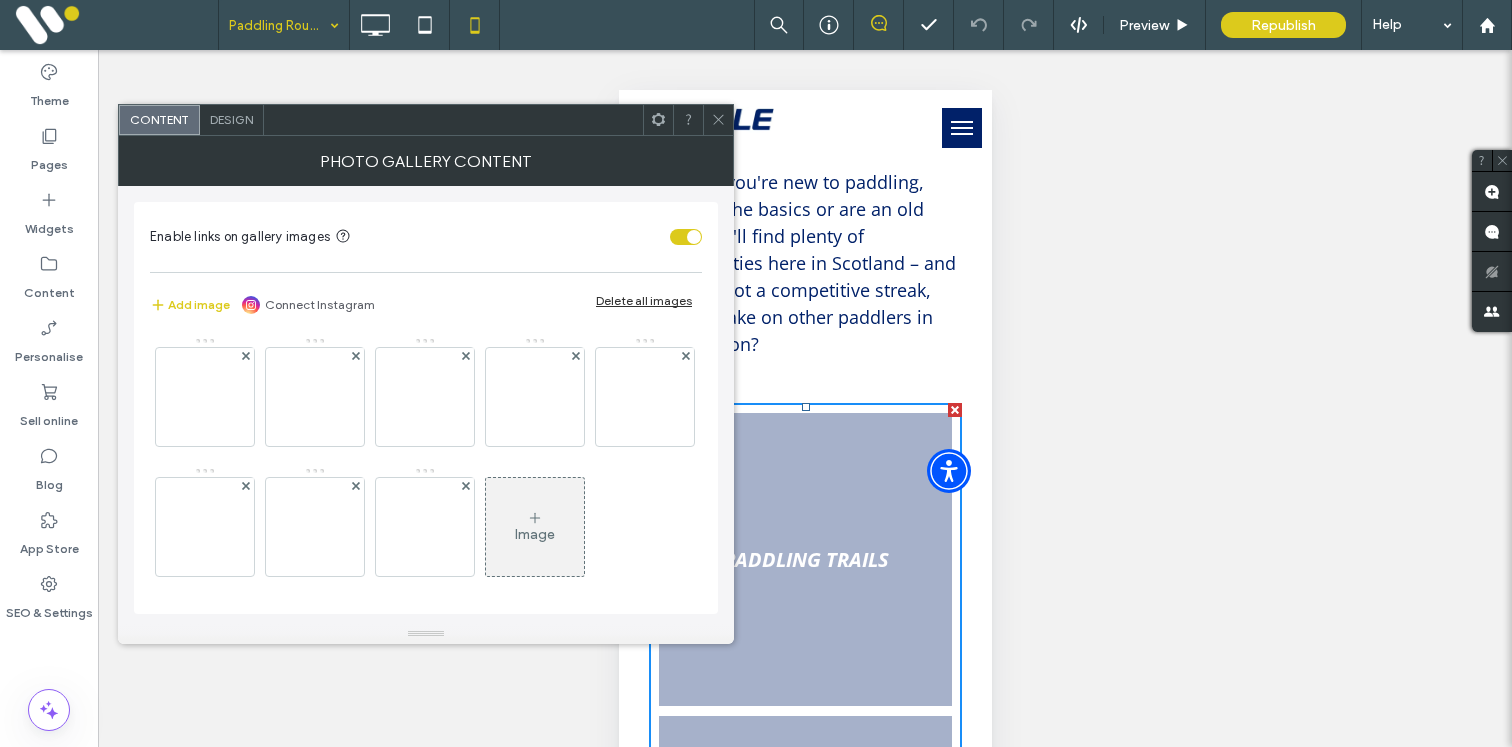 click 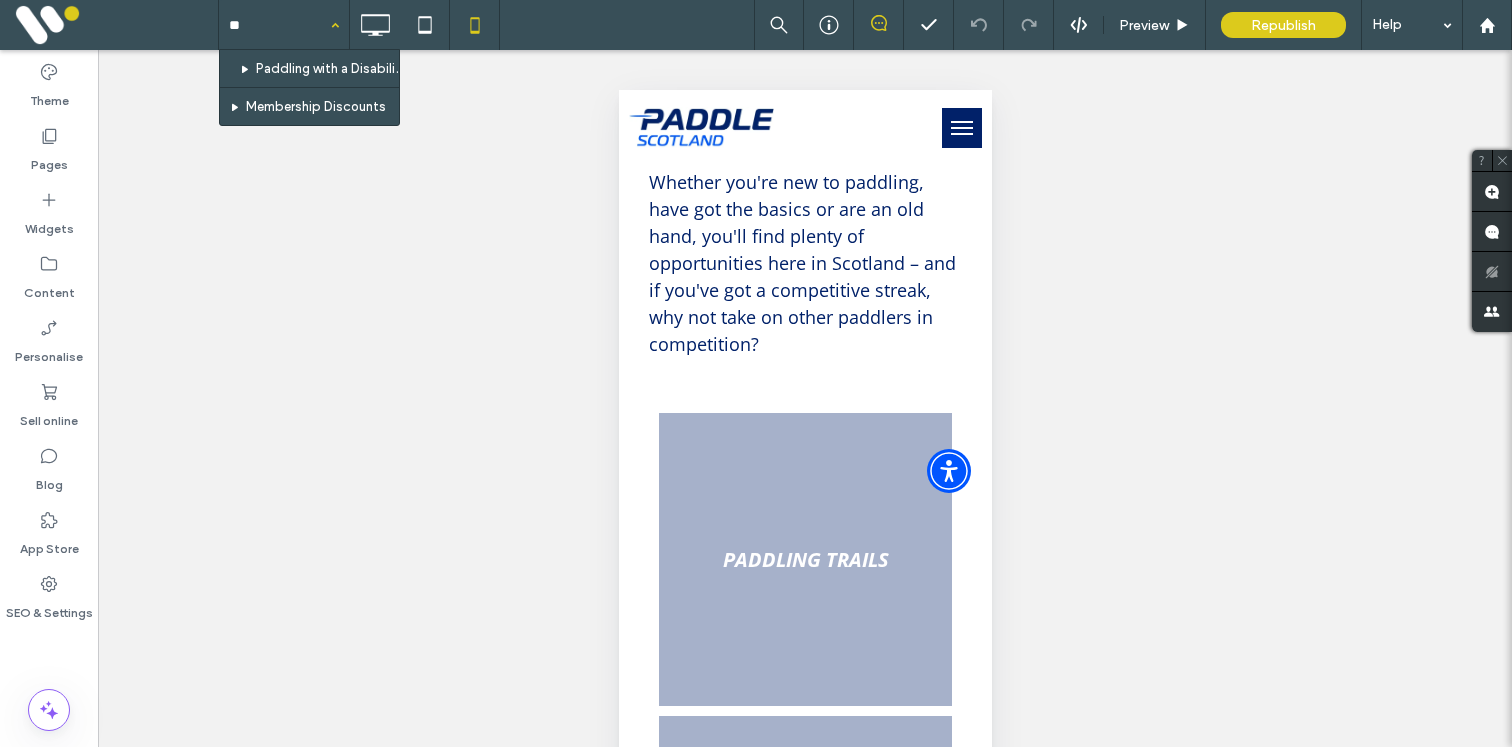type on "*" 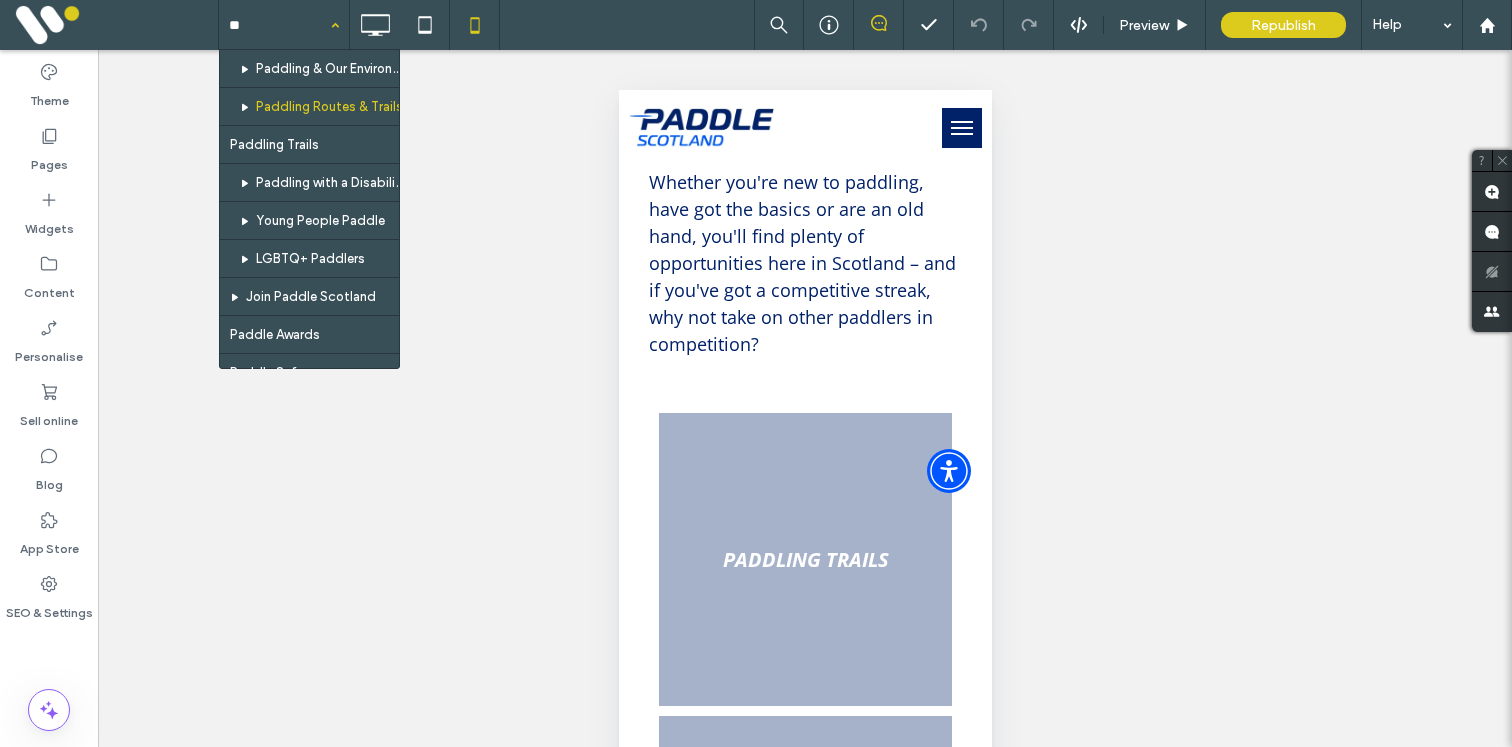 type on "*" 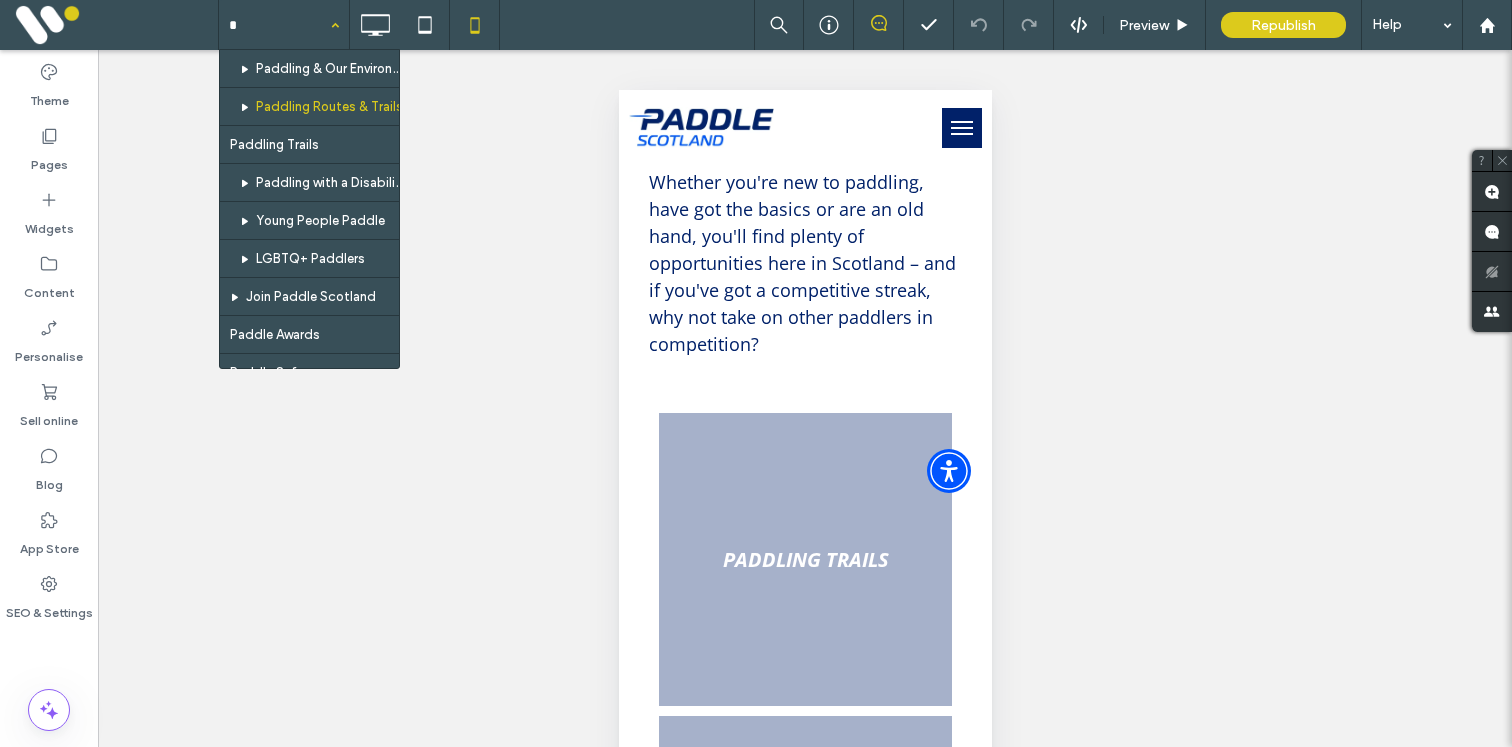 type 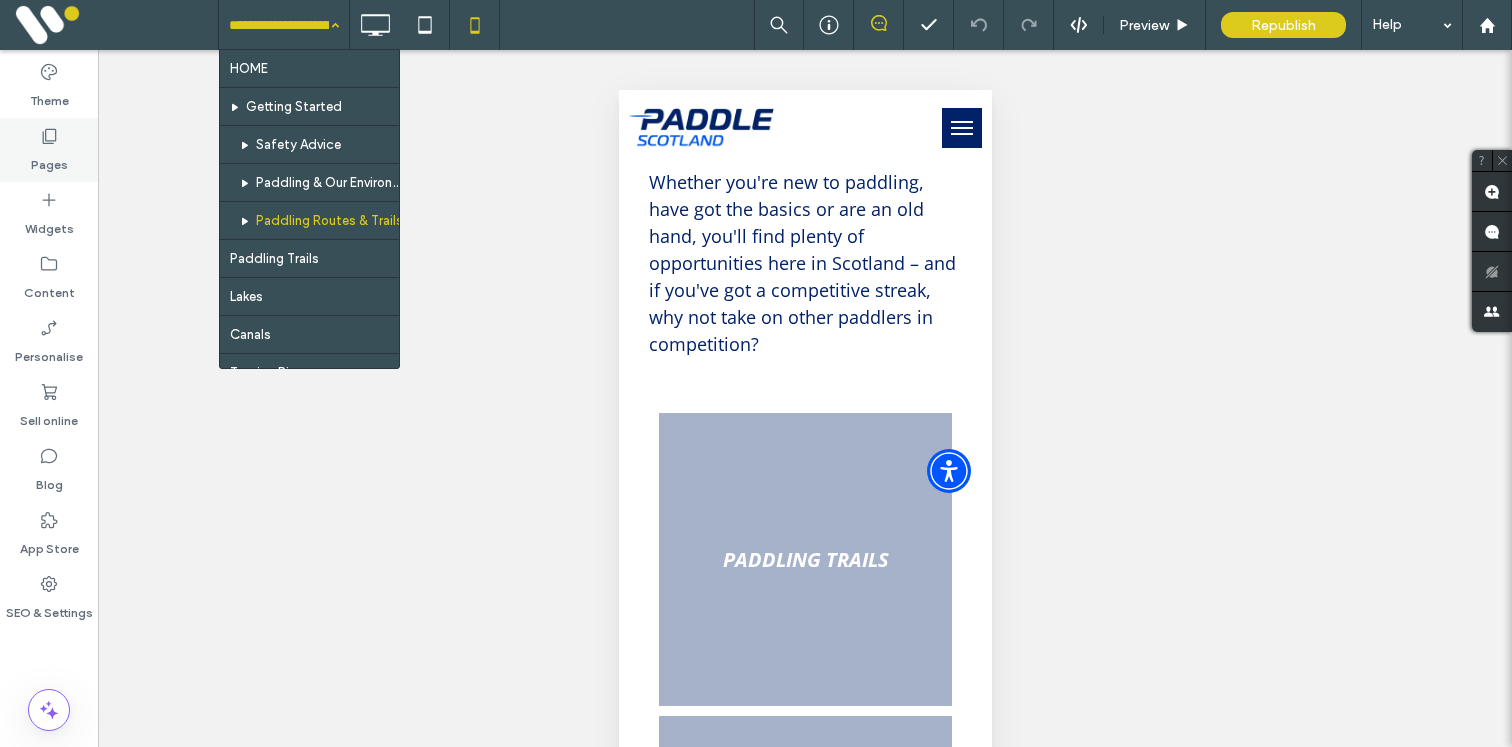 click on "Pages" at bounding box center (49, 150) 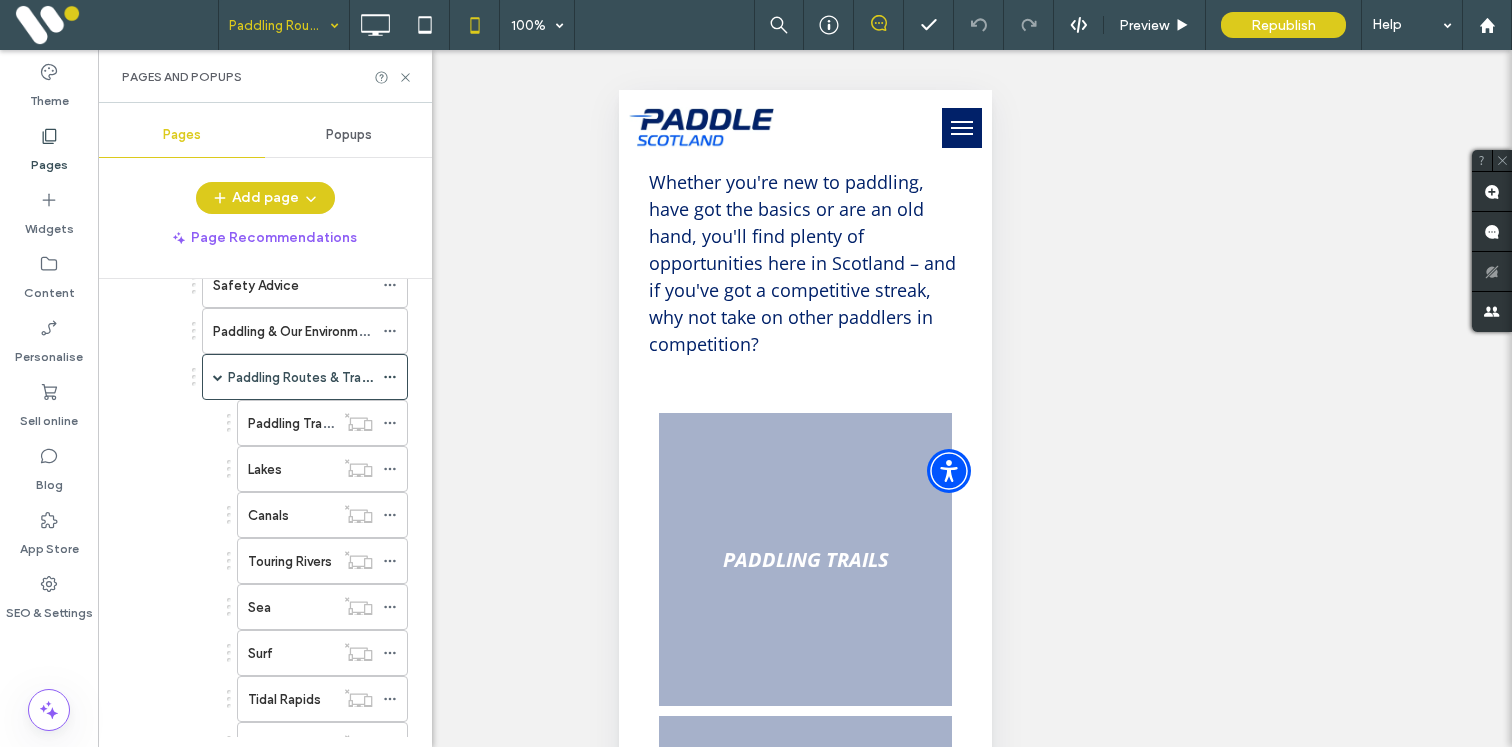 scroll, scrollTop: 241, scrollLeft: 0, axis: vertical 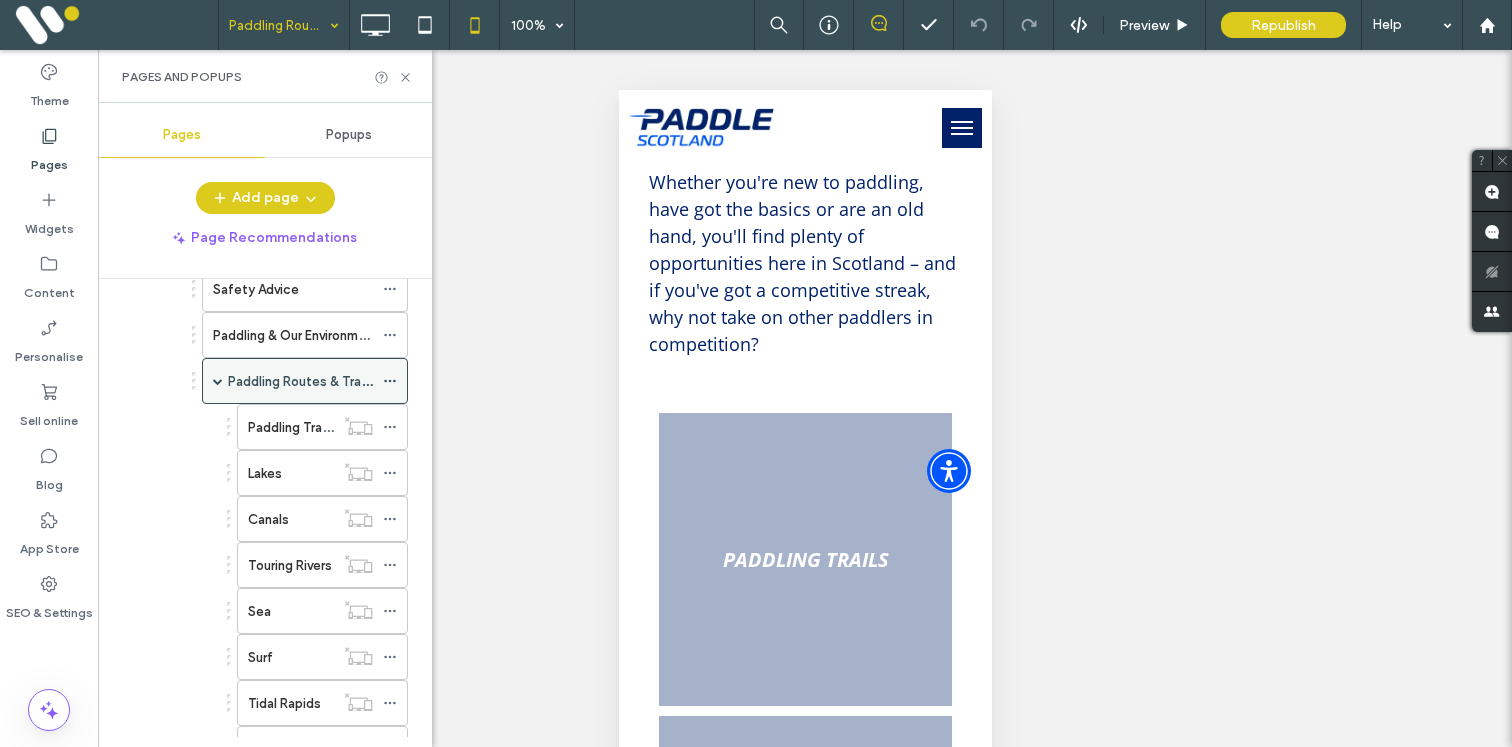 click at bounding box center (218, 381) 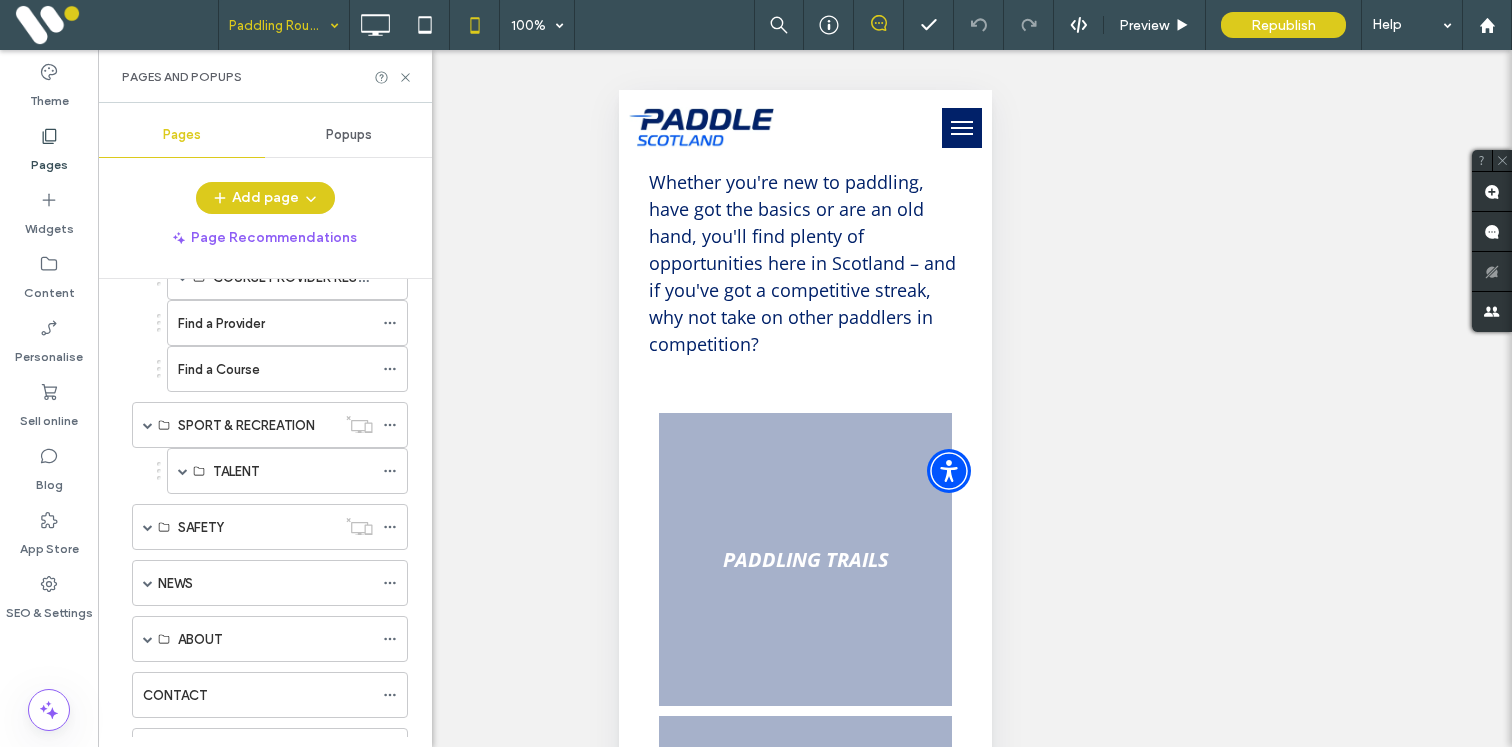 scroll, scrollTop: 782, scrollLeft: 0, axis: vertical 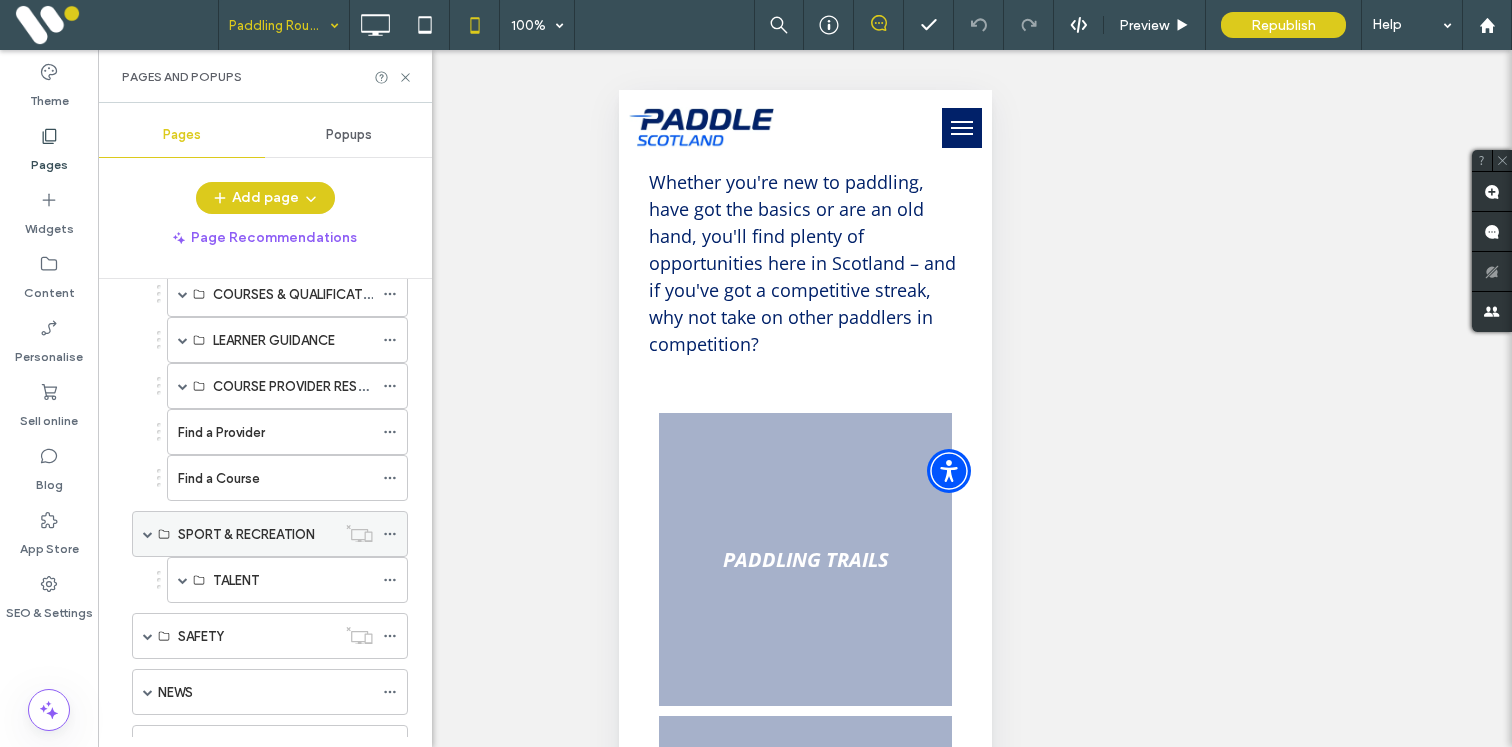 click at bounding box center [148, 534] 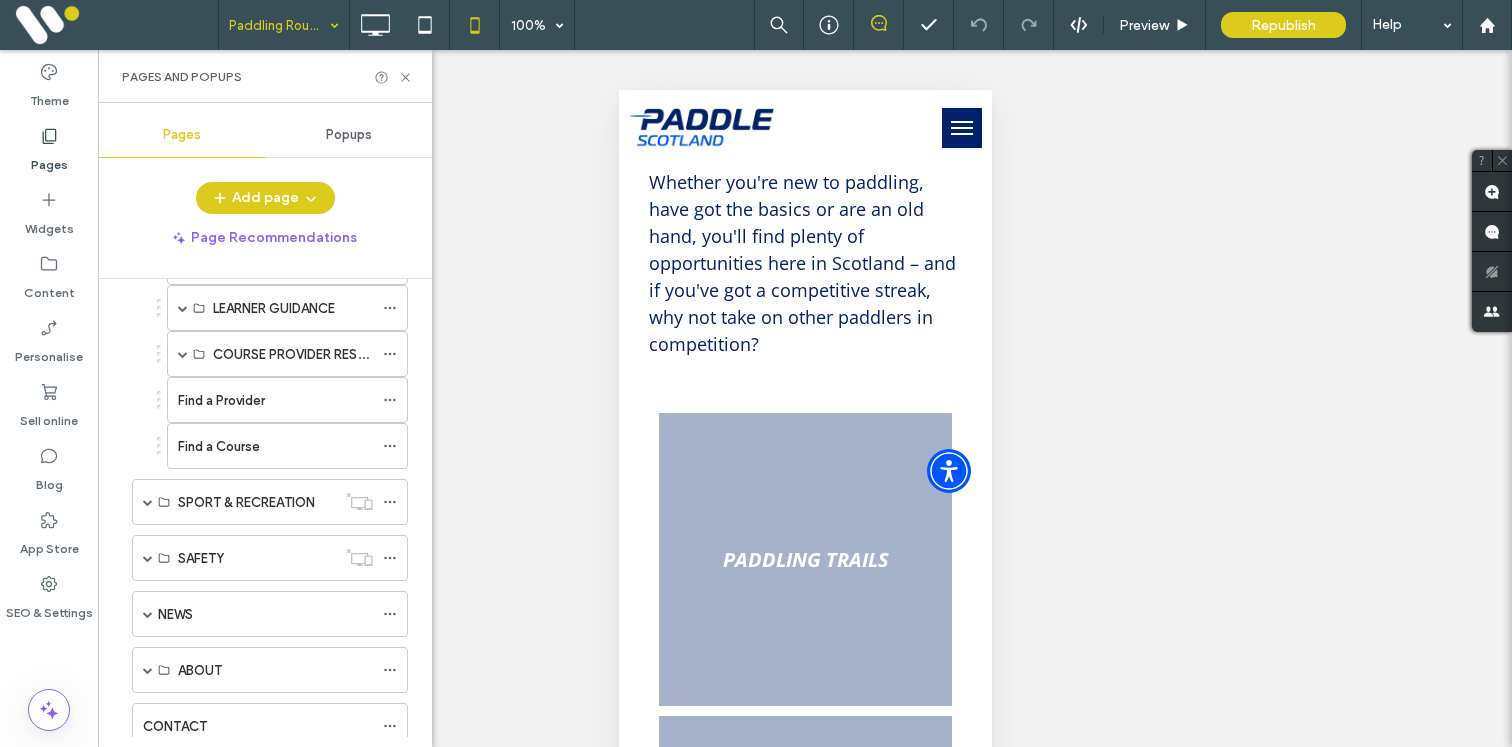 scroll, scrollTop: 817, scrollLeft: 0, axis: vertical 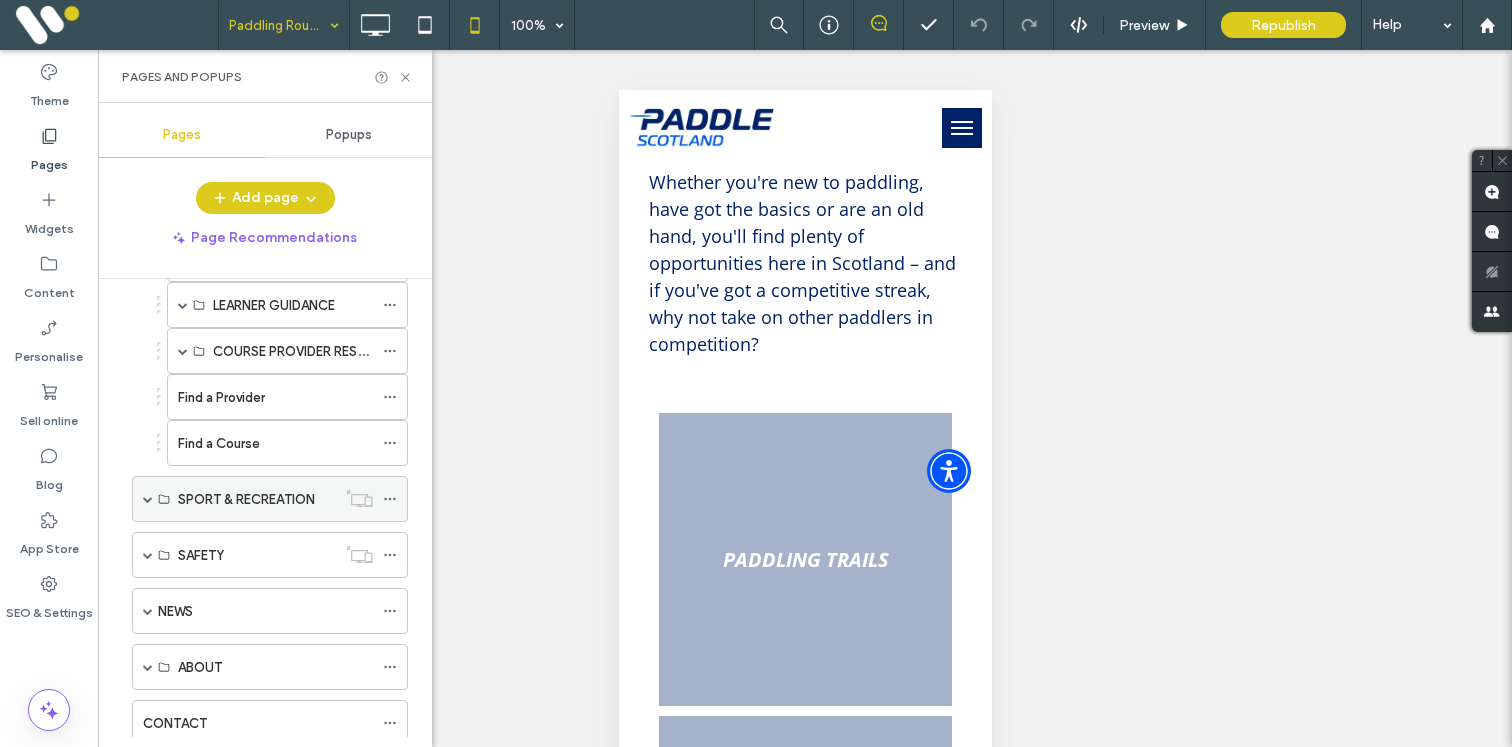 click at bounding box center (148, 499) 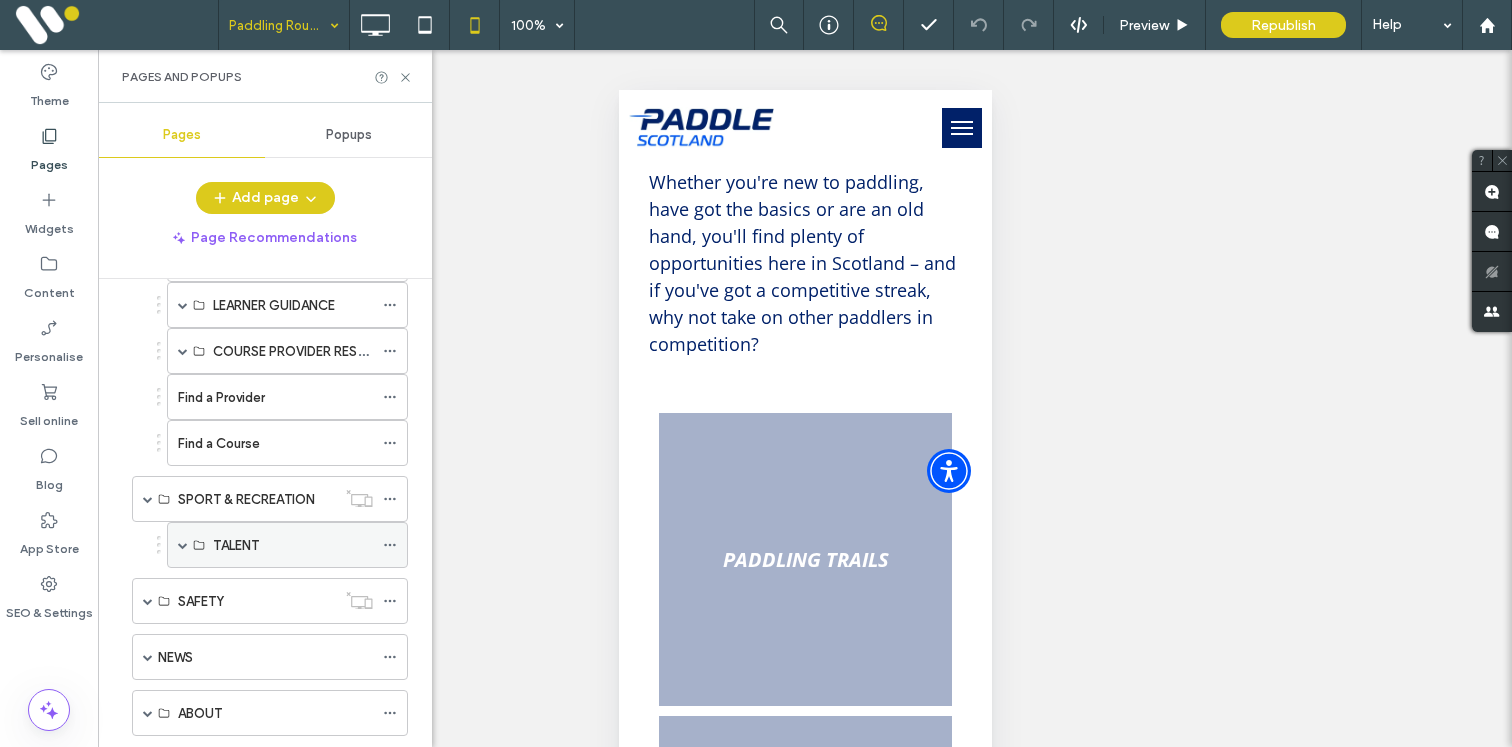 click at bounding box center [183, 545] 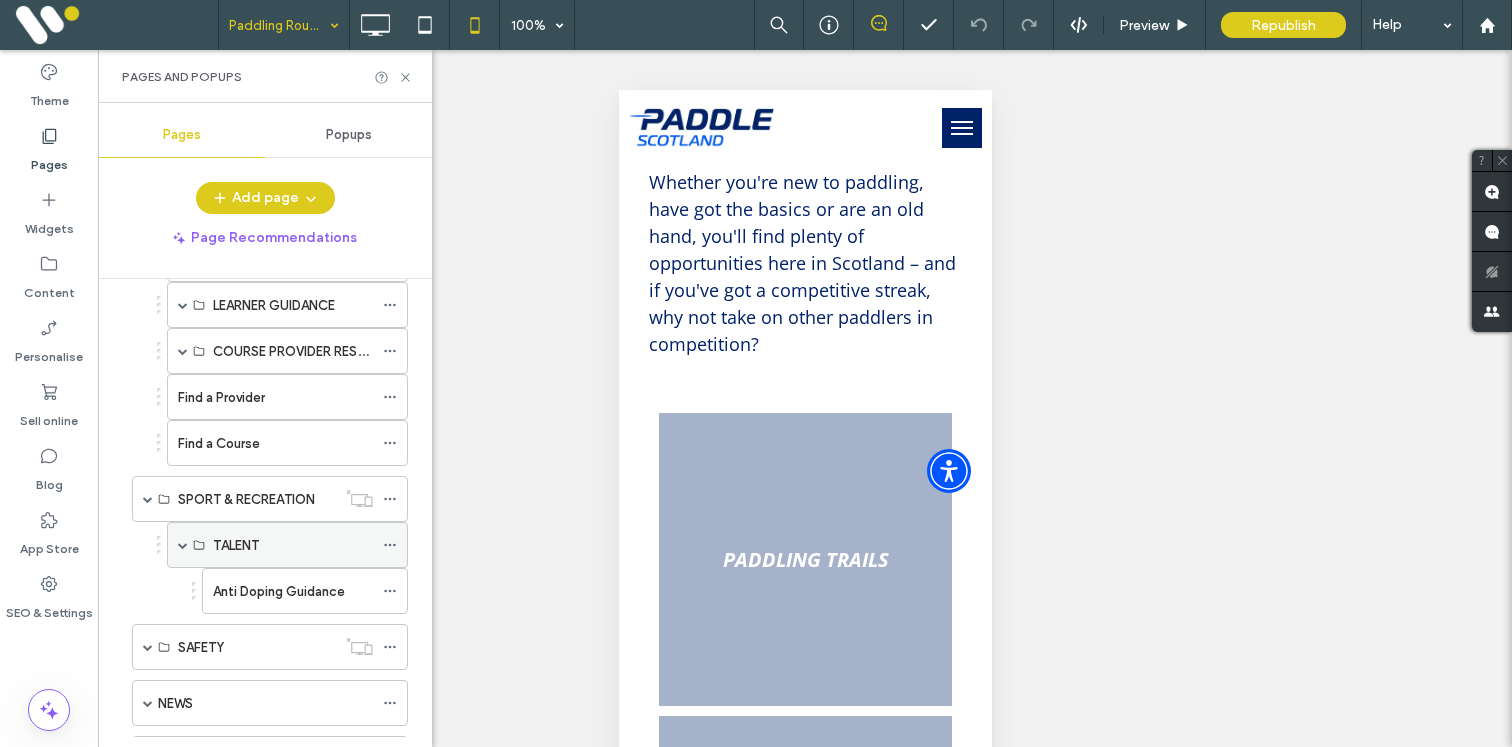 click at bounding box center (183, 545) 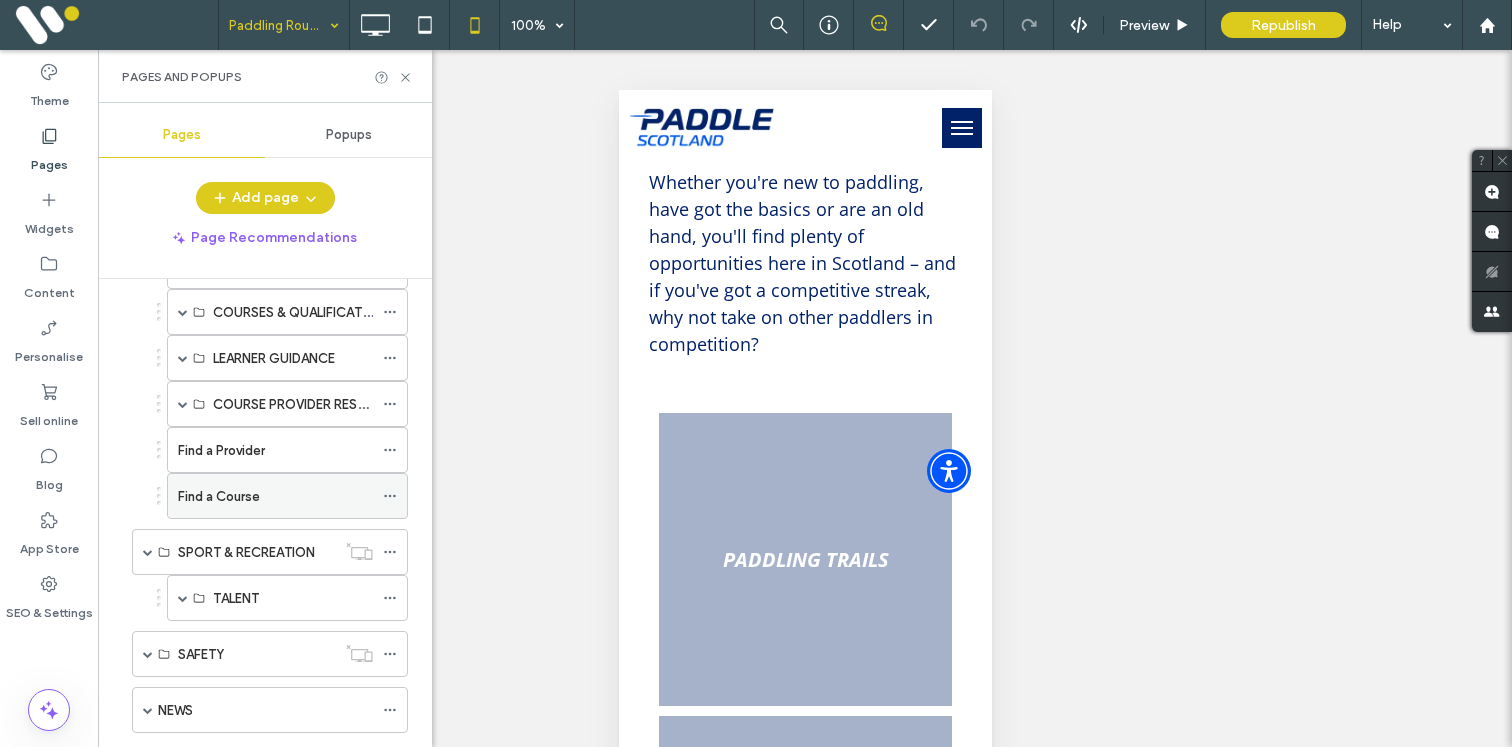 scroll, scrollTop: 766, scrollLeft: 0, axis: vertical 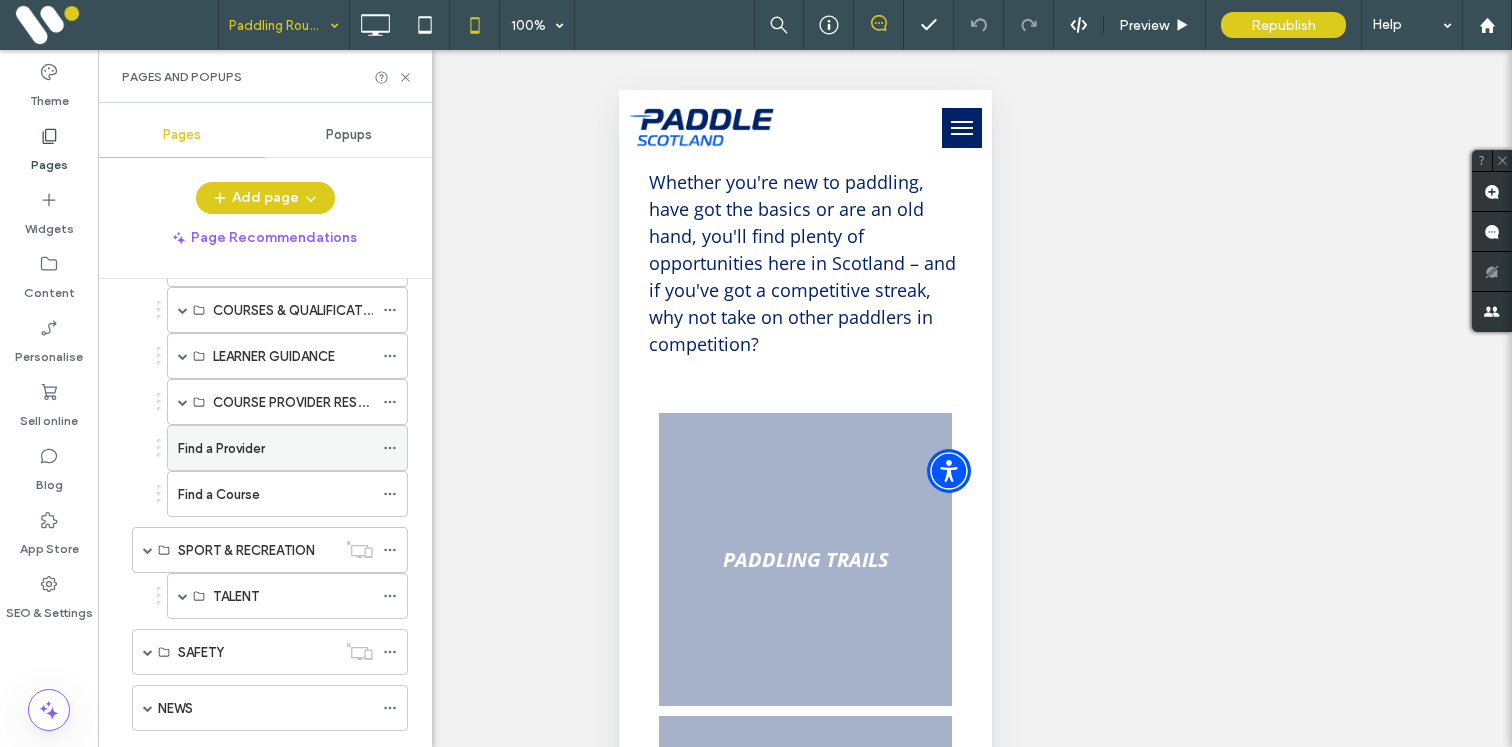 click on "Find a Provider" at bounding box center (221, 448) 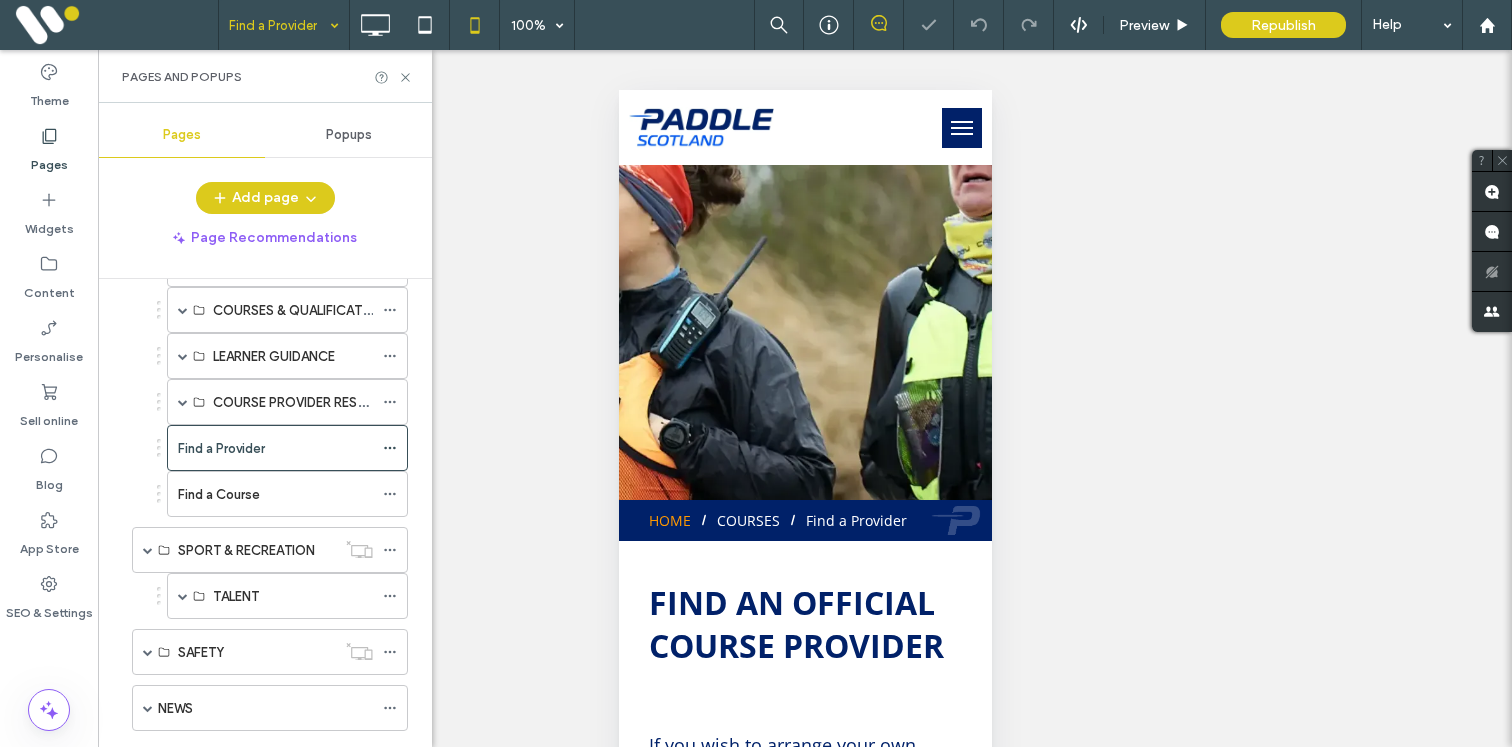 scroll, scrollTop: 0, scrollLeft: 0, axis: both 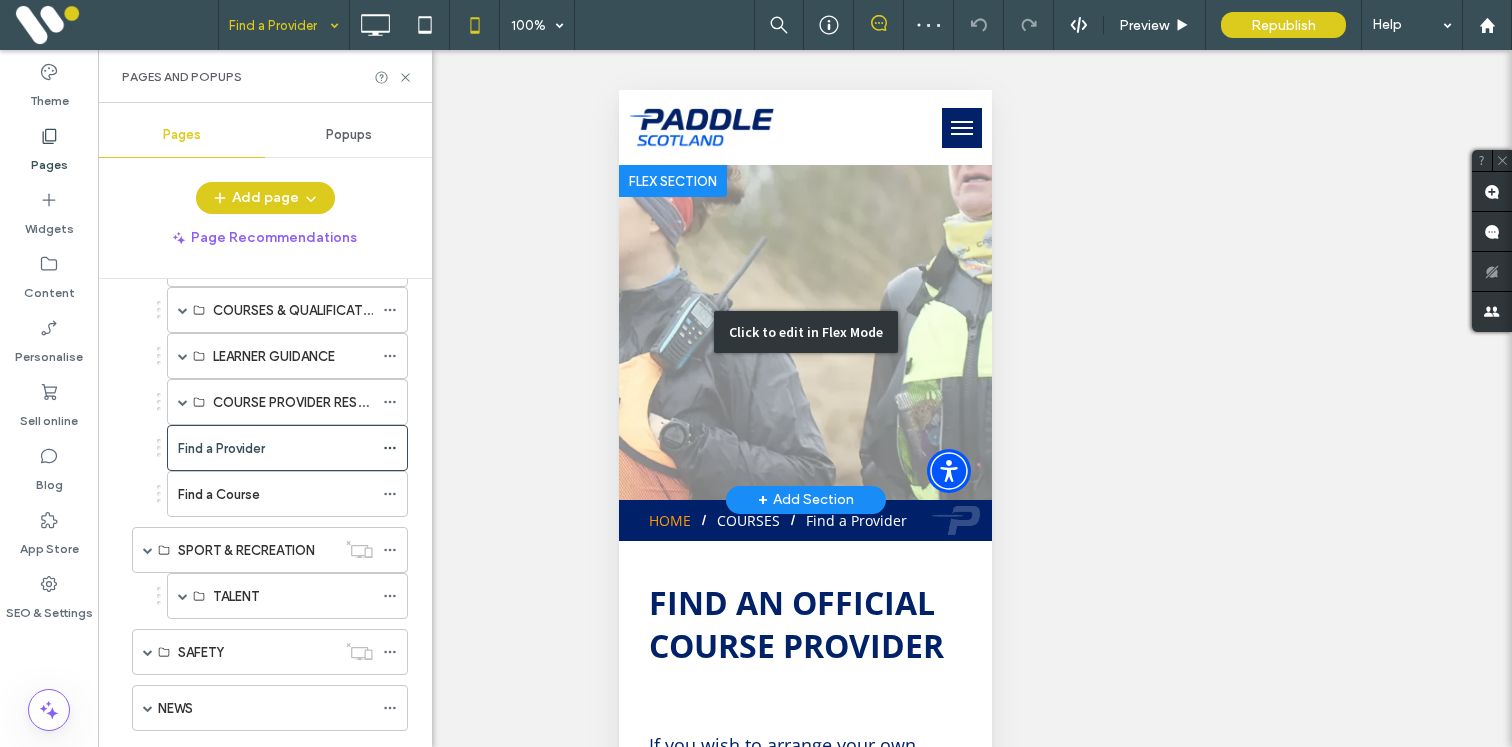 click on "Click to edit in Flex Mode" at bounding box center [804, 332] 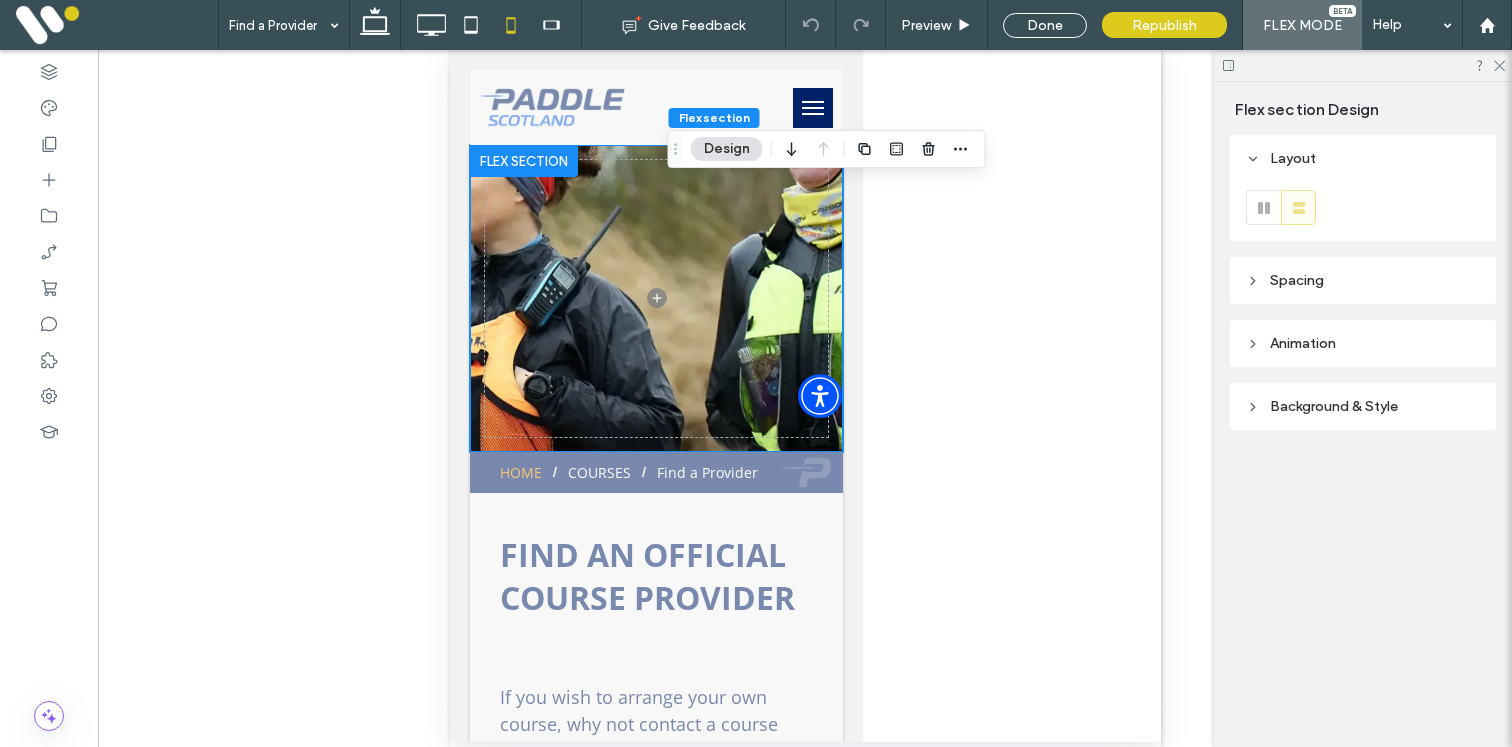 click on "Background & Style" at bounding box center [1363, 406] 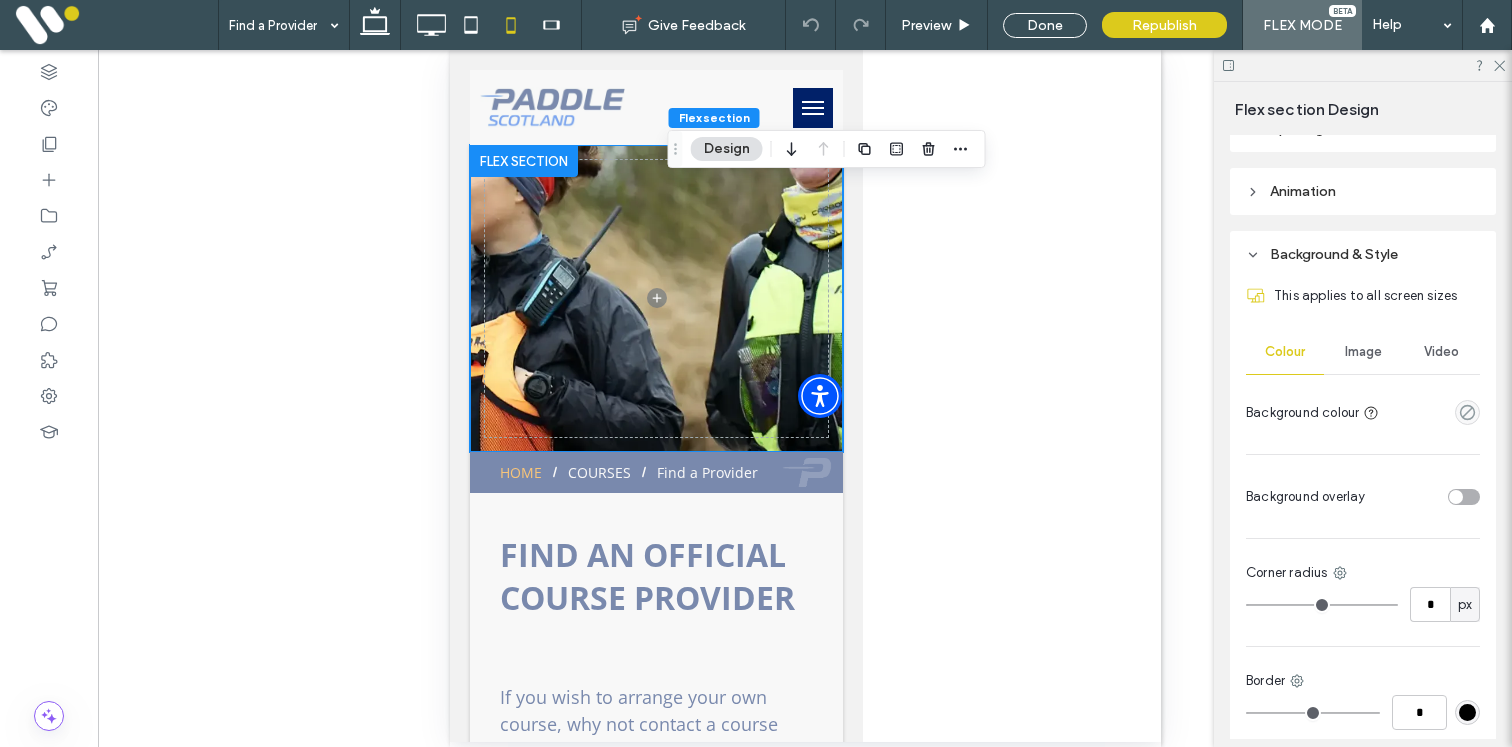 scroll, scrollTop: 159, scrollLeft: 0, axis: vertical 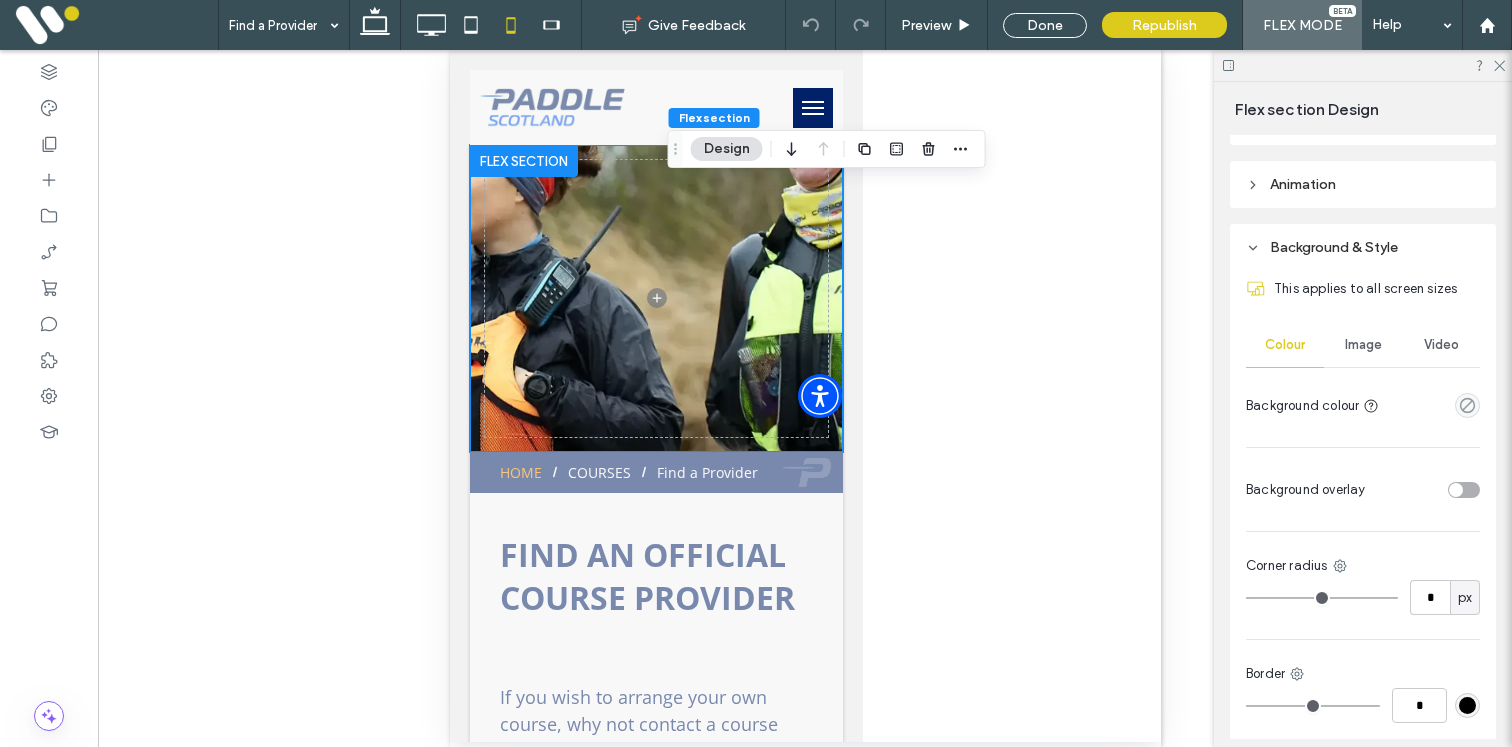 click on "Image" at bounding box center [1363, 345] 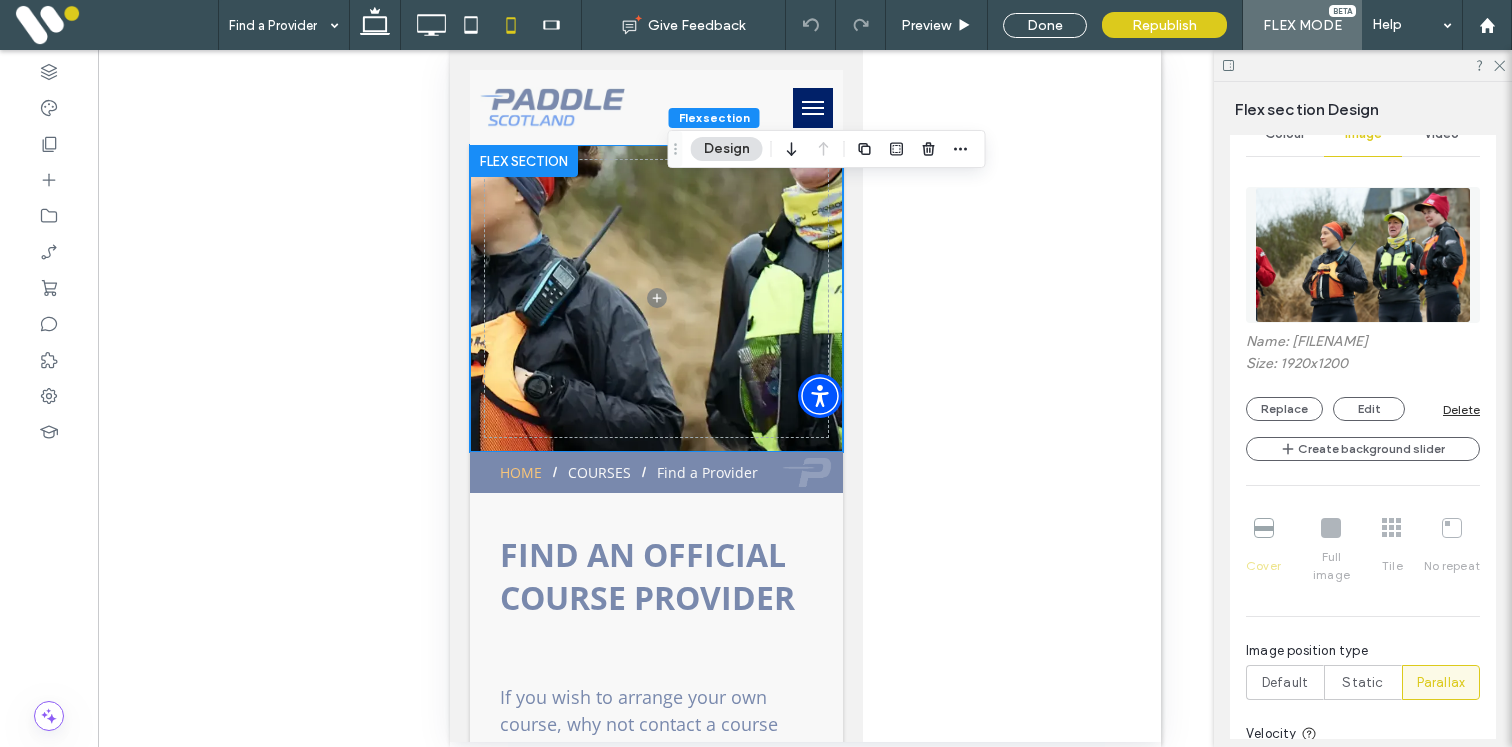 scroll, scrollTop: 511, scrollLeft: 0, axis: vertical 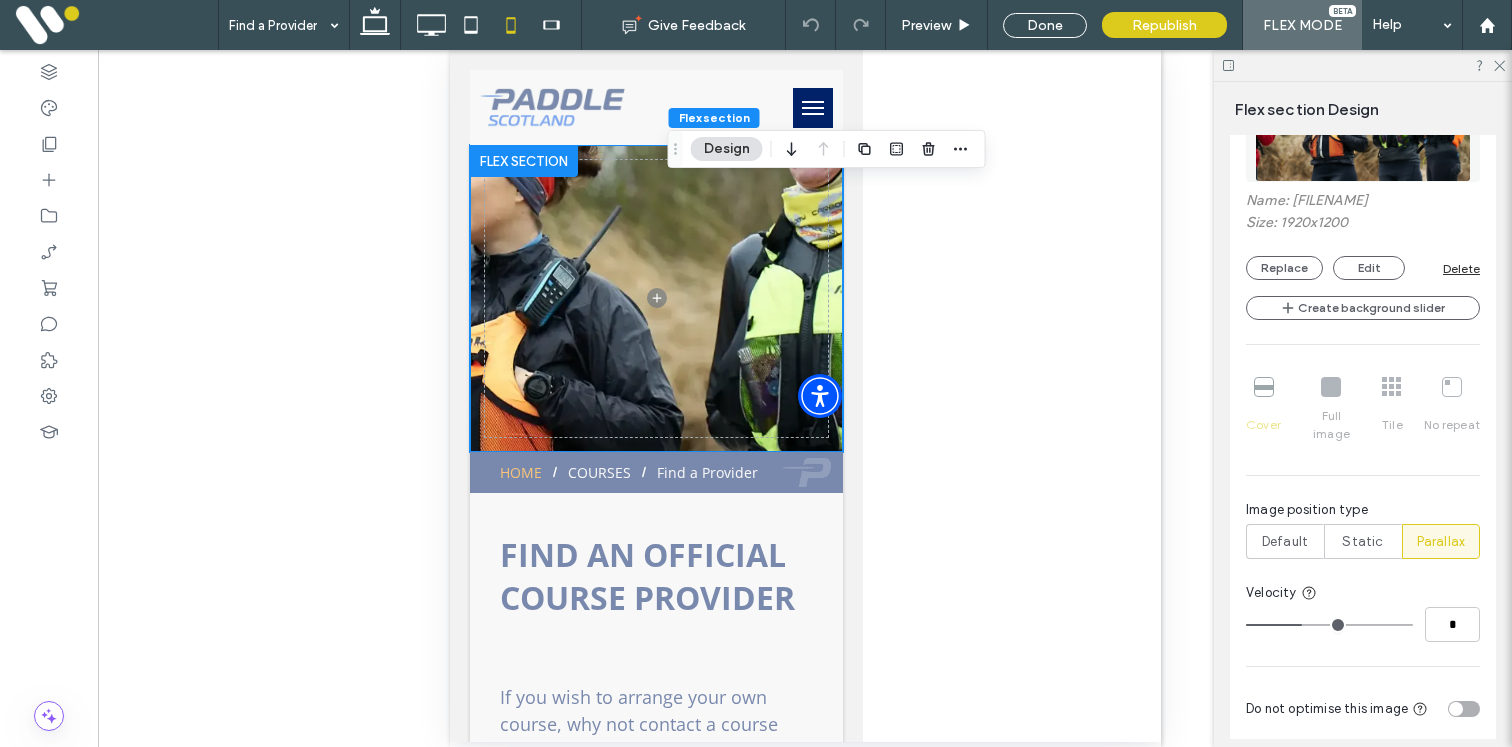 click on "Cover Full image Tile No repeat" at bounding box center [1363, 410] 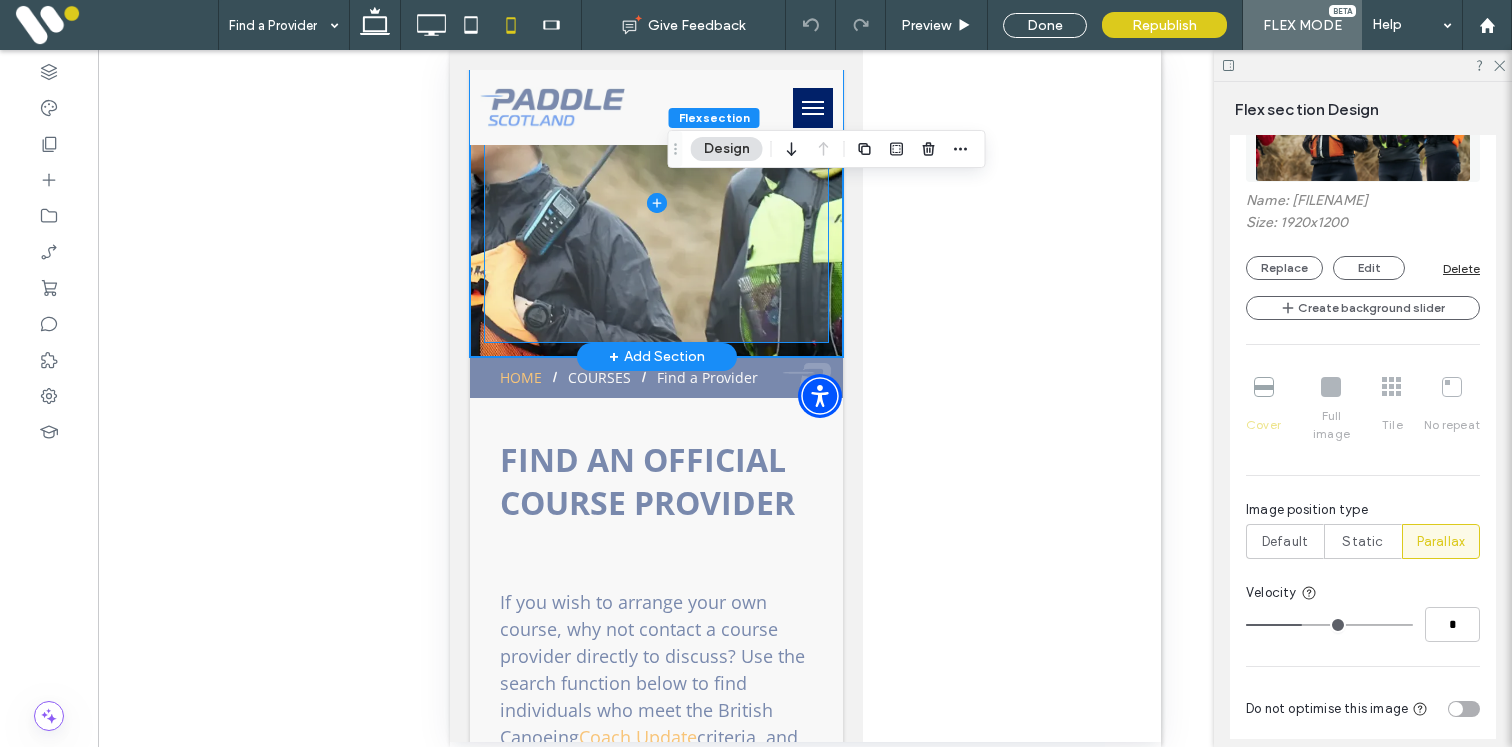 scroll, scrollTop: 0, scrollLeft: 0, axis: both 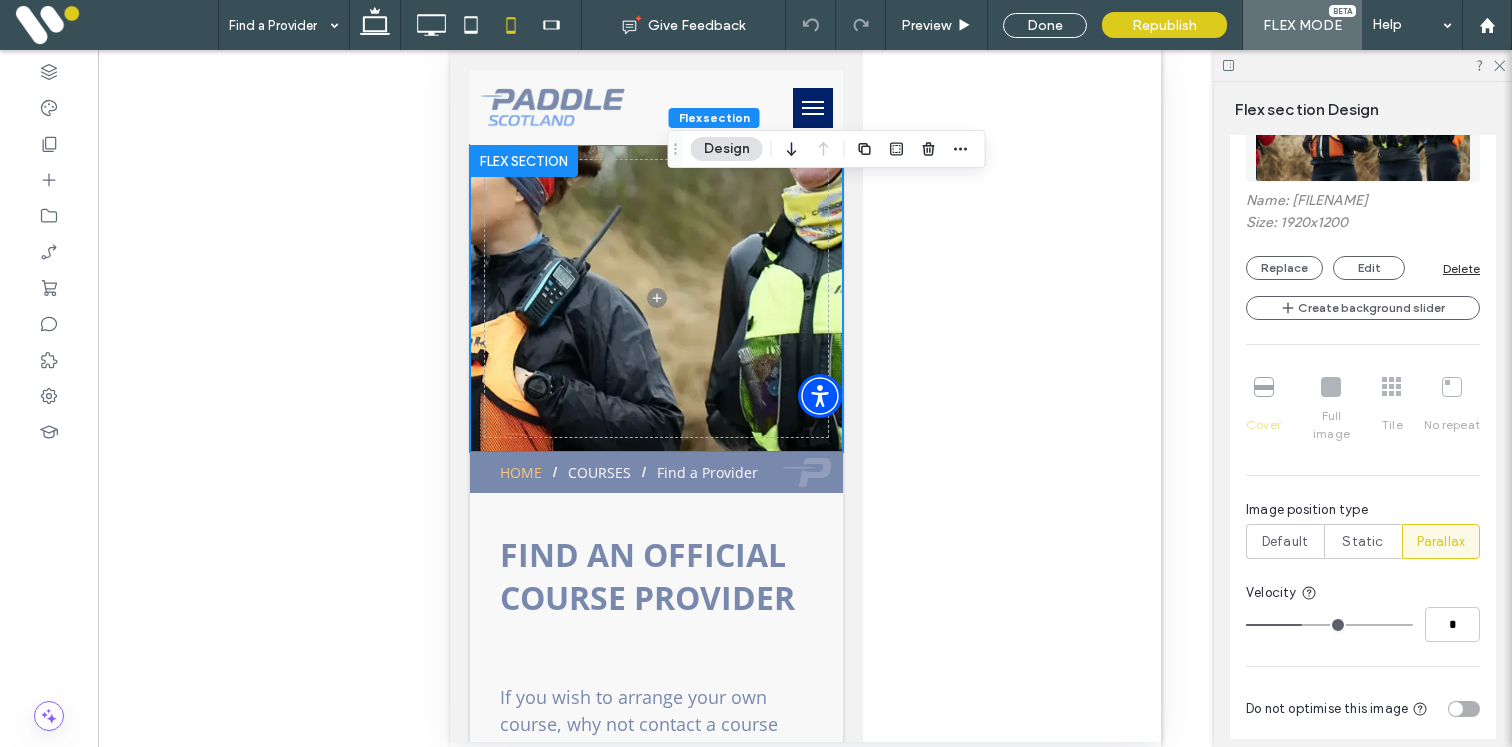 click on "Cover Full image Tile No repeat" at bounding box center (1363, 410) 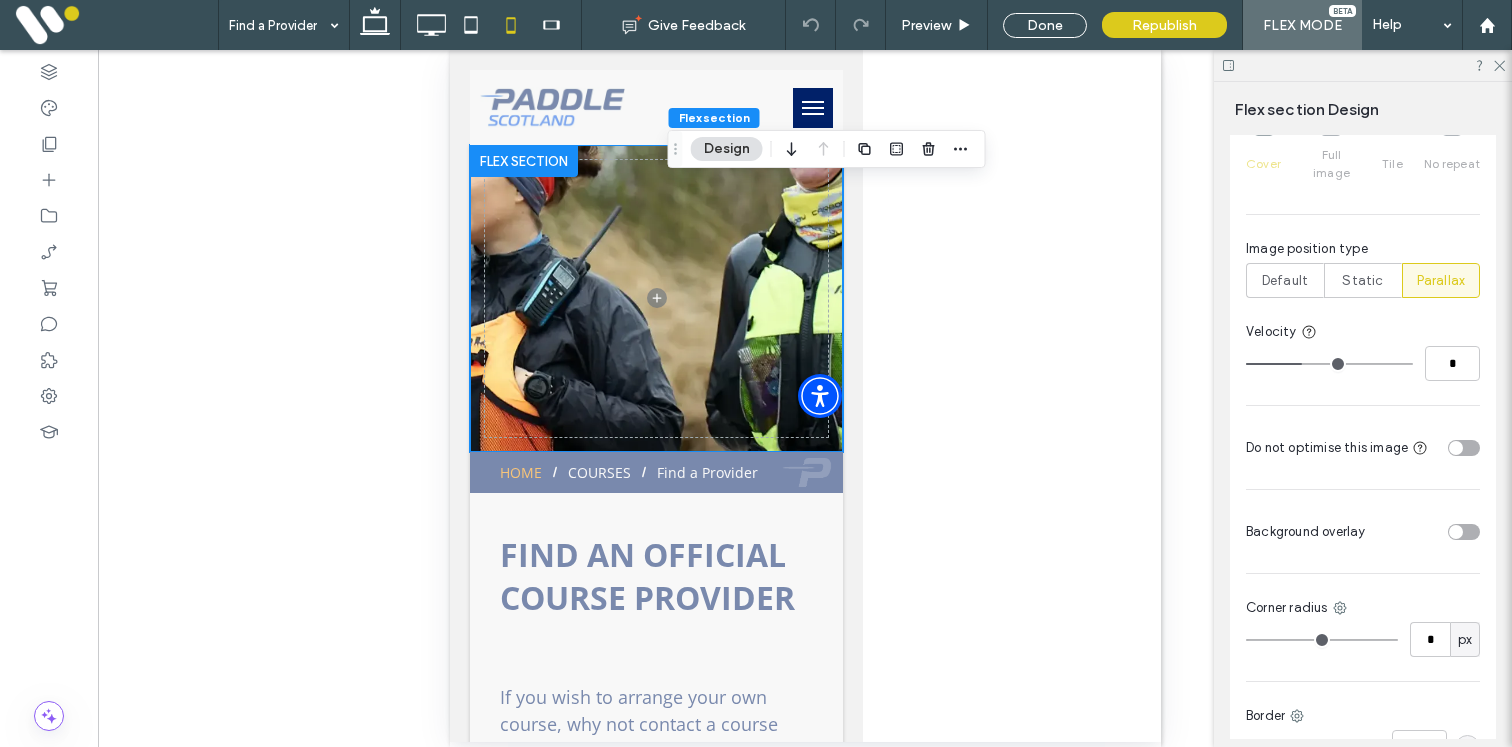 scroll, scrollTop: 794, scrollLeft: 0, axis: vertical 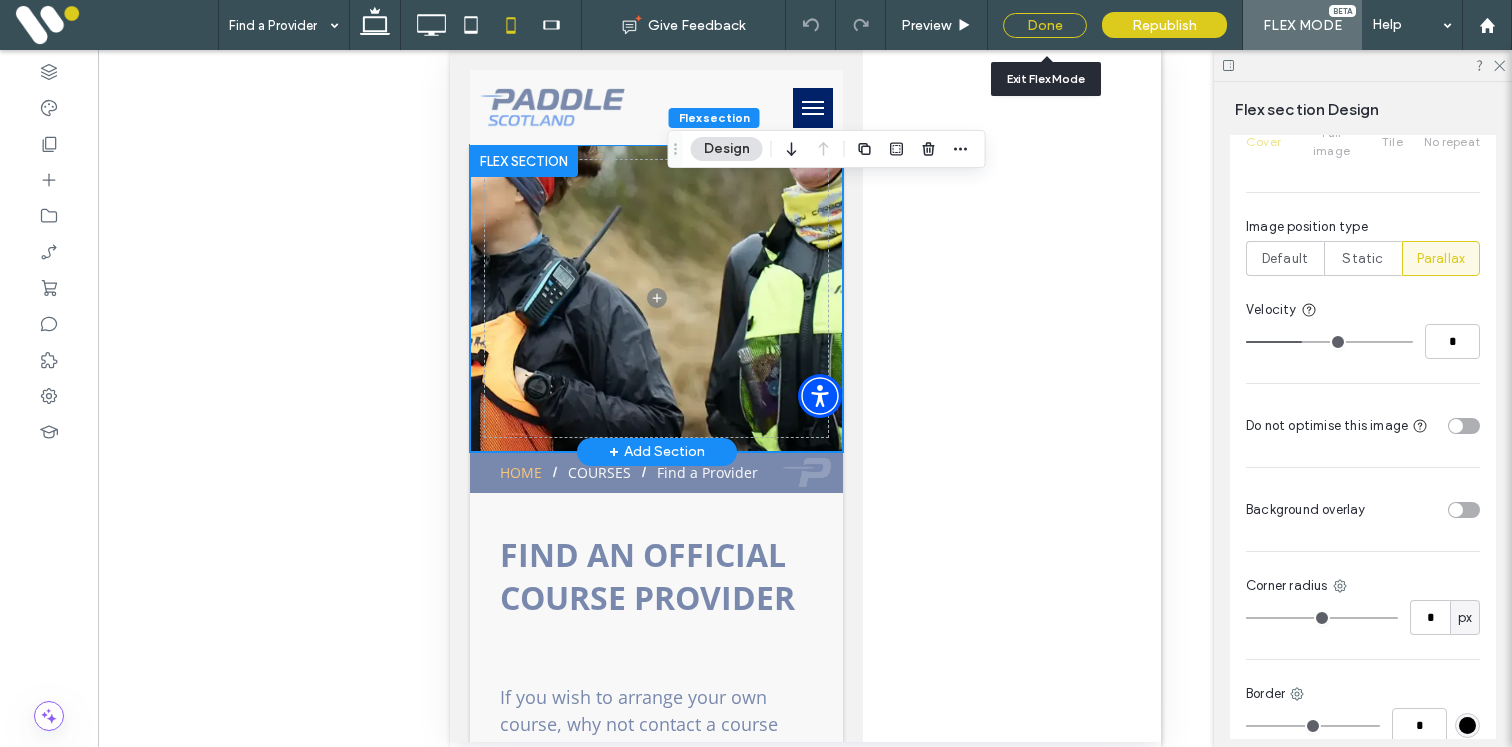 click on "Done" at bounding box center [1045, 25] 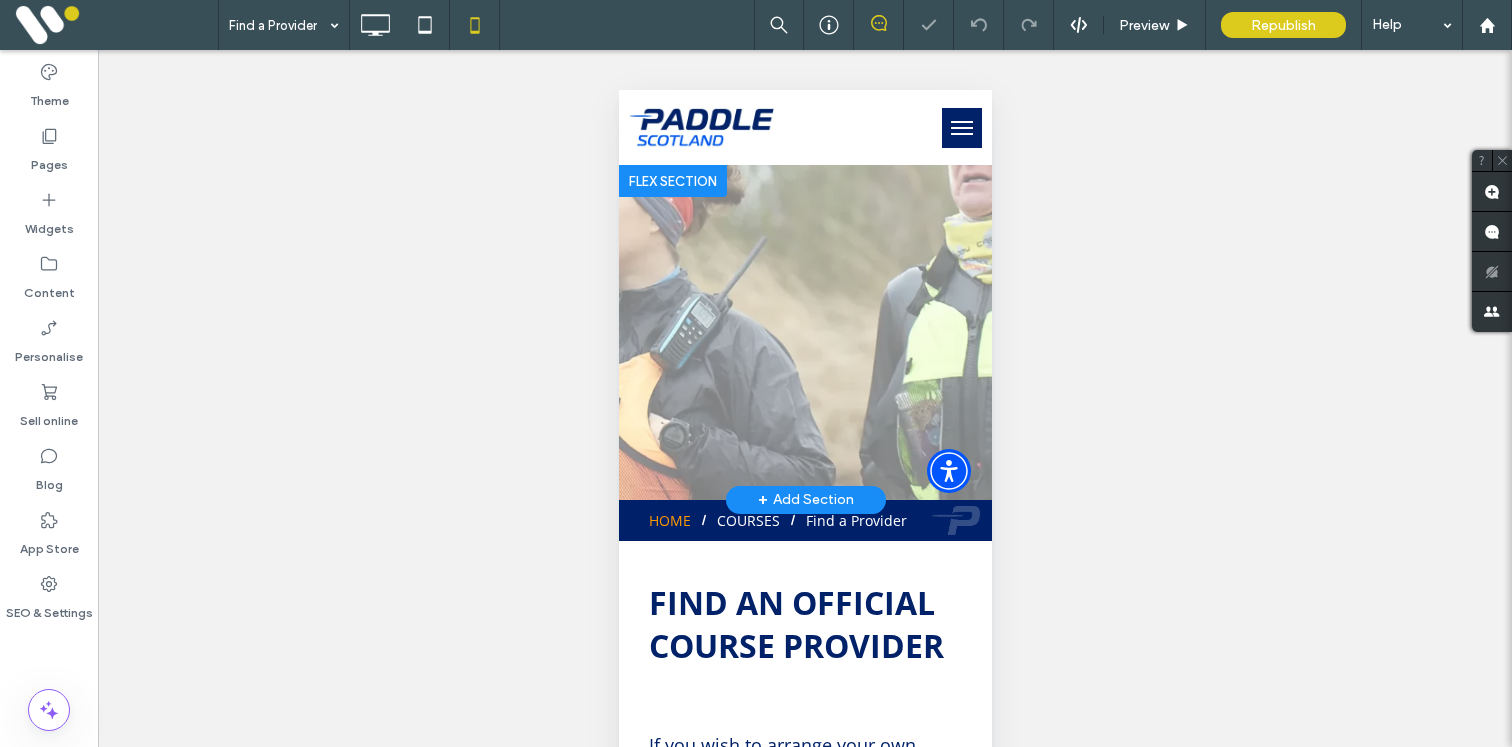 scroll, scrollTop: 80, scrollLeft: 0, axis: vertical 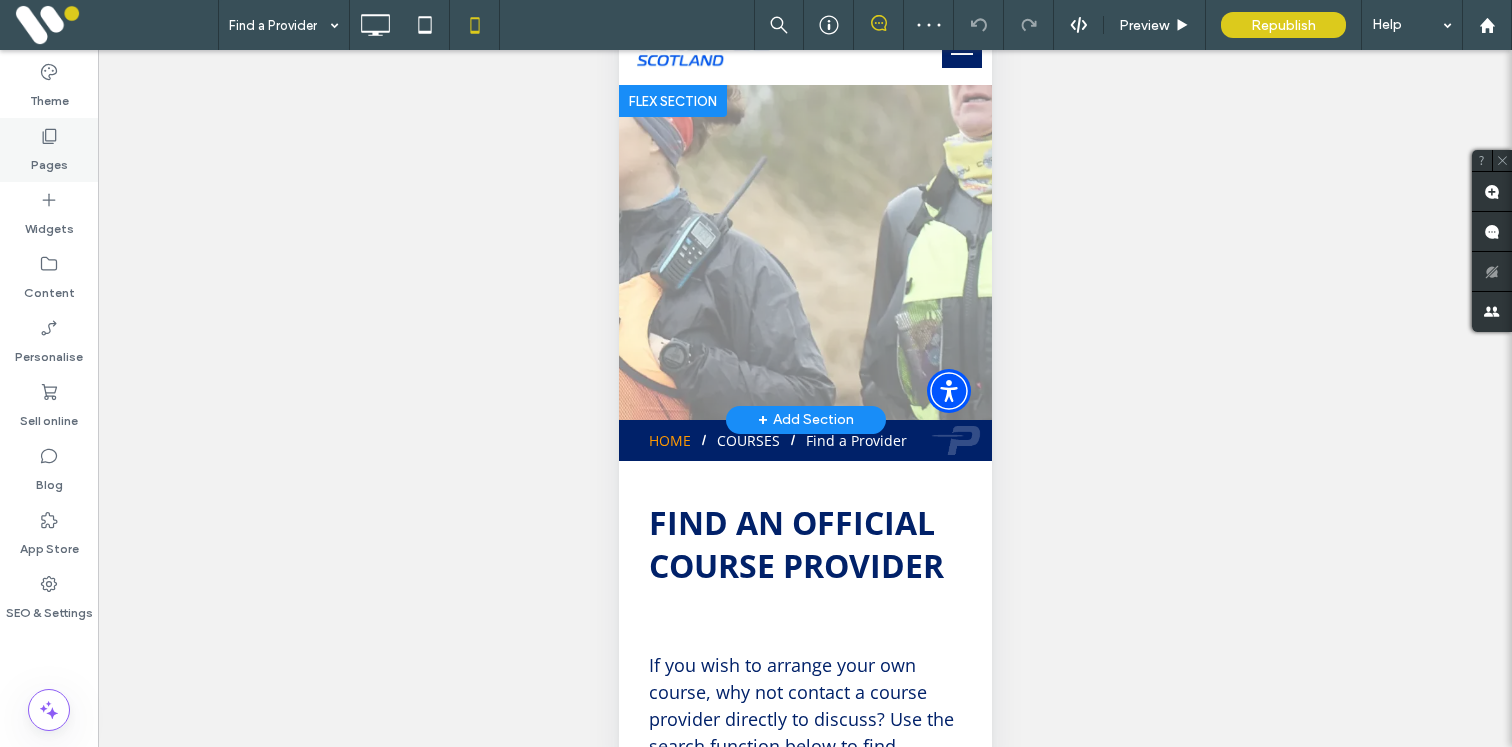 click on "Pages" at bounding box center (49, 150) 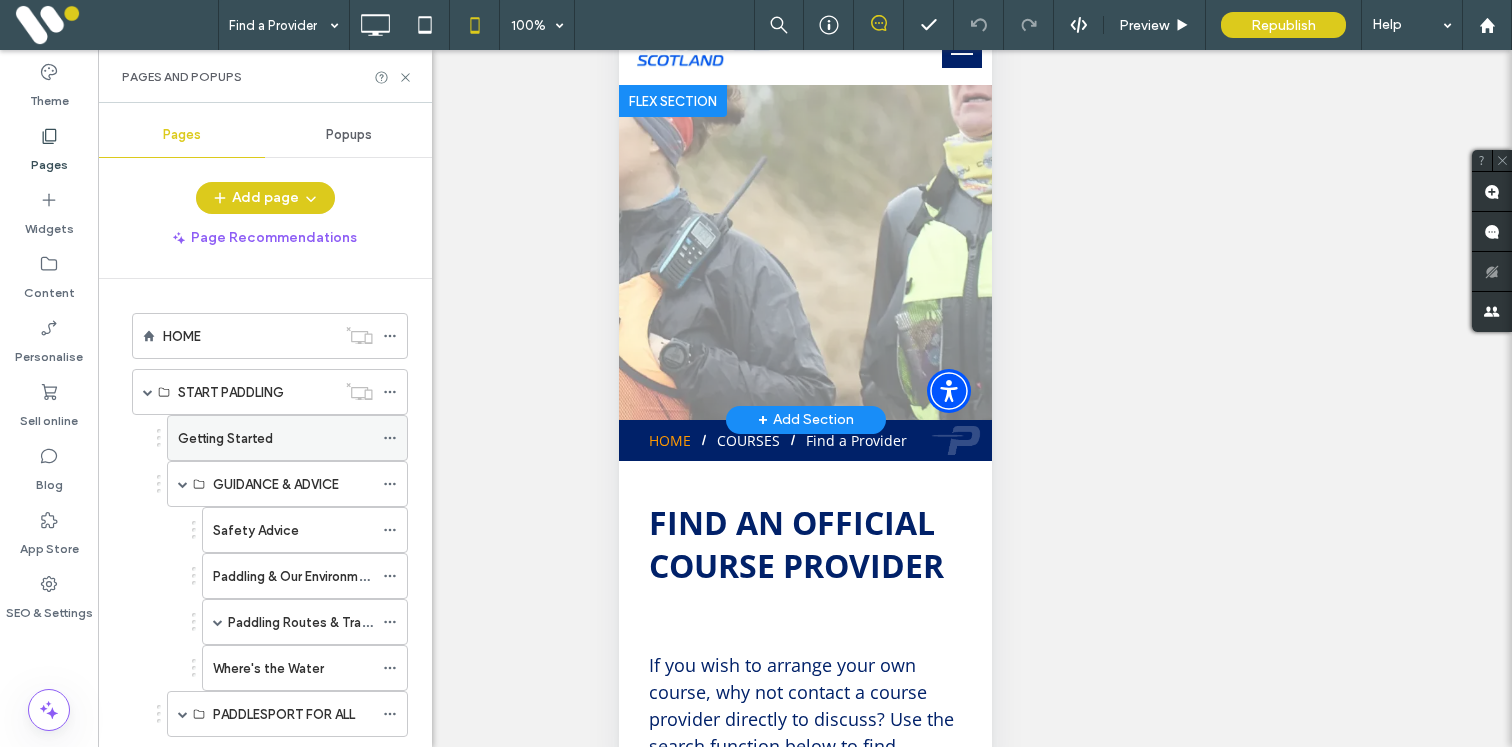 click on "Getting Started" at bounding box center [225, 438] 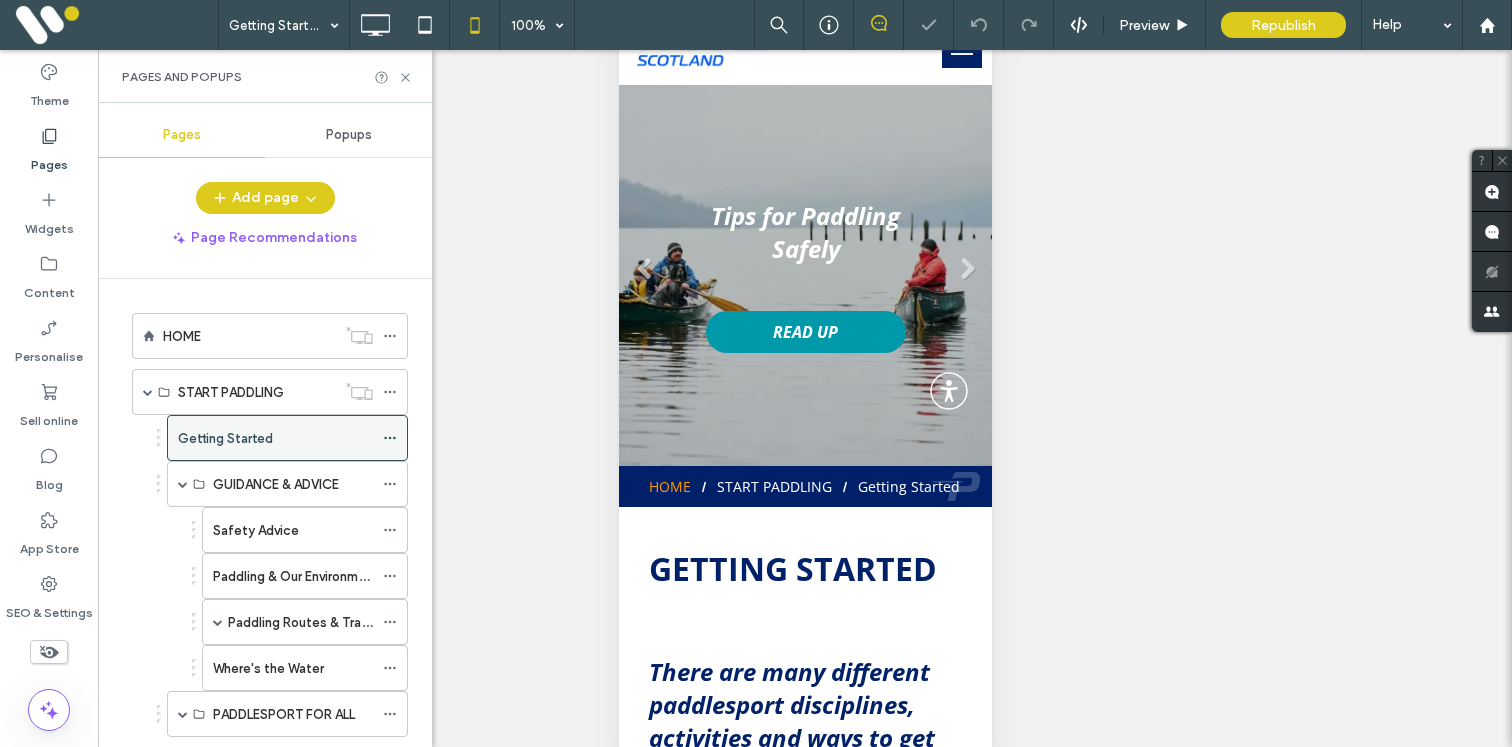 scroll, scrollTop: 0, scrollLeft: 0, axis: both 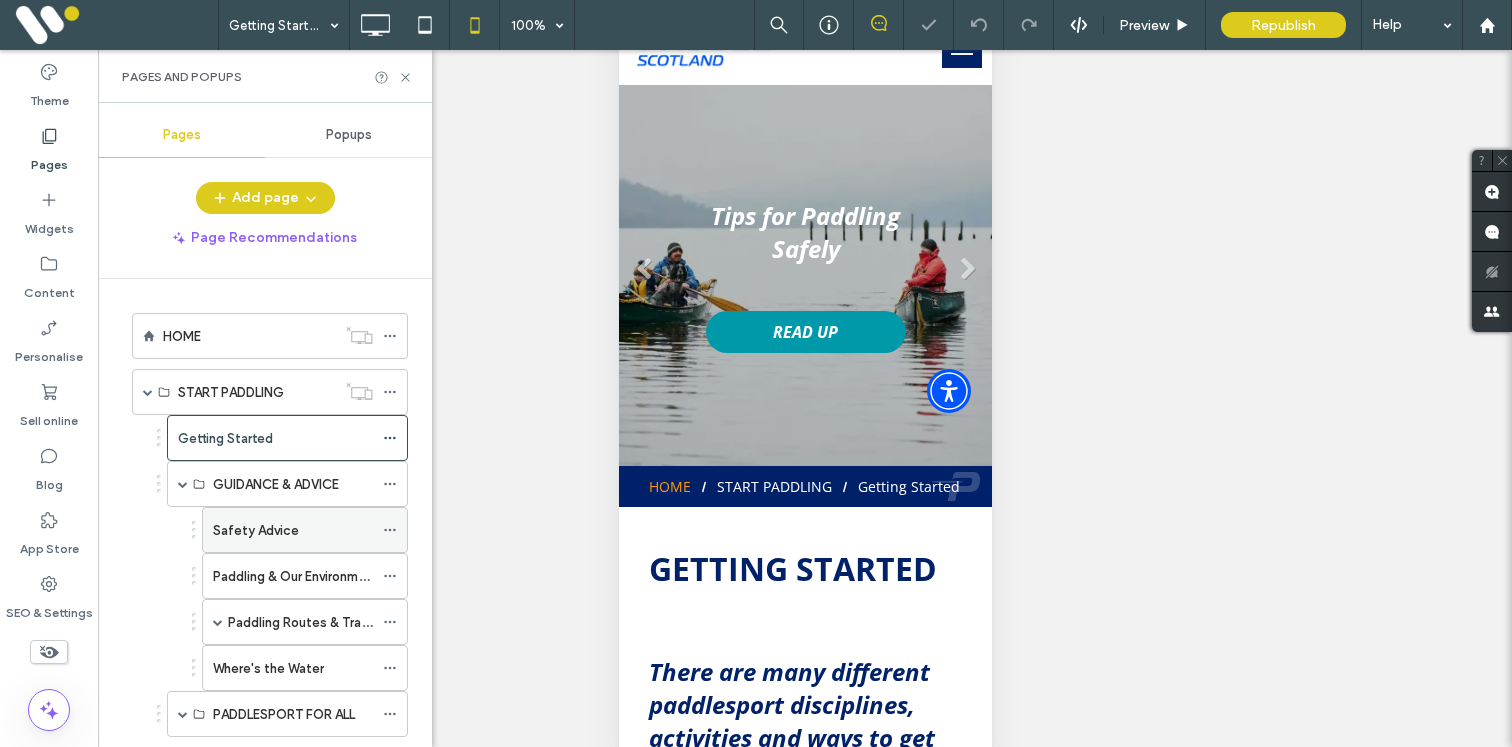 click on "Safety Advice" at bounding box center [256, 530] 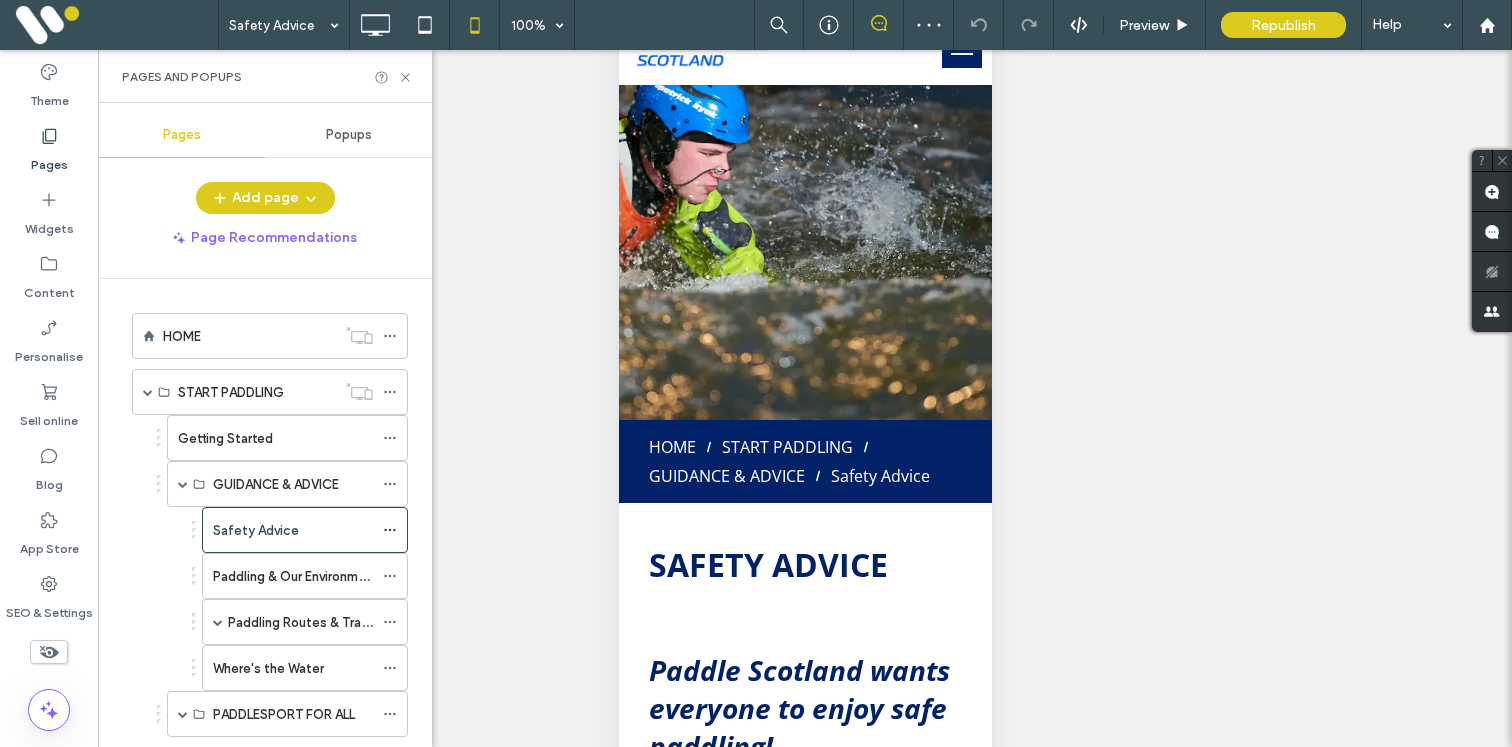 scroll, scrollTop: 0, scrollLeft: 0, axis: both 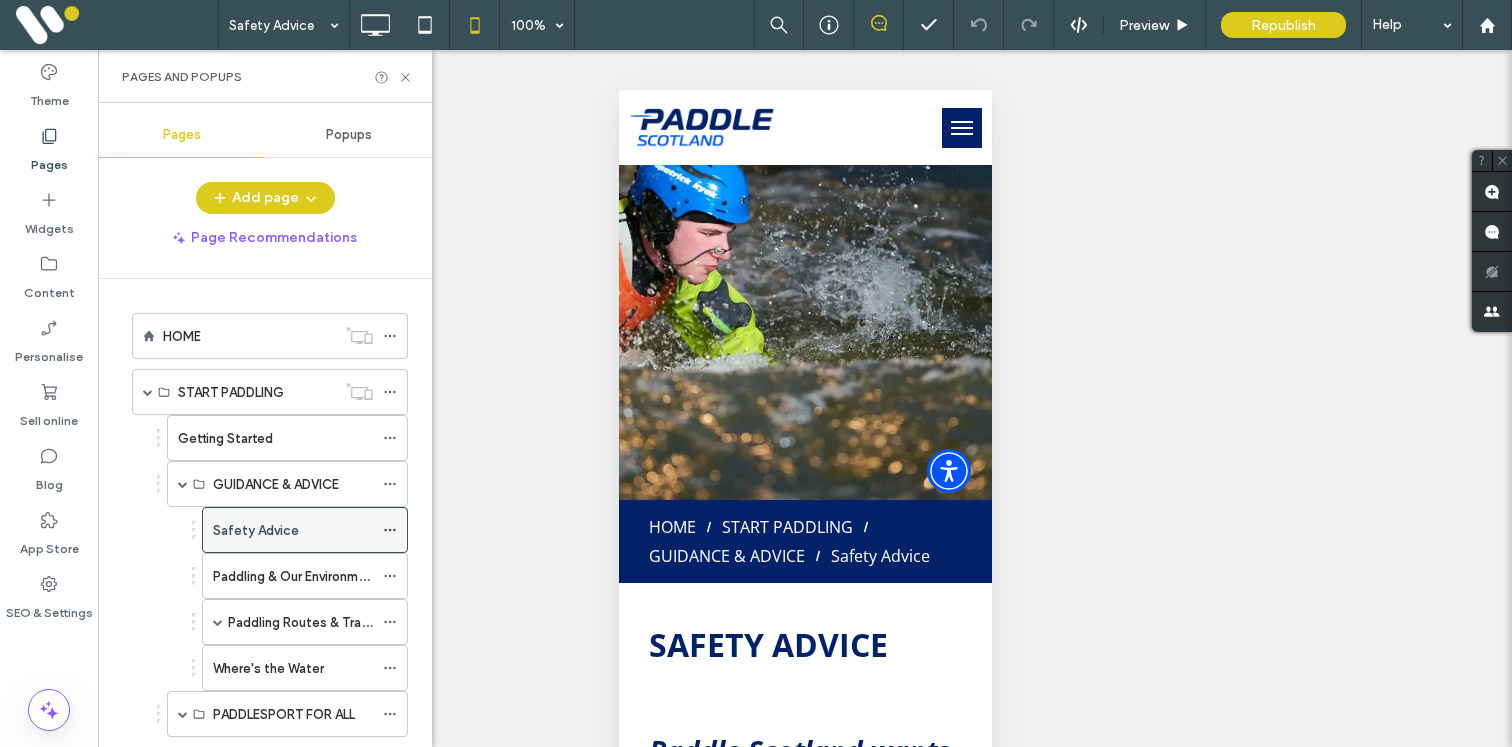 click 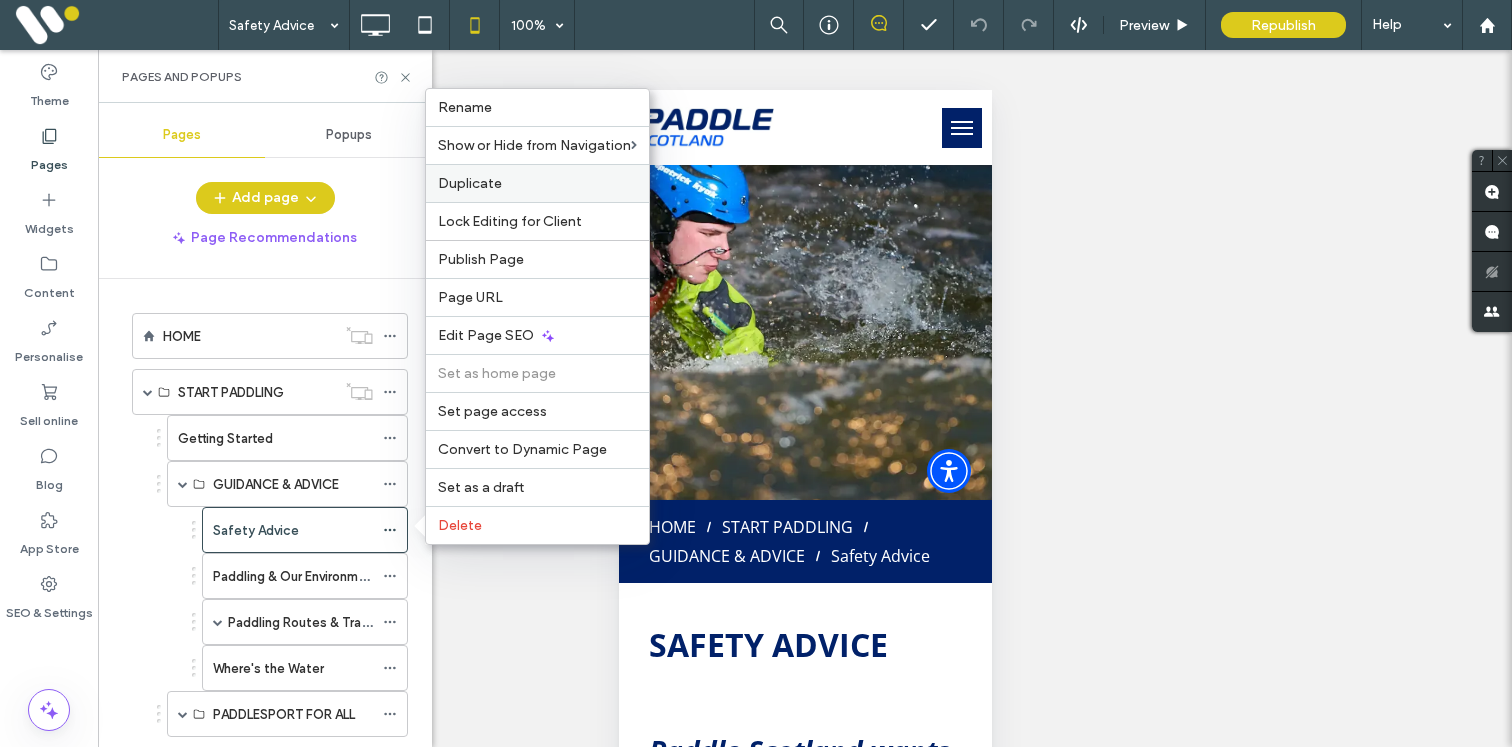 click on "Duplicate" at bounding box center [470, 183] 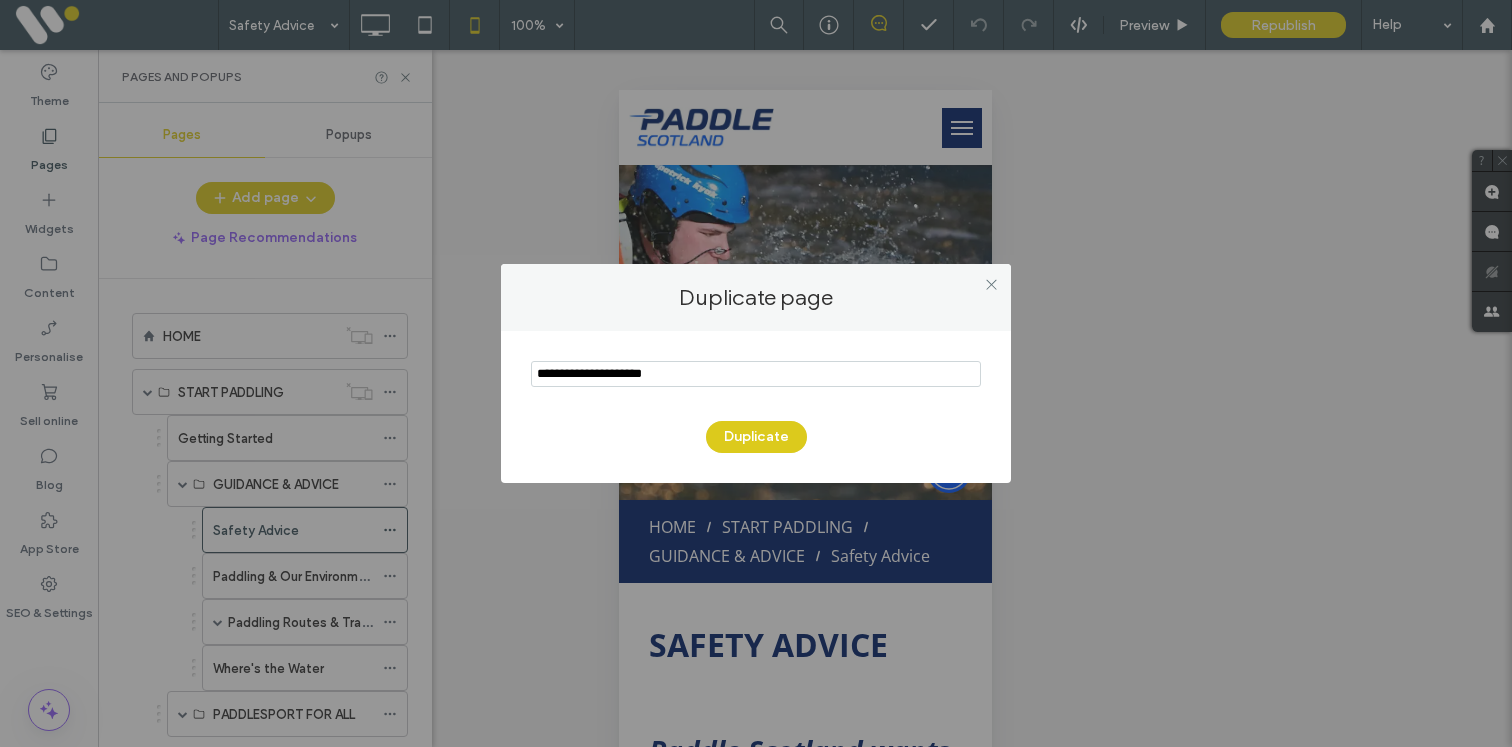 click at bounding box center (756, 374) 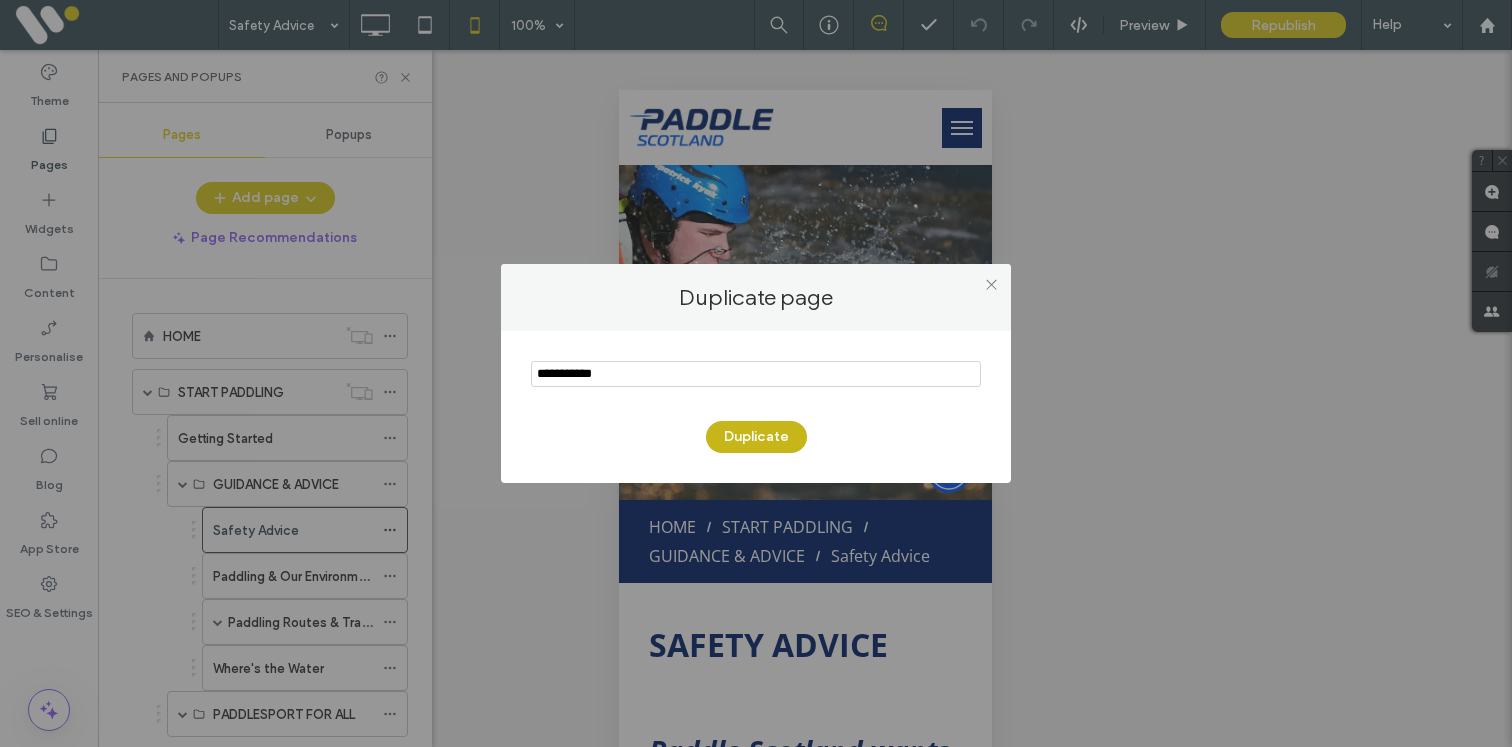 type on "**********" 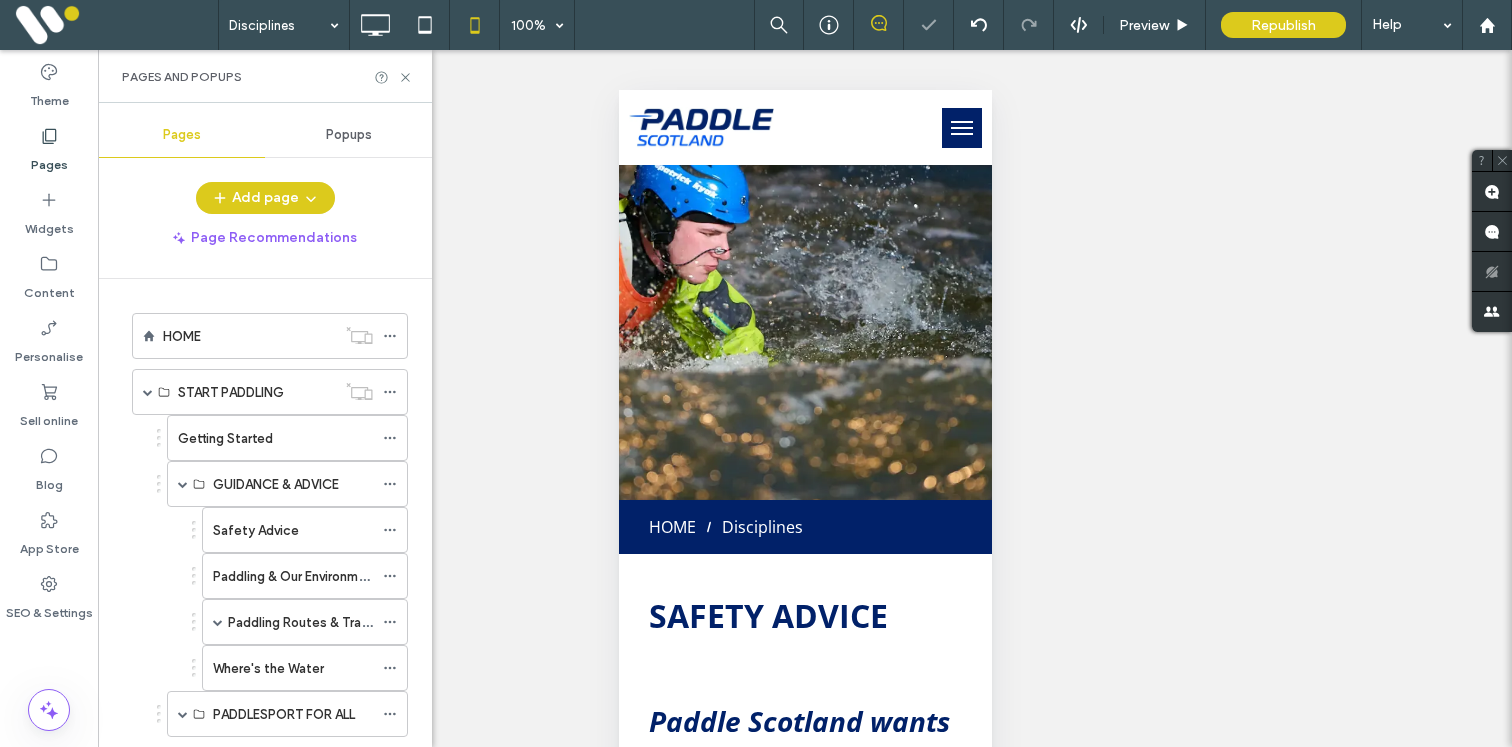 scroll, scrollTop: 0, scrollLeft: 0, axis: both 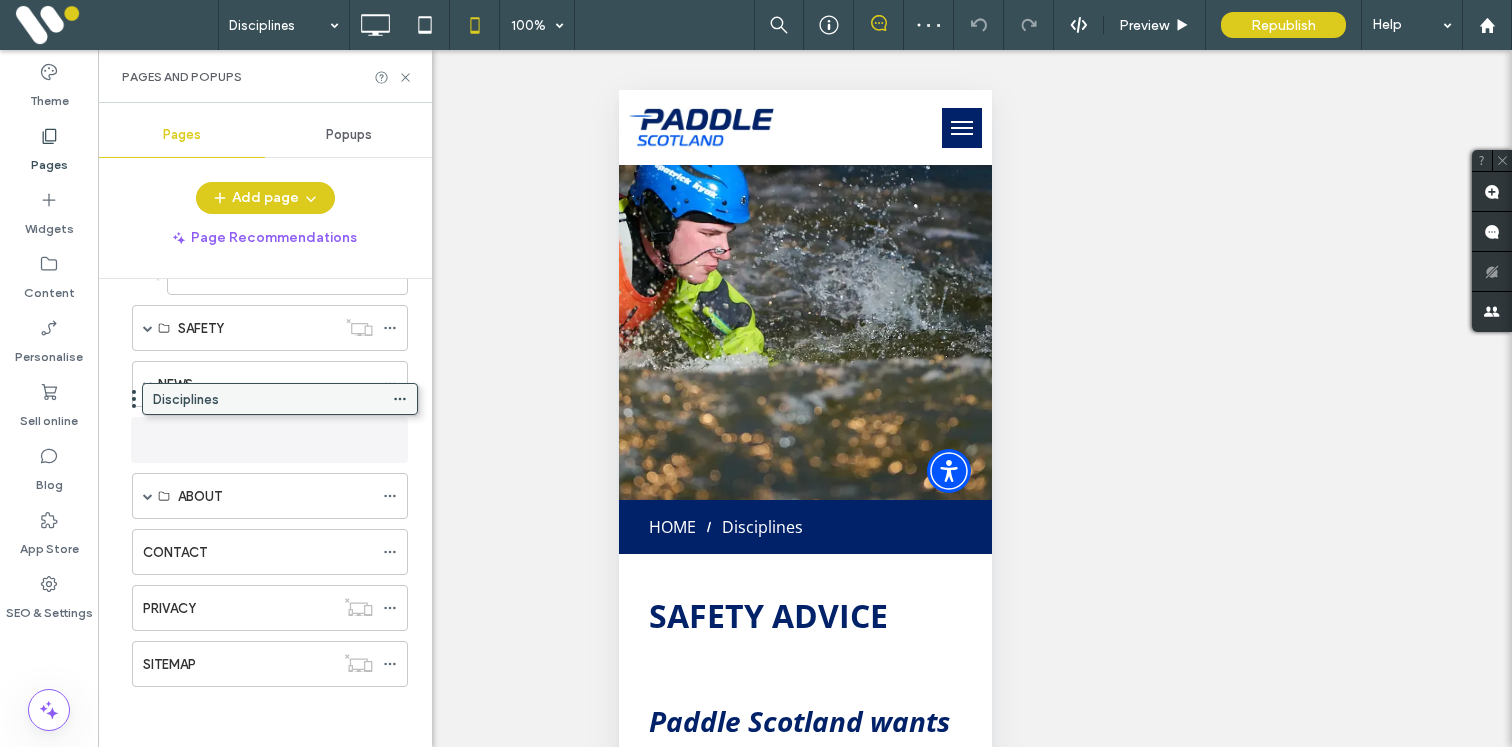 drag, startPoint x: 224, startPoint y: 665, endPoint x: 234, endPoint y: 407, distance: 258.19373 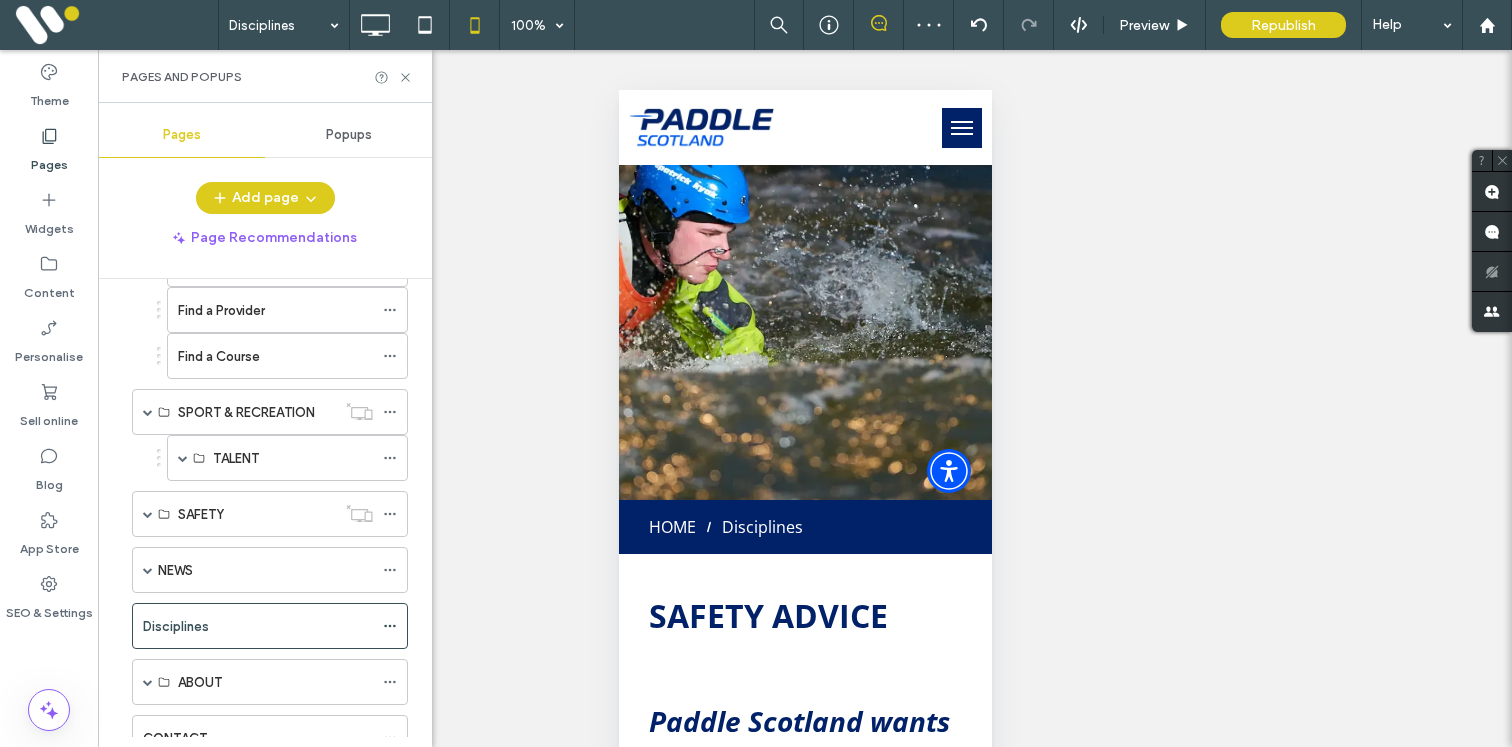 scroll, scrollTop: 887, scrollLeft: 0, axis: vertical 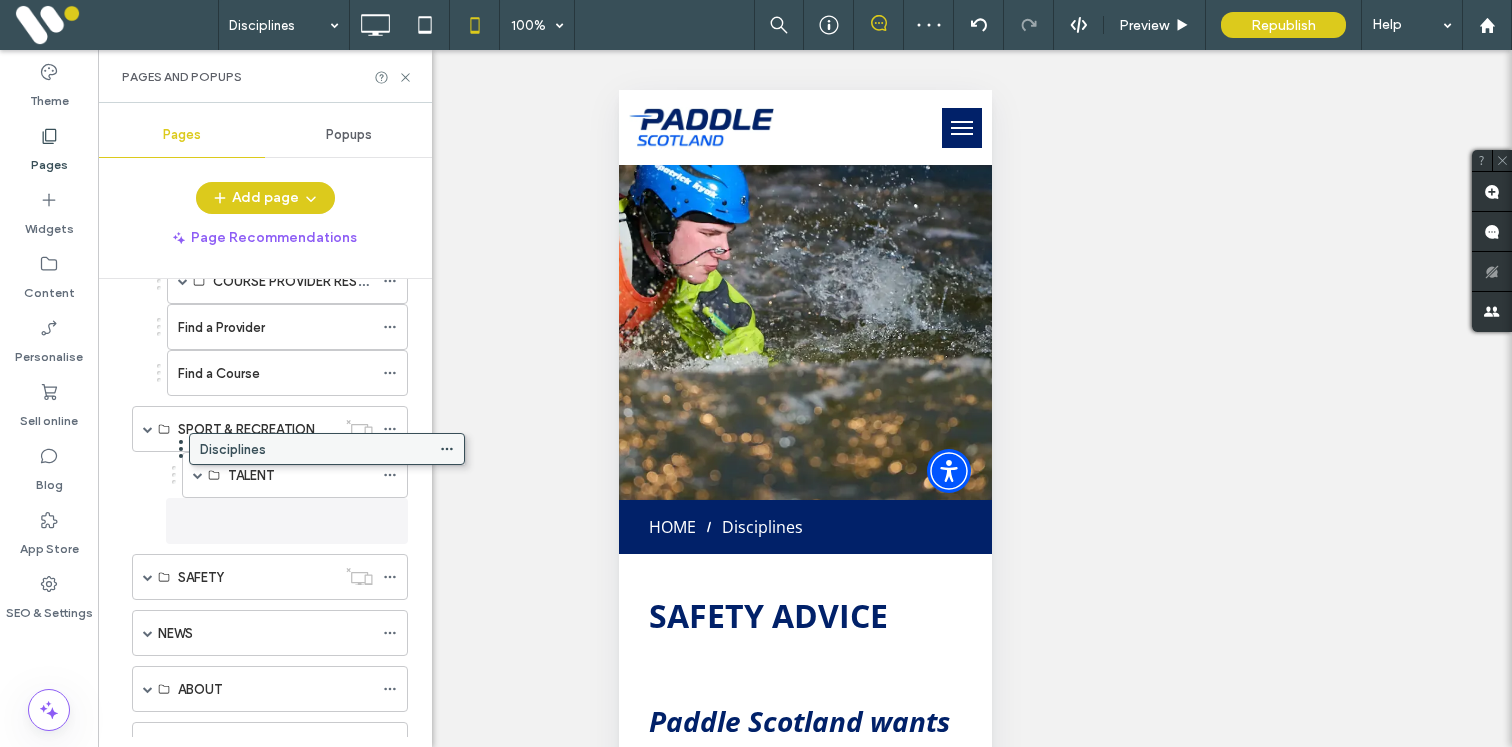 drag, startPoint x: 192, startPoint y: 641, endPoint x: 247, endPoint y: 461, distance: 188.2153 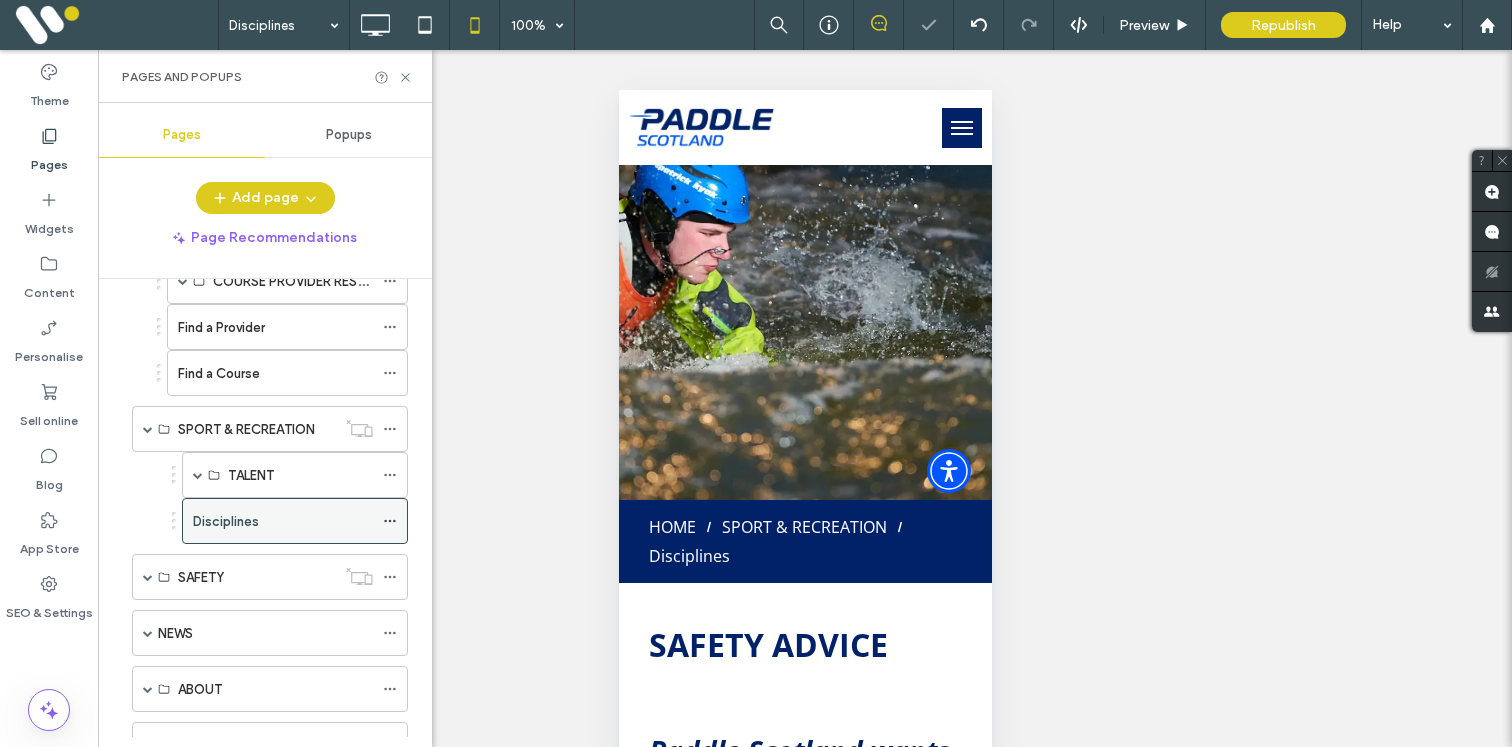click 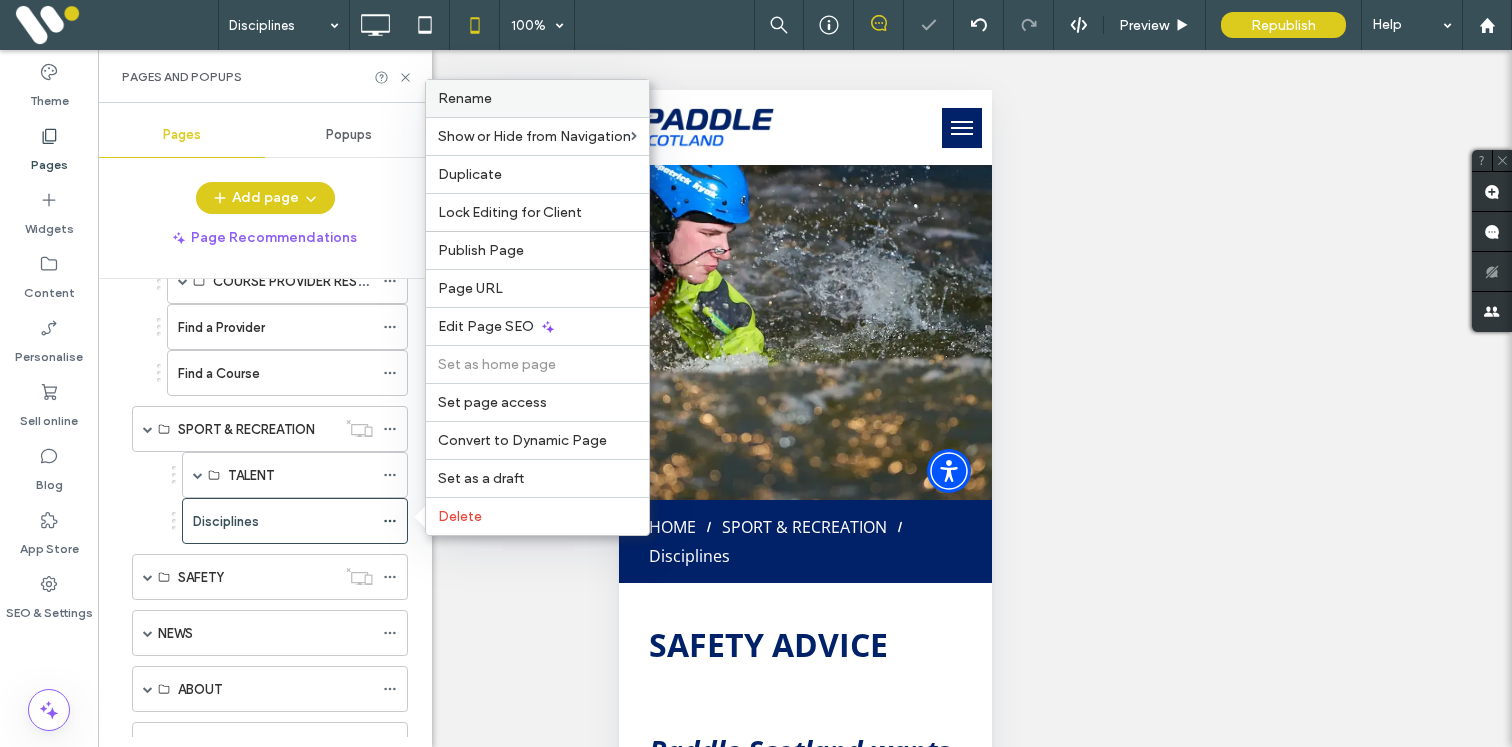 click on "Rename" at bounding box center (465, 98) 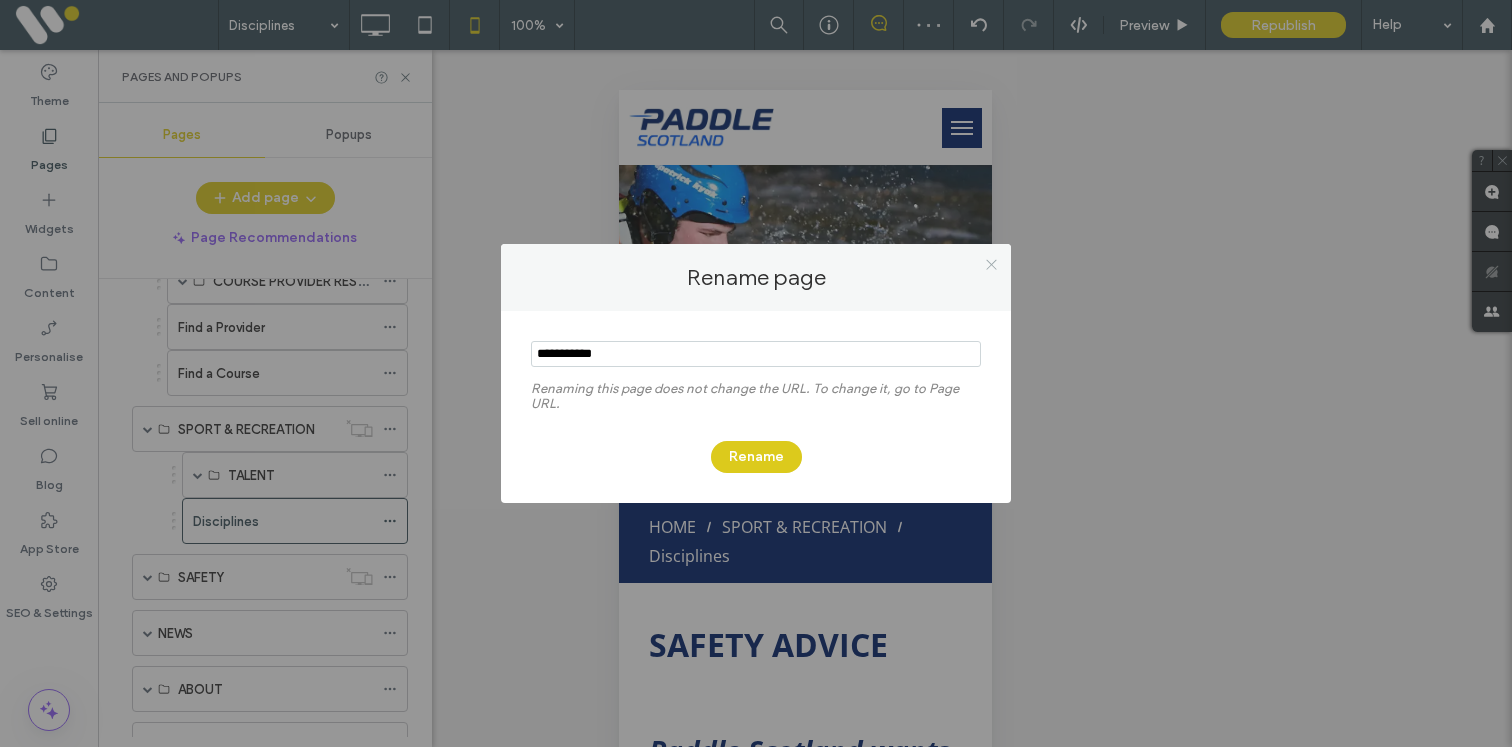 click 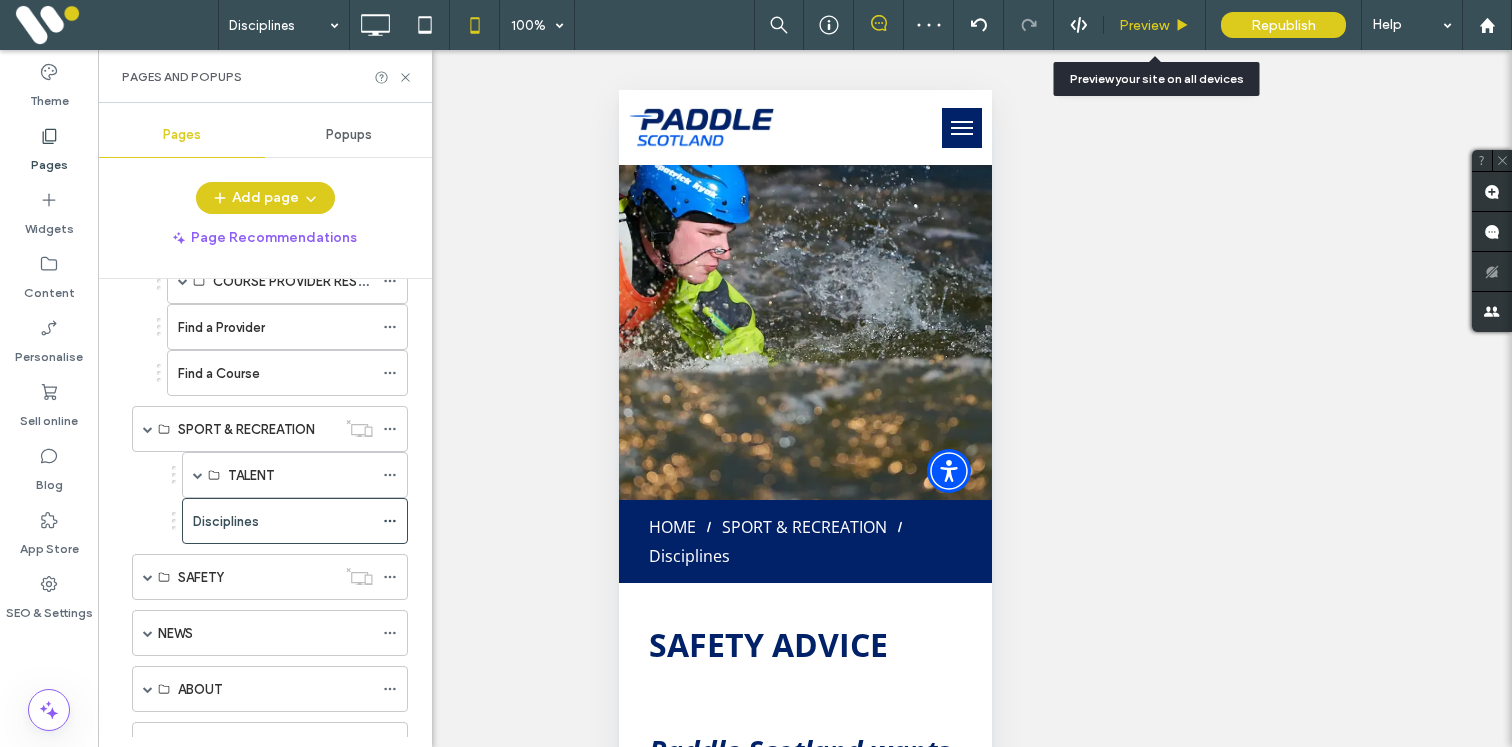 click on "Preview" at bounding box center (1144, 25) 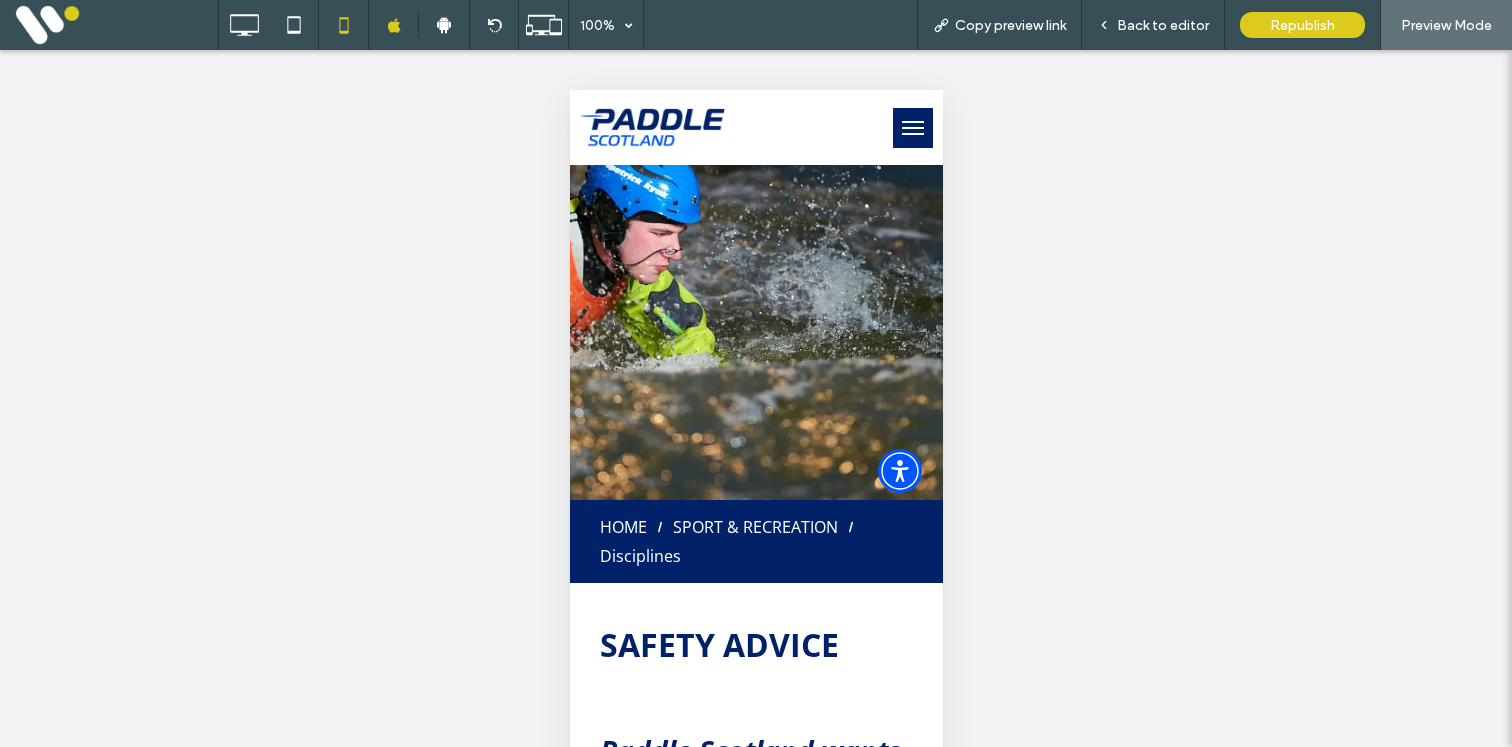click at bounding box center (912, 128) 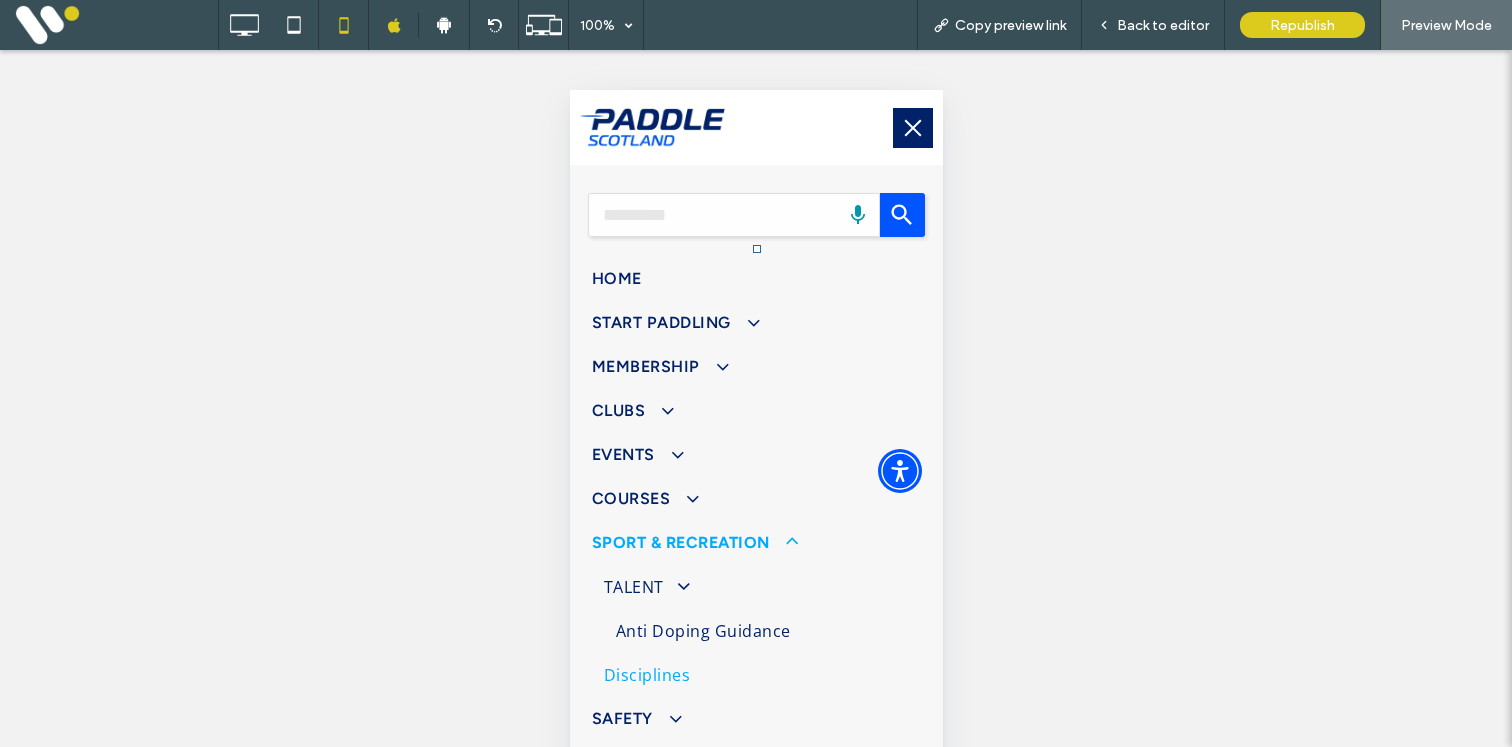 scroll, scrollTop: 17, scrollLeft: 0, axis: vertical 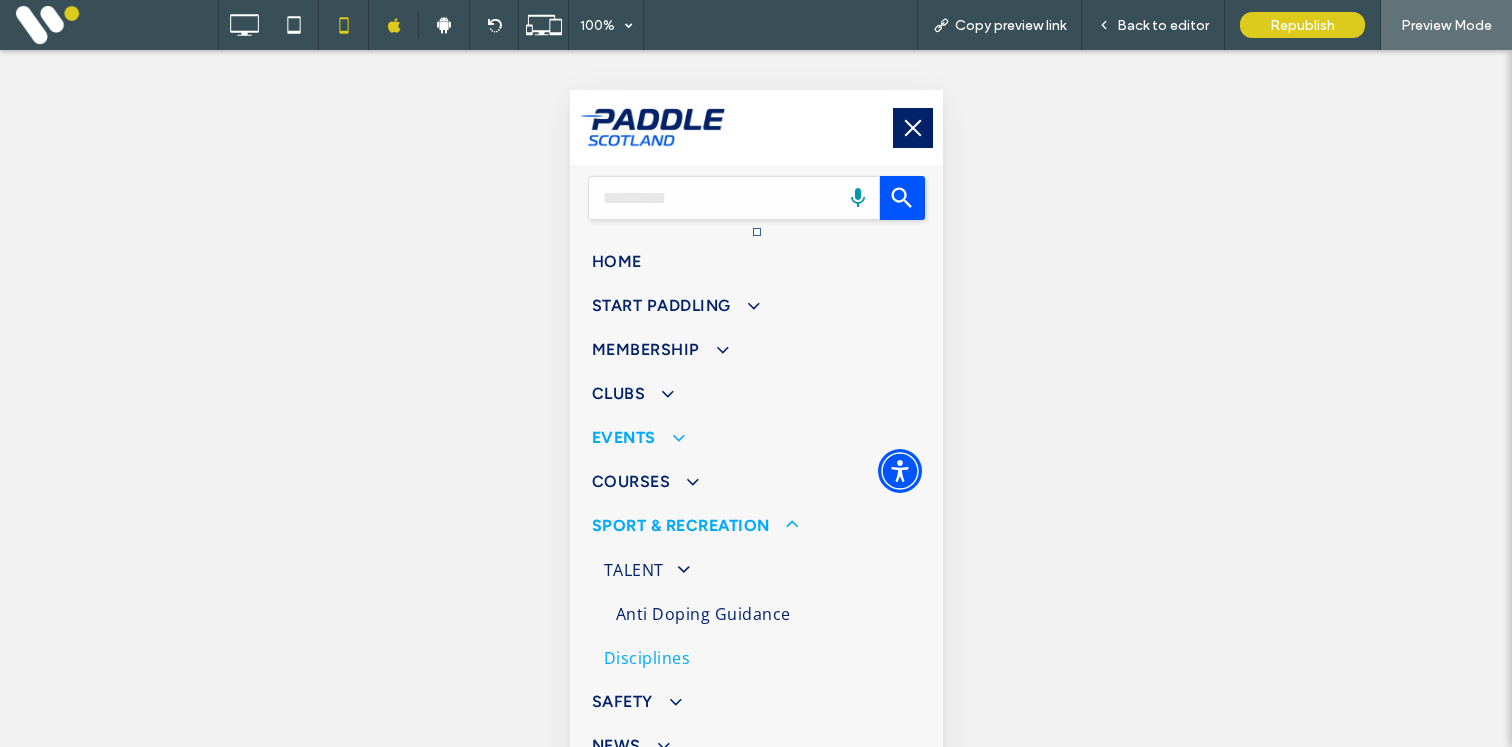 click at bounding box center (667, 437) 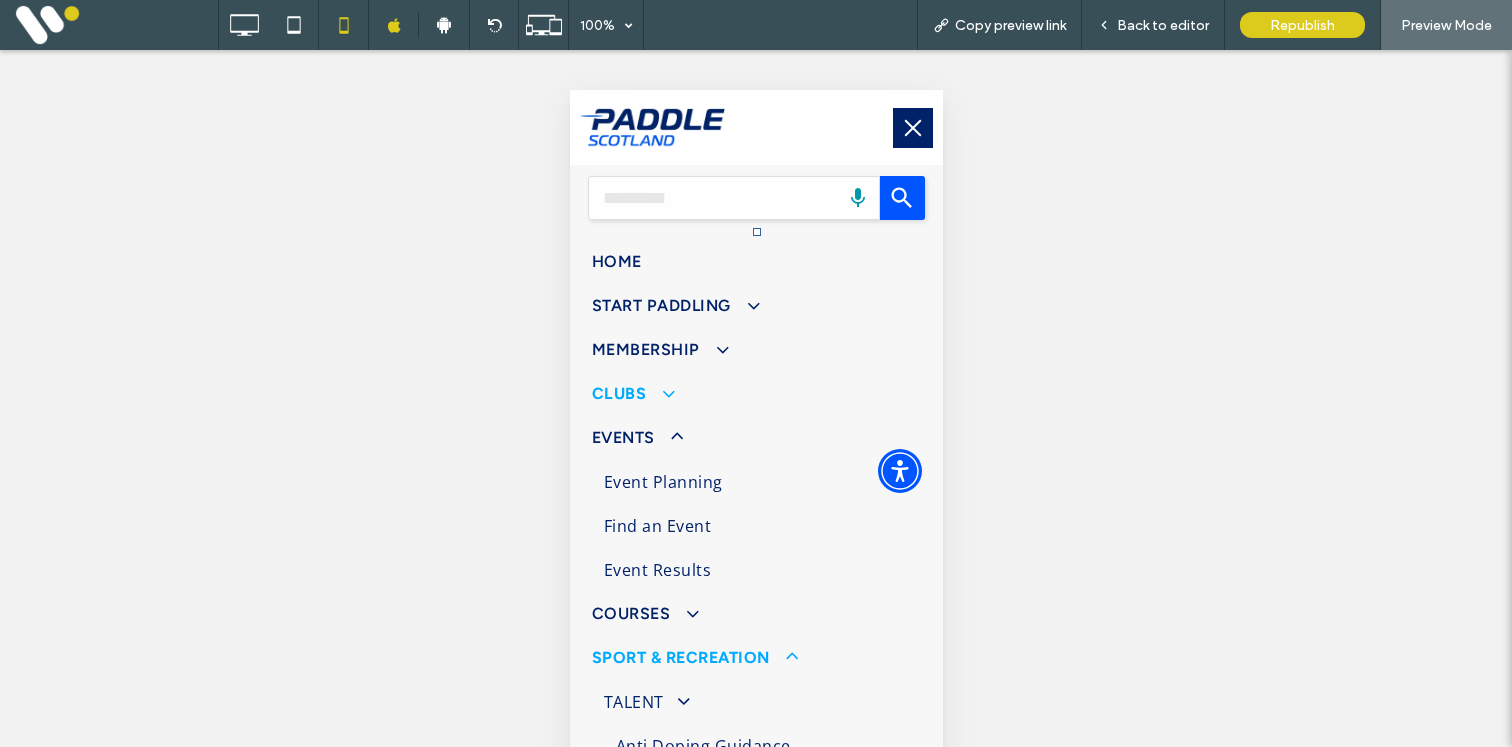 click on "CLUBS" at bounding box center [755, 394] 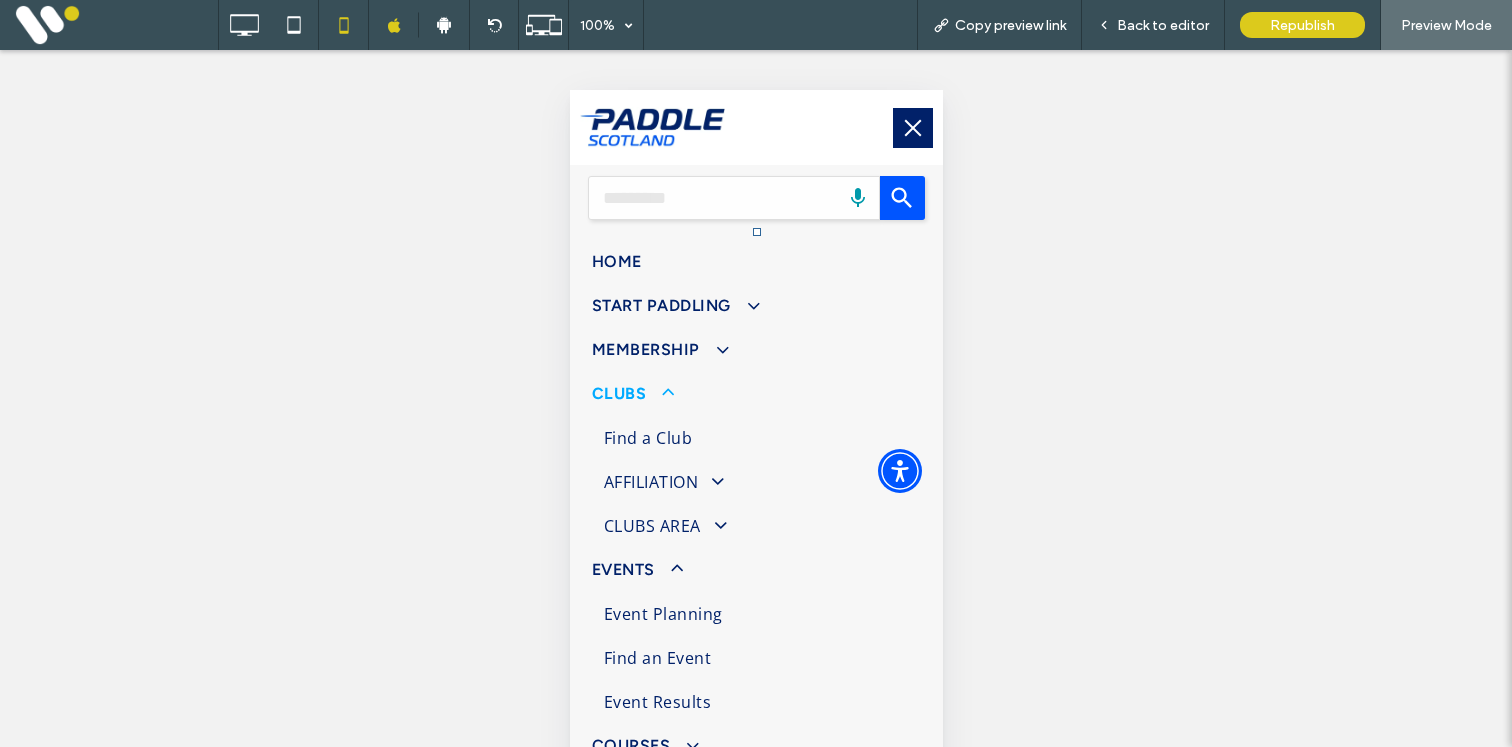 click on "CLUBS" at bounding box center (755, 394) 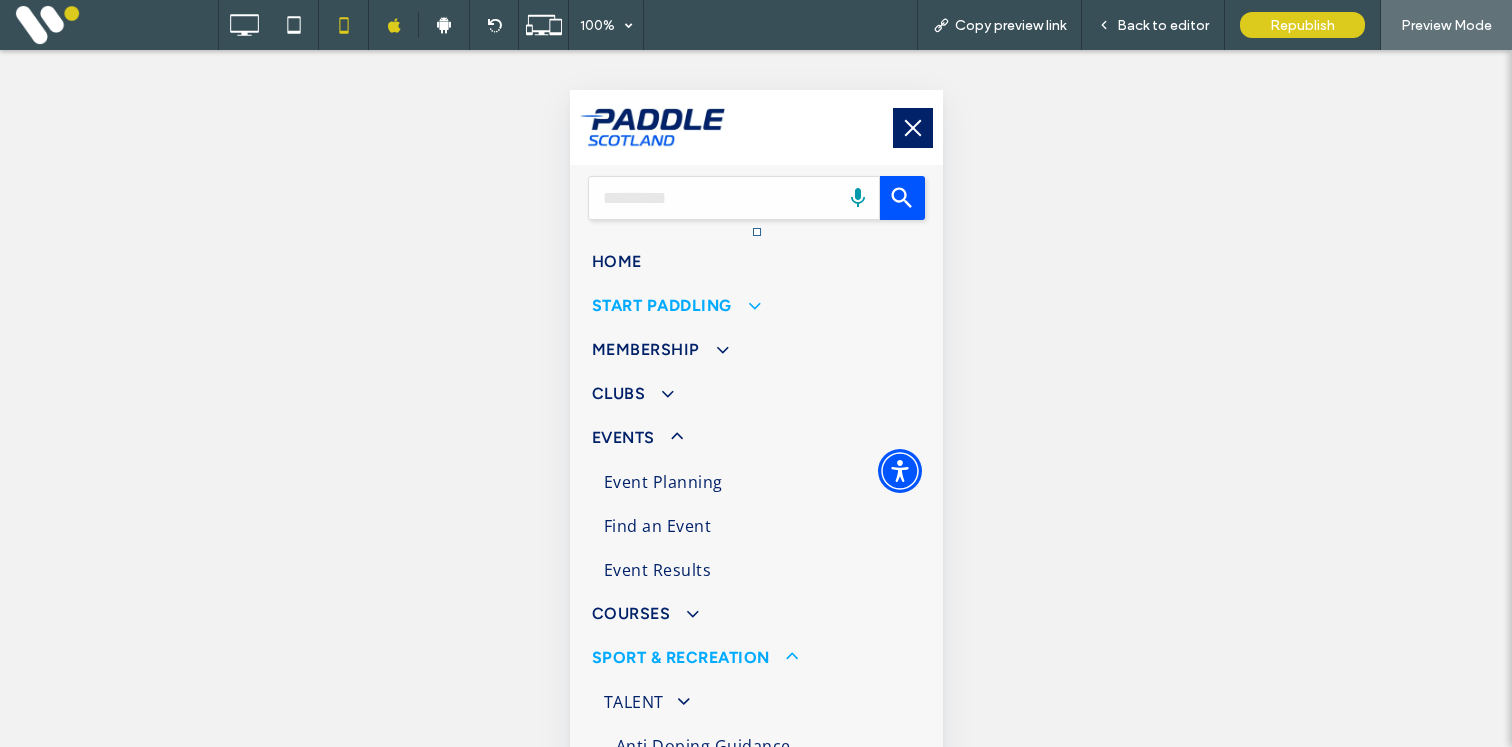 click at bounding box center (743, 305) 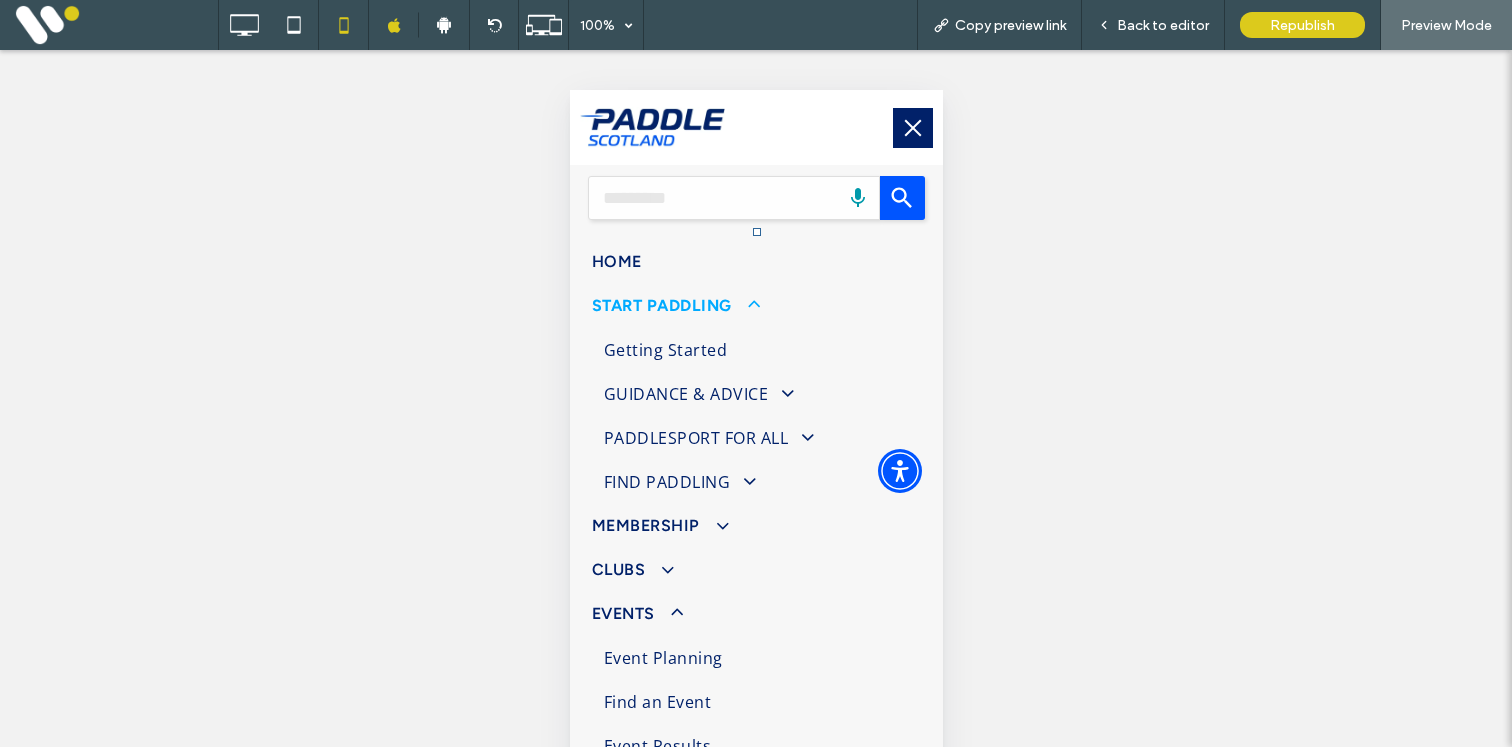click at bounding box center [743, 305] 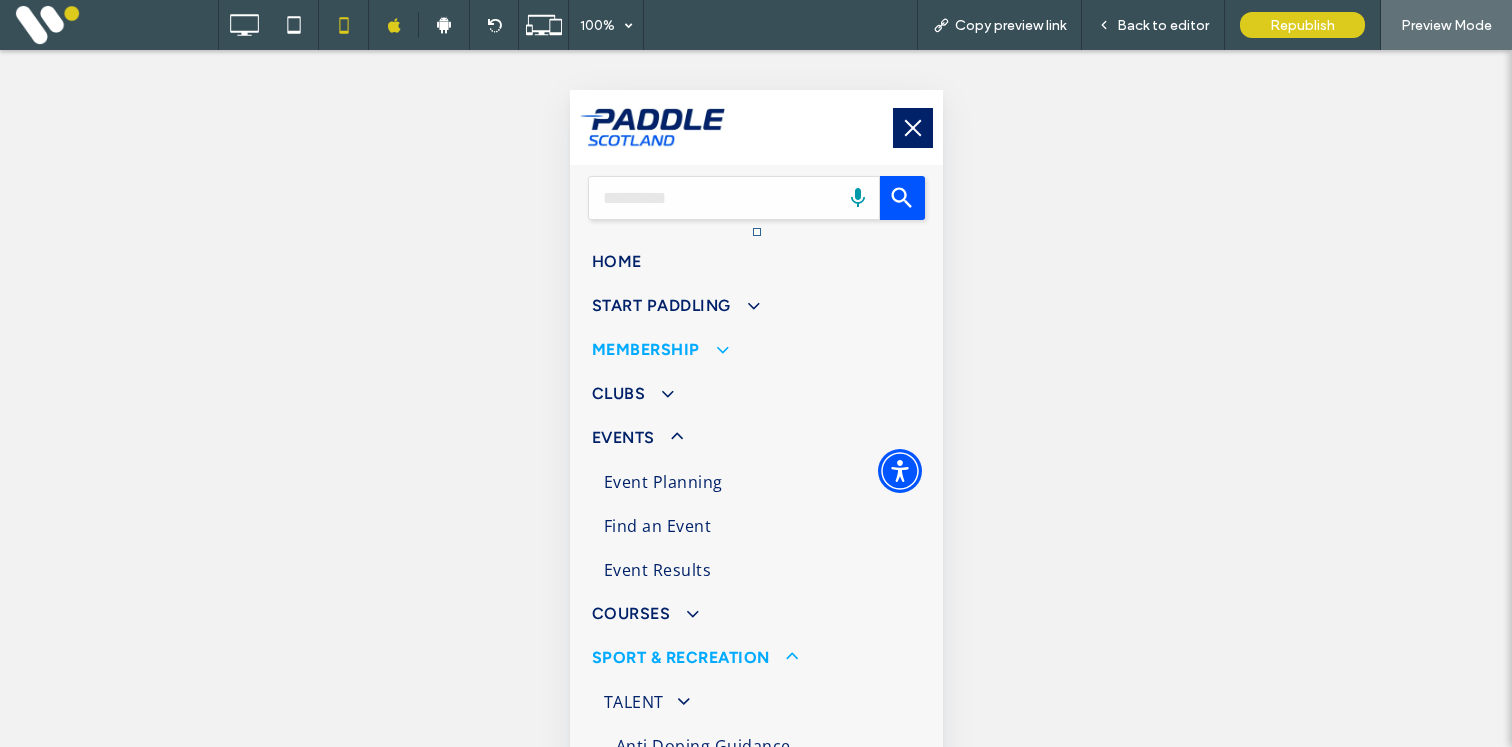 click at bounding box center (711, 349) 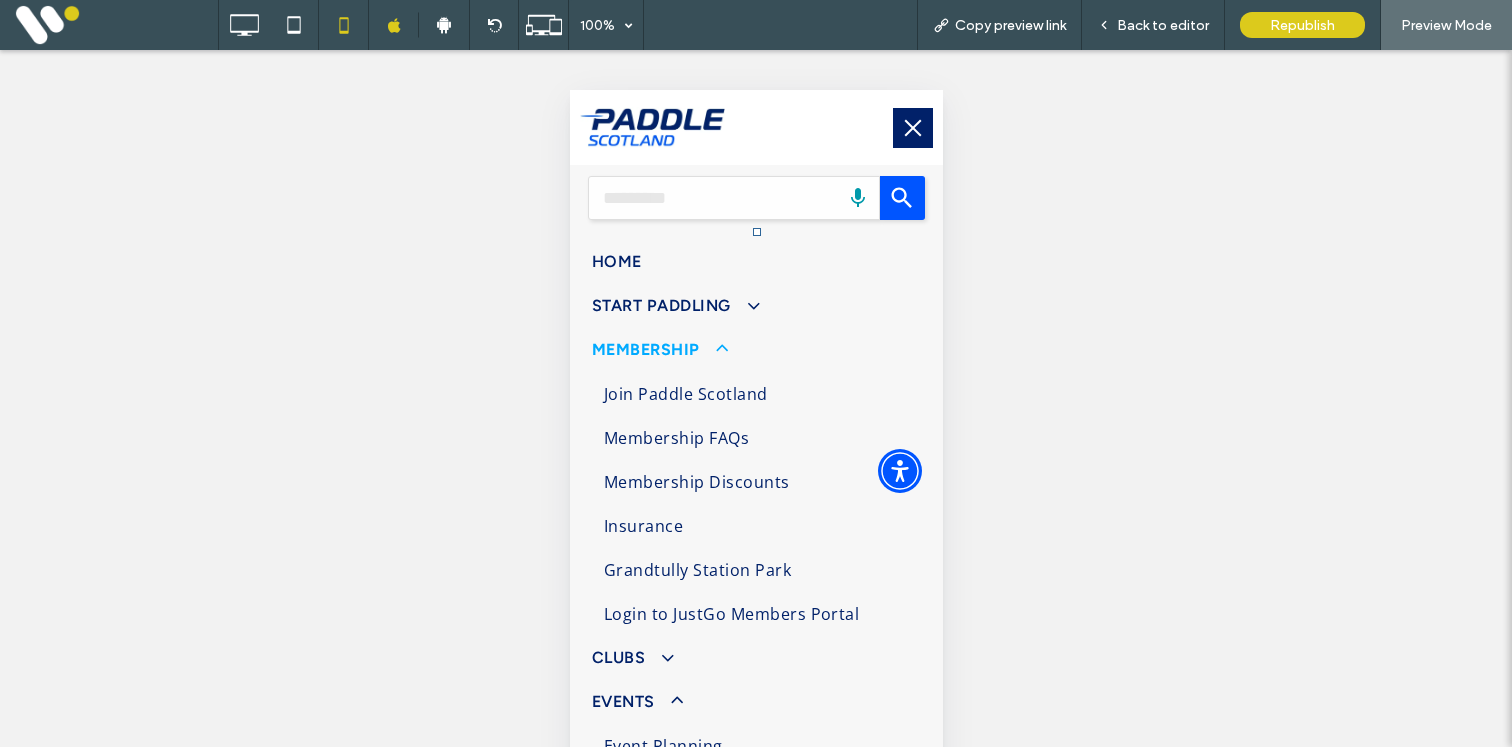click at bounding box center [711, 349] 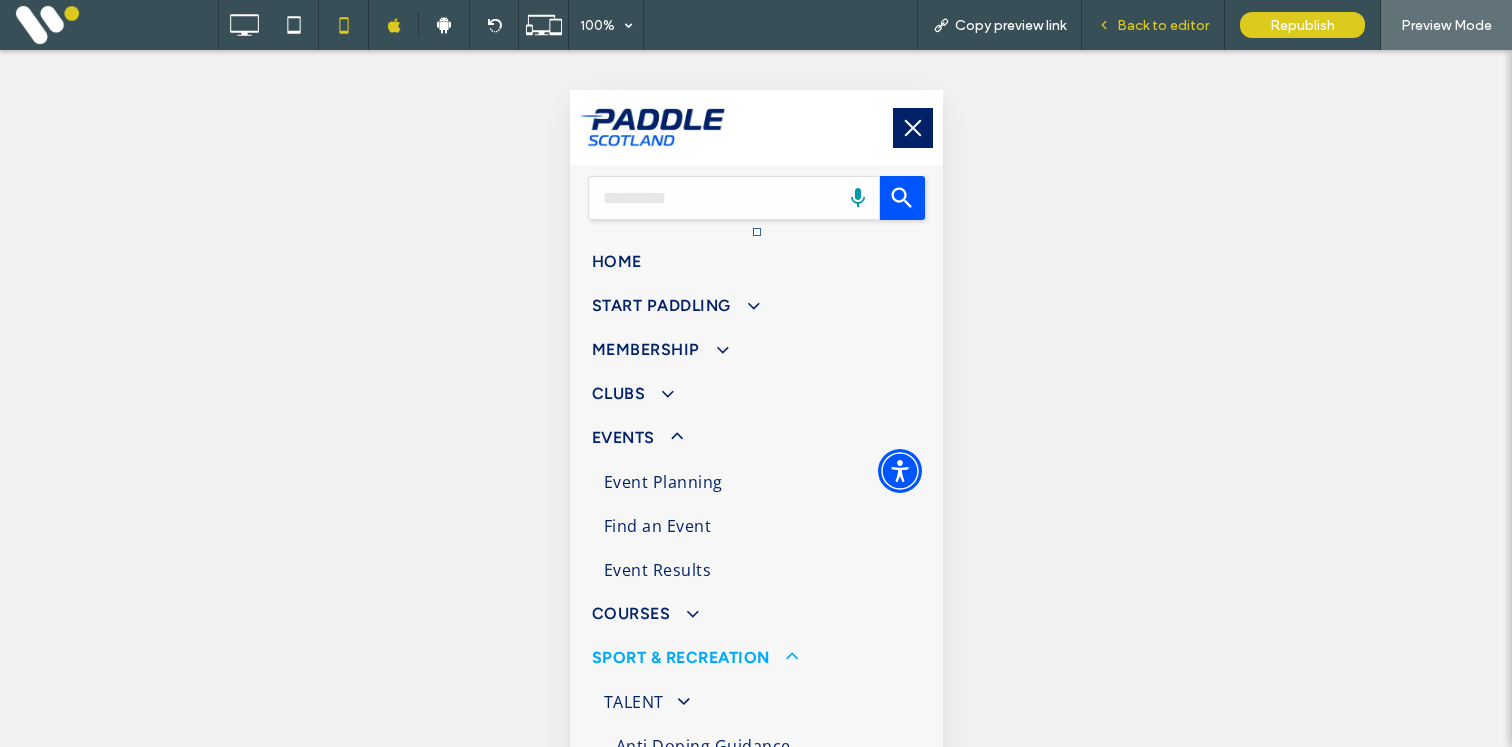 click on "Back to editor" at bounding box center [1163, 25] 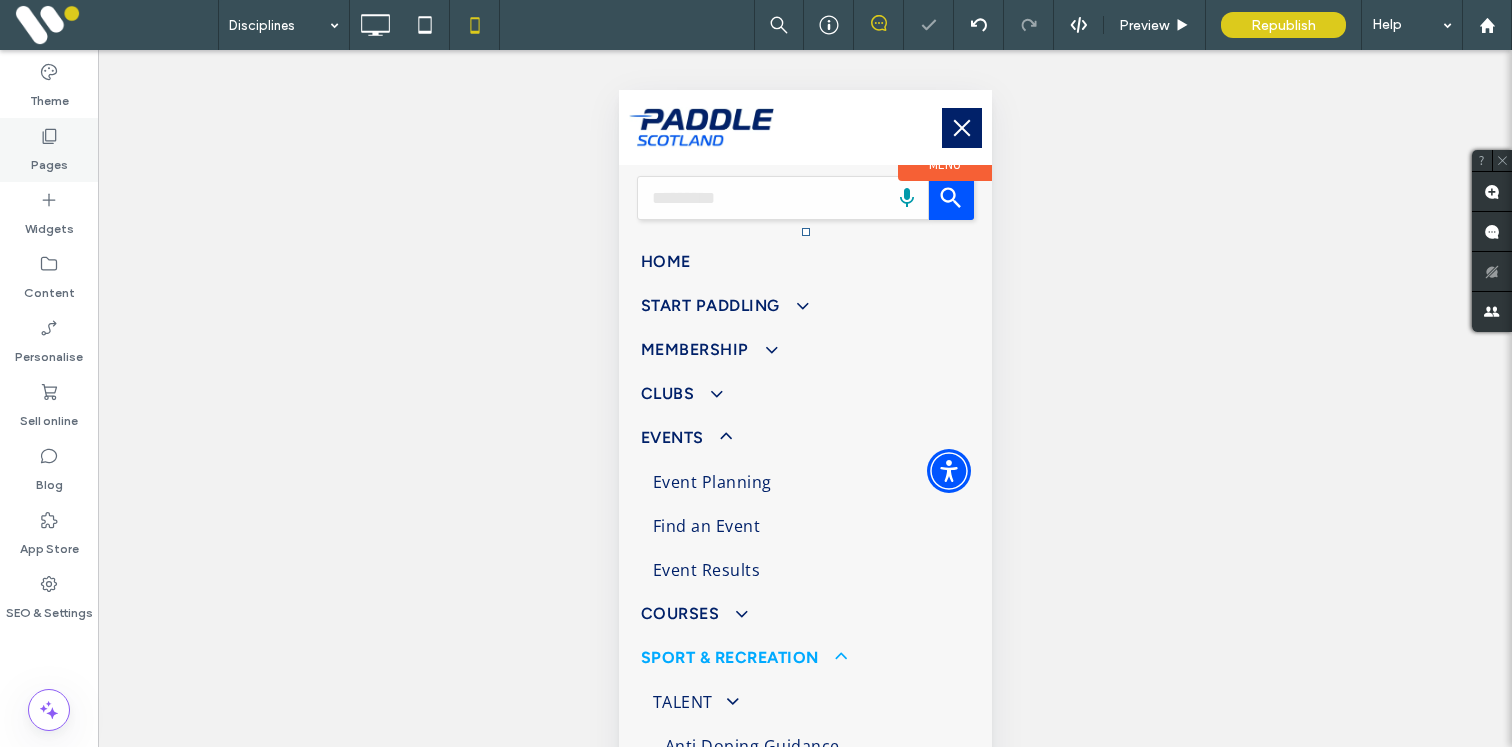 click on "Pages" at bounding box center [49, 150] 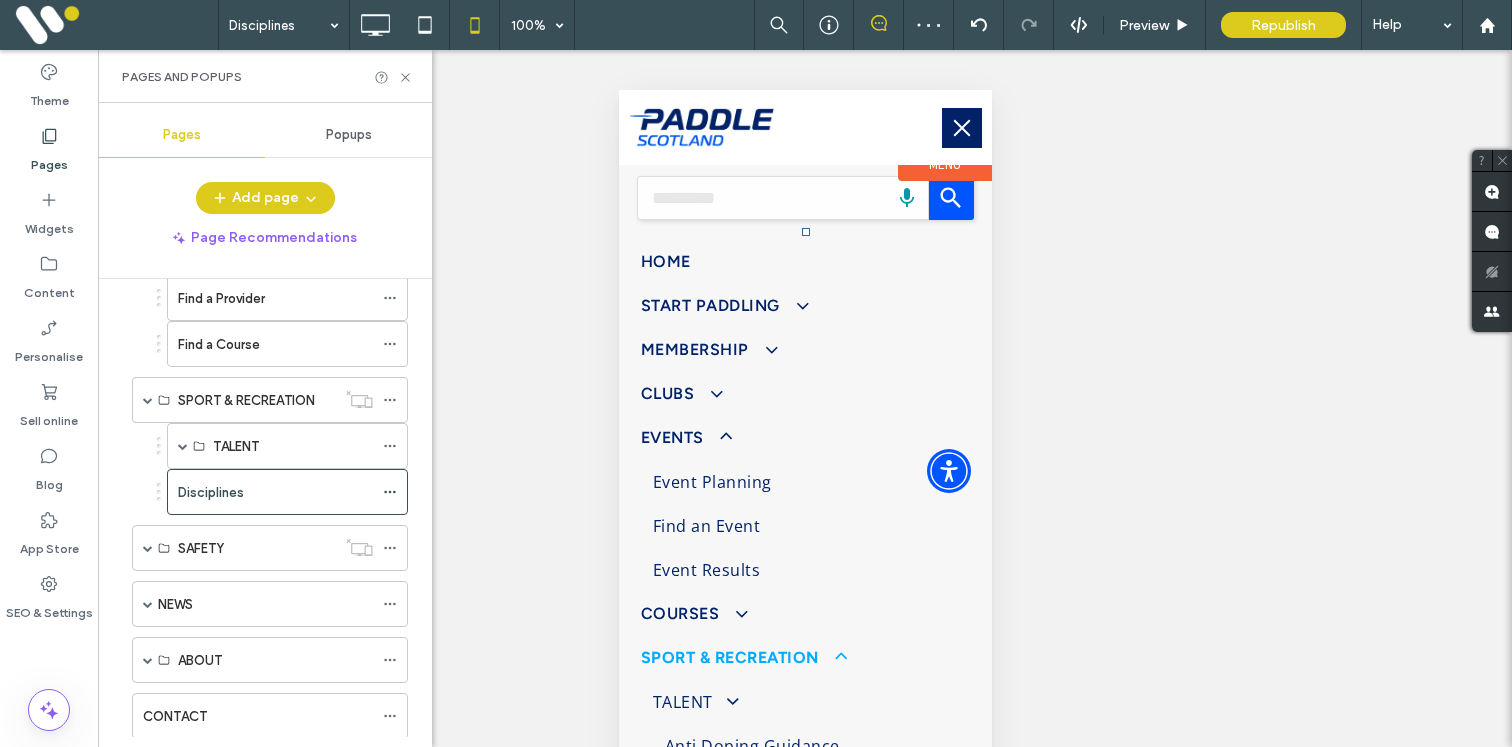 scroll, scrollTop: 931, scrollLeft: 0, axis: vertical 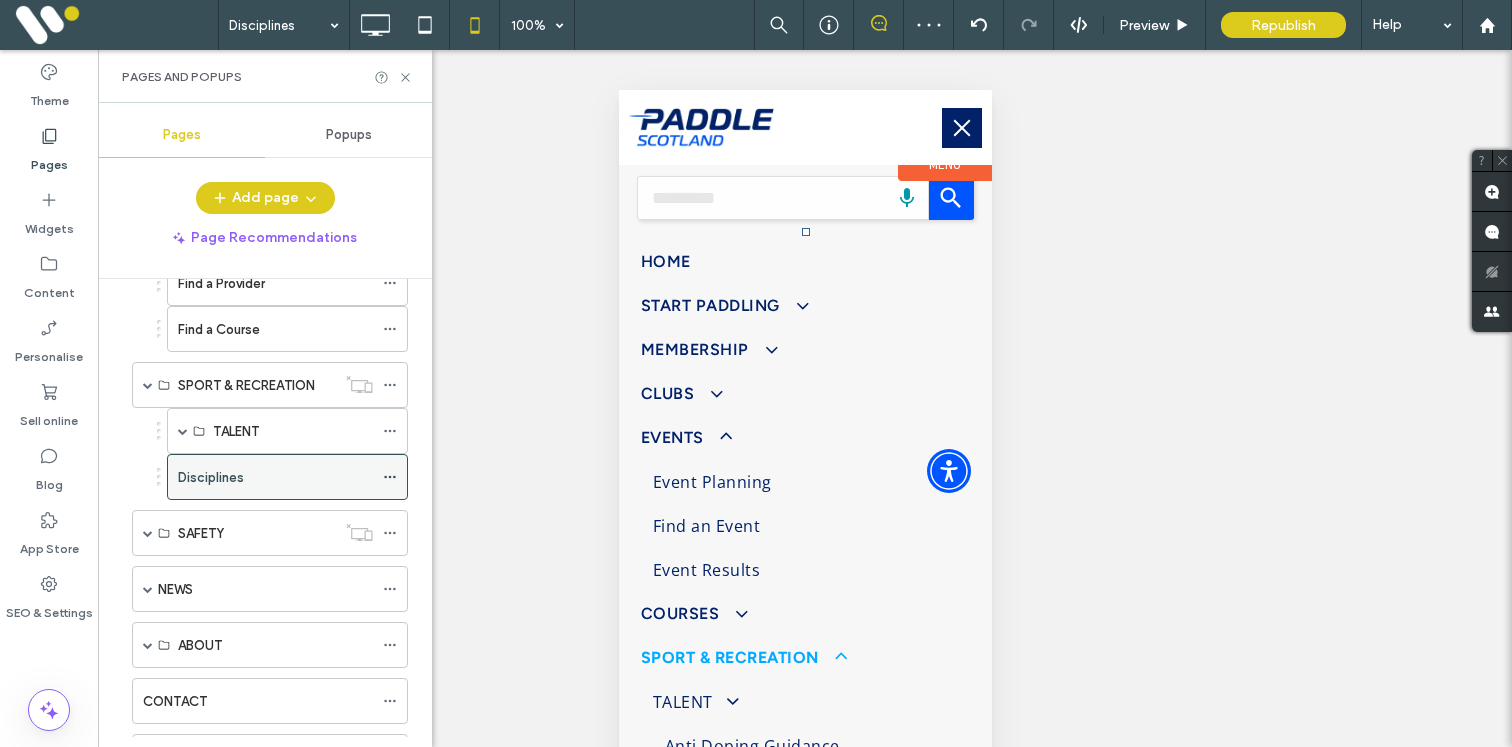 click 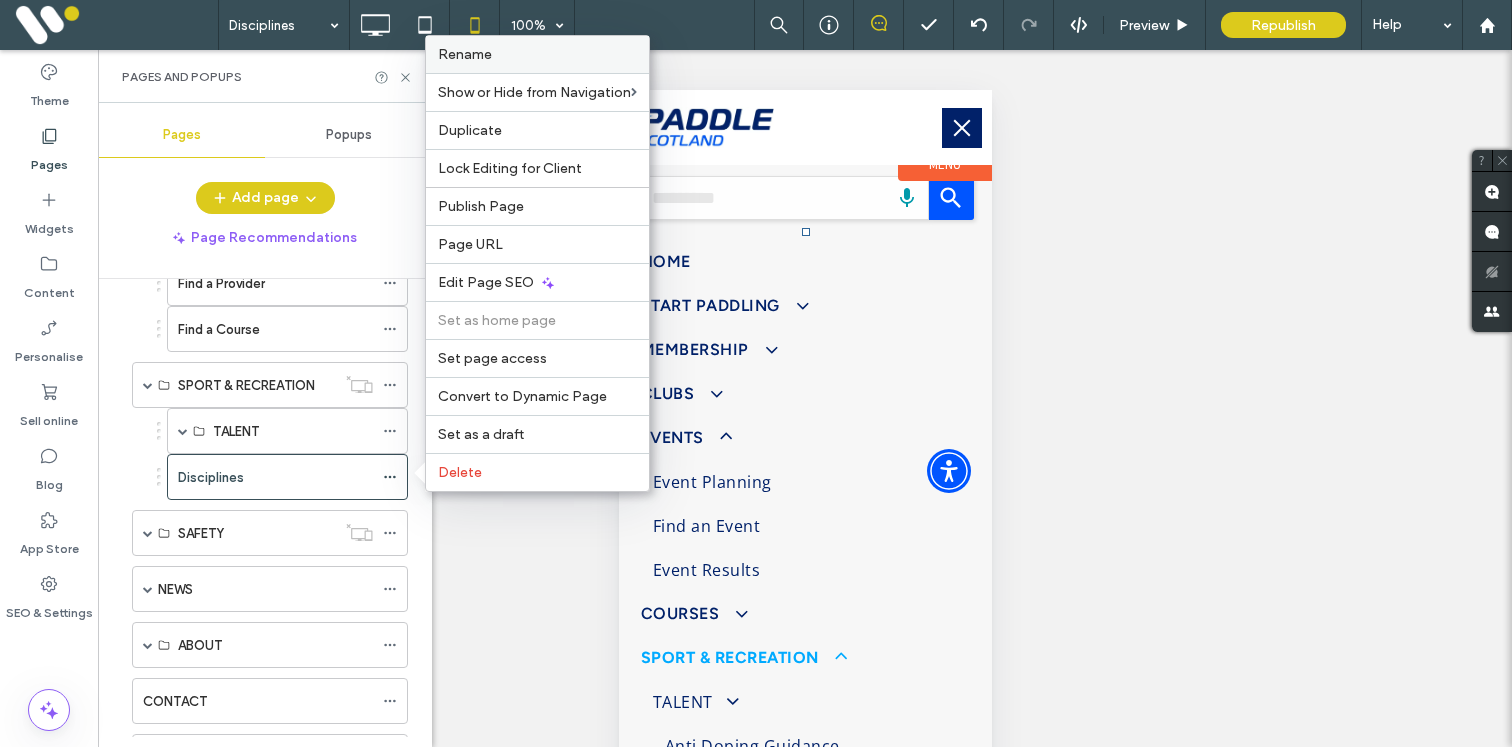 click on "Rename" at bounding box center [465, 54] 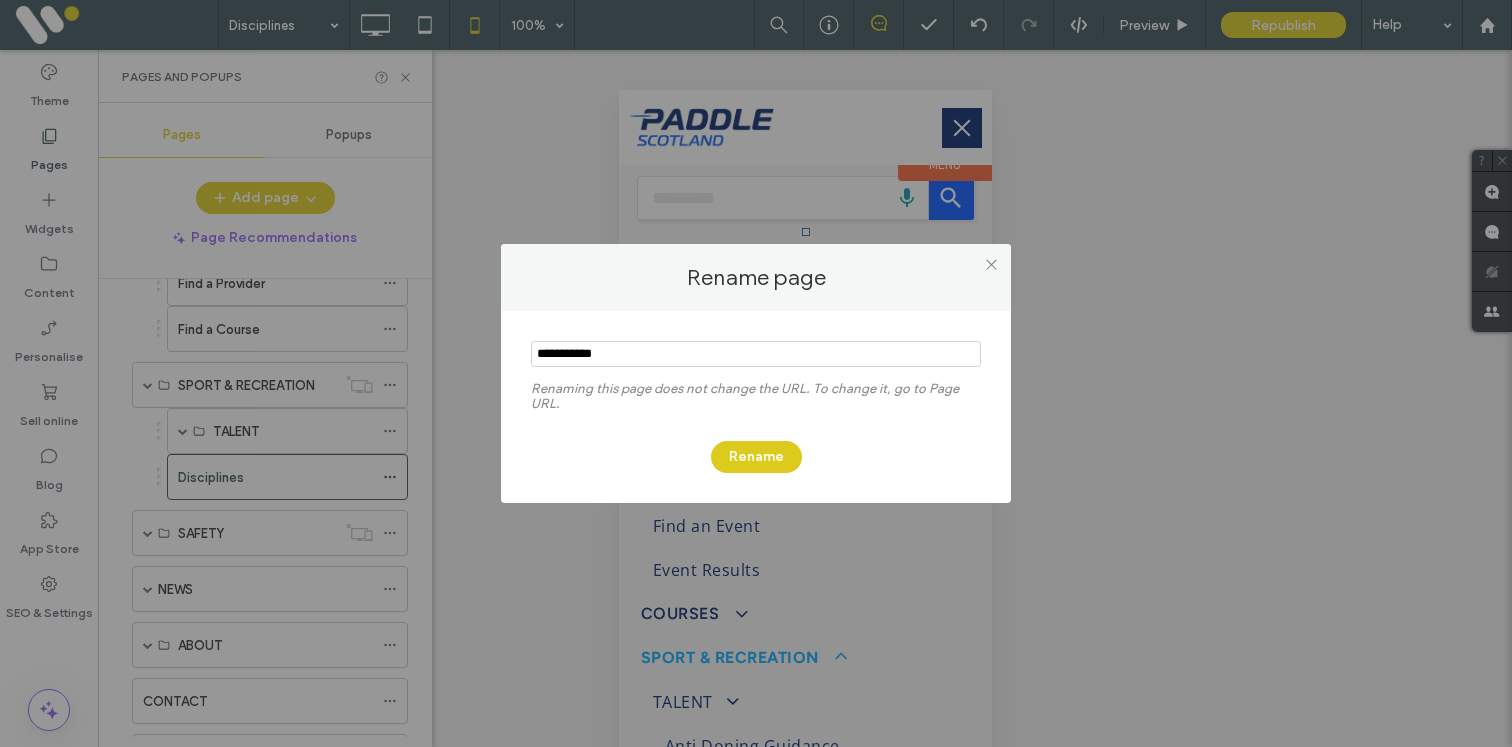 click at bounding box center (756, 354) 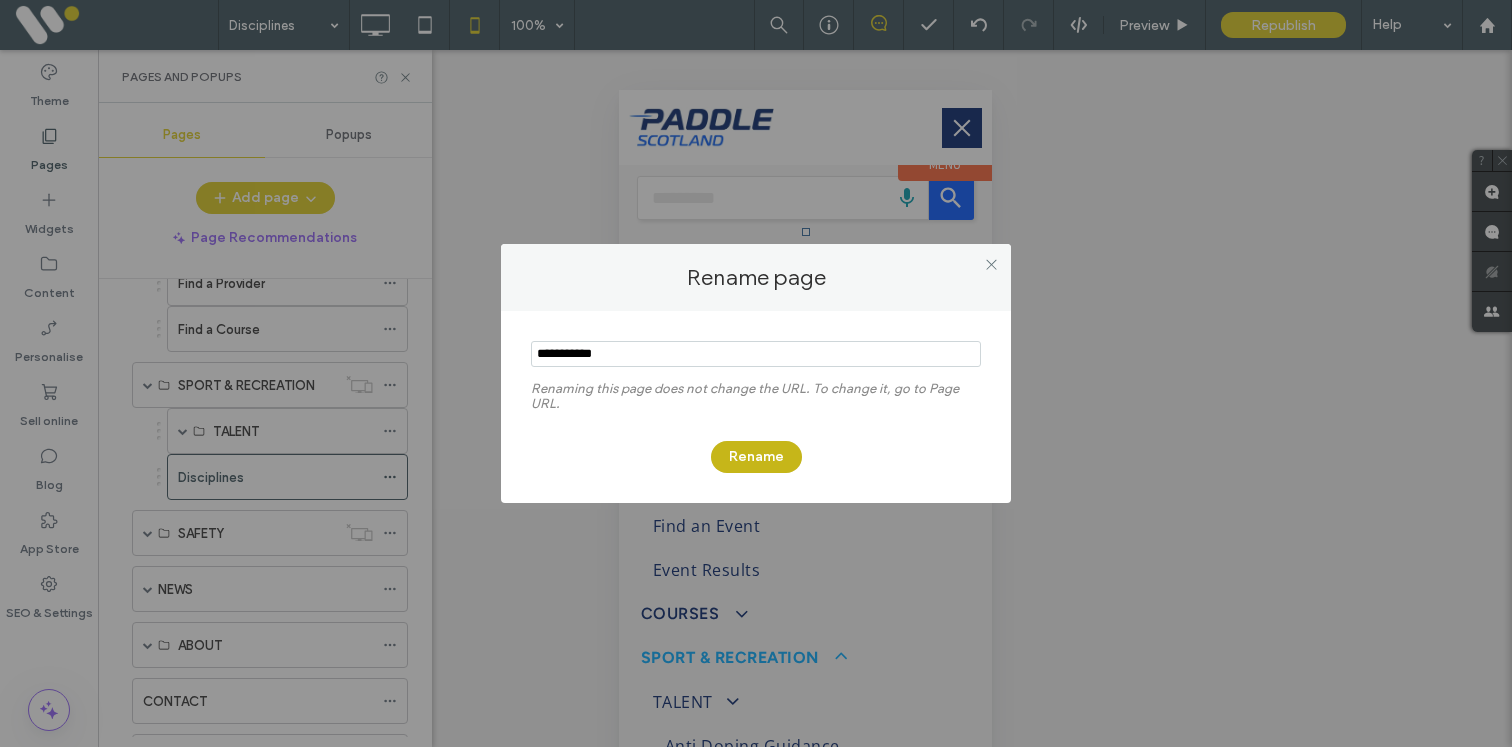 type on "**********" 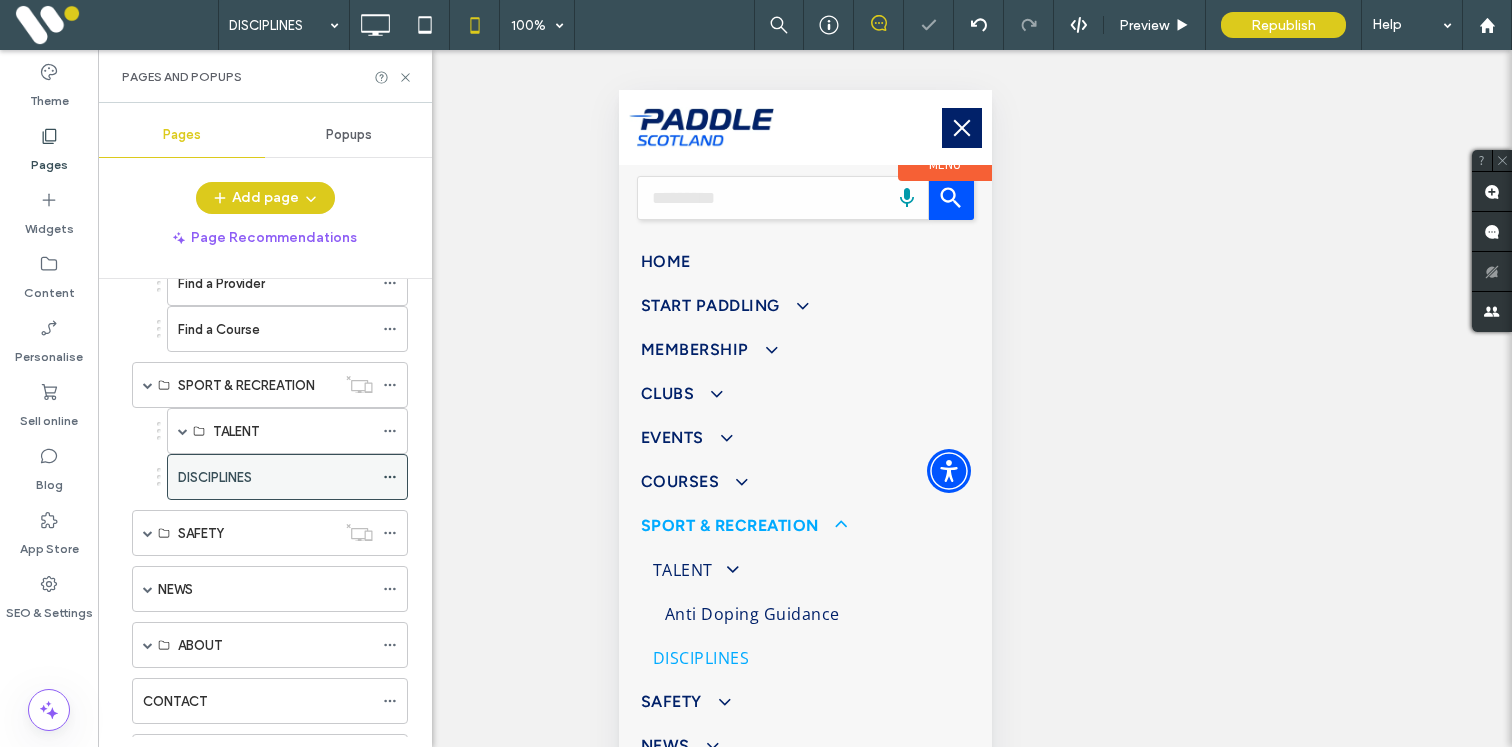 click on "DISCIPLINES" at bounding box center (275, 477) 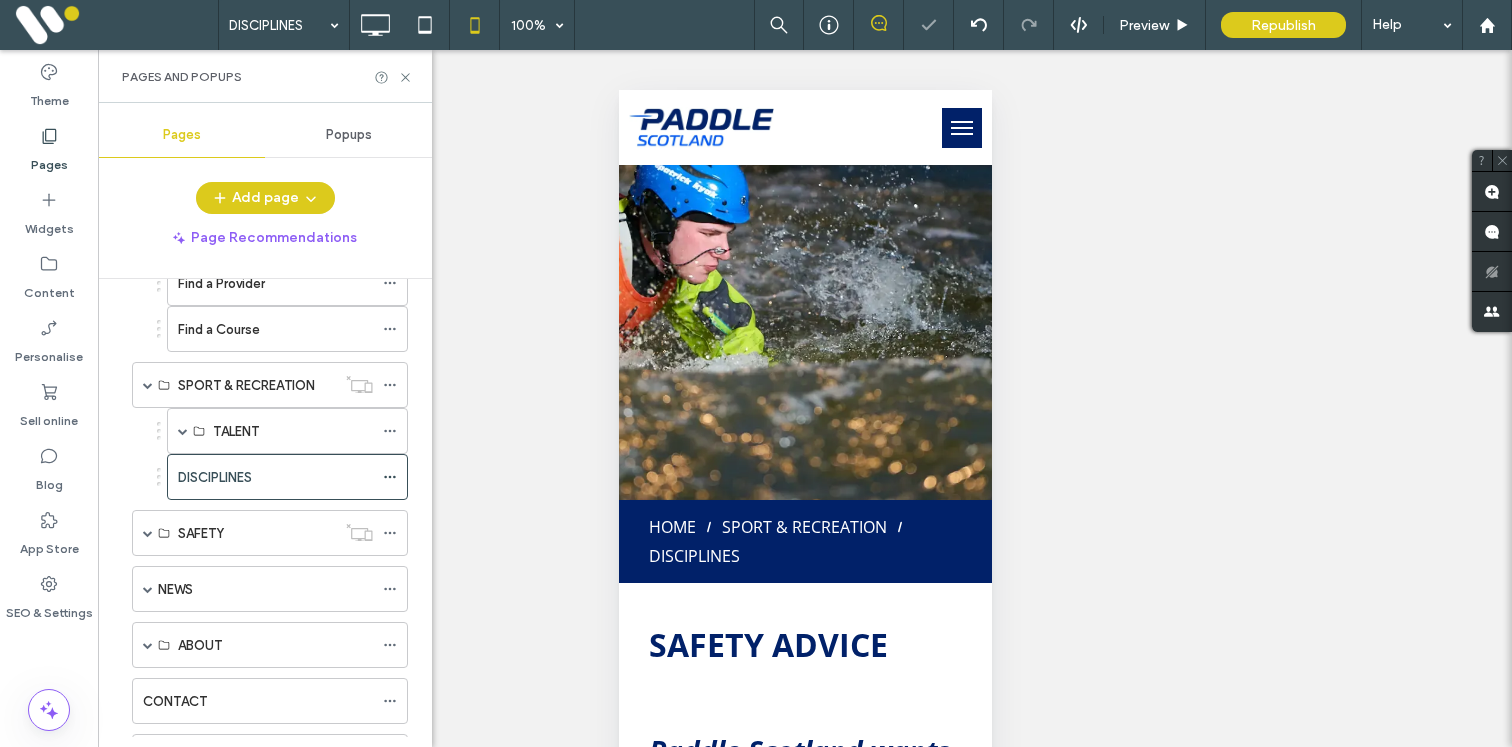scroll, scrollTop: 0, scrollLeft: 0, axis: both 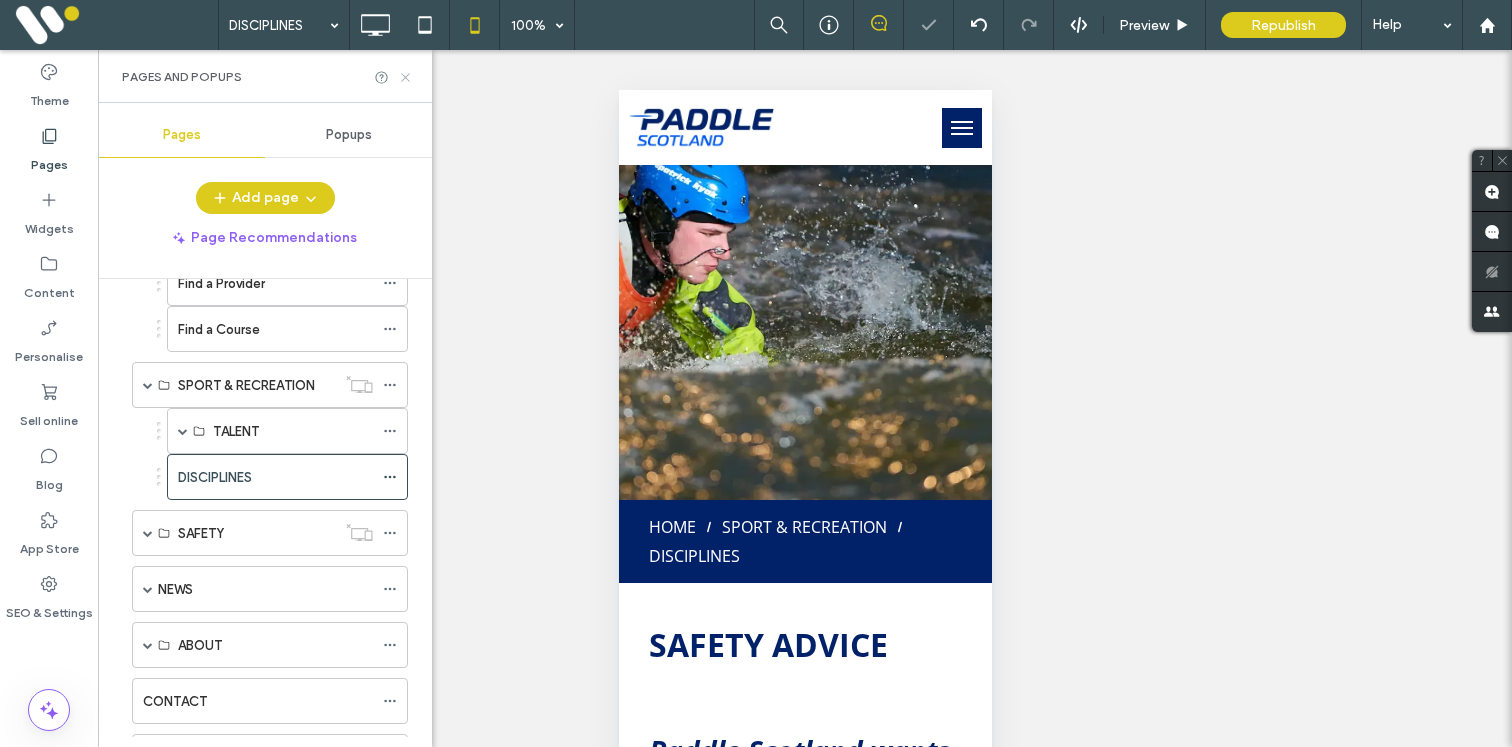 click 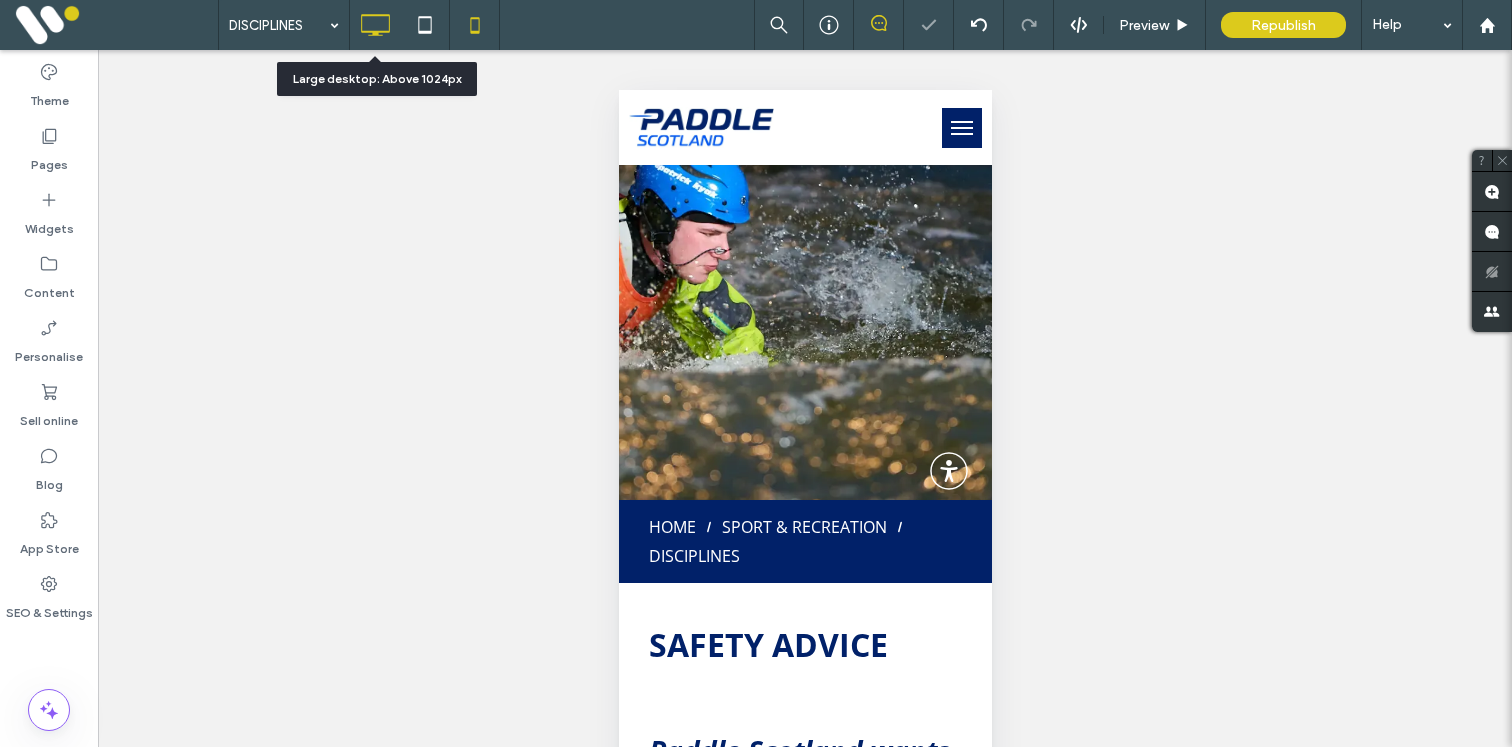 click 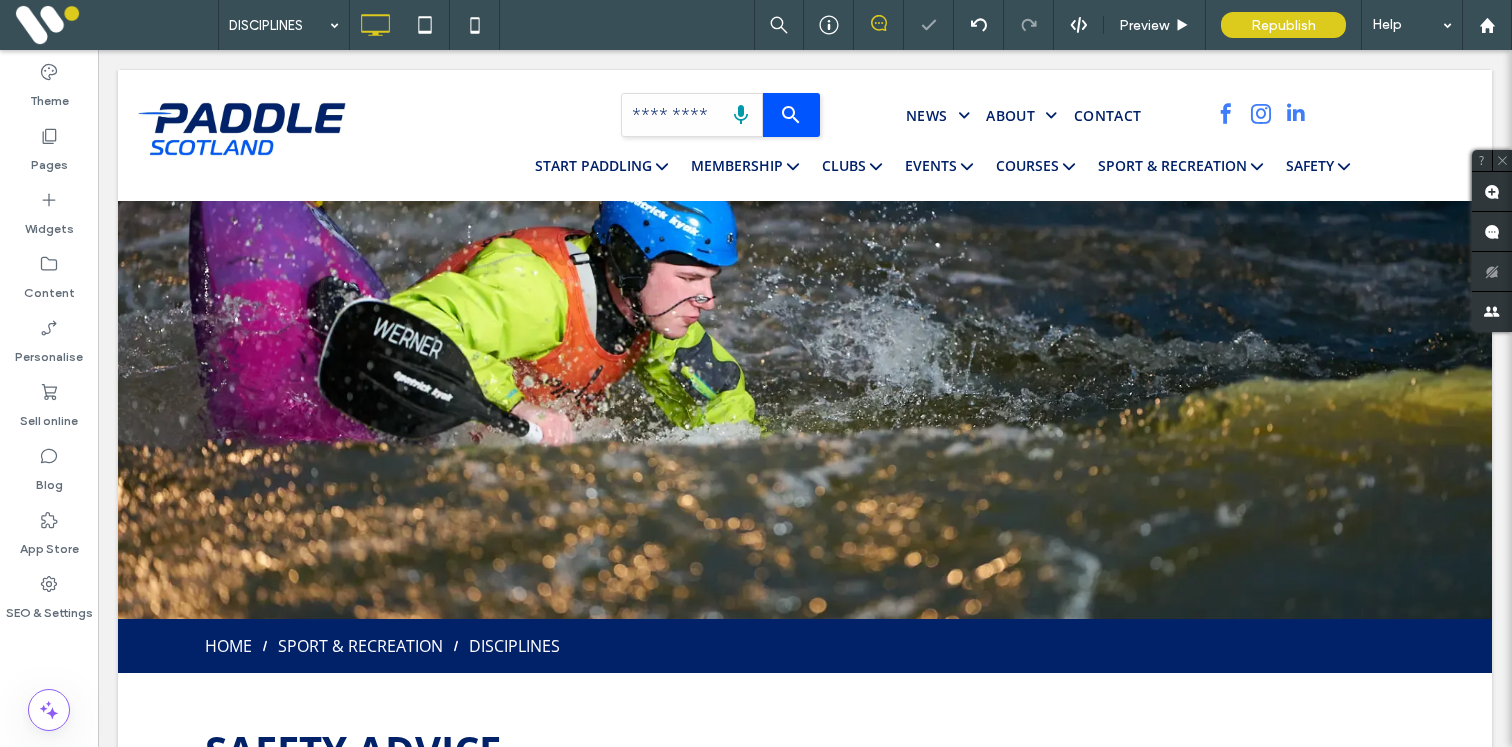 scroll, scrollTop: 0, scrollLeft: 0, axis: both 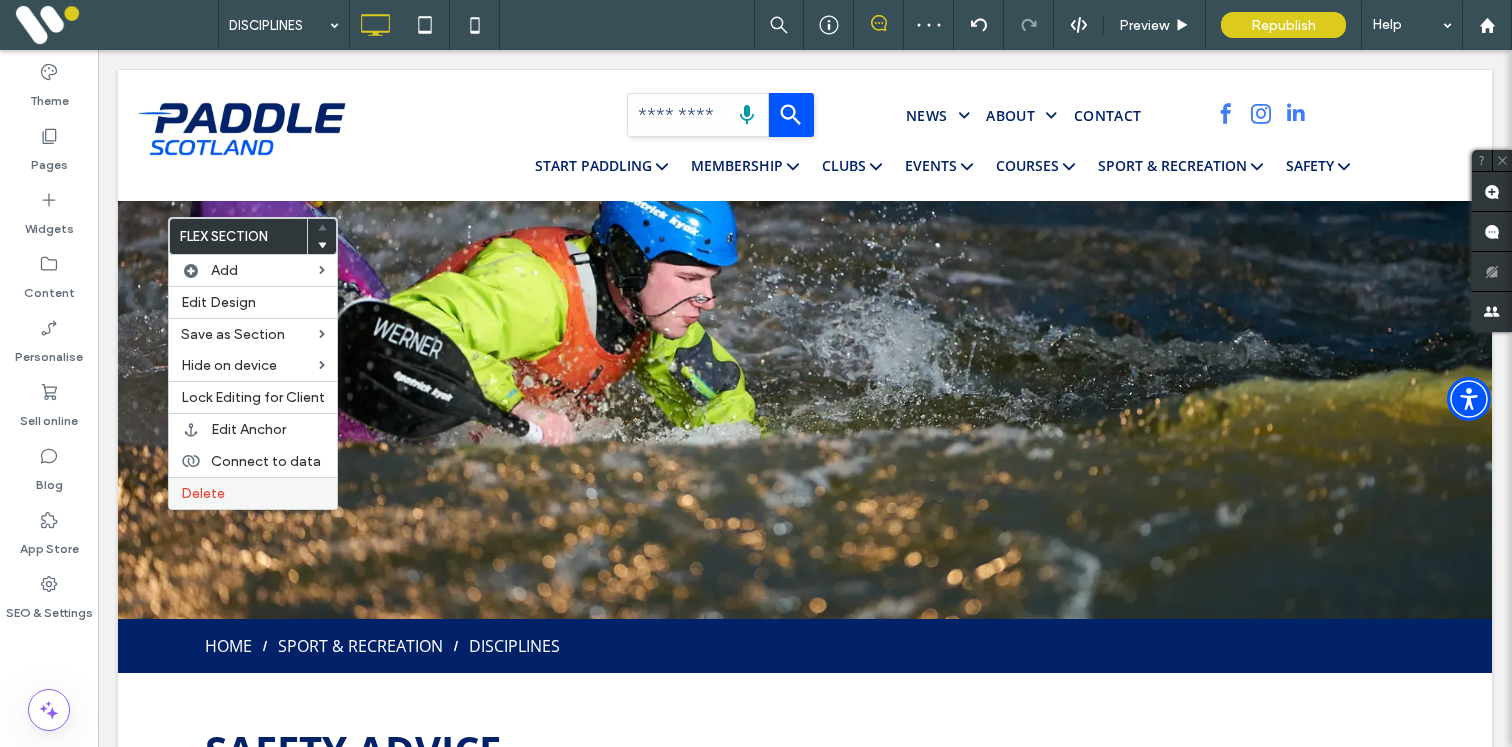 click on "Delete" at bounding box center [253, 493] 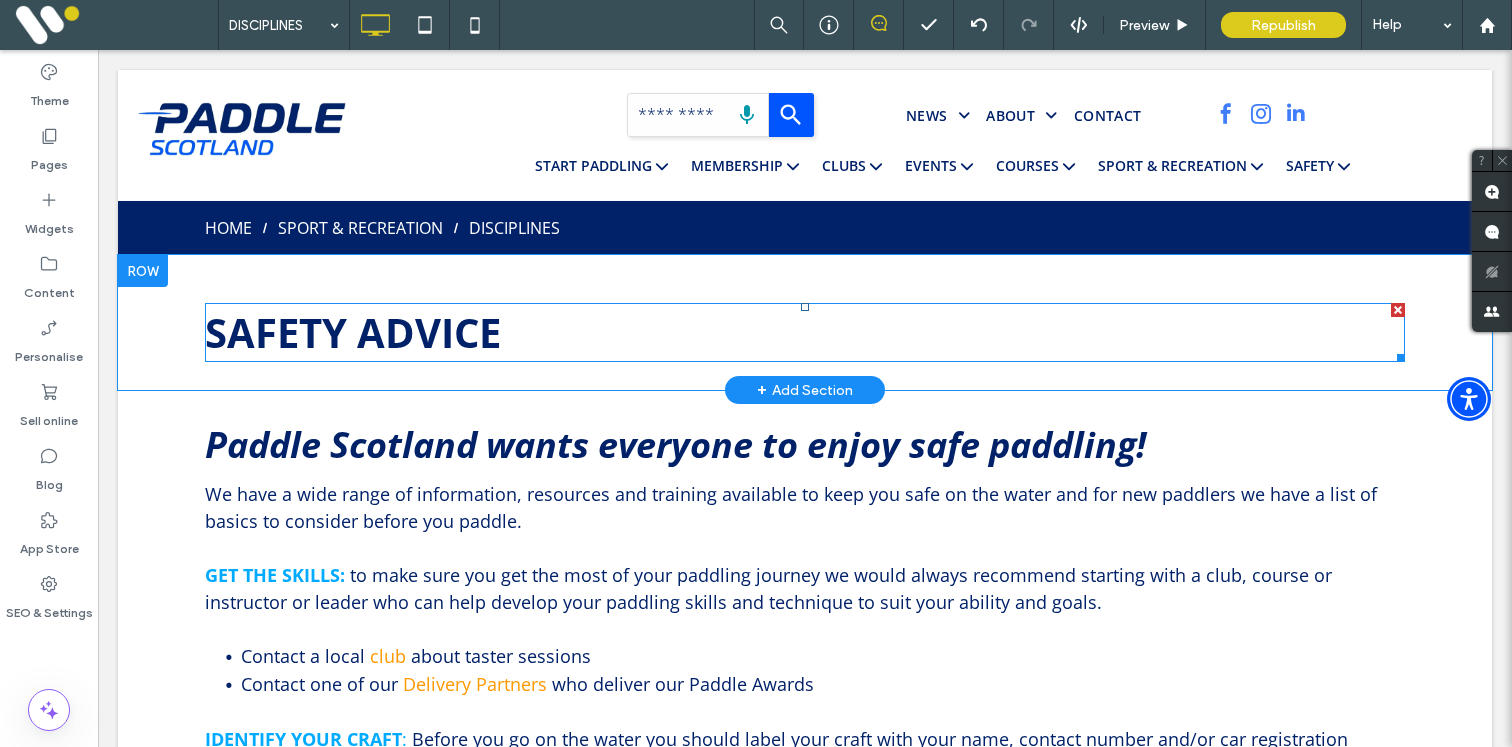 click on "SAFETY ADVICE" at bounding box center (353, 332) 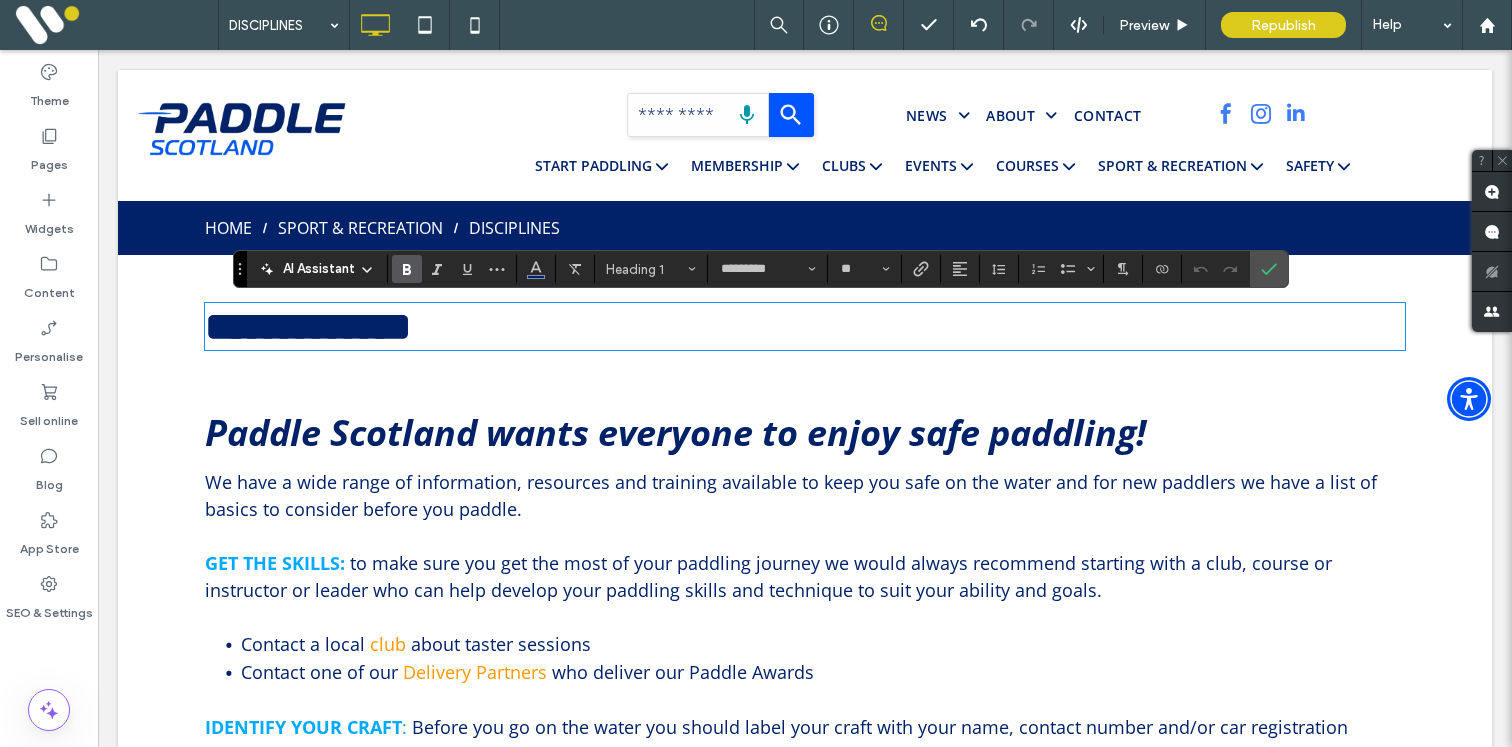 click on "**********" at bounding box center [308, 326] 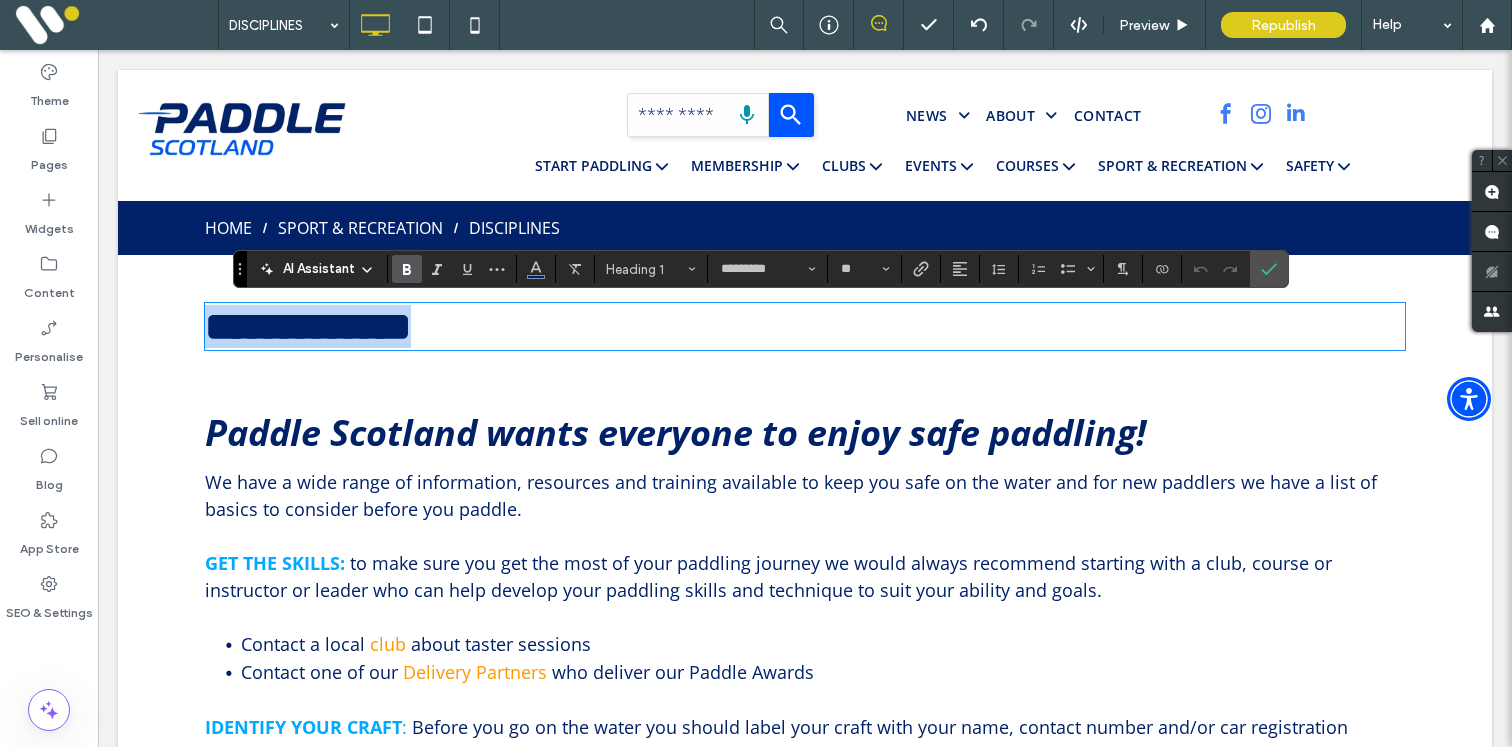 type 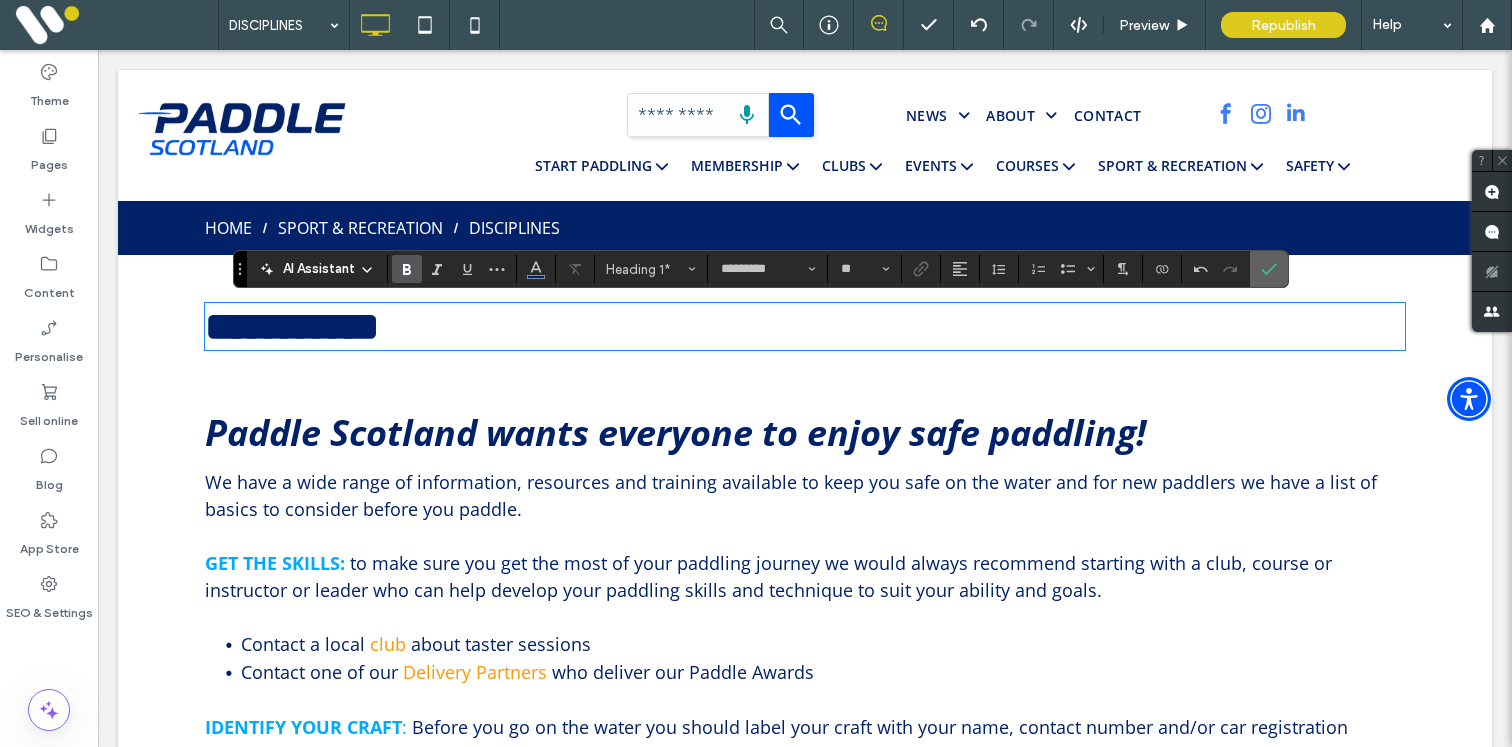 click 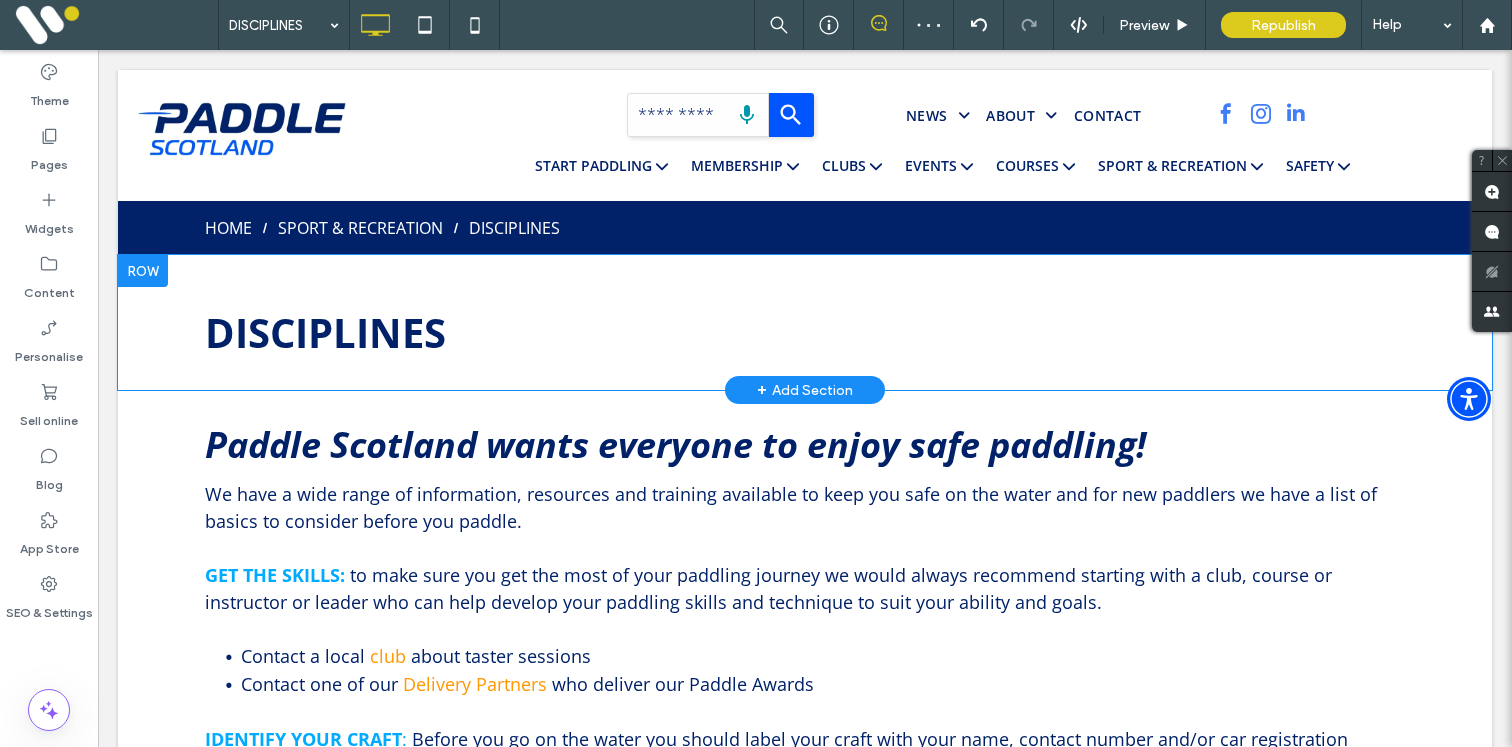 click at bounding box center [143, 271] 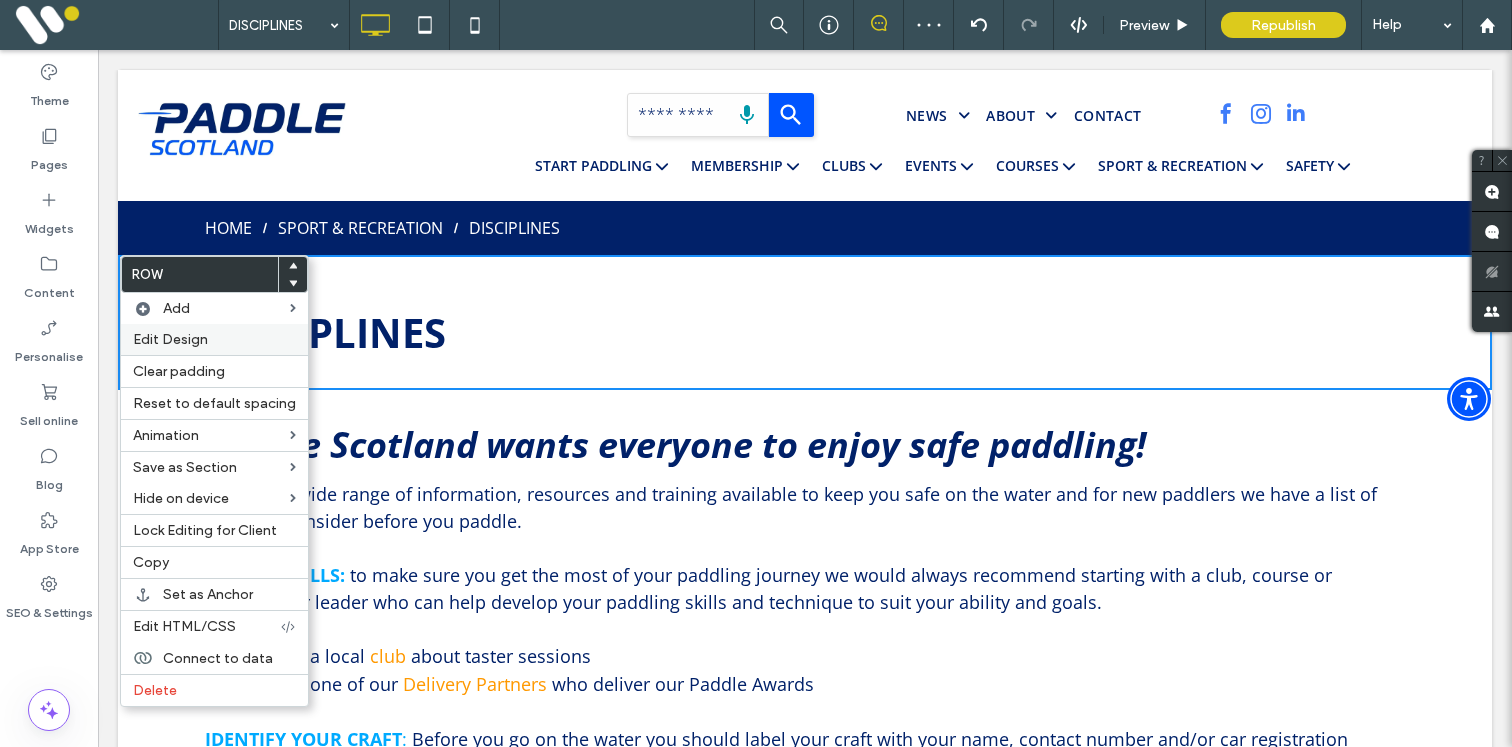 click on "Edit Design" at bounding box center [214, 339] 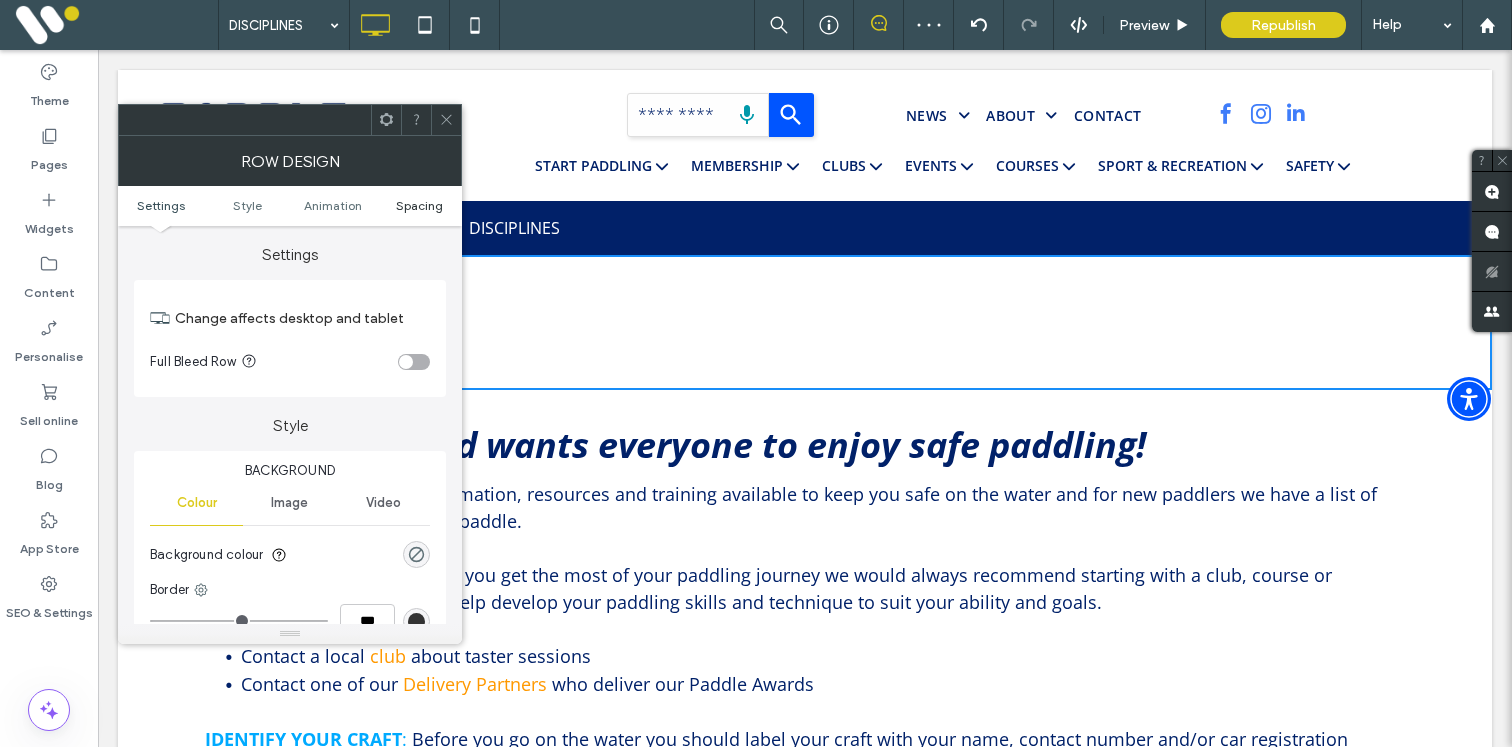 click on "Spacing" at bounding box center [419, 205] 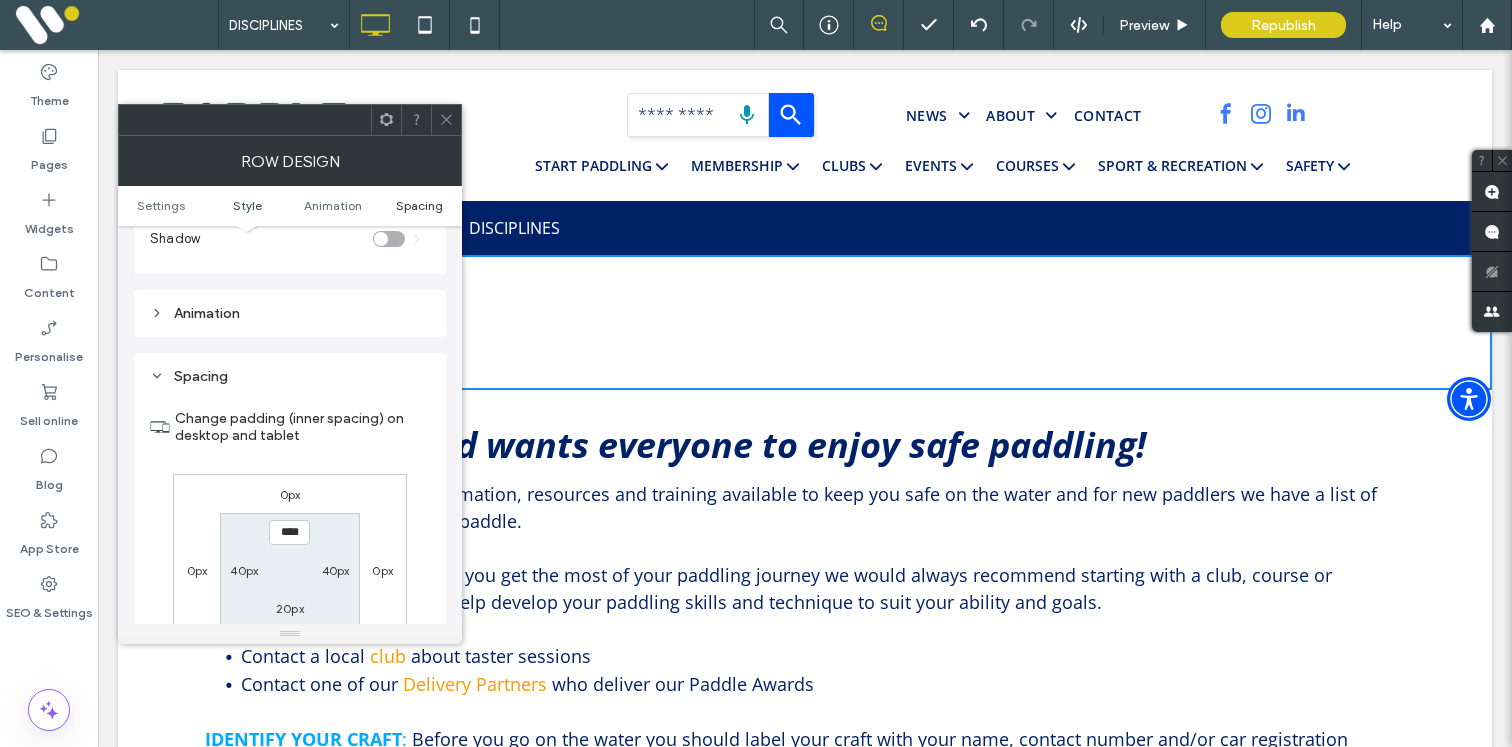 scroll, scrollTop: 566, scrollLeft: 0, axis: vertical 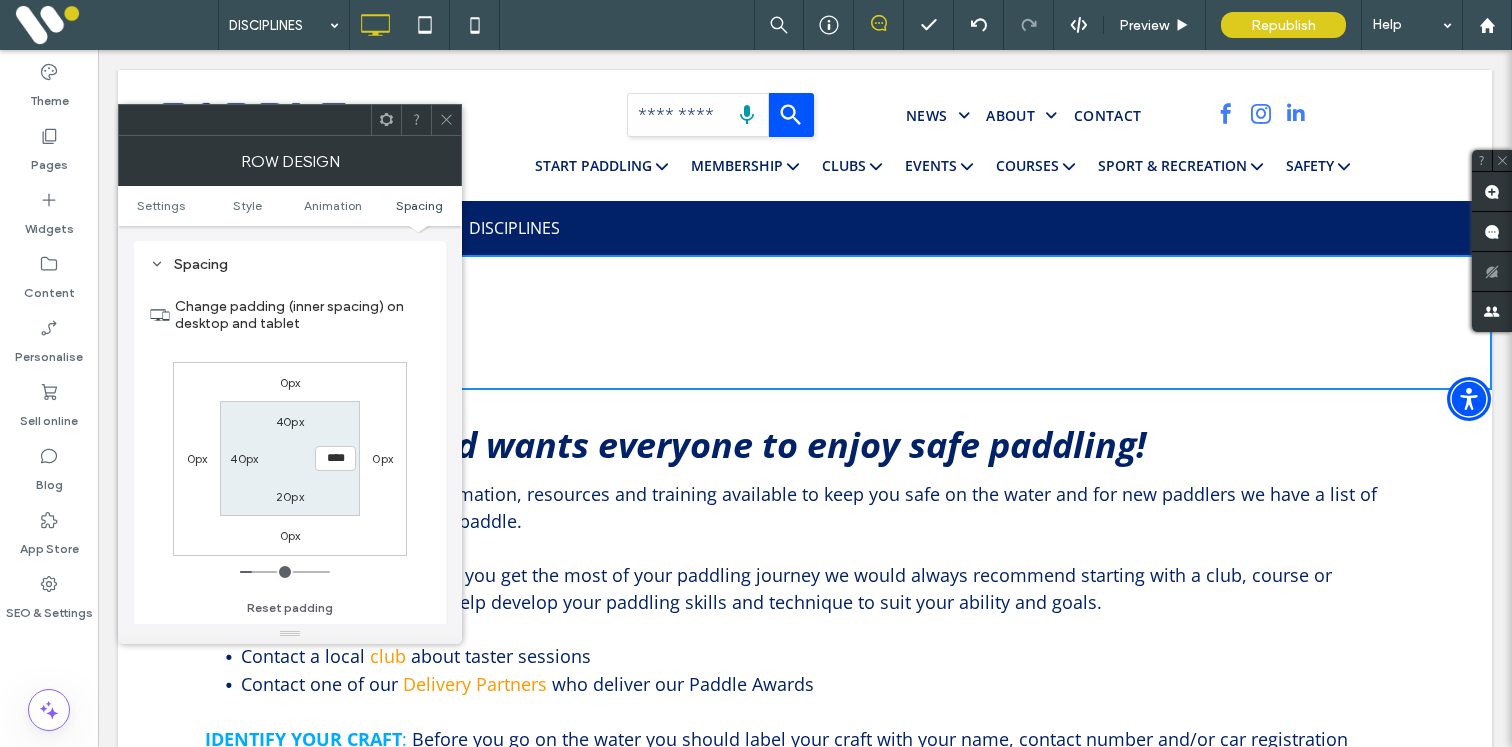 type on "**" 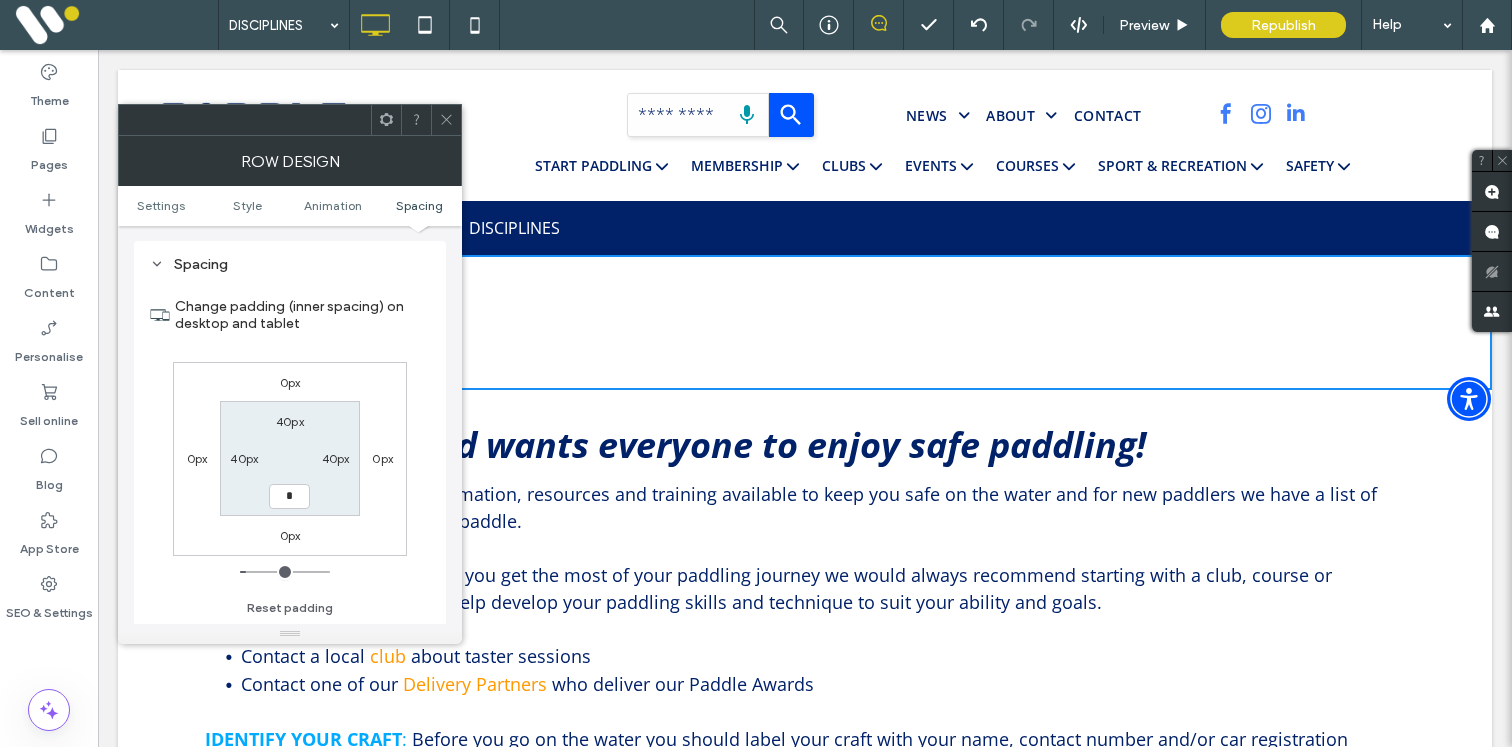 type on "**" 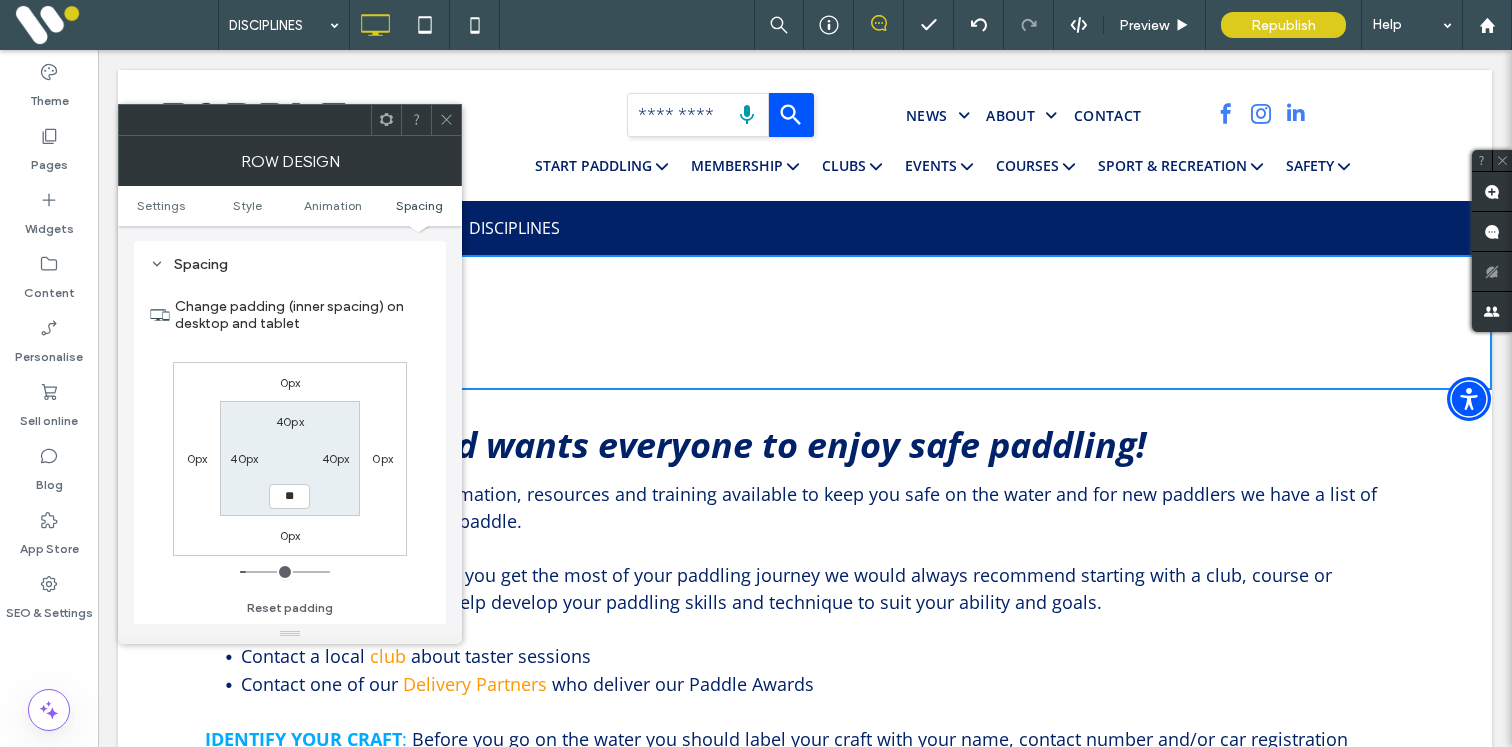 type on "**" 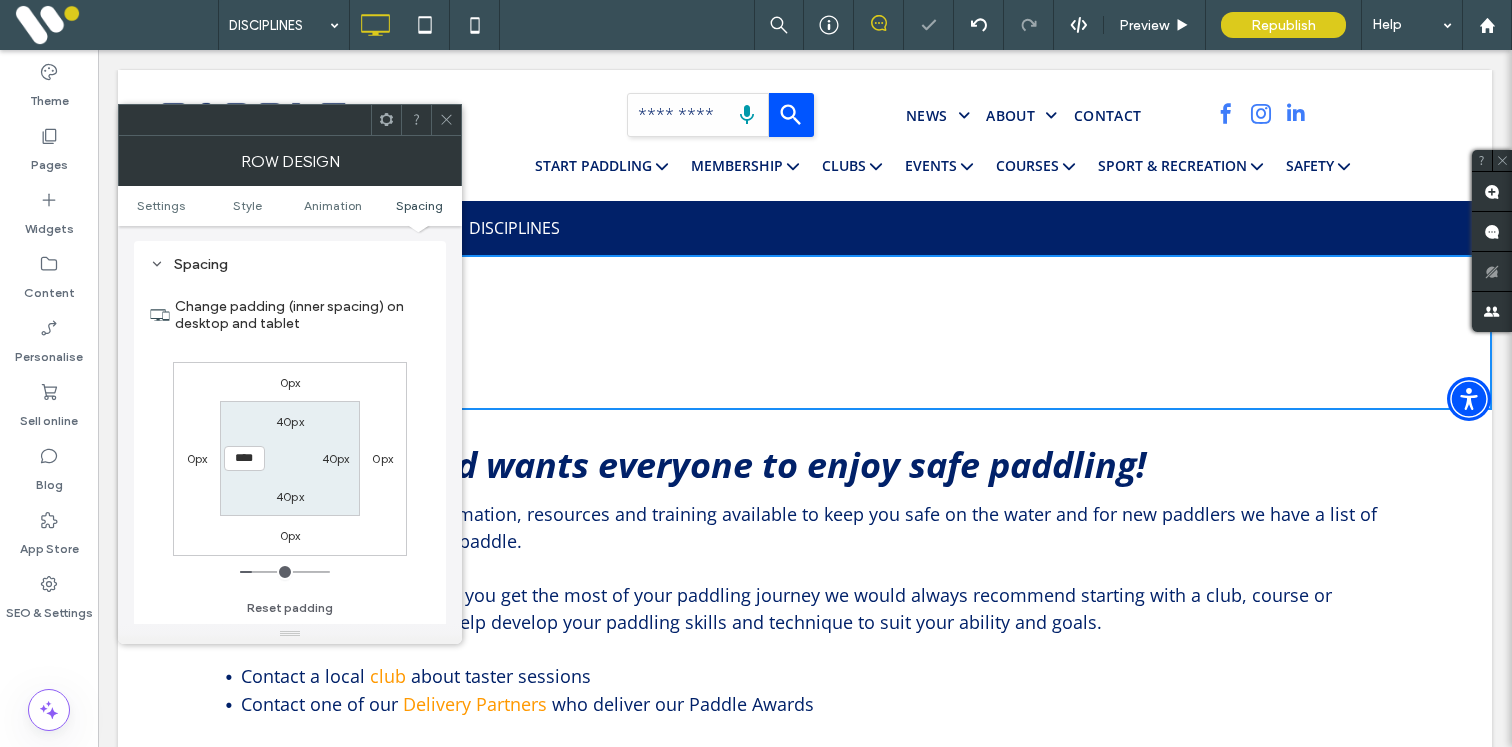 click at bounding box center (446, 120) 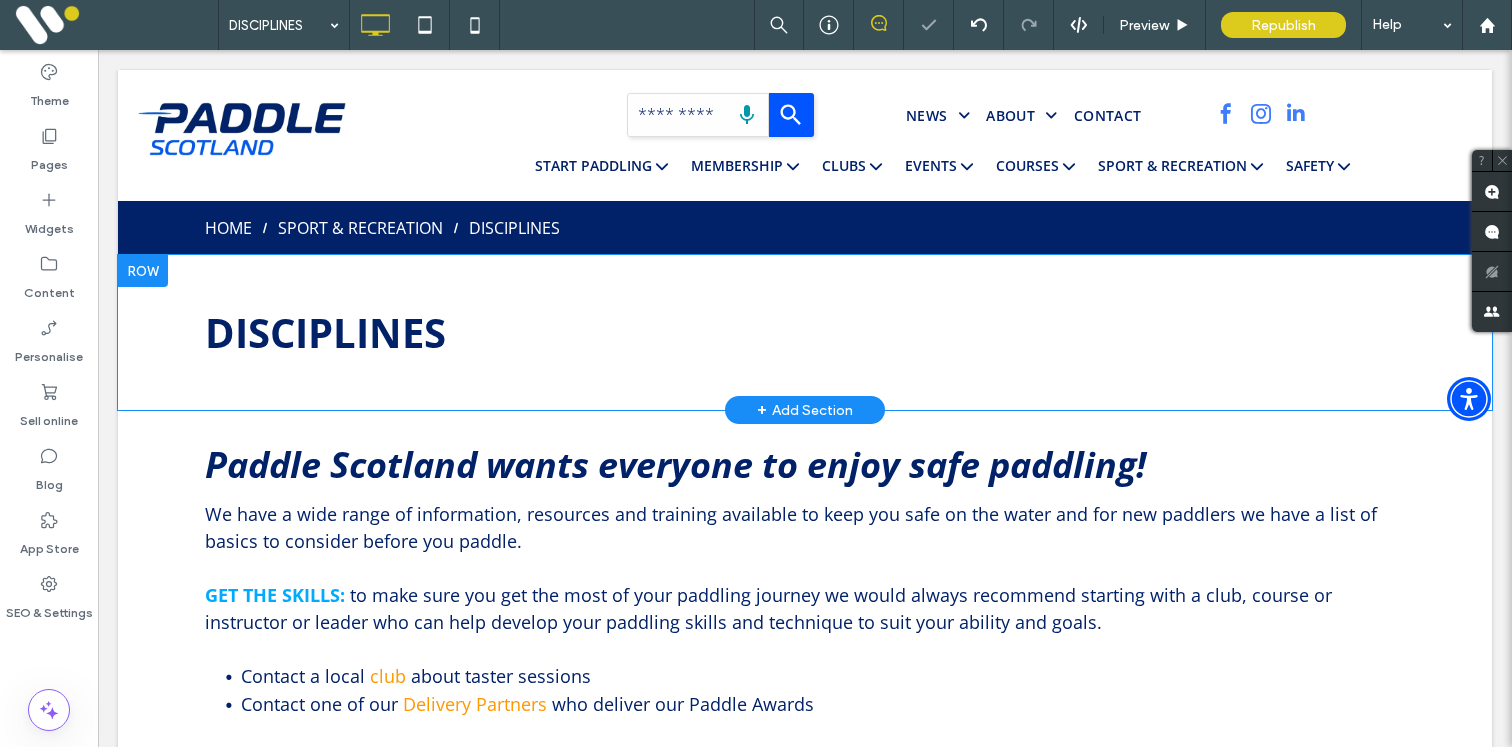 click at bounding box center (143, 271) 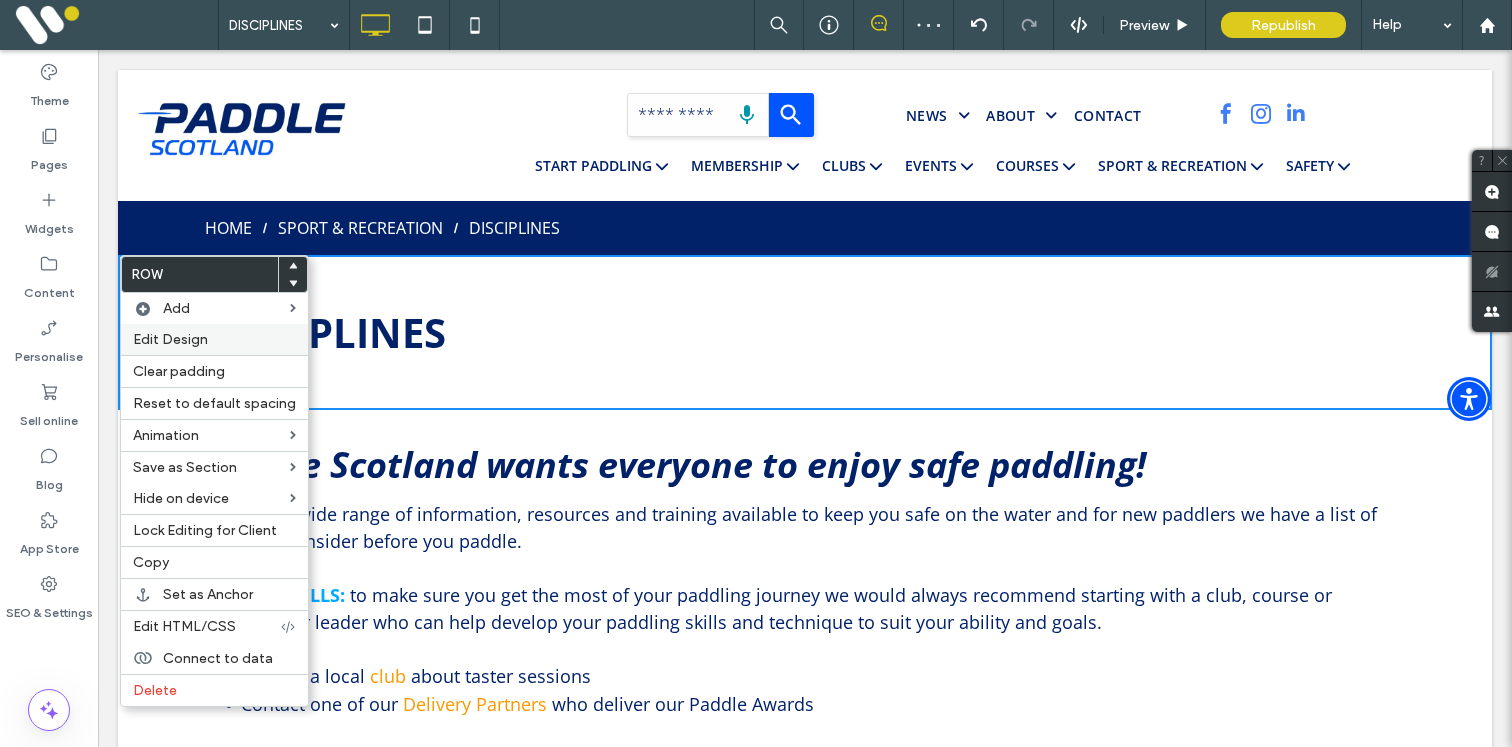 click on "Edit Design" at bounding box center (170, 339) 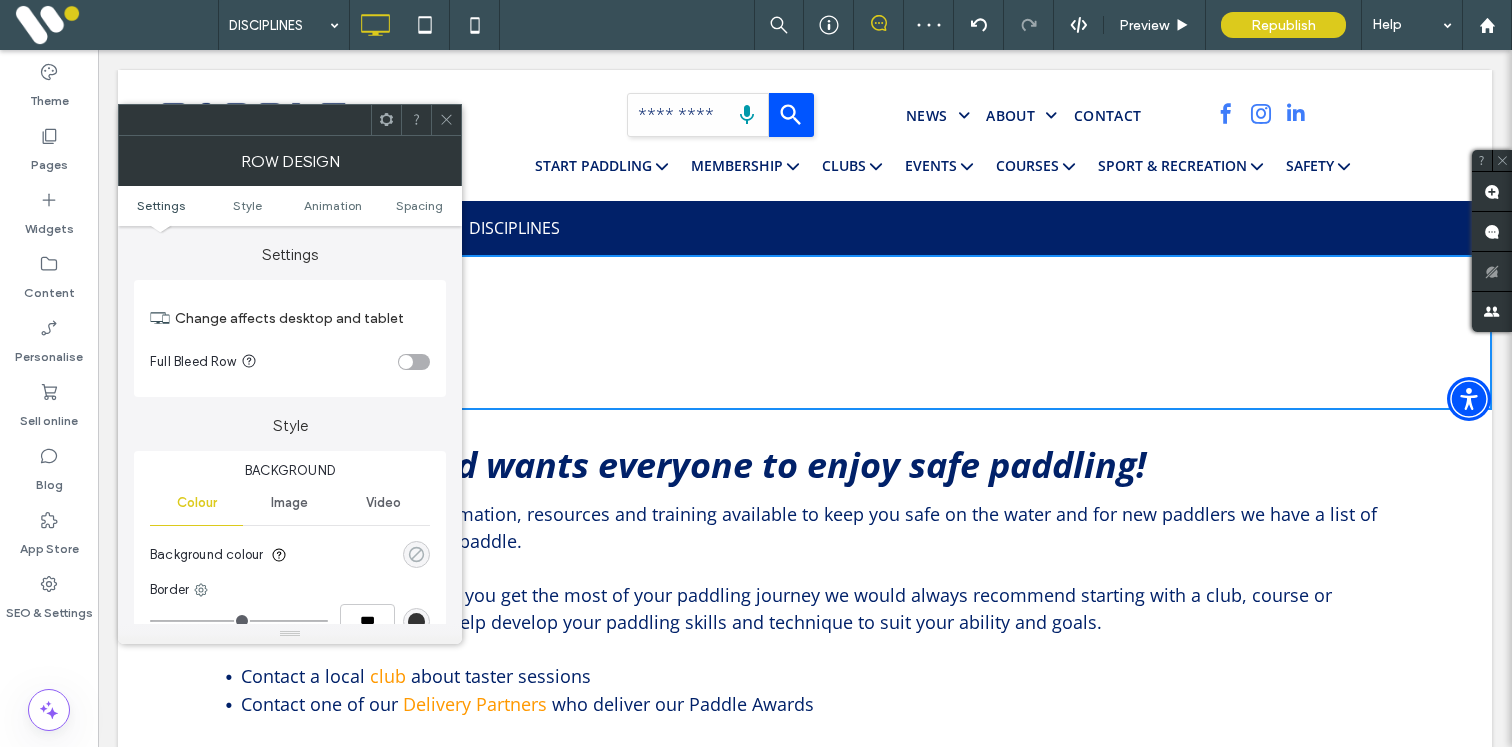 click at bounding box center (416, 554) 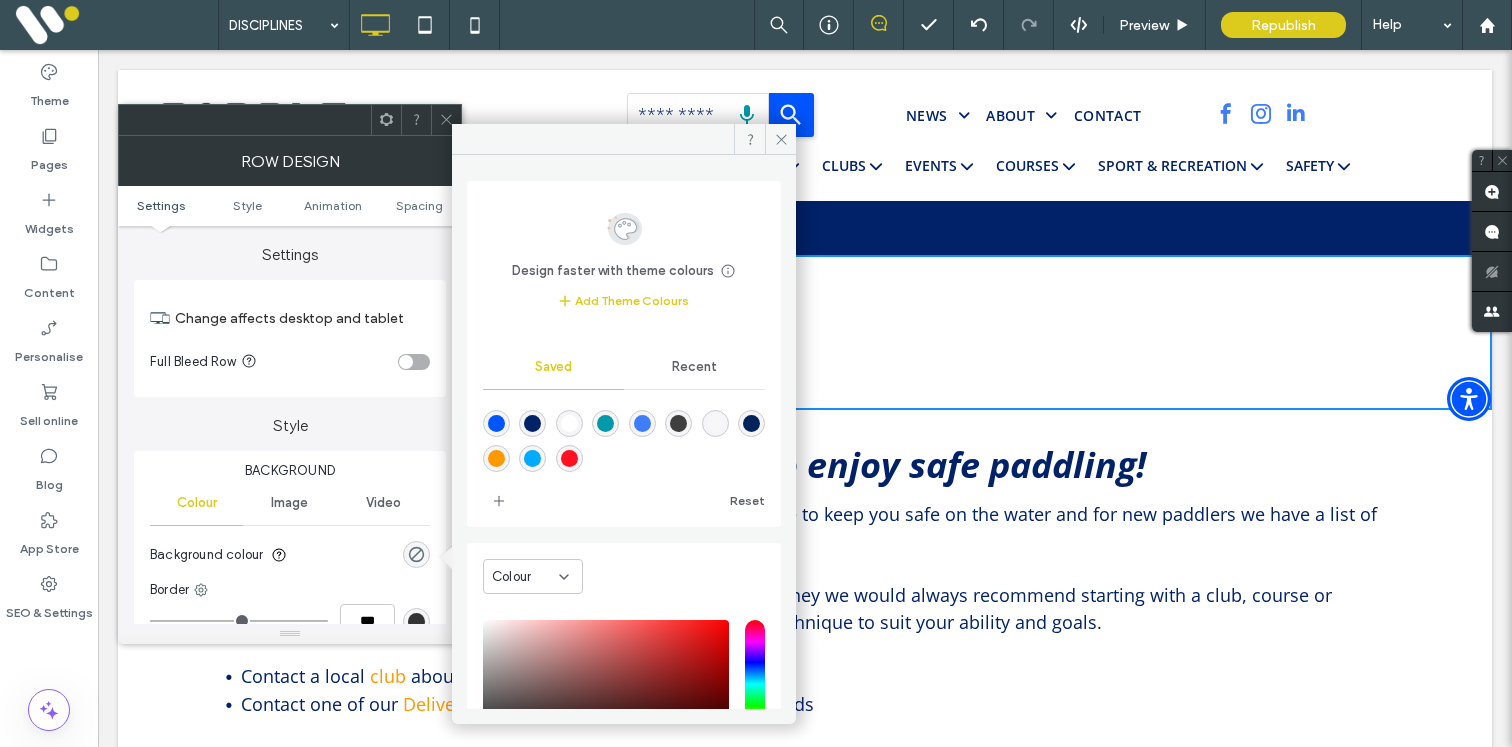 click at bounding box center [642, 423] 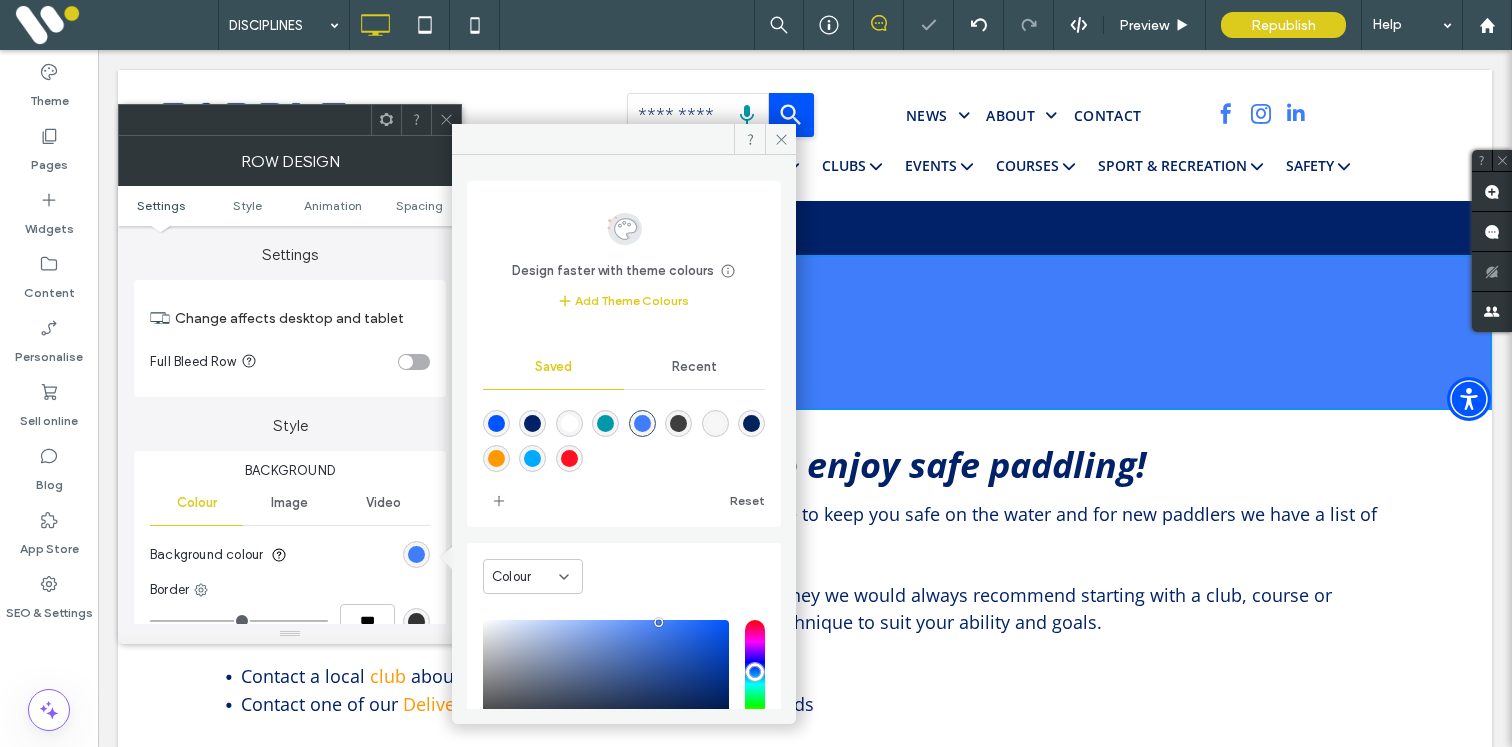 click at bounding box center (496, 423) 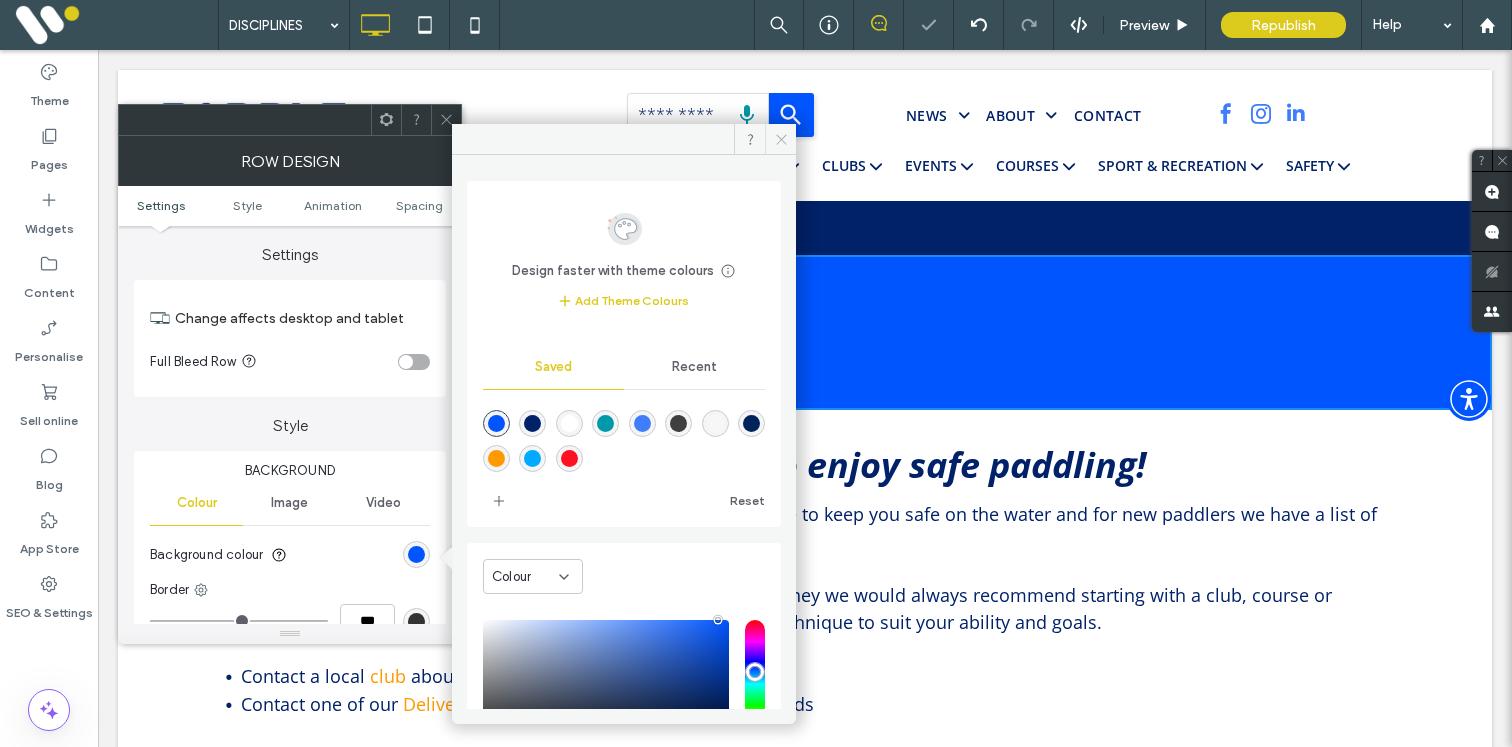 click at bounding box center (780, 139) 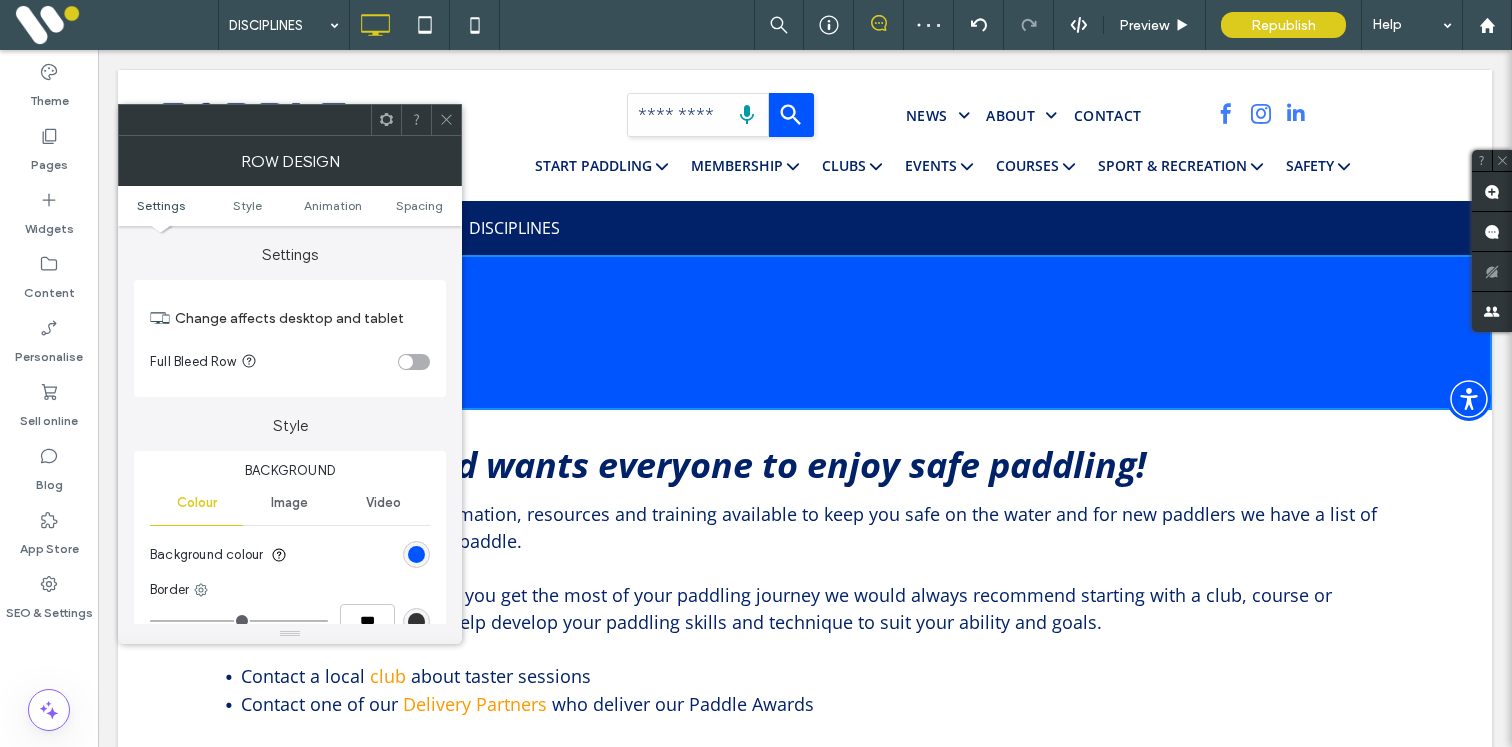 click at bounding box center [446, 120] 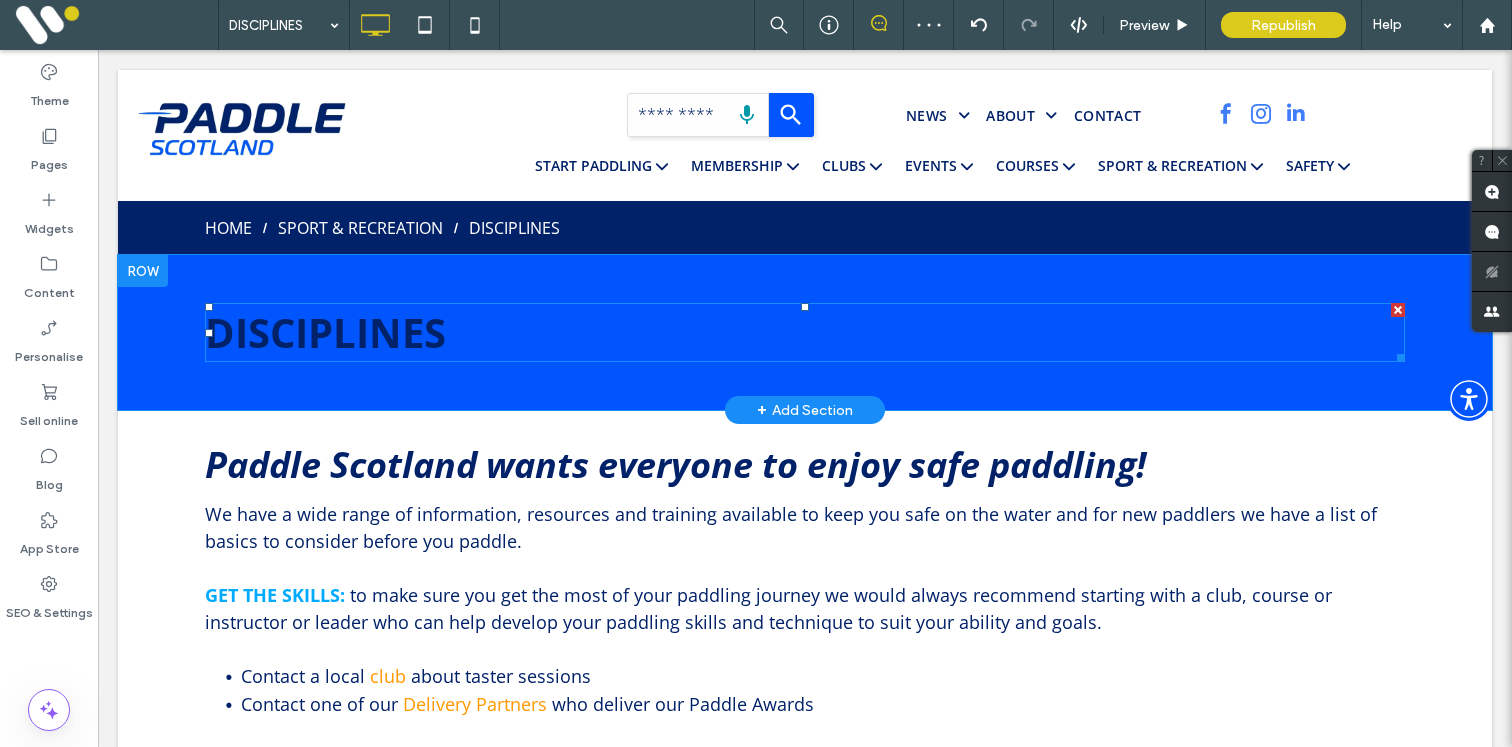 click on "DISCIPLINES" at bounding box center (325, 332) 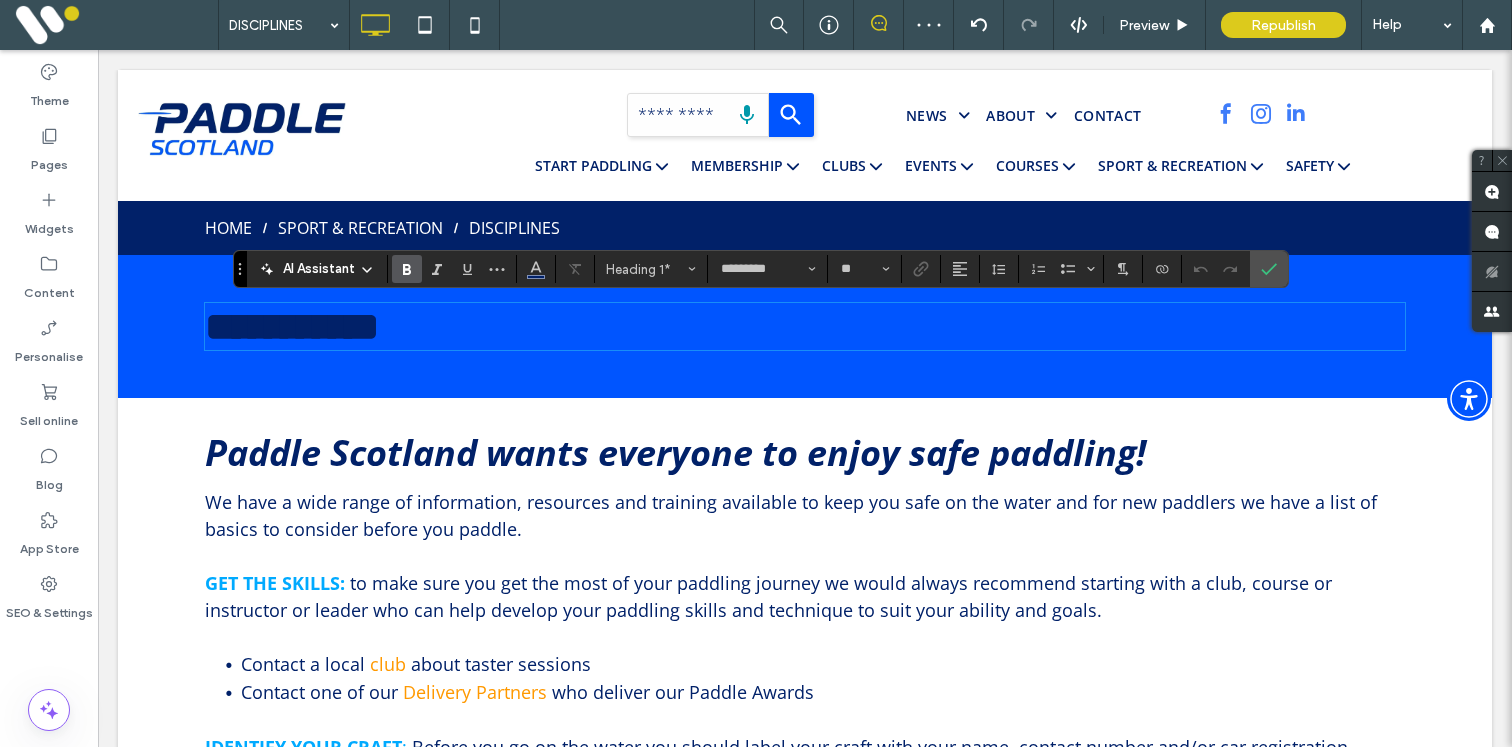 click on "**********" at bounding box center [292, 326] 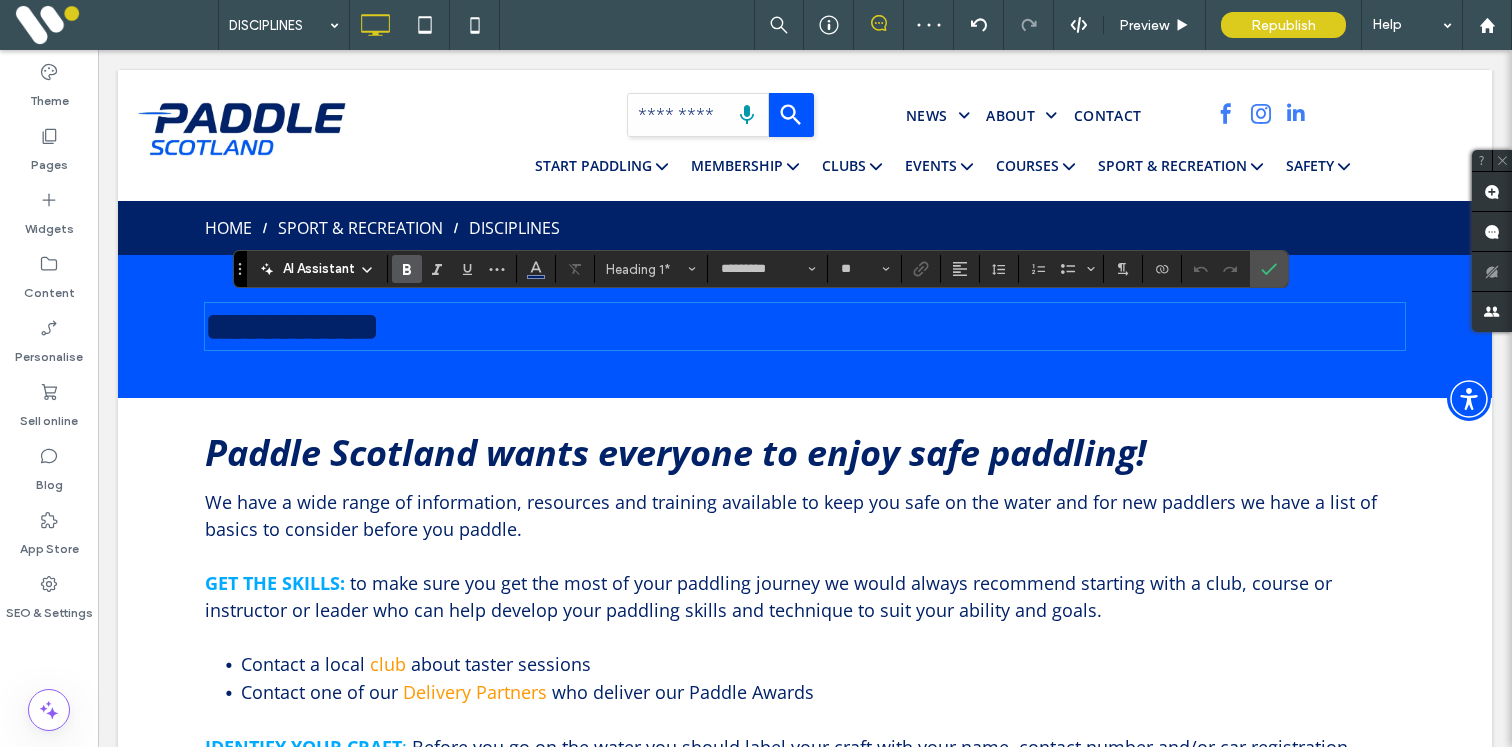 click on "**********" at bounding box center (292, 326) 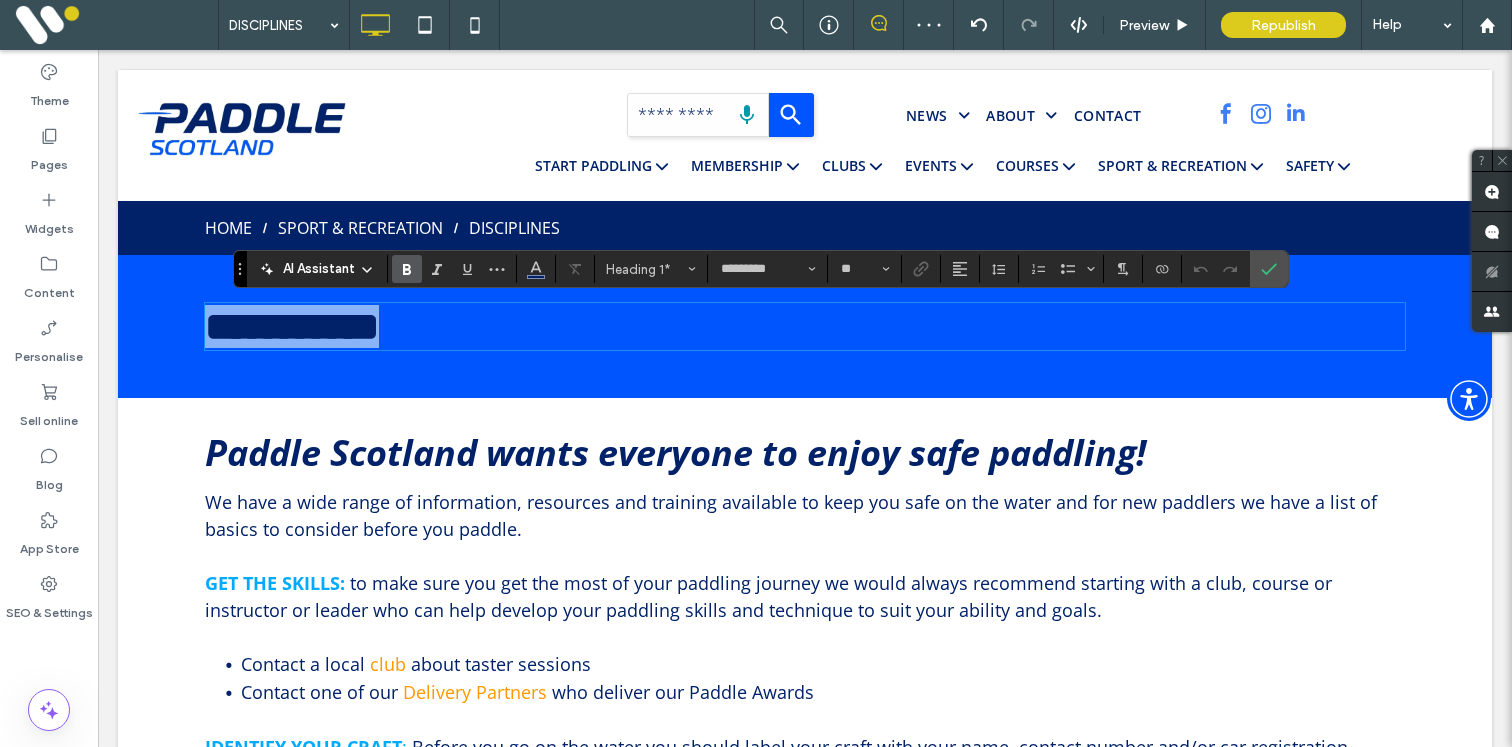 click on "**********" at bounding box center (292, 326) 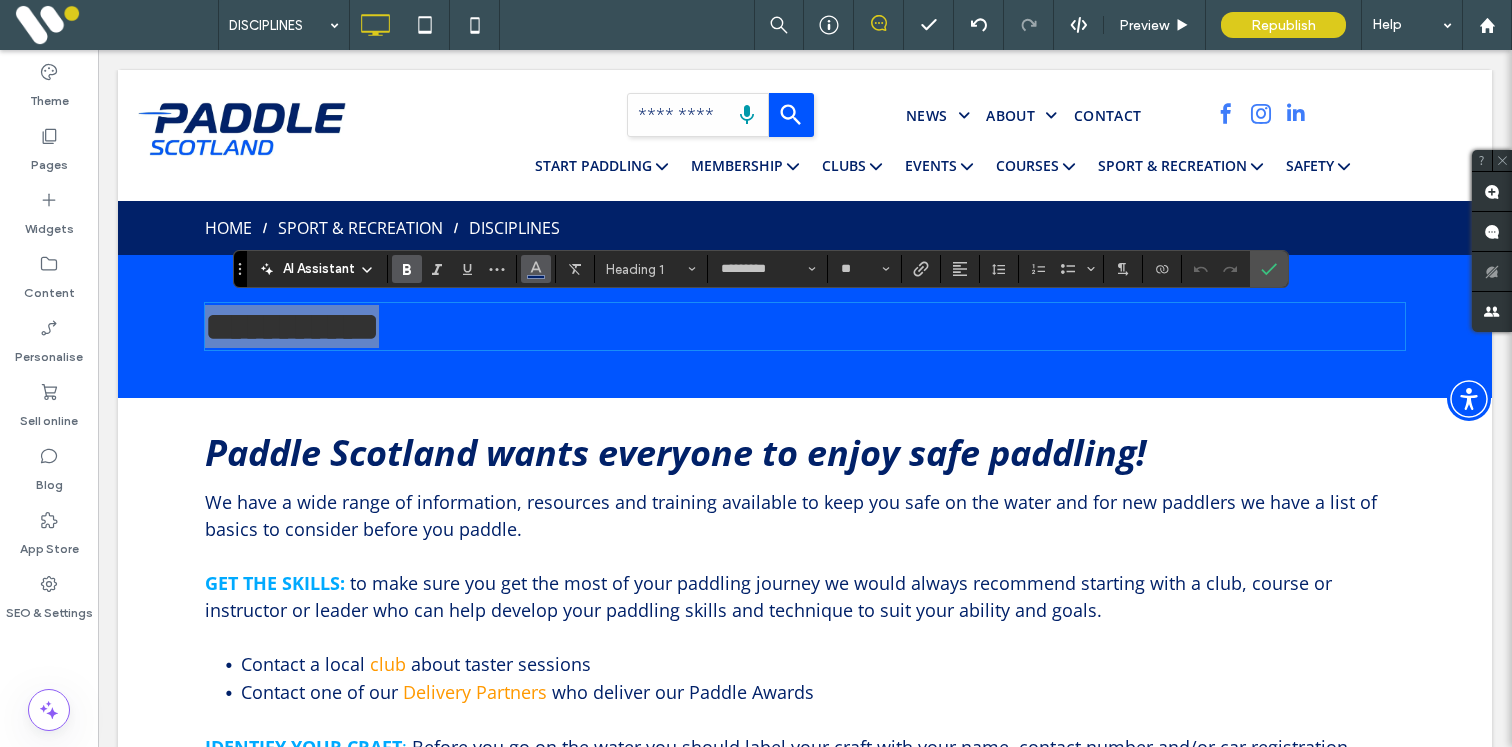 click 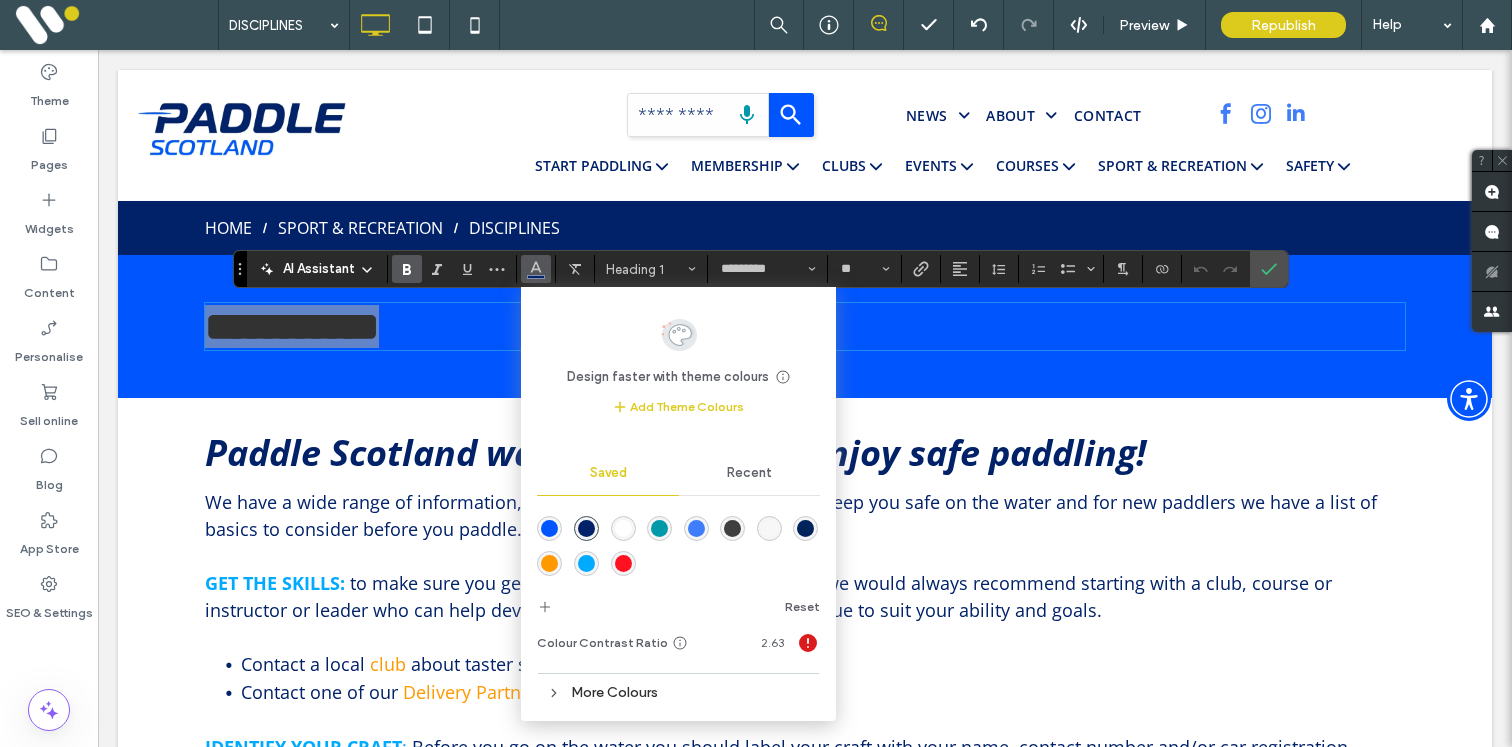 click at bounding box center (623, 528) 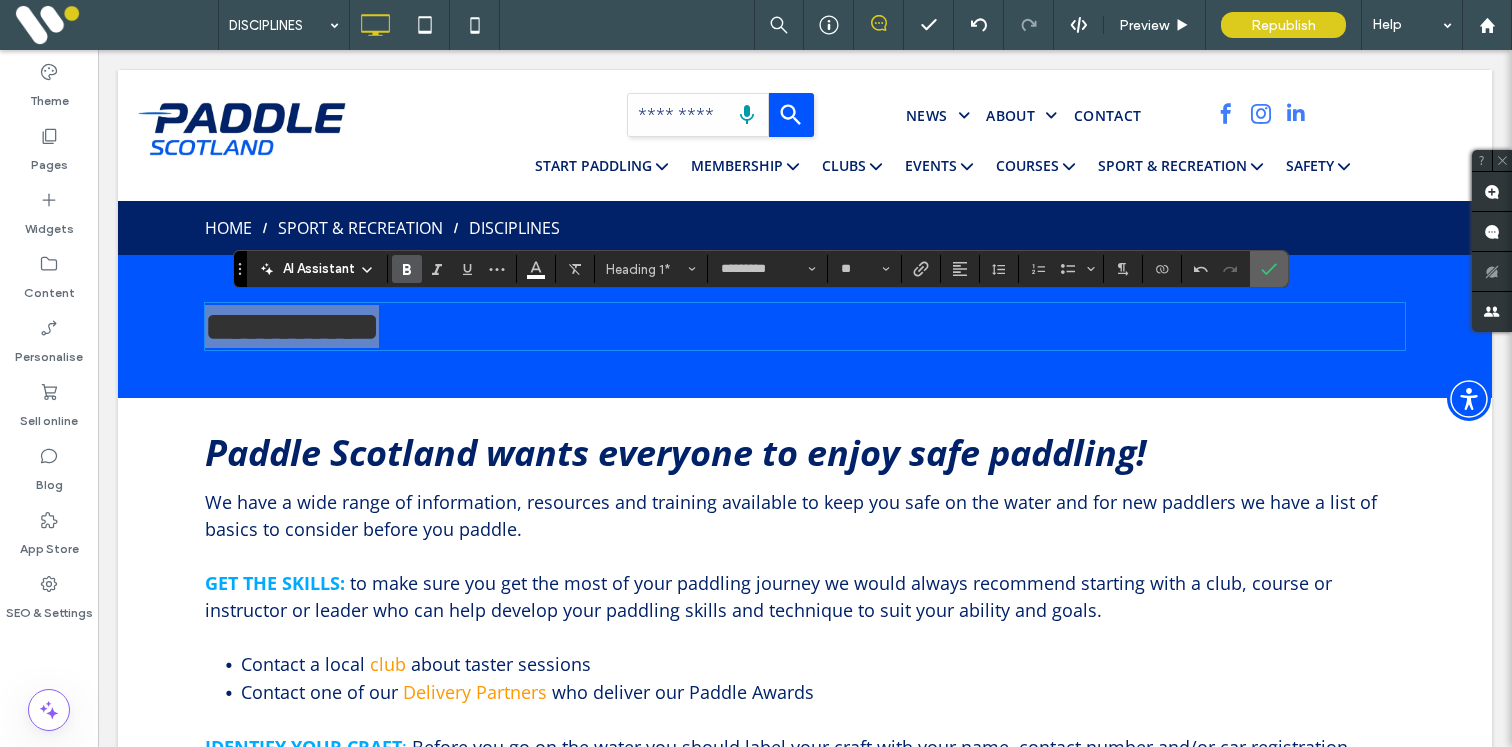 click at bounding box center [1265, 269] 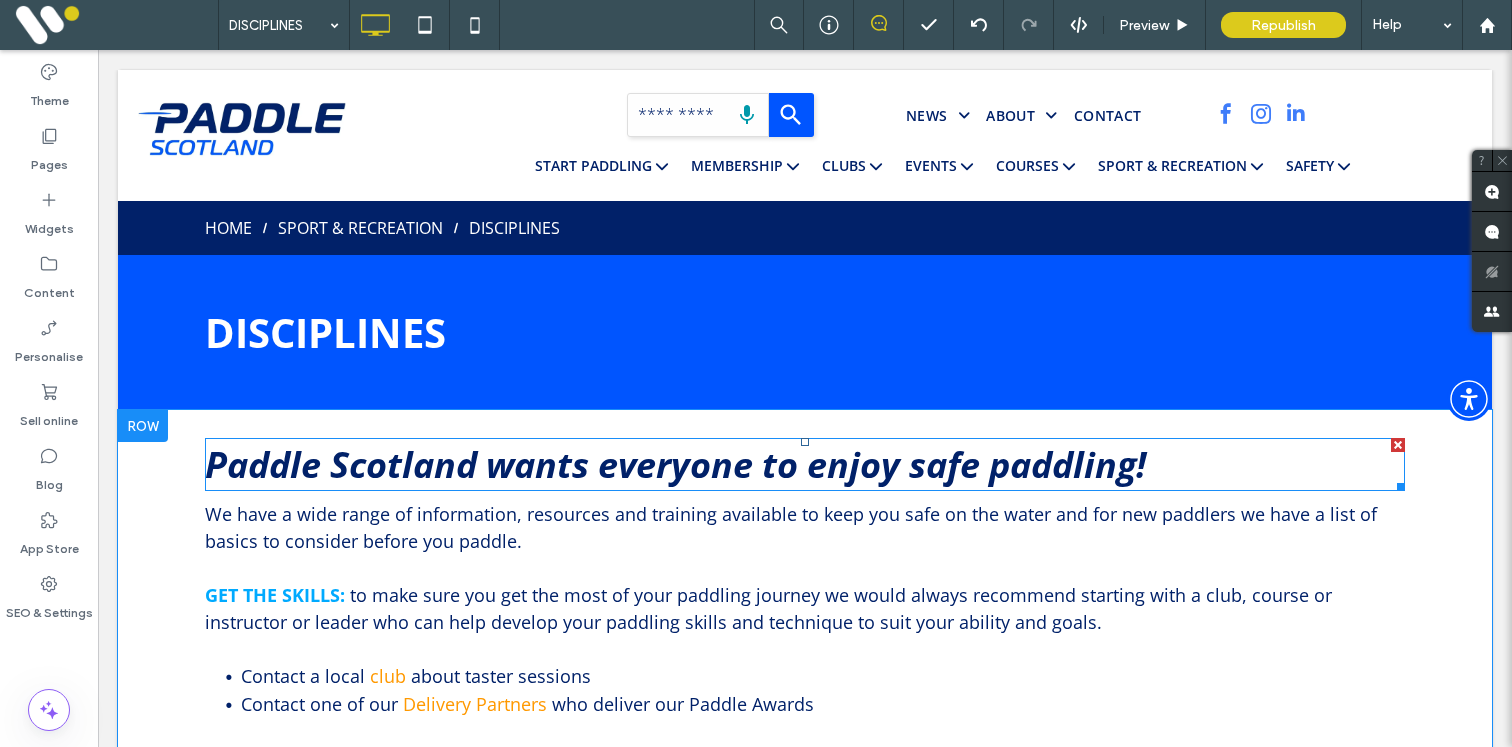 scroll, scrollTop: 26, scrollLeft: 0, axis: vertical 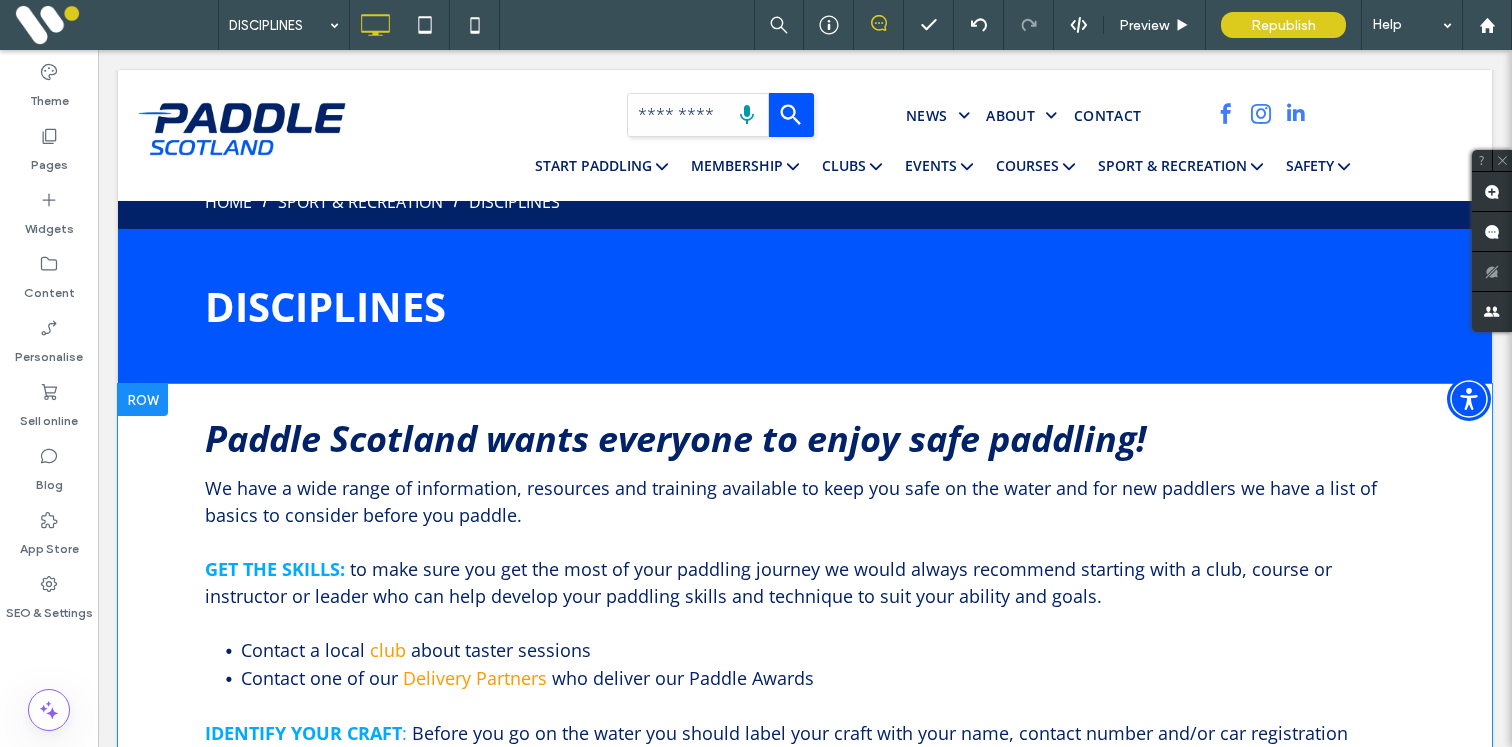 click at bounding box center (143, 400) 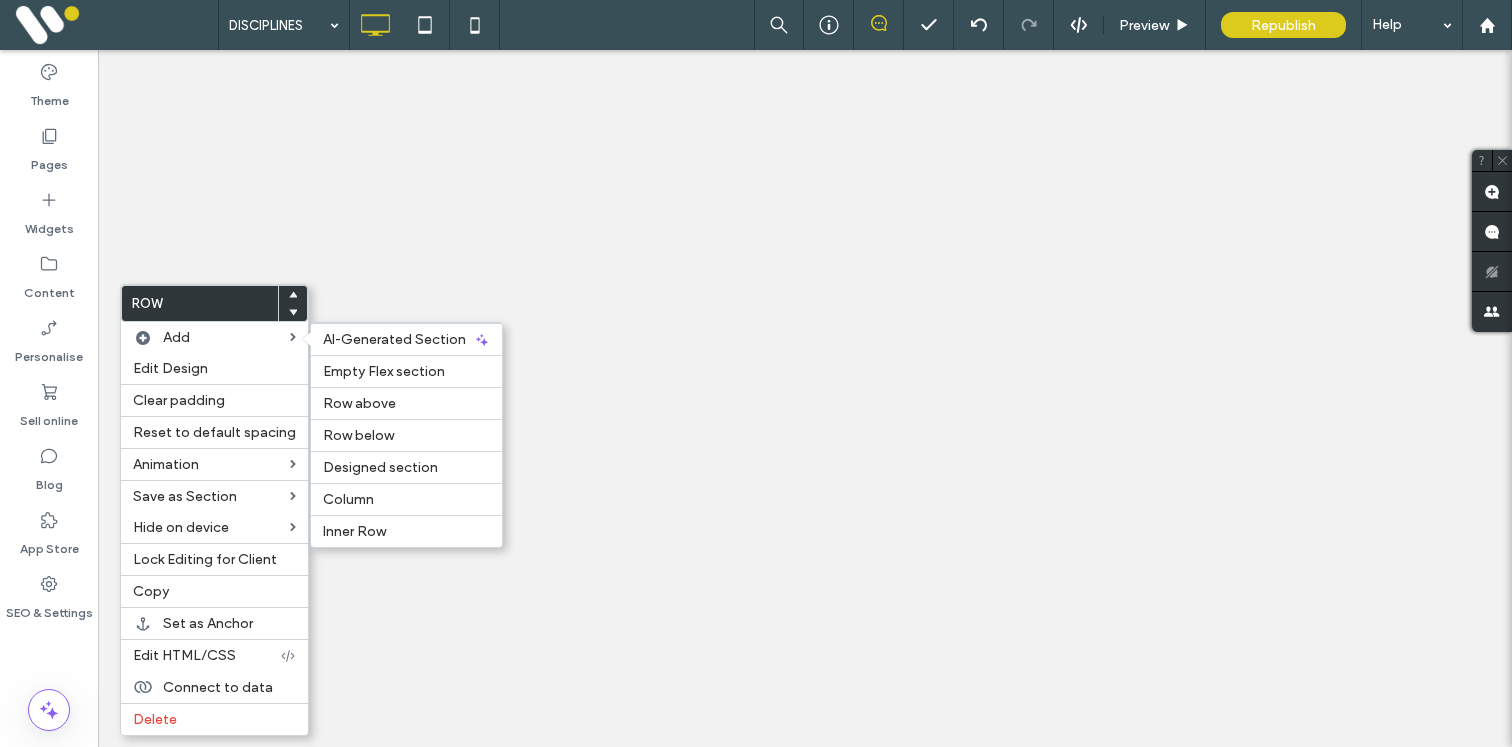 click on "Row above" at bounding box center (359, 403) 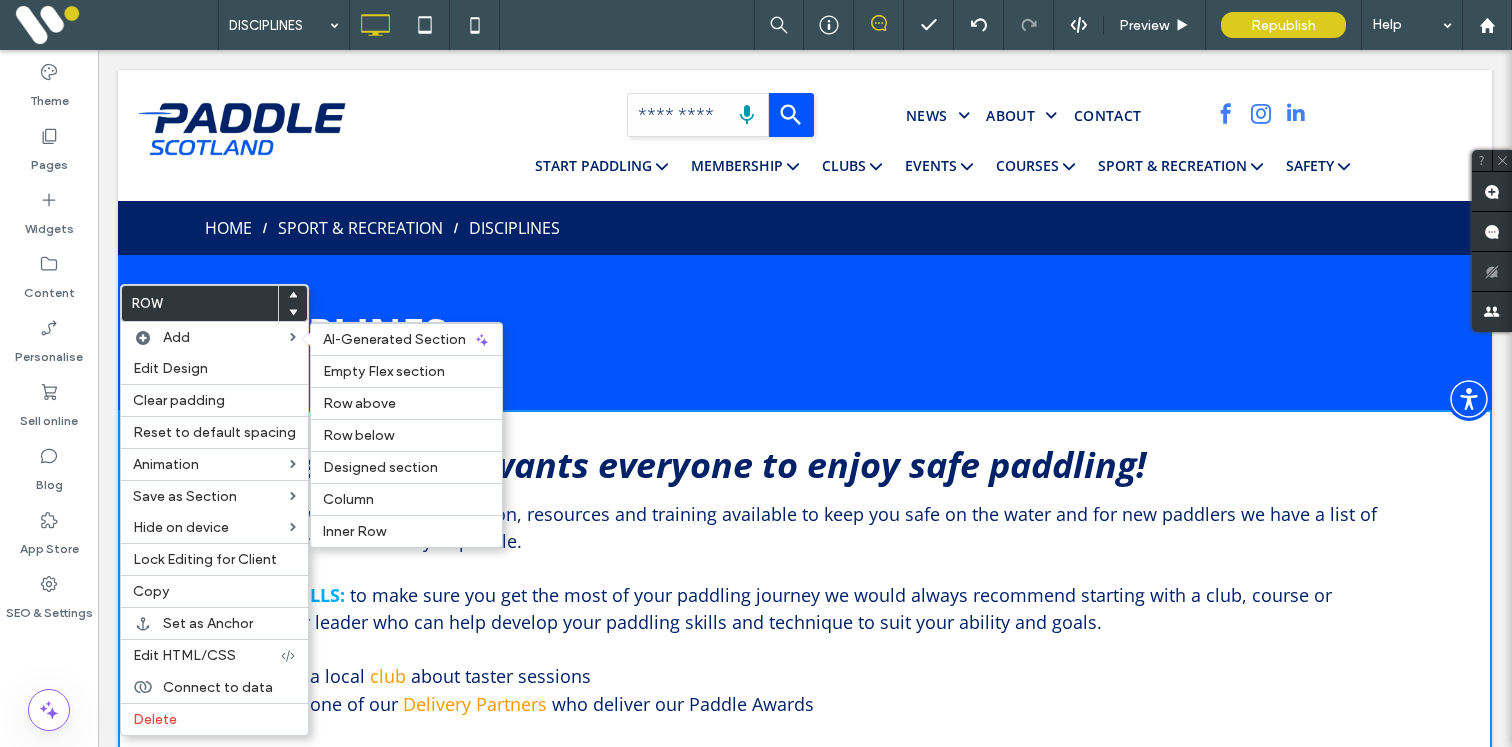 scroll, scrollTop: 26, scrollLeft: 0, axis: vertical 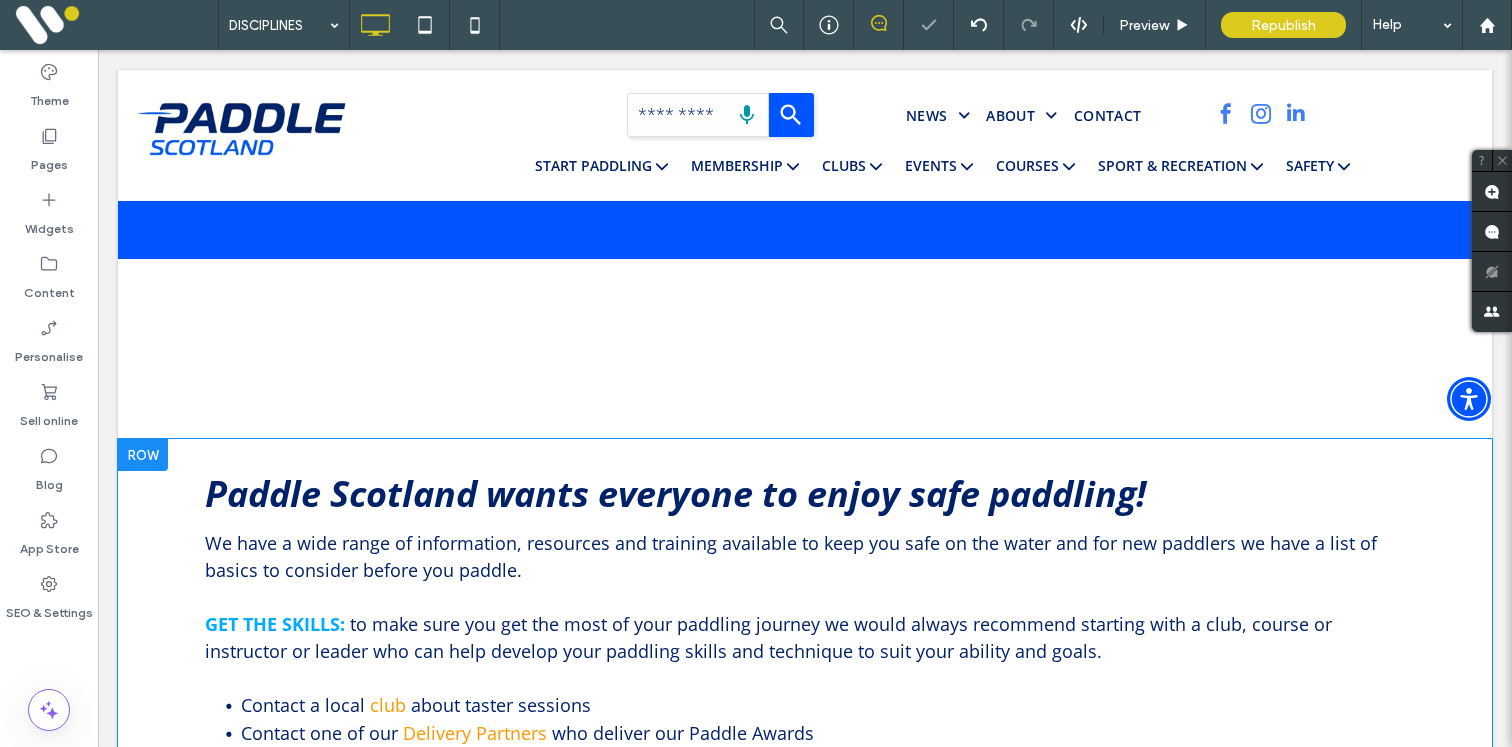 click at bounding box center [143, 455] 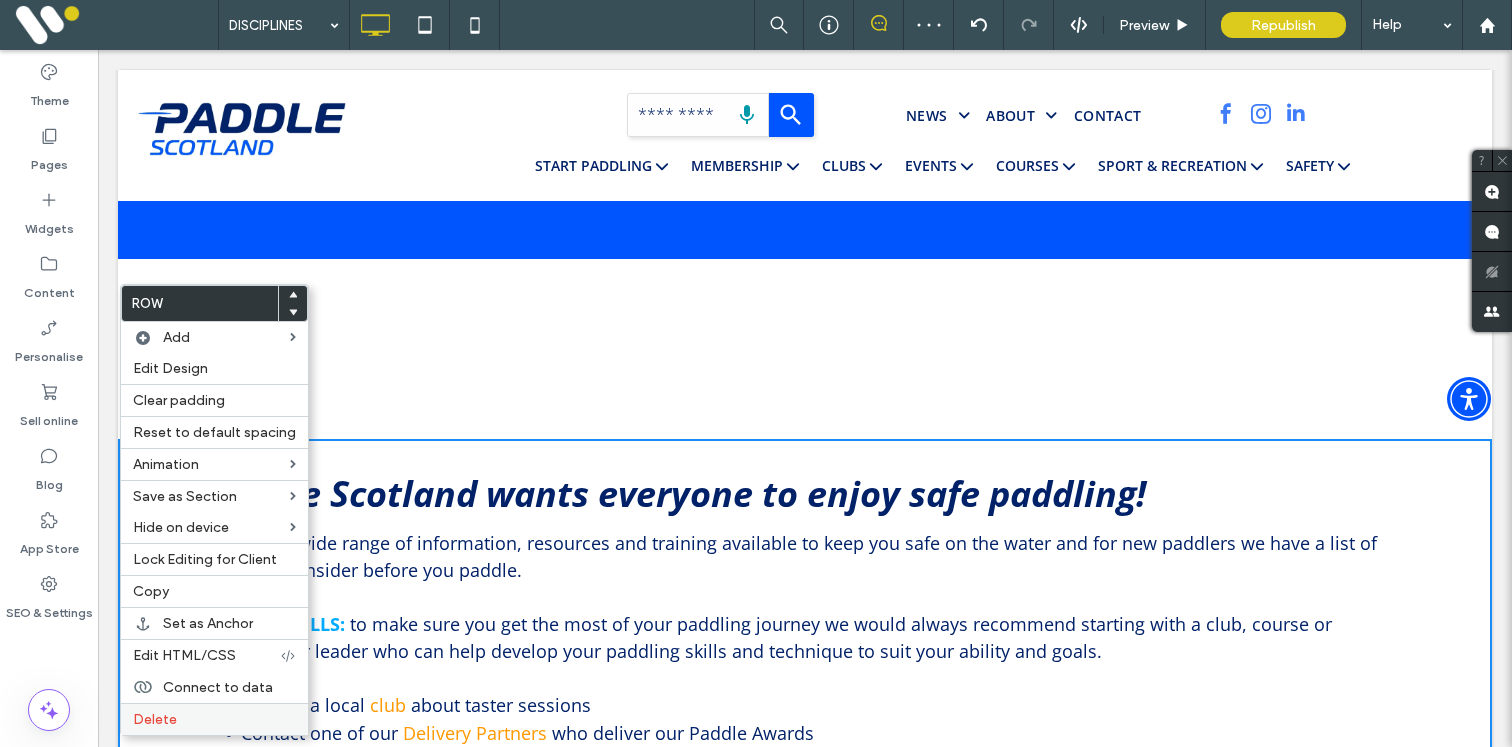 click on "Delete" at bounding box center [214, 719] 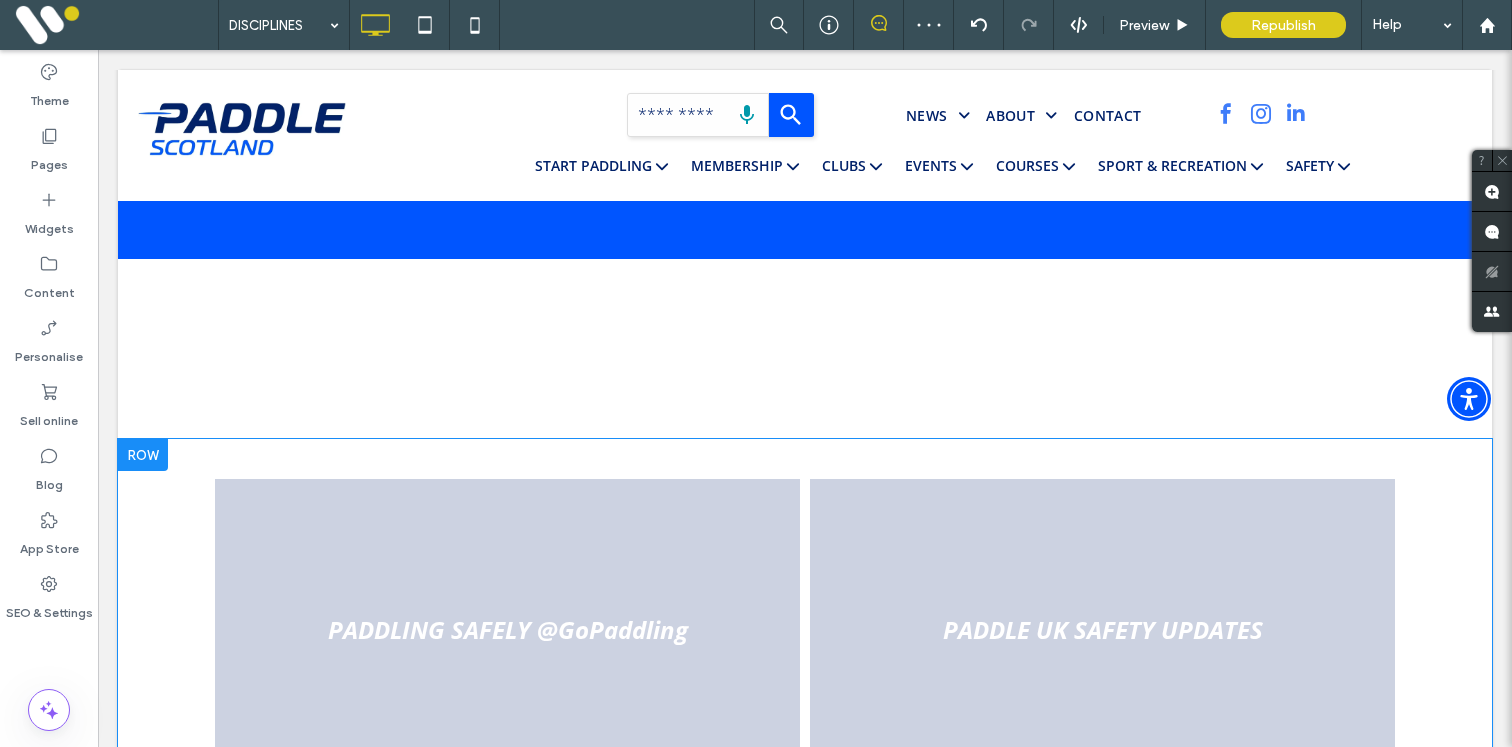 click at bounding box center [143, 455] 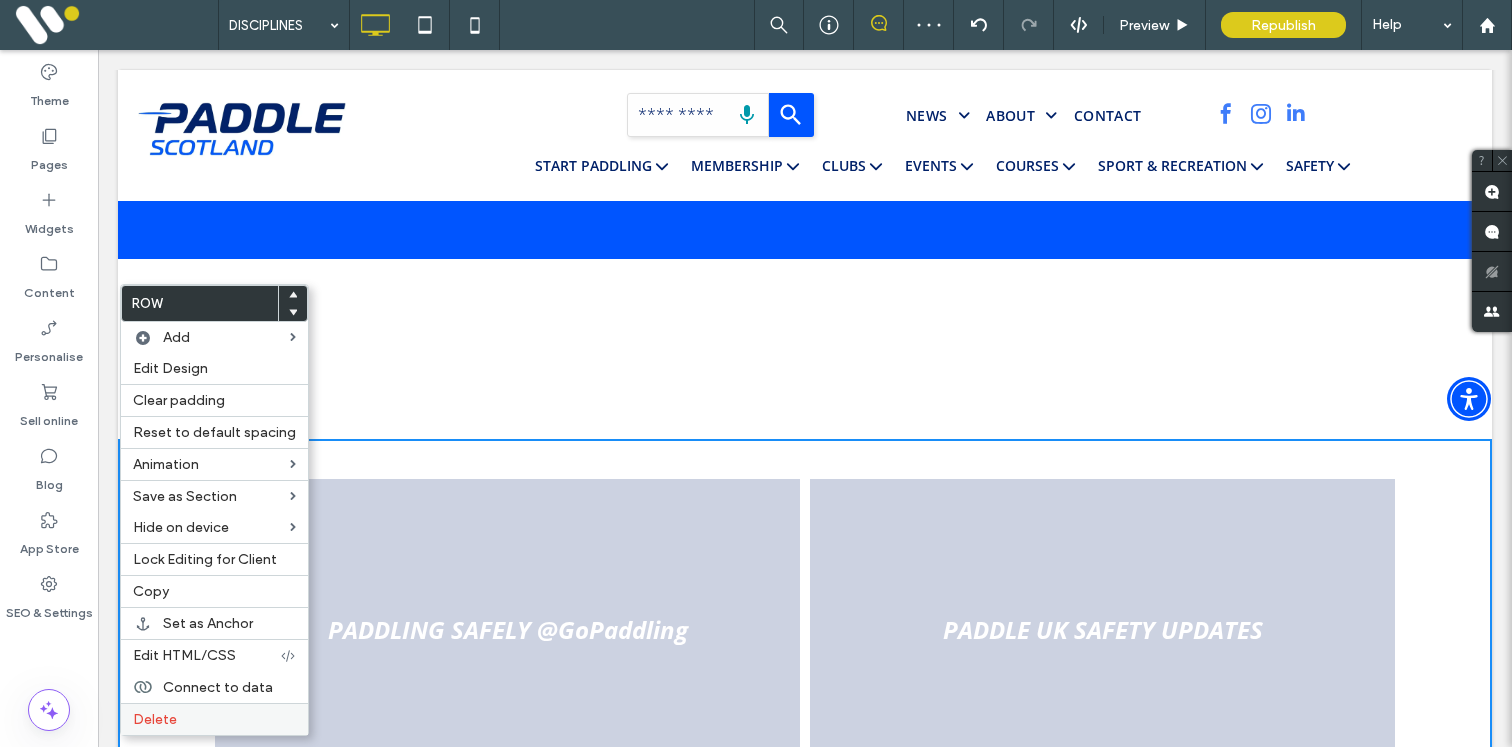 click on "Delete" at bounding box center [214, 719] 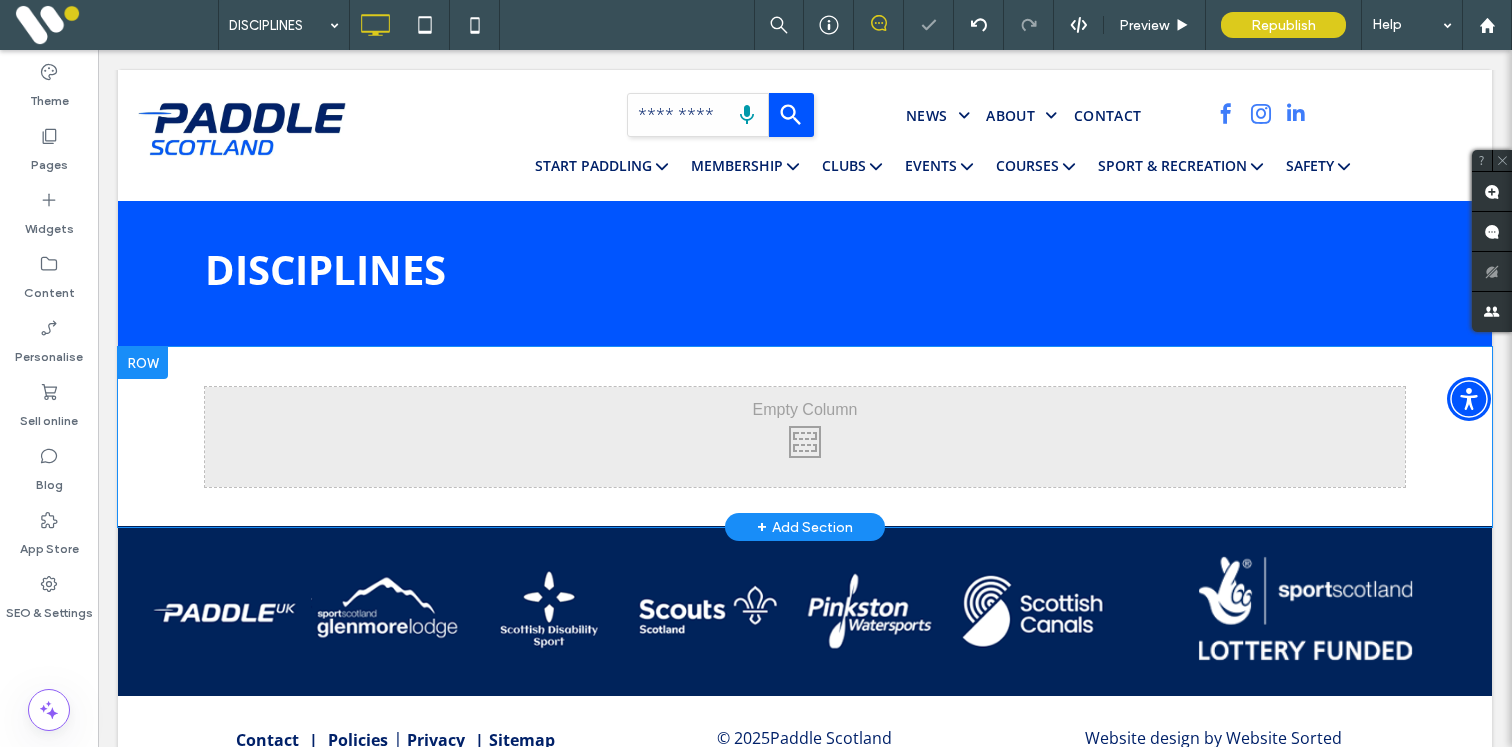 scroll, scrollTop: 27, scrollLeft: 0, axis: vertical 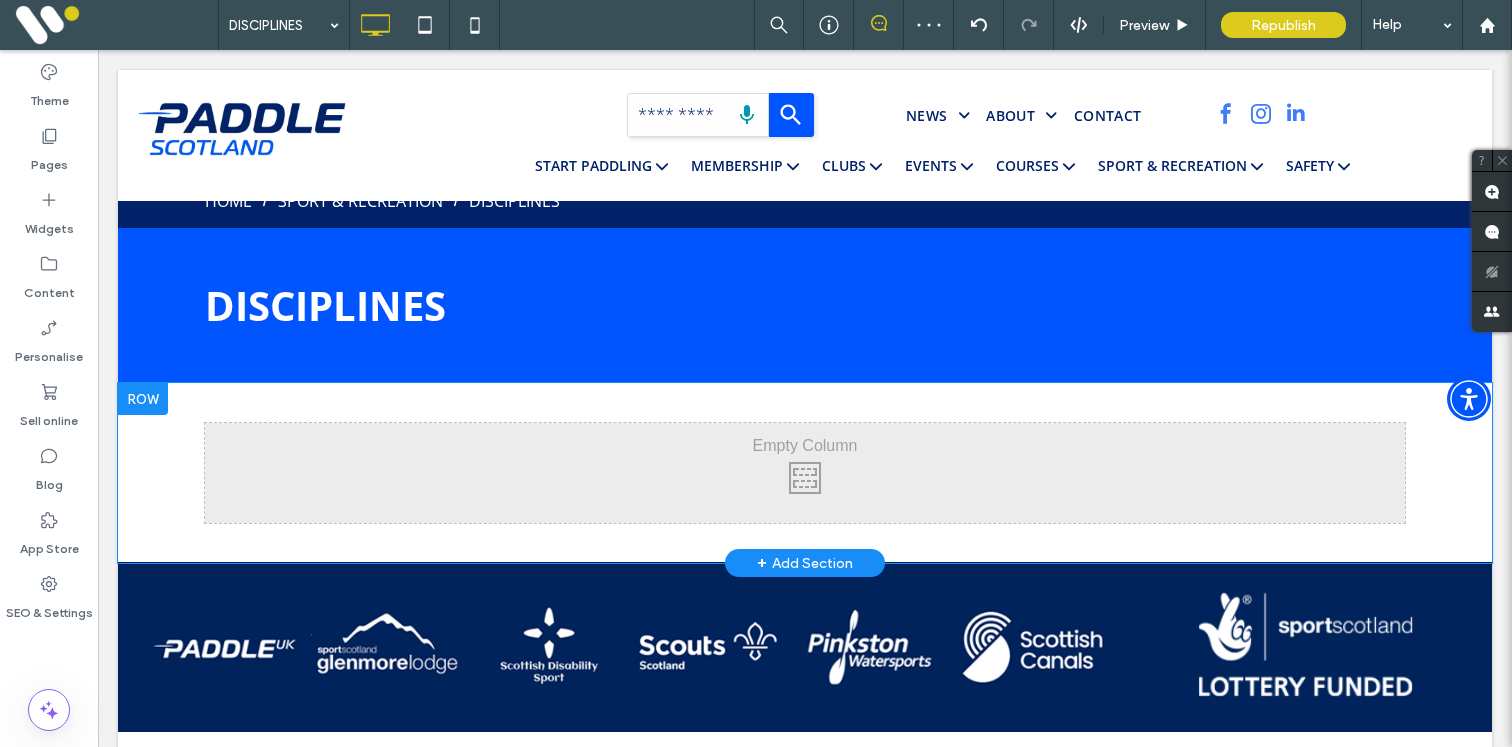 click at bounding box center (143, 399) 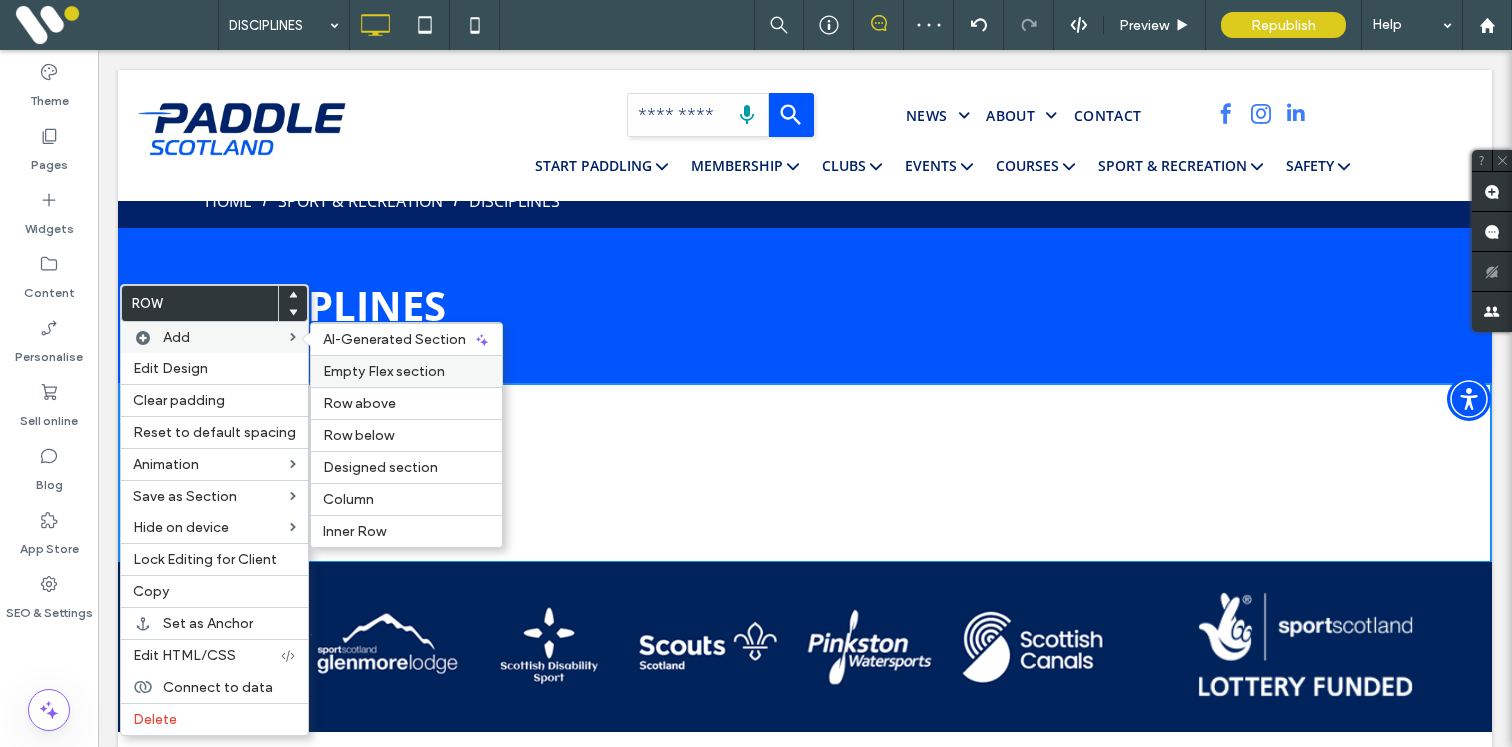 click on "Empty Flex section" at bounding box center (384, 371) 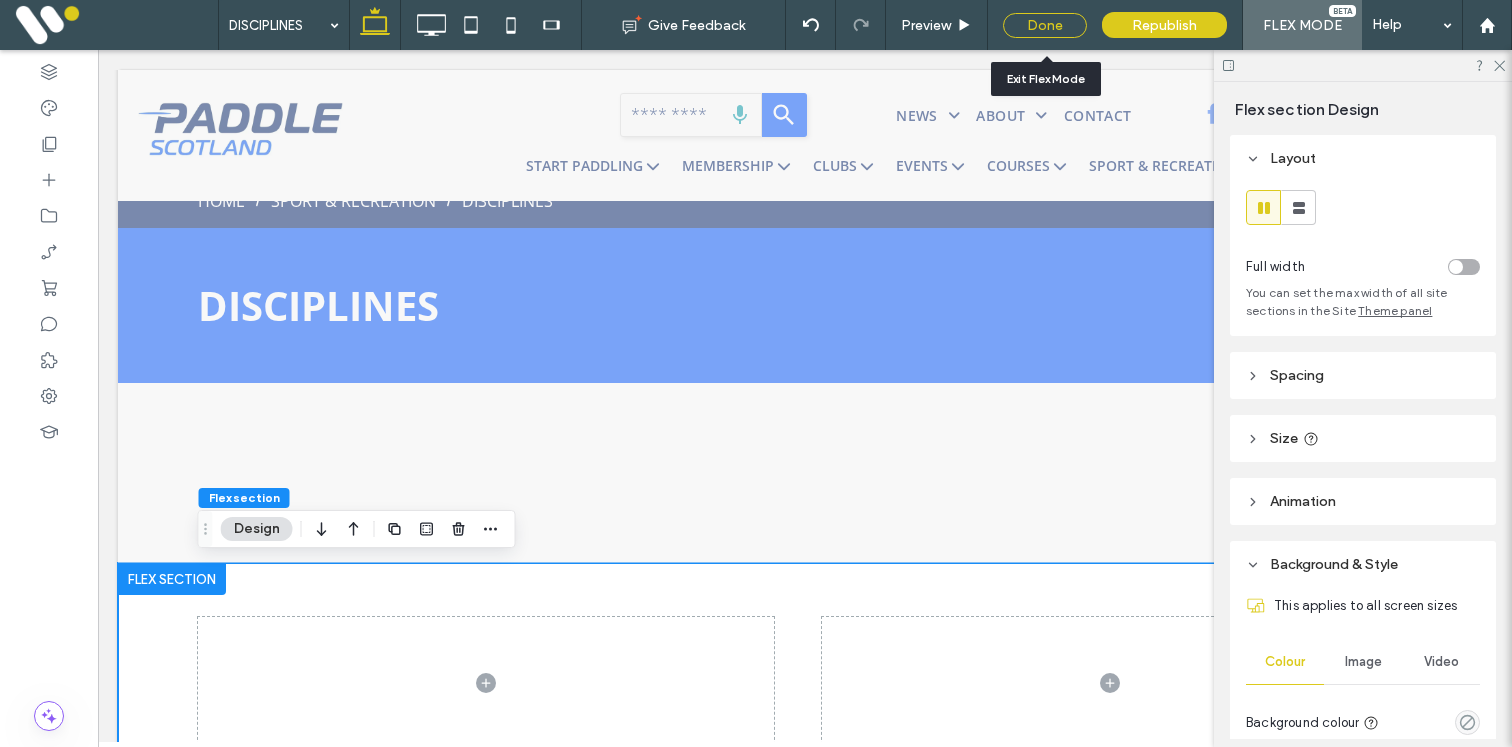 drag, startPoint x: 1035, startPoint y: 22, endPoint x: 232, endPoint y: 314, distance: 854.4431 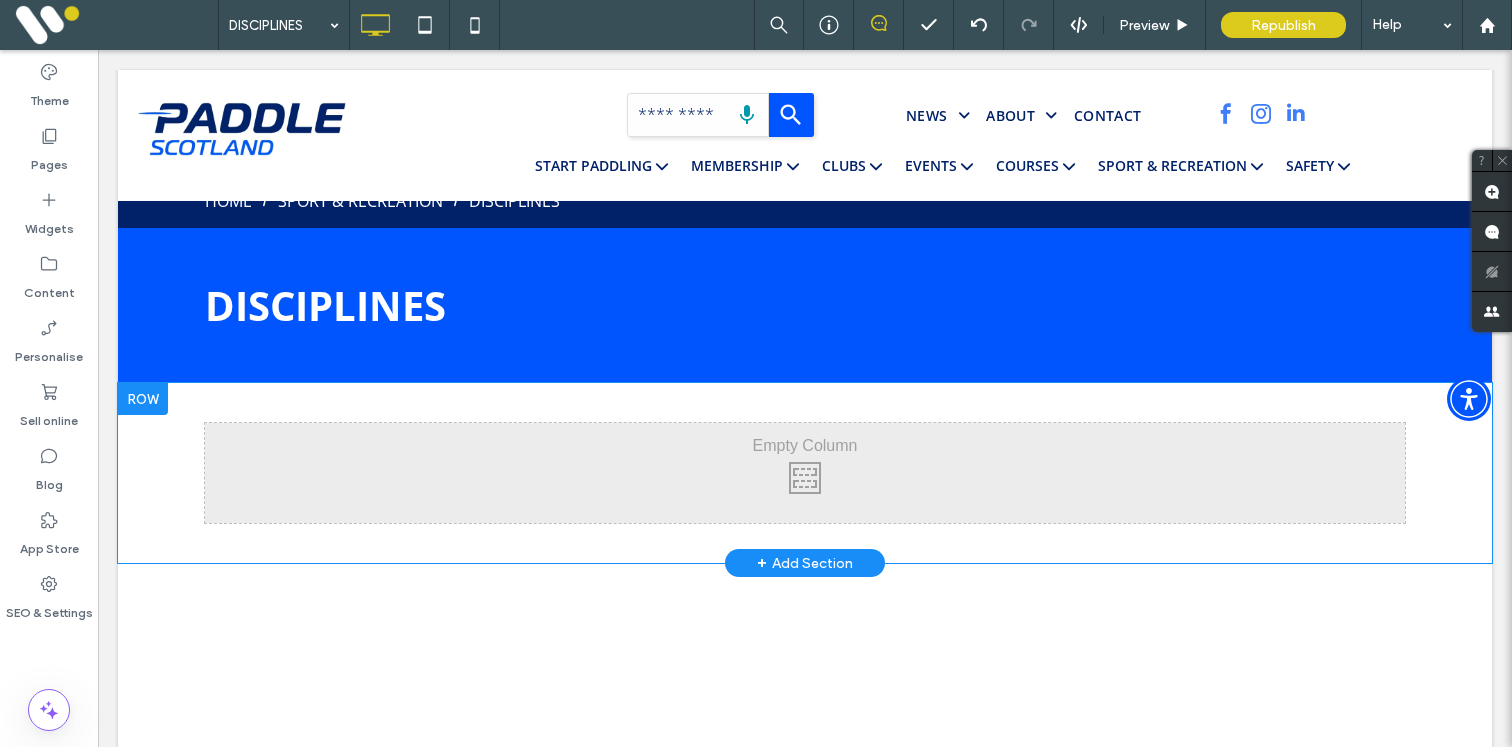 click at bounding box center [143, 399] 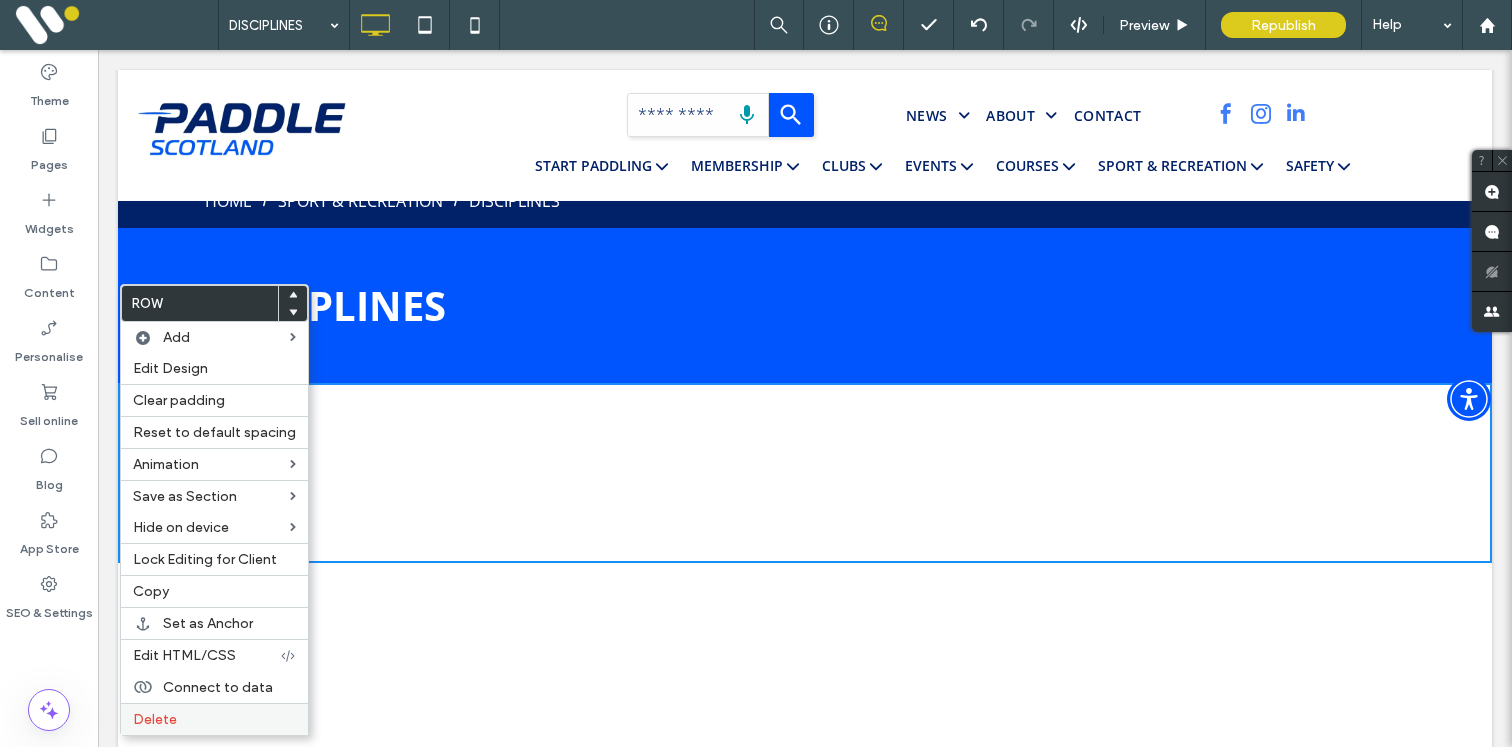 click on "Delete" at bounding box center (214, 719) 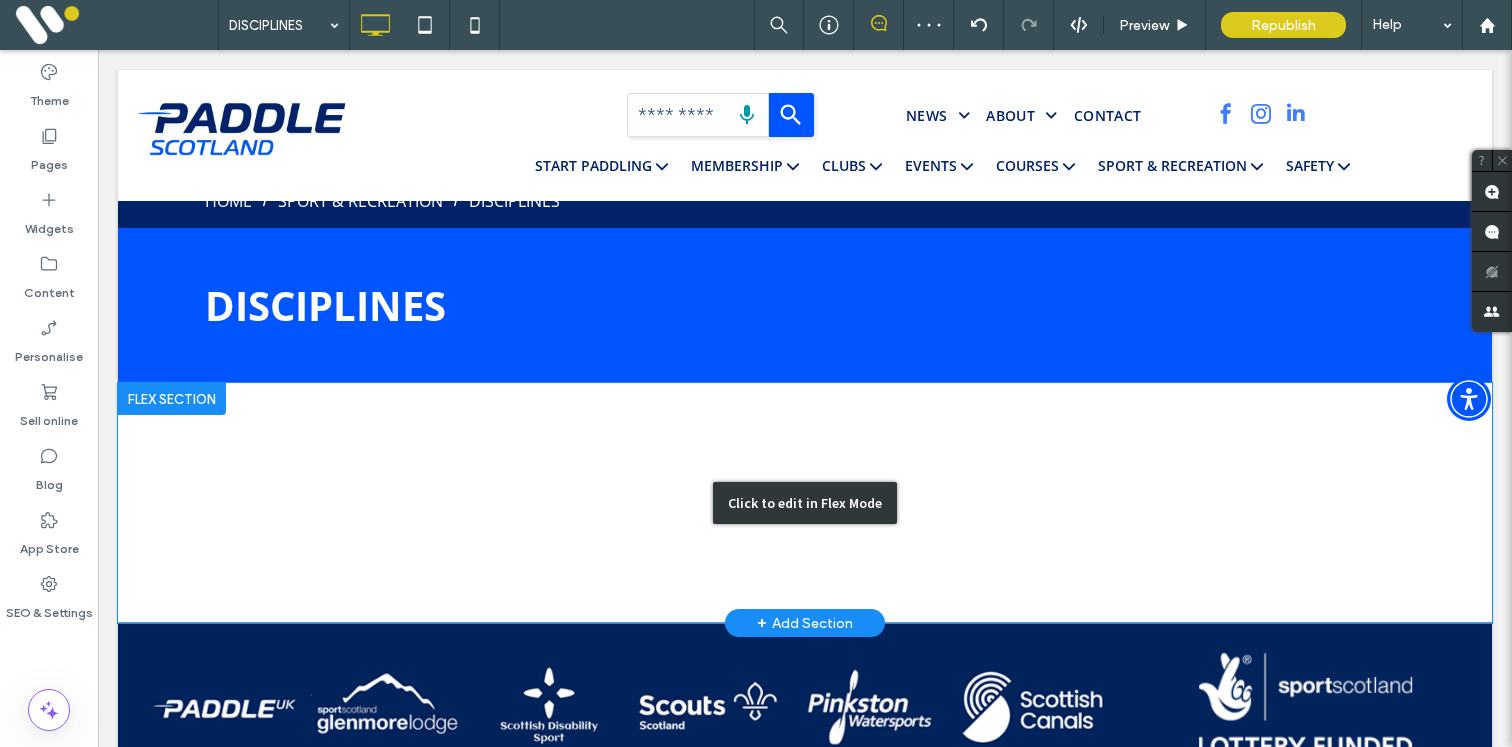 click on "Click to edit in Flex Mode" at bounding box center (805, 503) 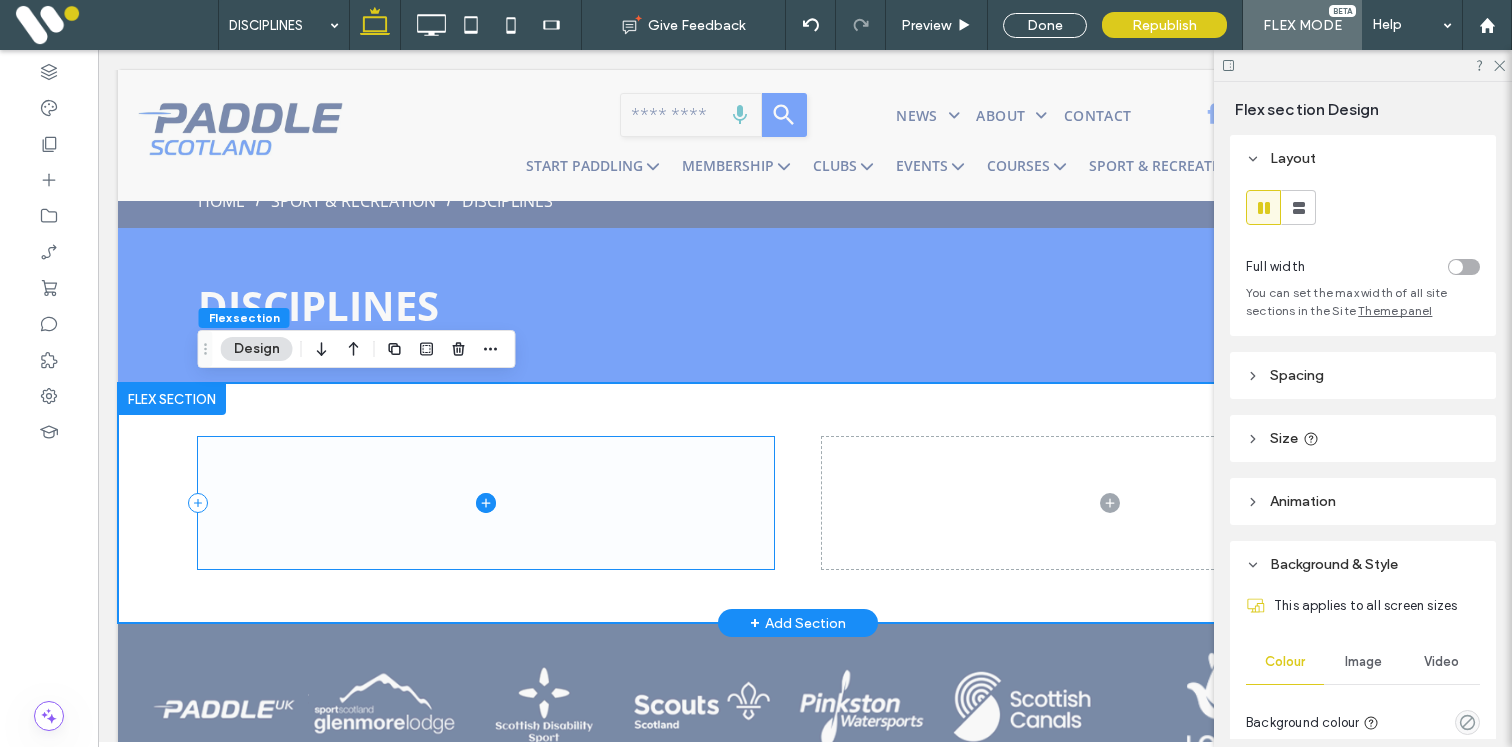 click at bounding box center (486, 502) 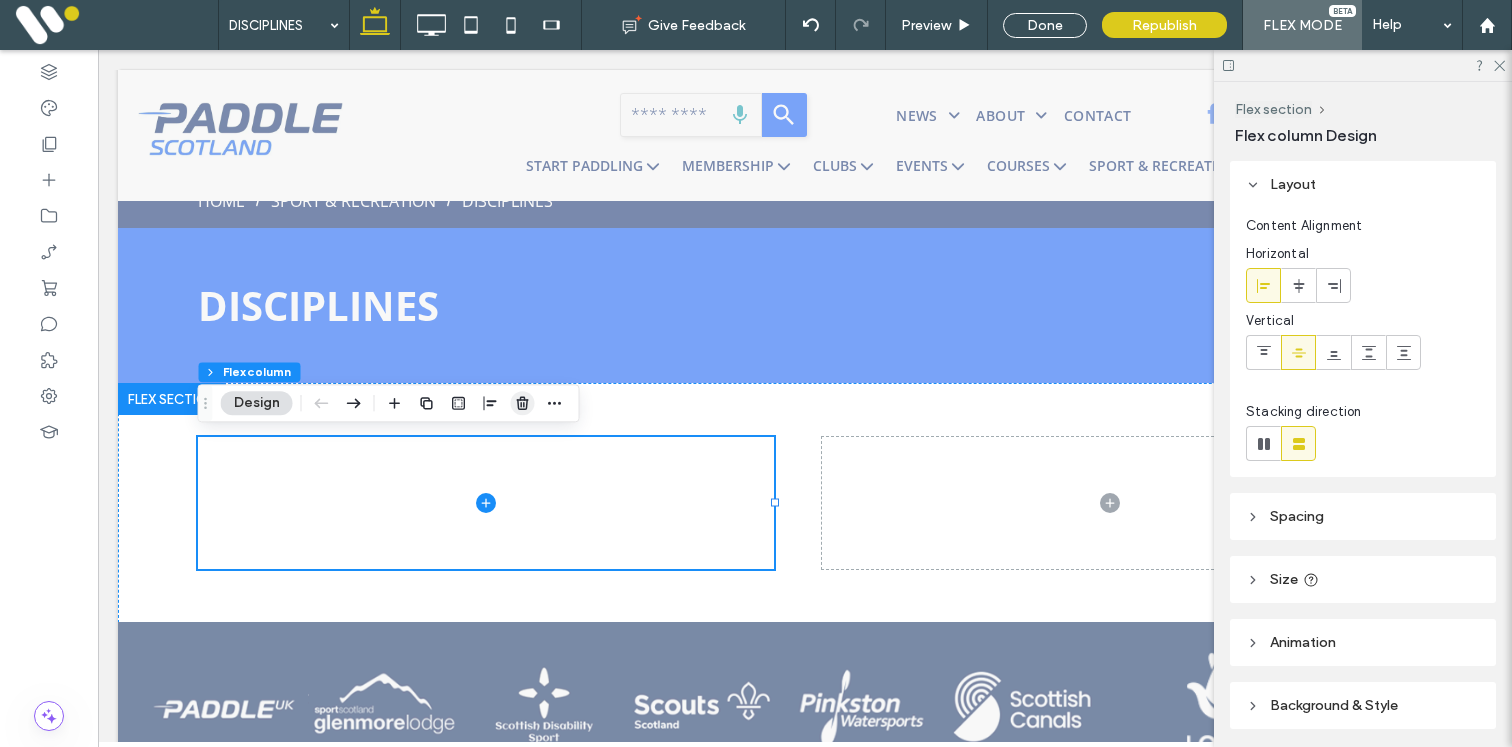 click 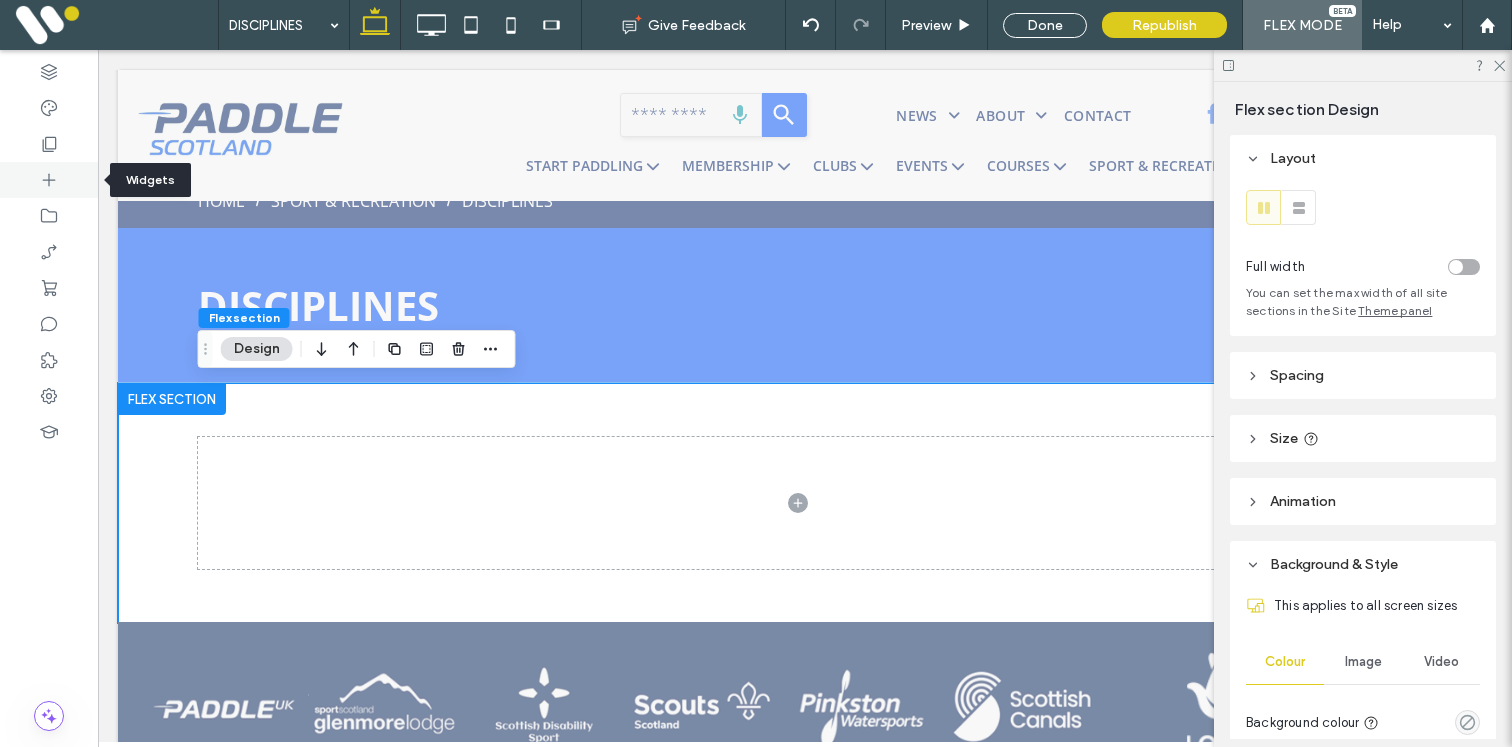 click at bounding box center [49, 180] 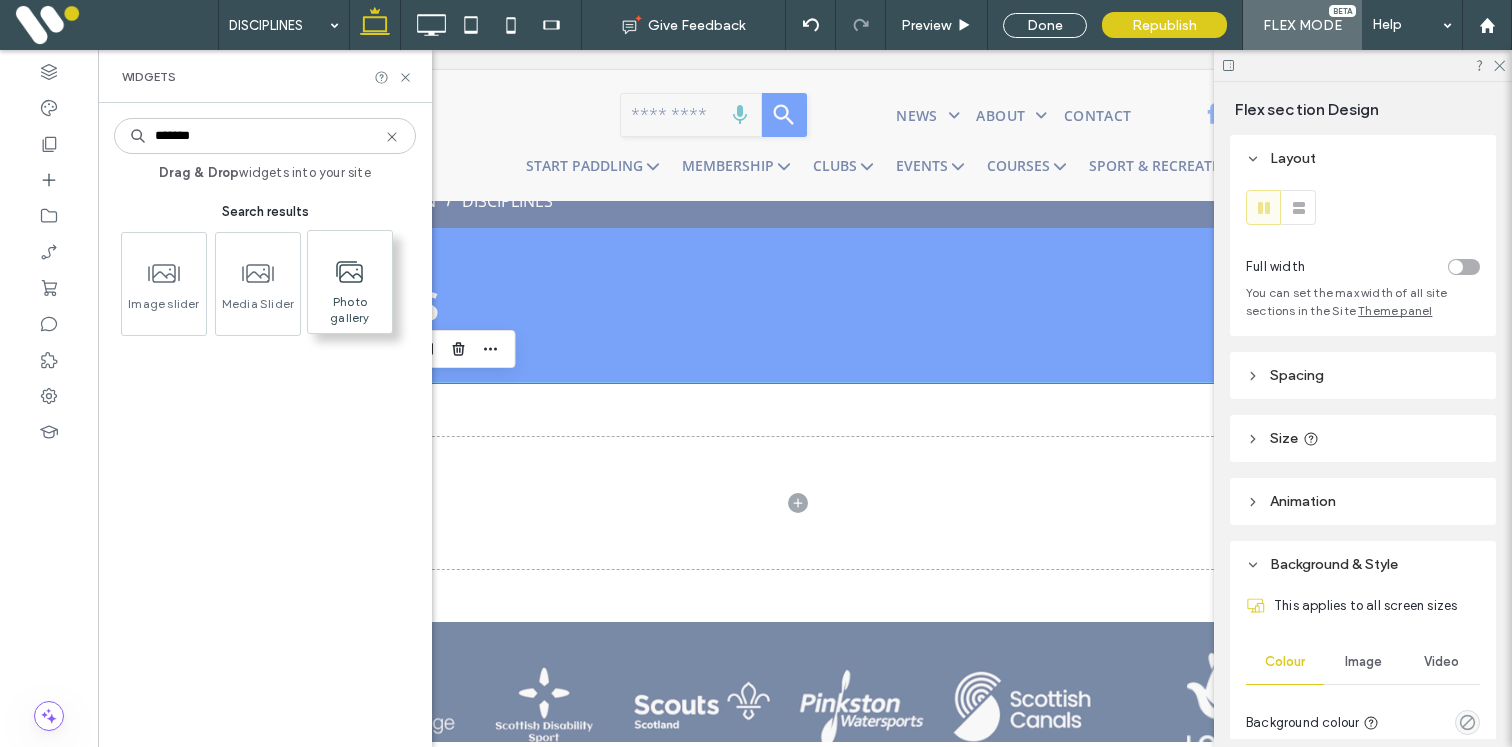 type on "*******" 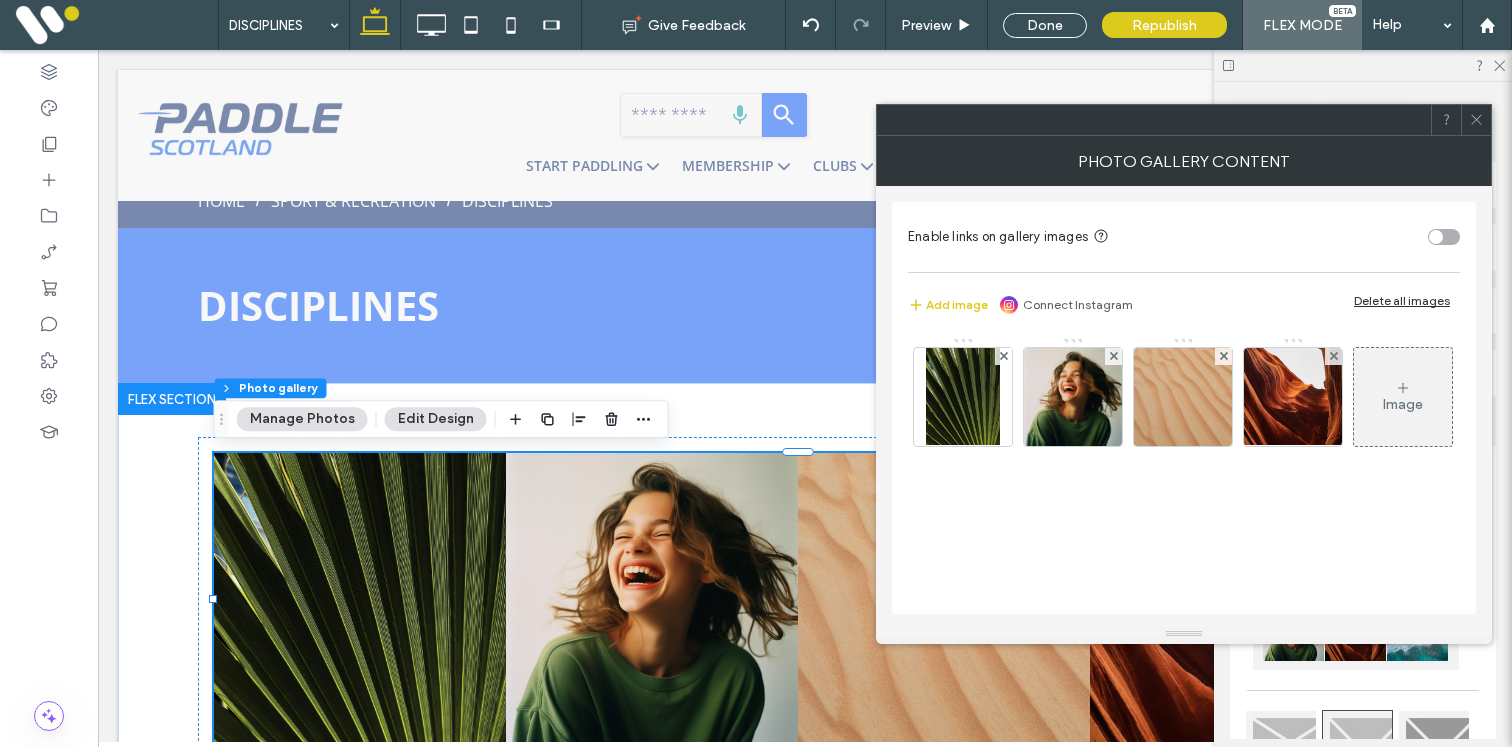 click on "Delete all images" at bounding box center (1402, 300) 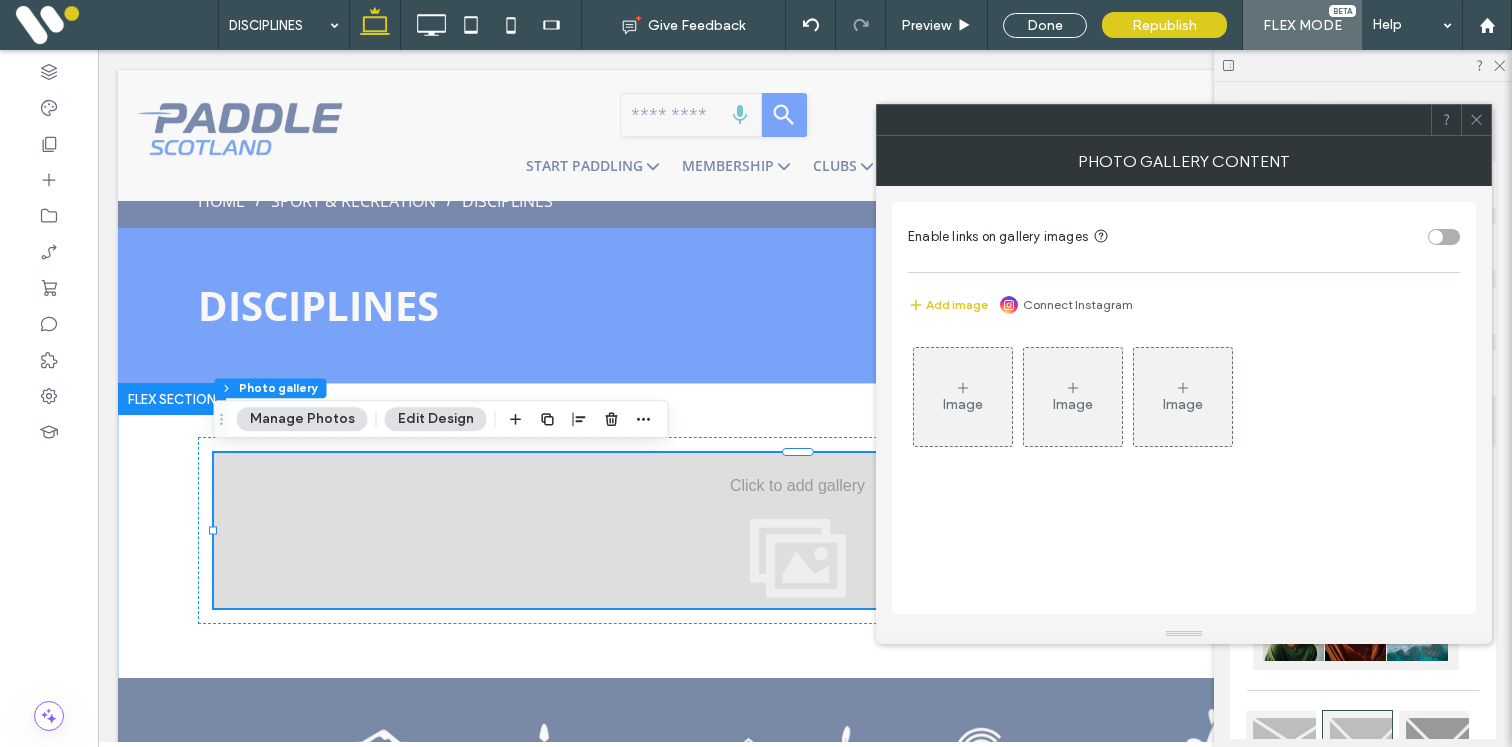 click 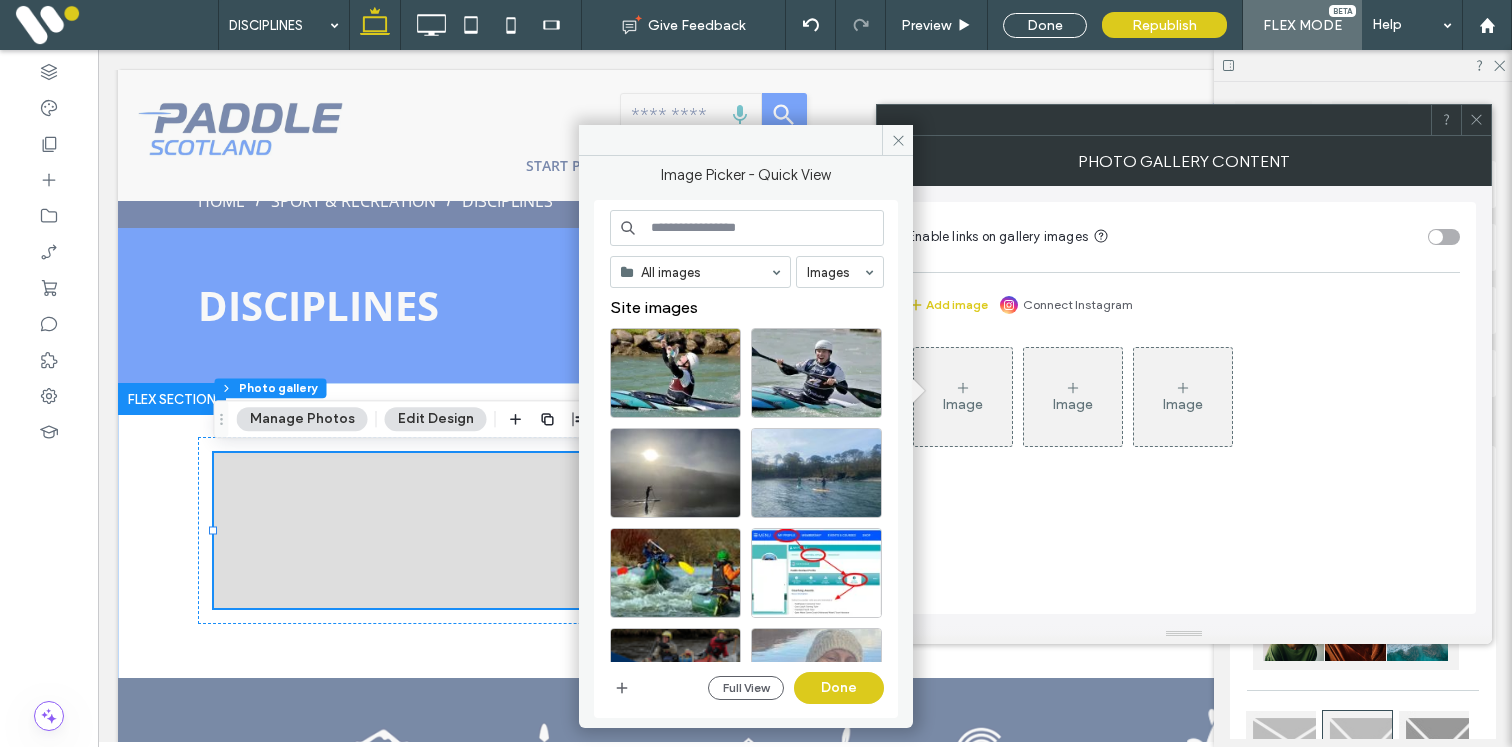 click at bounding box center (747, 228) 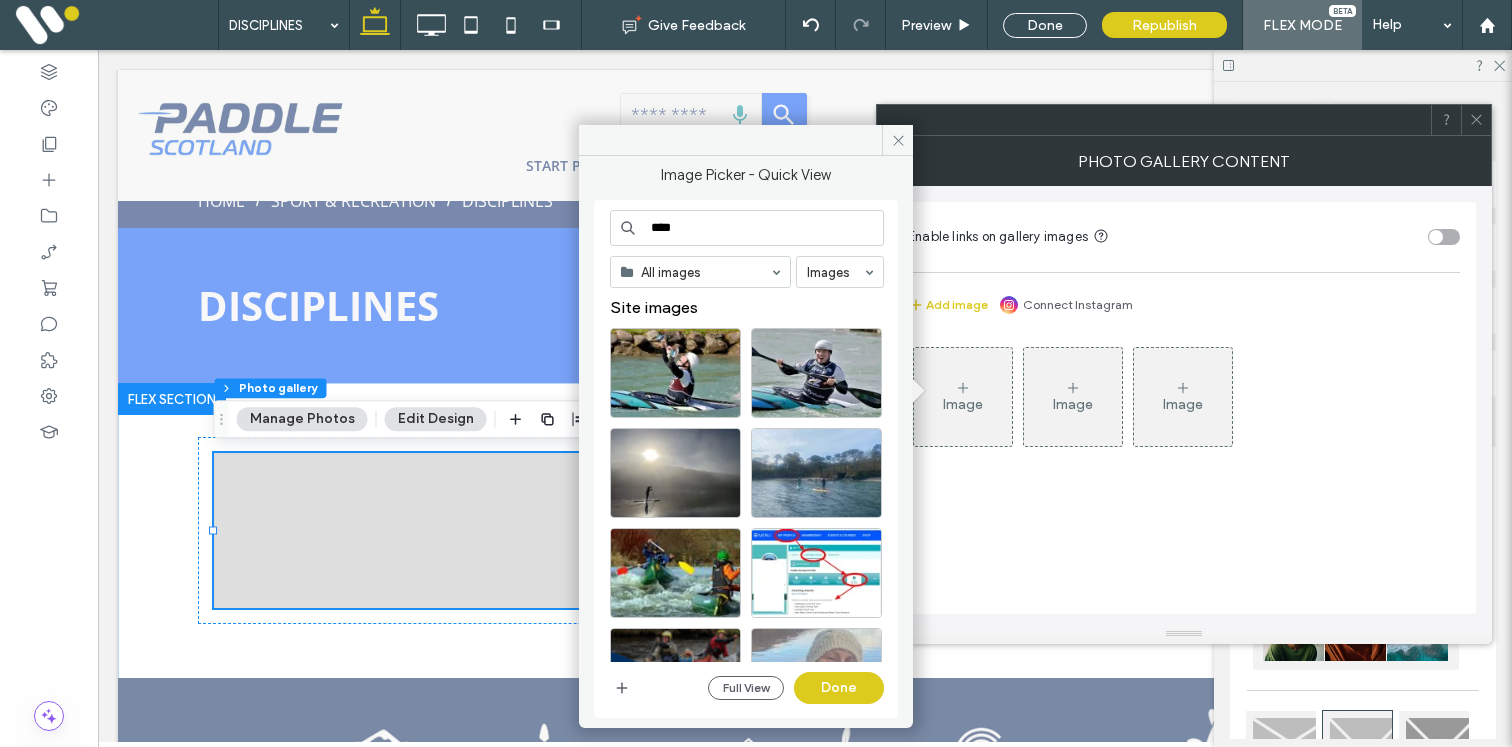 type on "****" 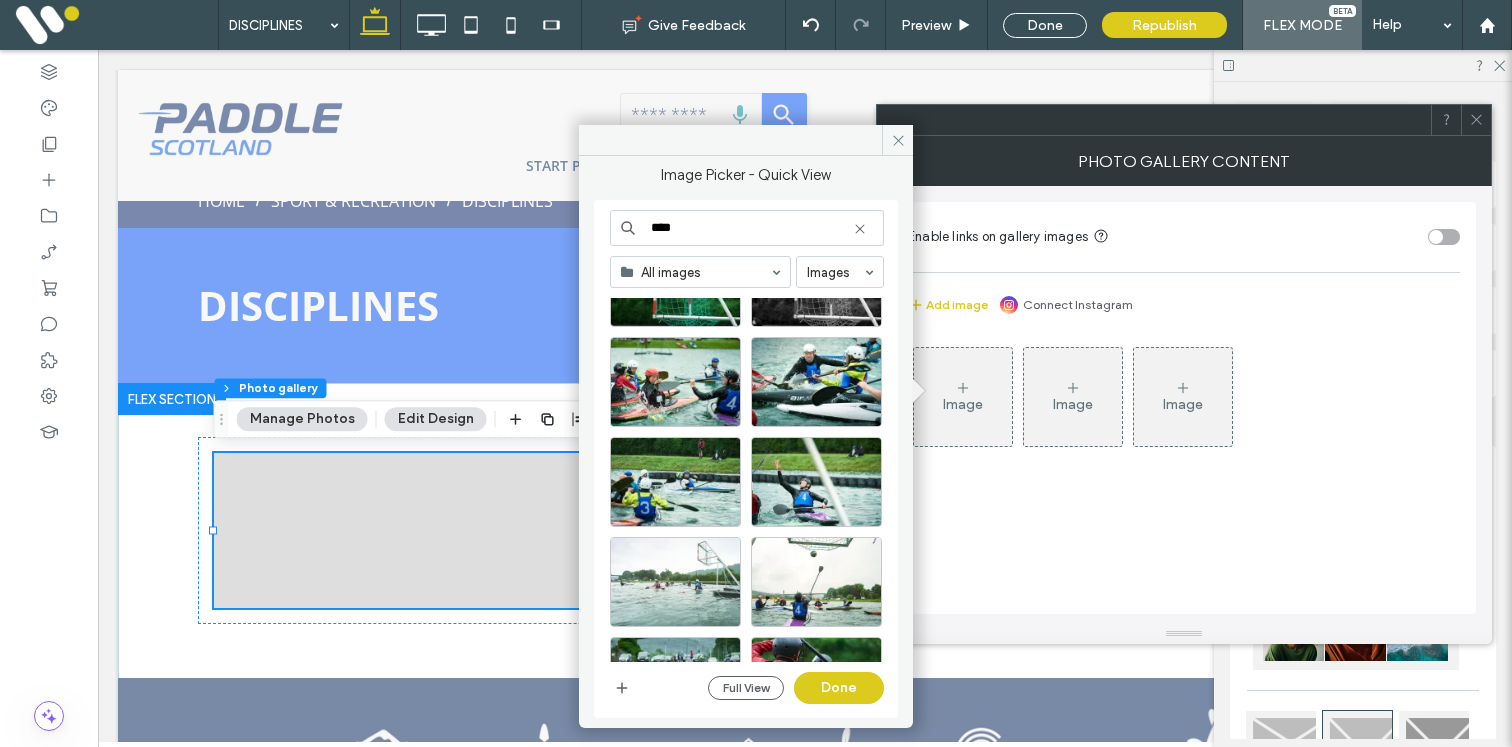 scroll, scrollTop: 189, scrollLeft: 0, axis: vertical 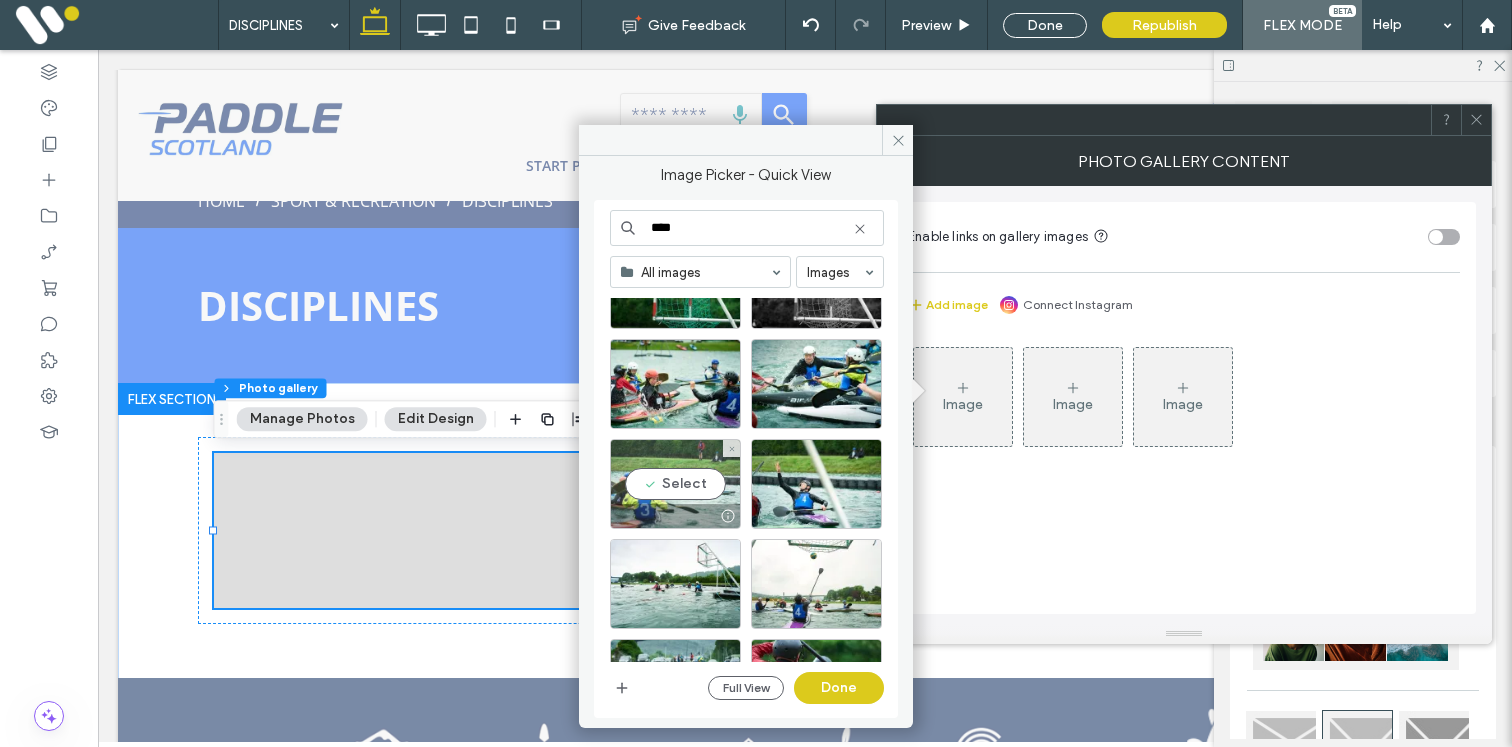 click on "Select" at bounding box center (675, 484) 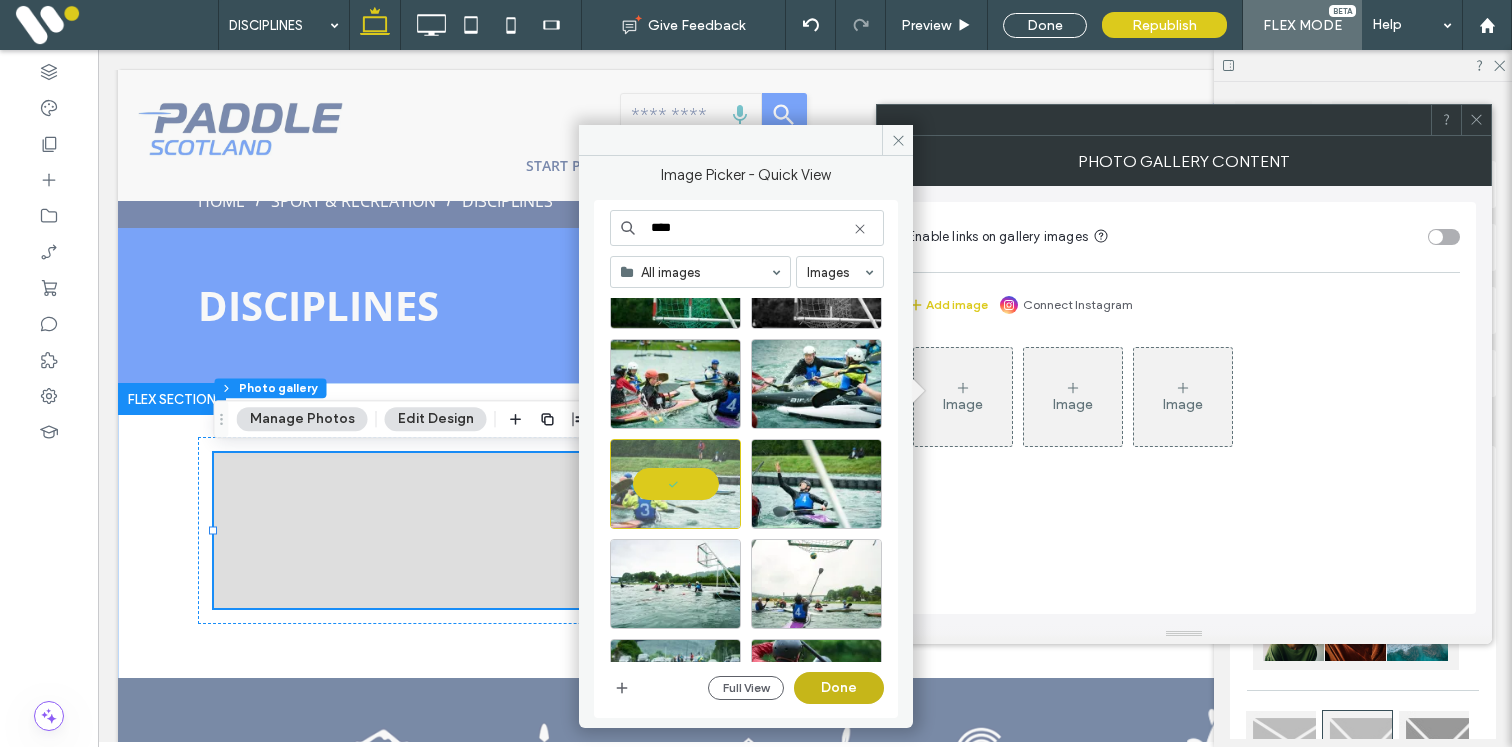 click on "Done" at bounding box center (839, 688) 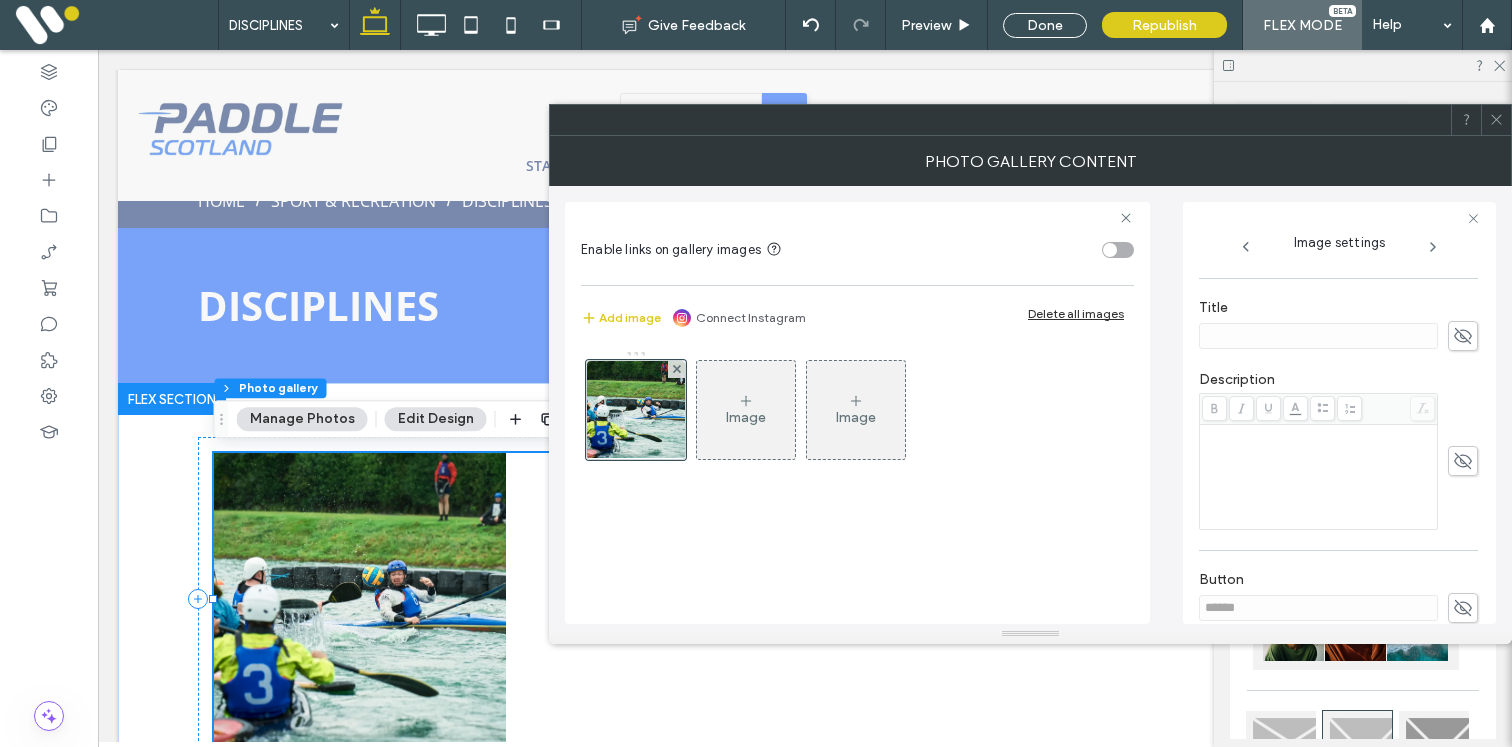scroll, scrollTop: 272, scrollLeft: 0, axis: vertical 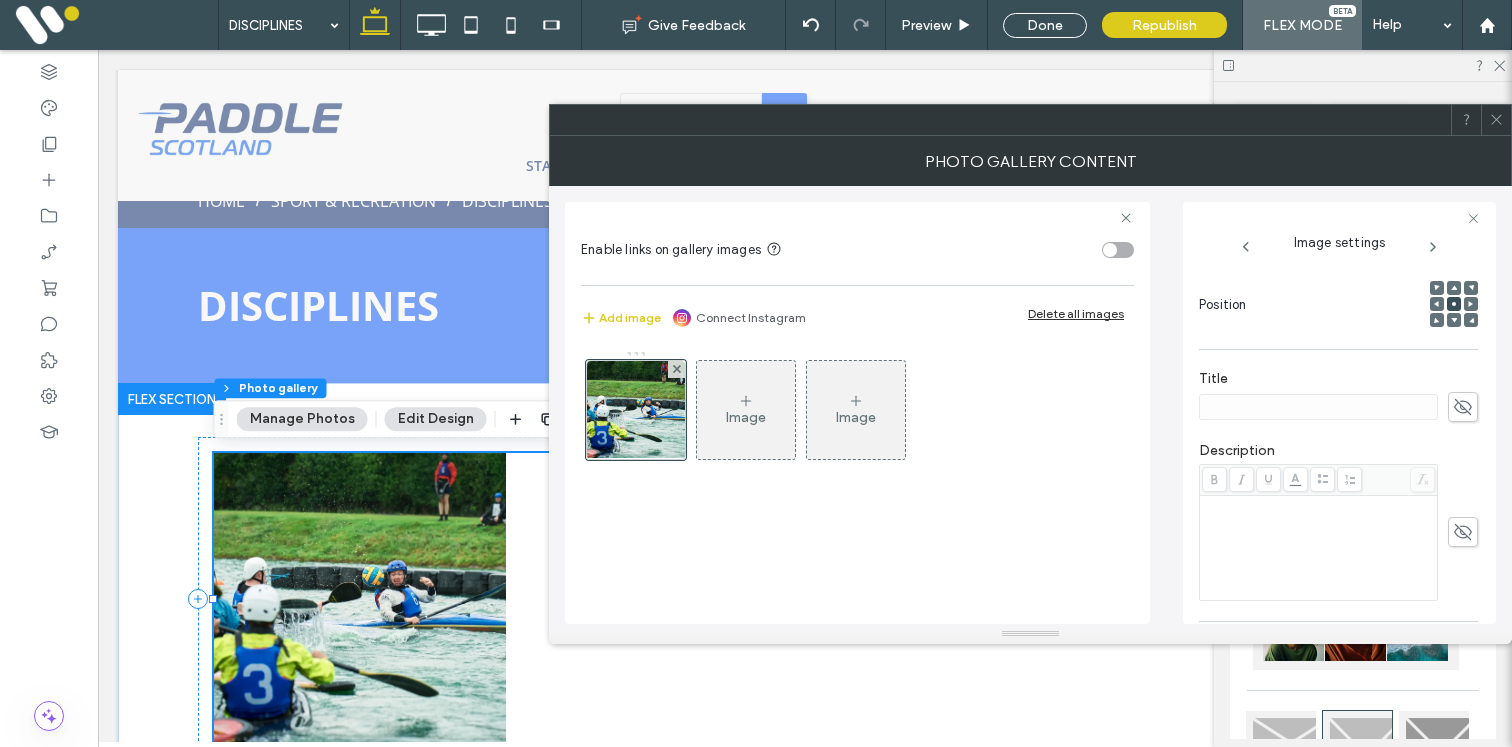 click 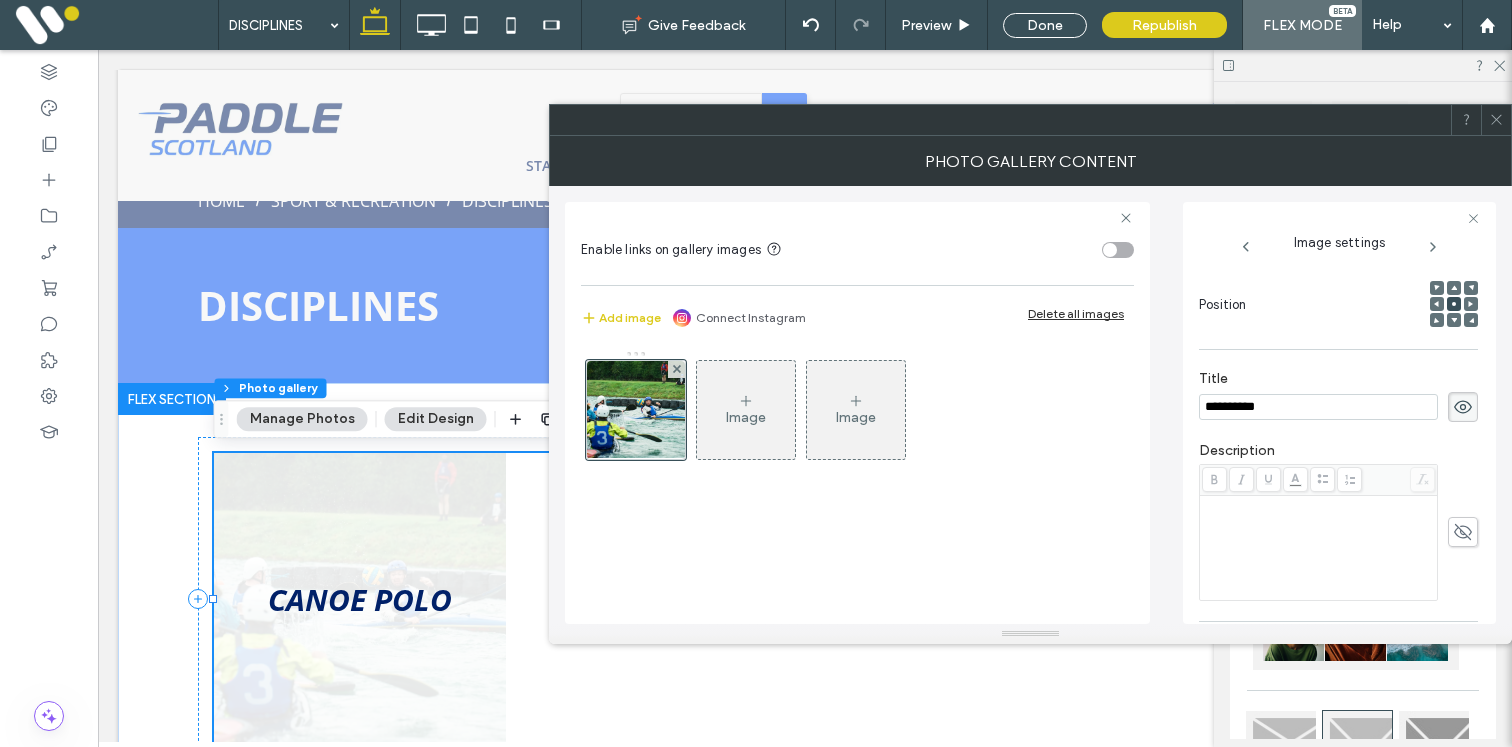 type on "**********" 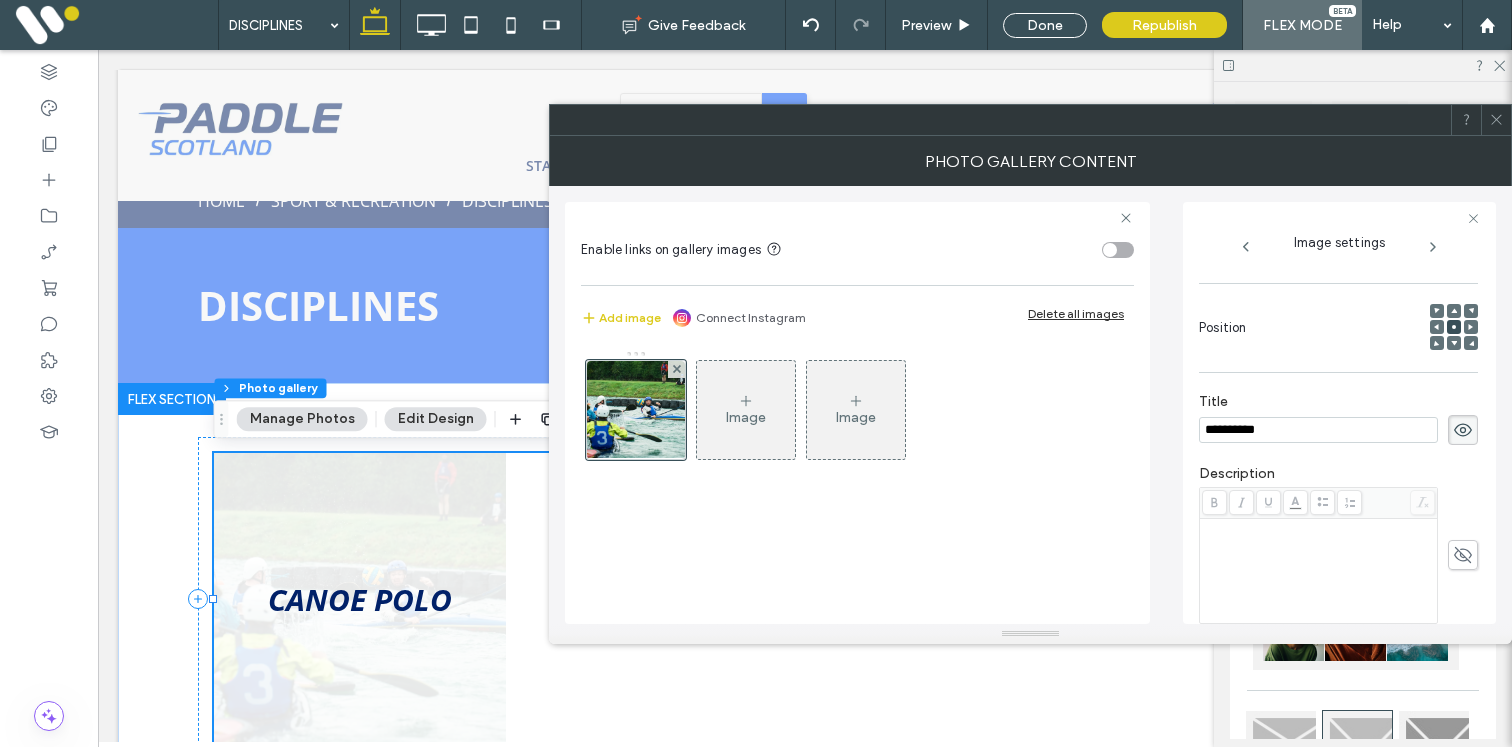 scroll, scrollTop: 235, scrollLeft: 0, axis: vertical 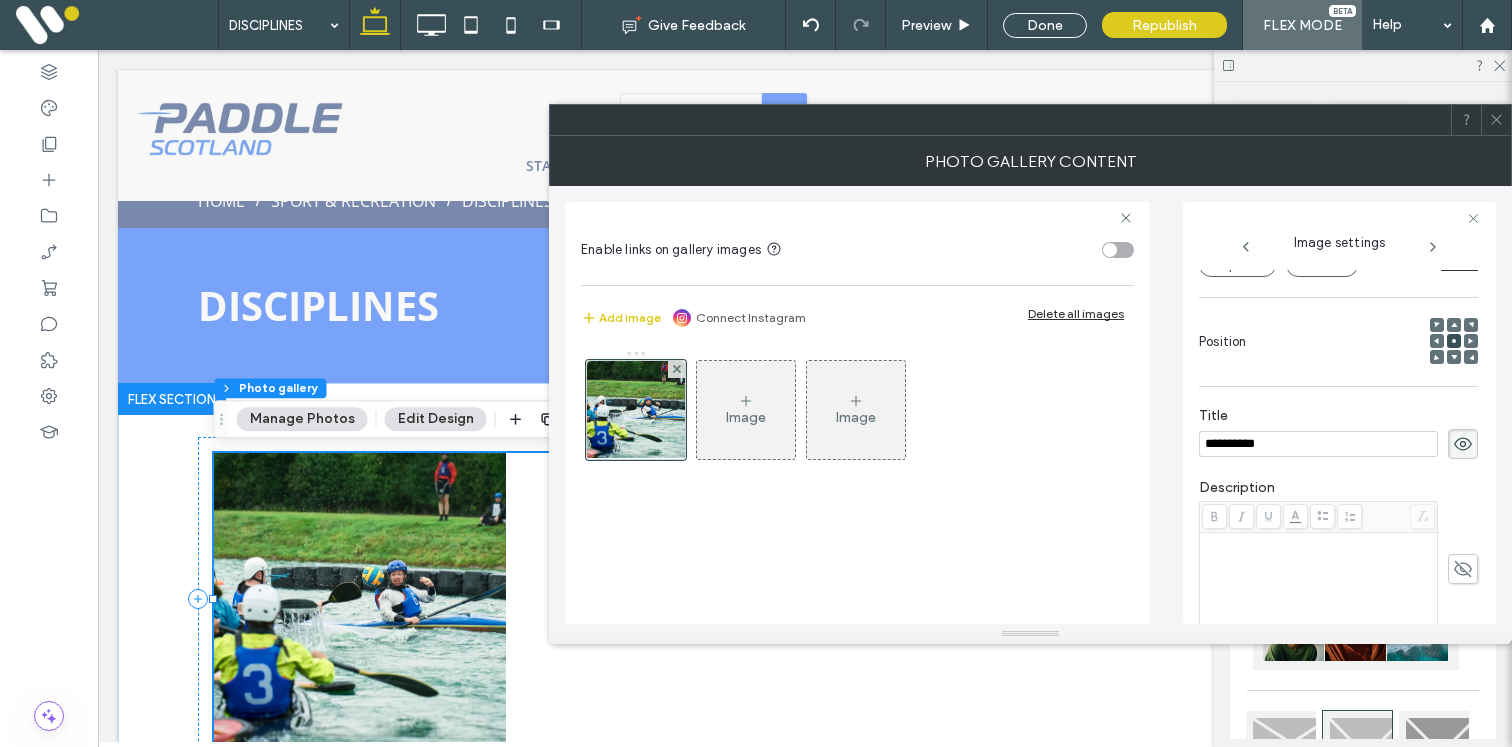 click 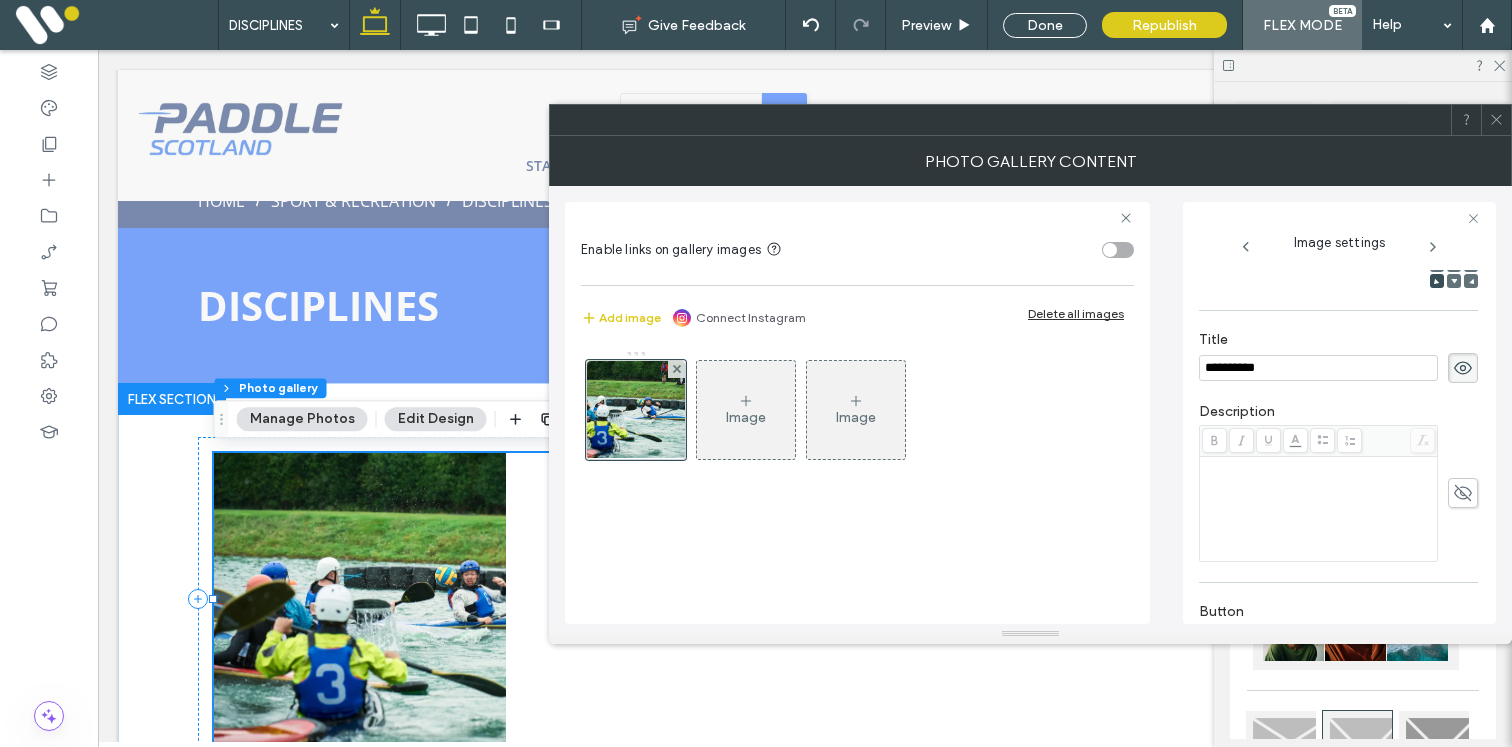scroll, scrollTop: 389, scrollLeft: 0, axis: vertical 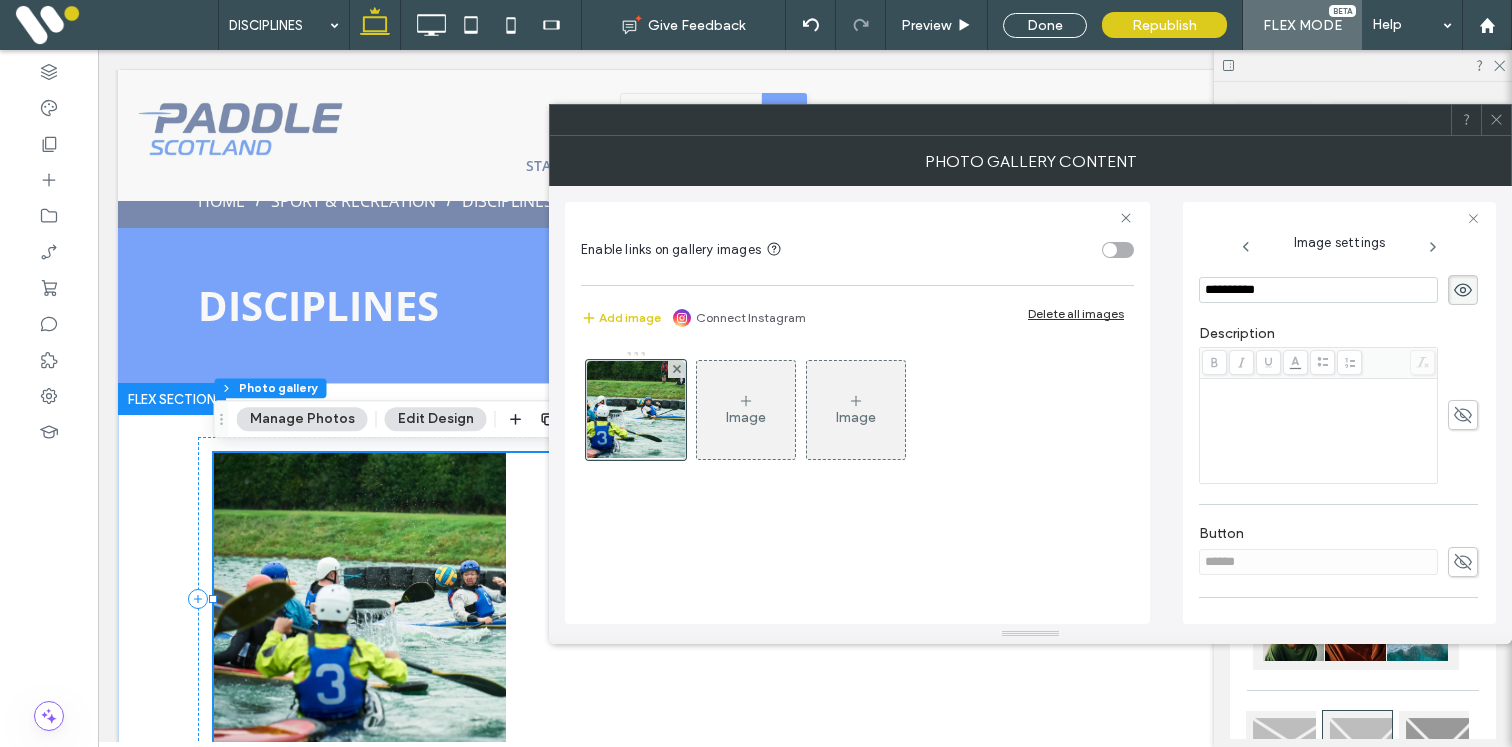 click at bounding box center (1118, 250) 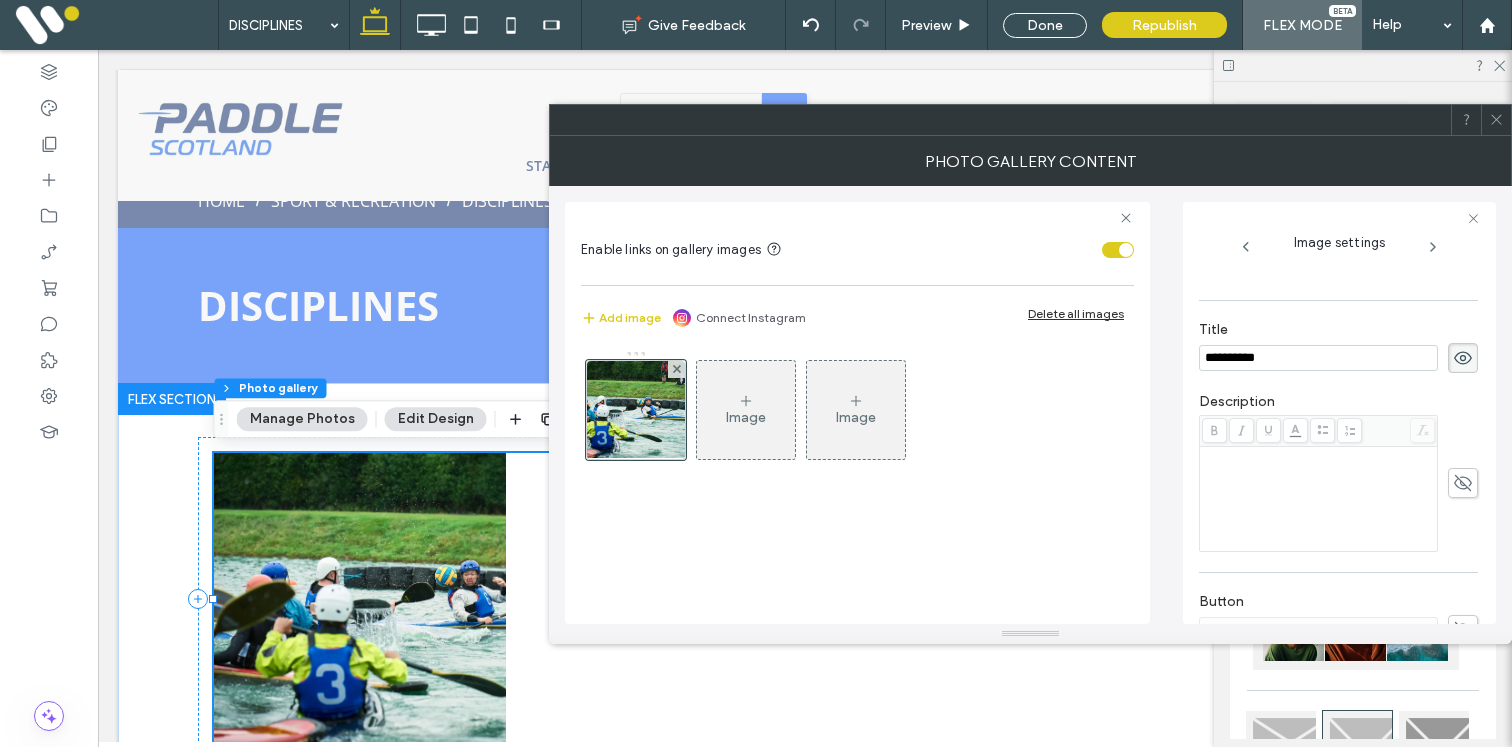 scroll, scrollTop: 457, scrollLeft: 0, axis: vertical 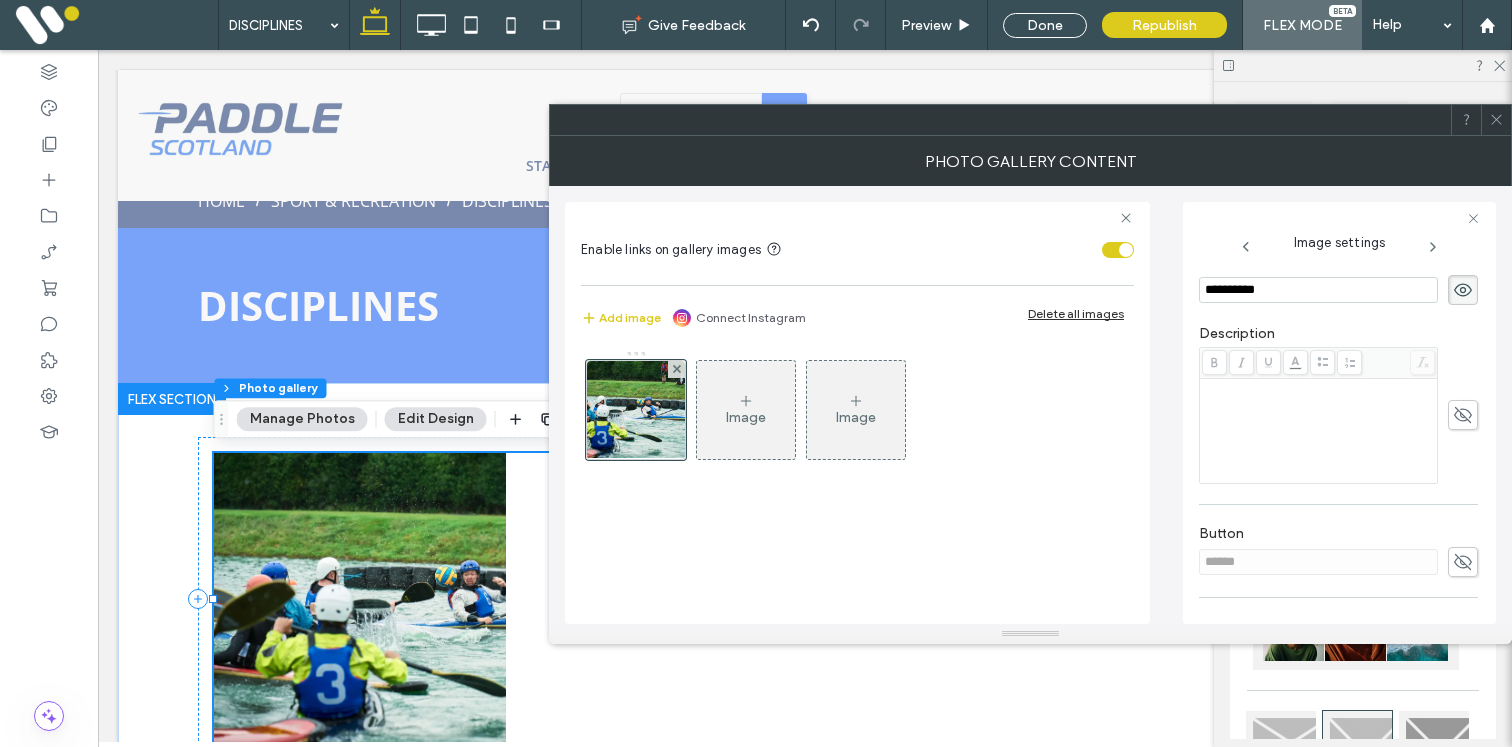 click 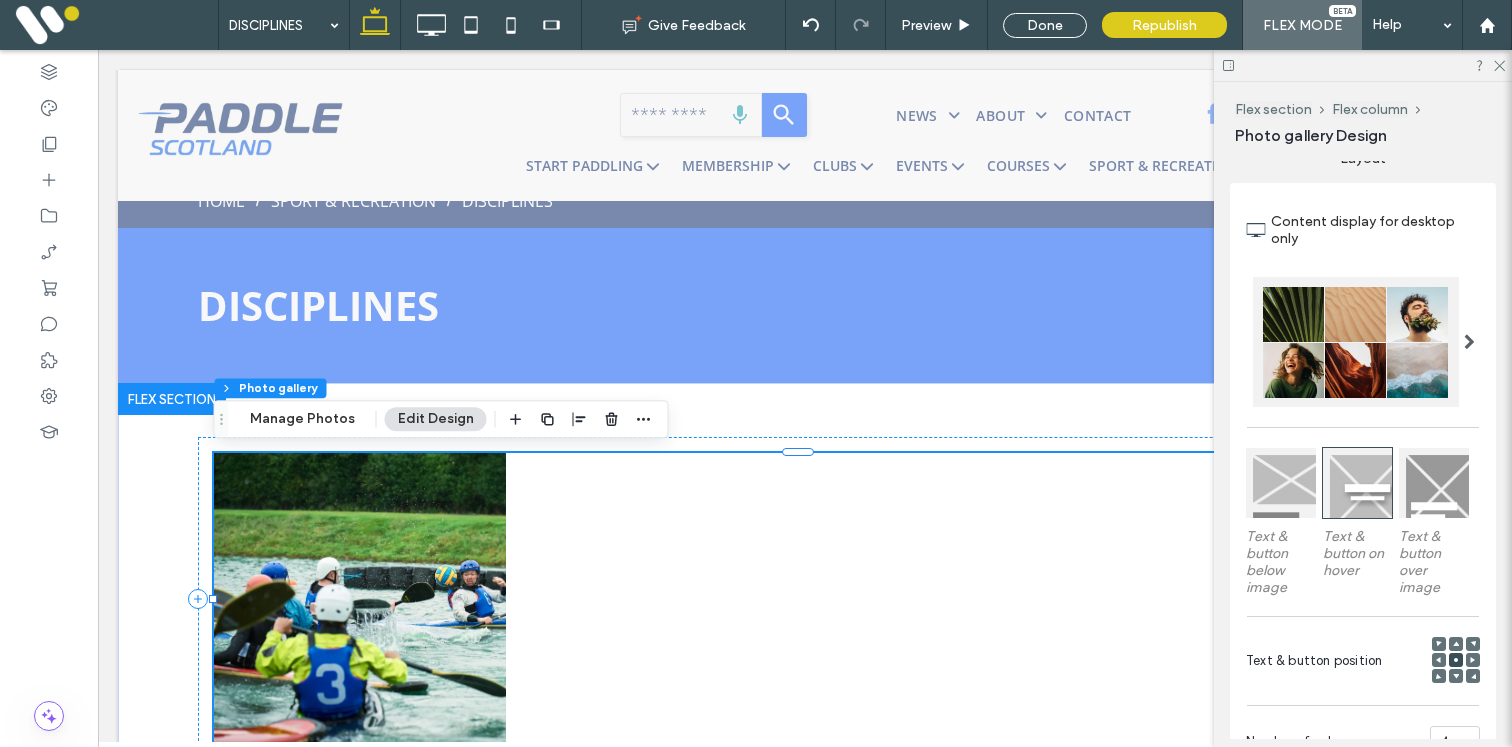 scroll, scrollTop: 0, scrollLeft: 0, axis: both 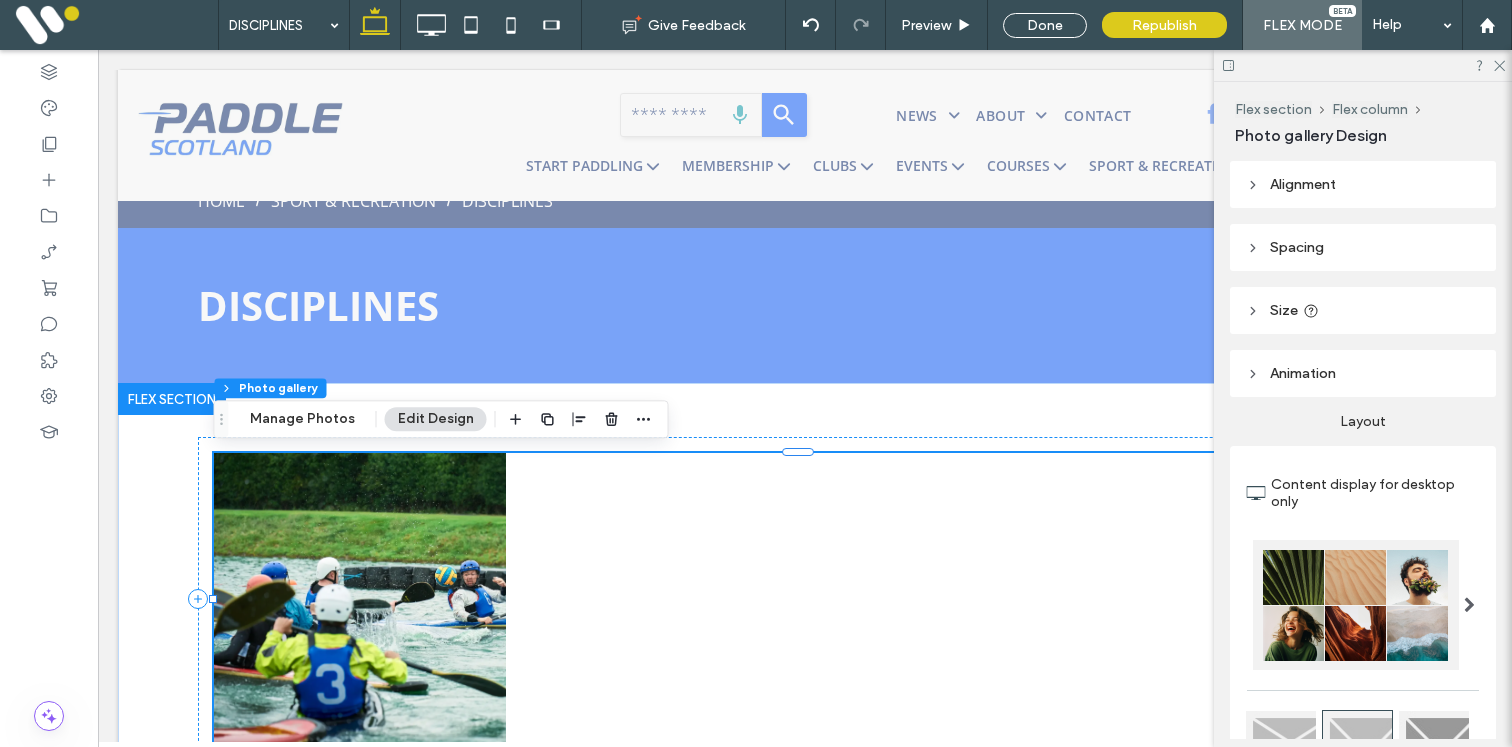 click on "Size" at bounding box center (1363, 310) 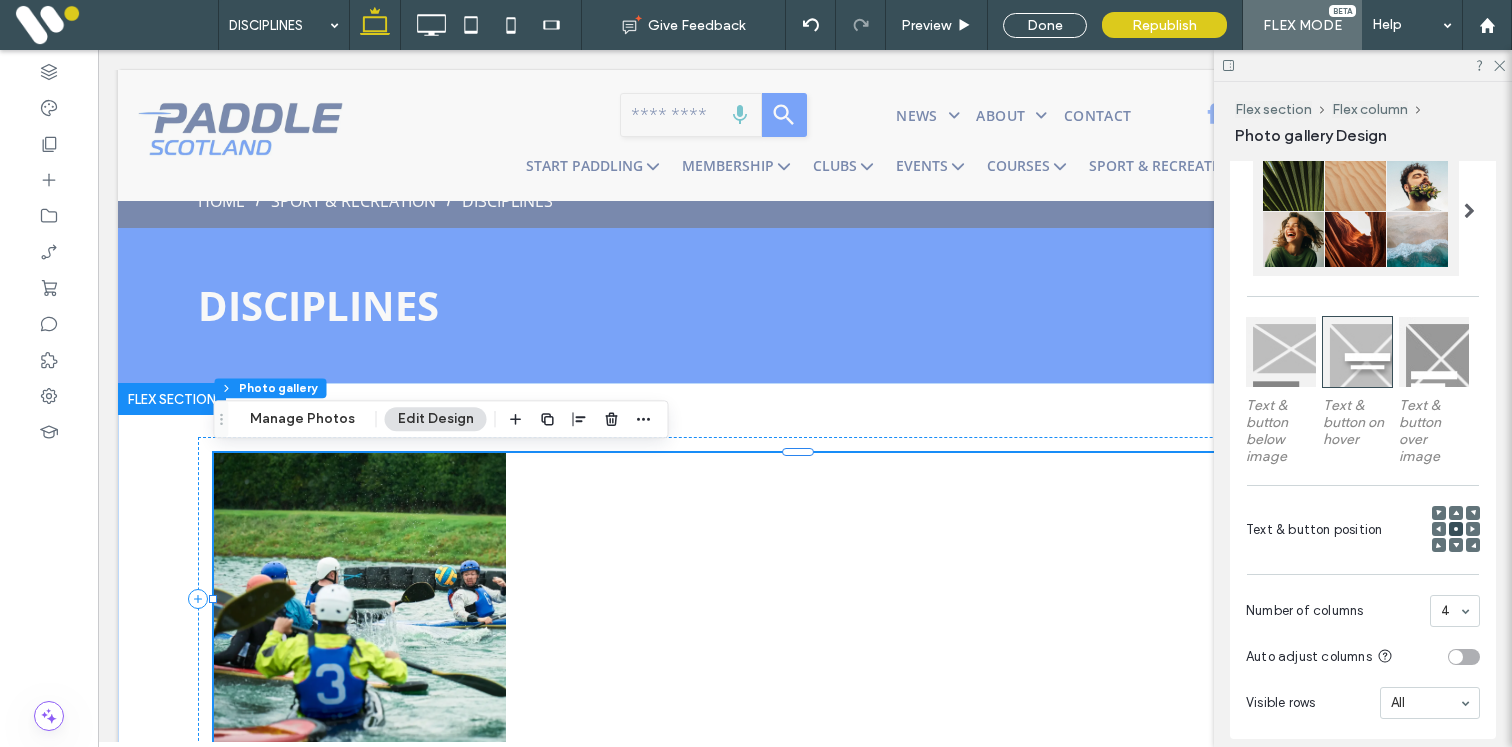 scroll, scrollTop: 597, scrollLeft: 0, axis: vertical 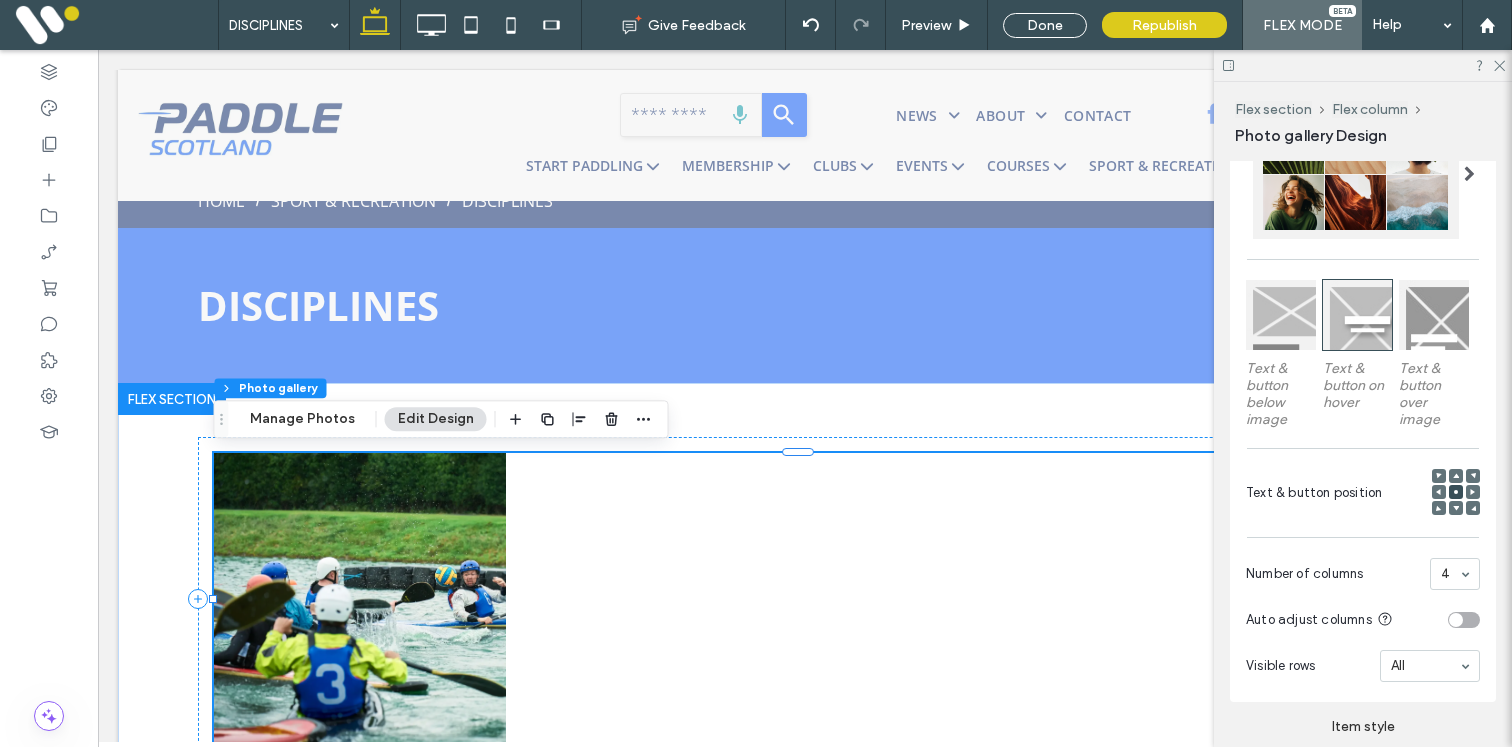 click at bounding box center (1439, 508) 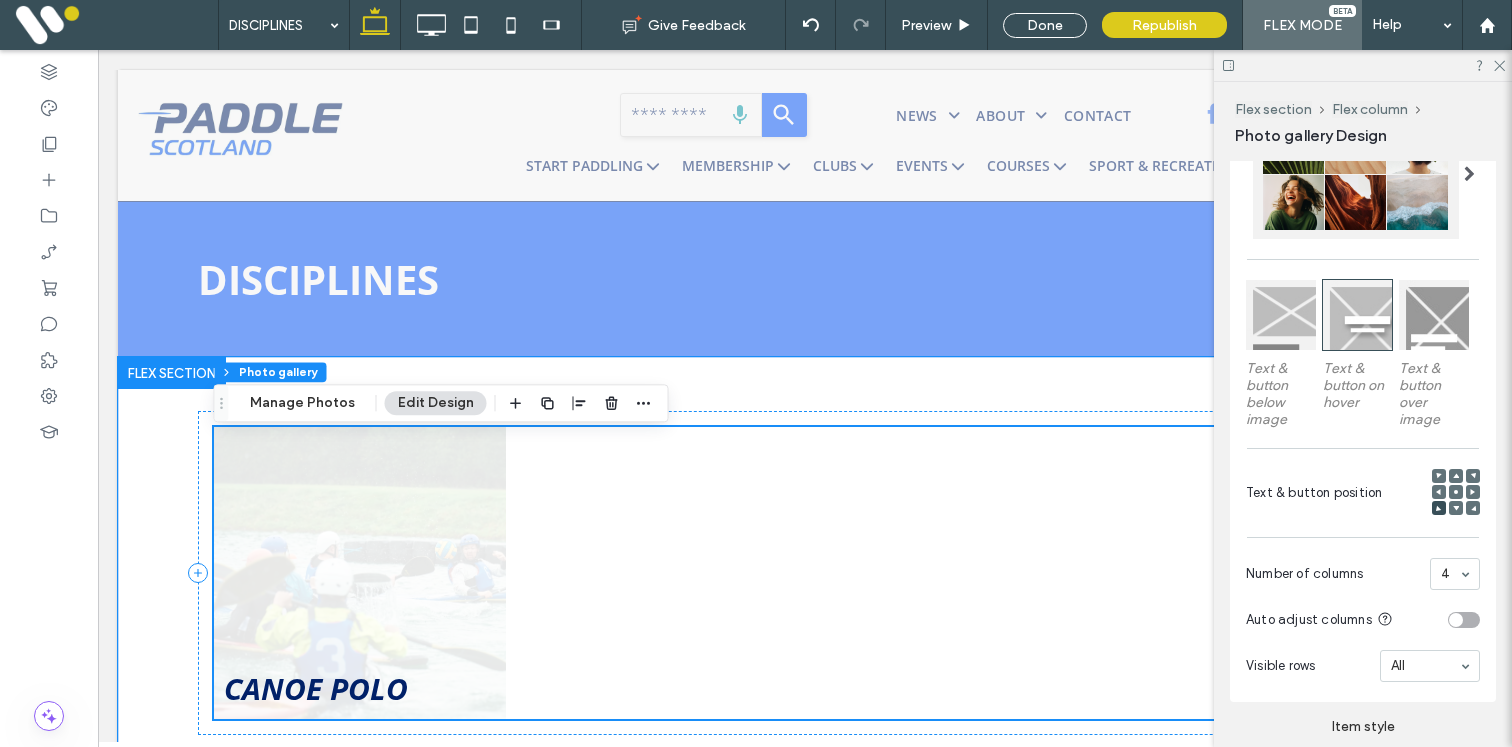scroll, scrollTop: 89, scrollLeft: 0, axis: vertical 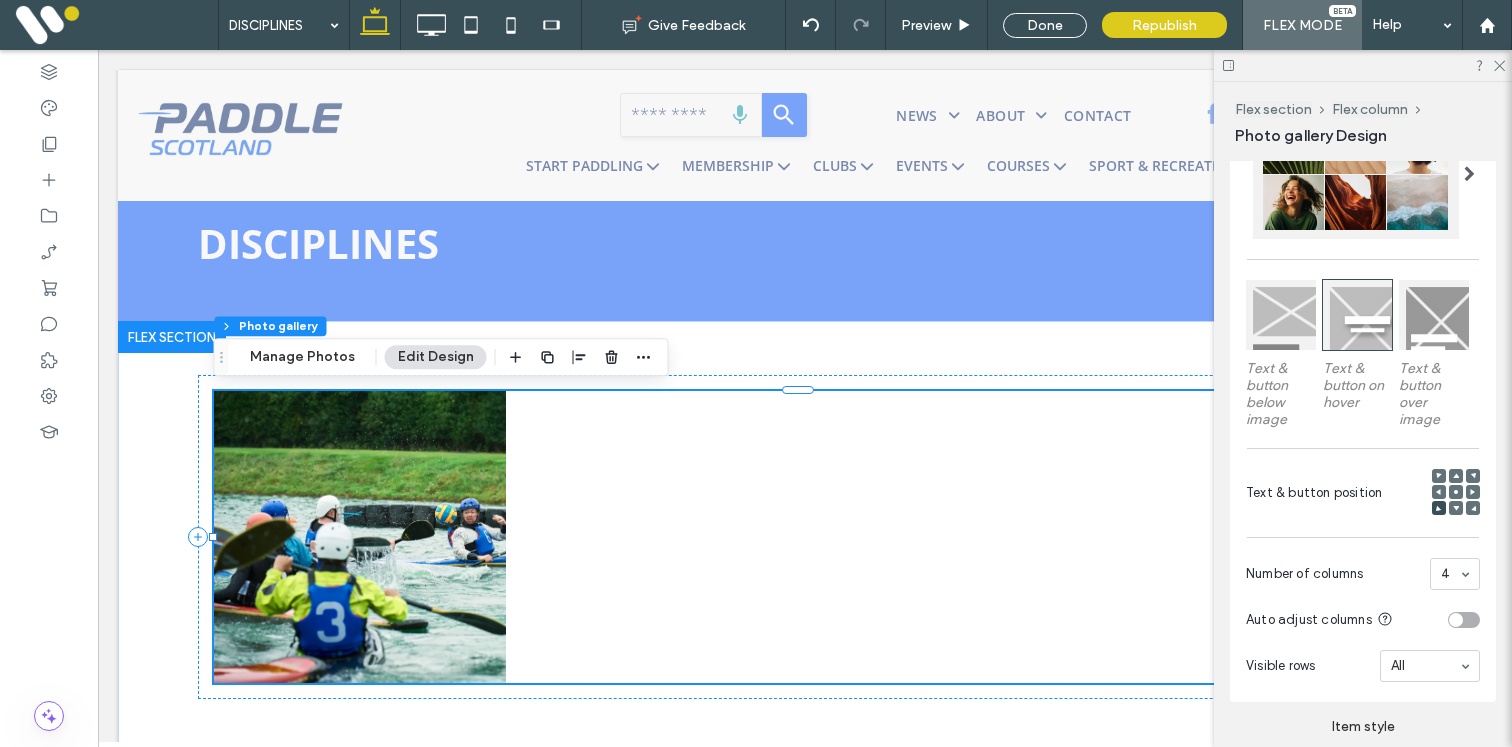click at bounding box center [1281, 315] 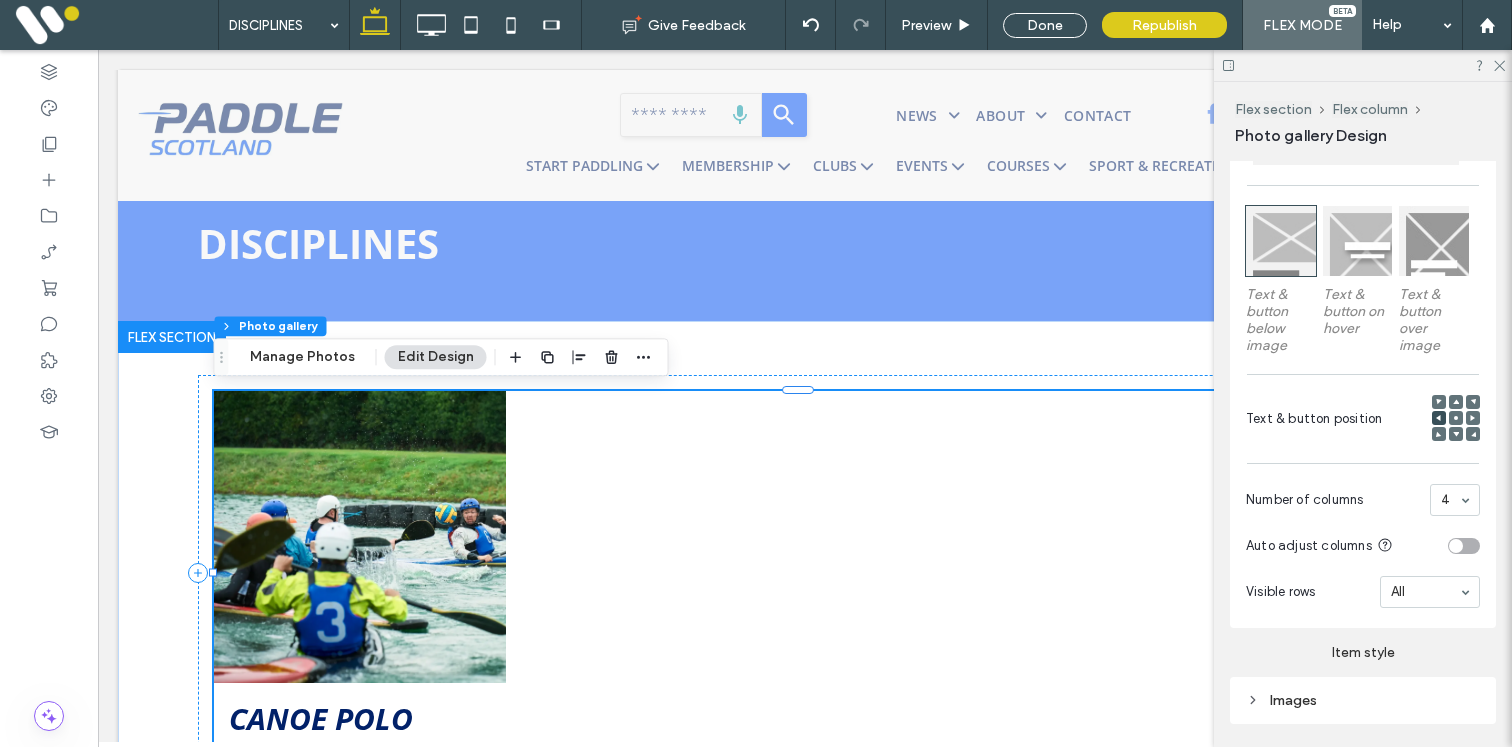 scroll, scrollTop: 675, scrollLeft: 0, axis: vertical 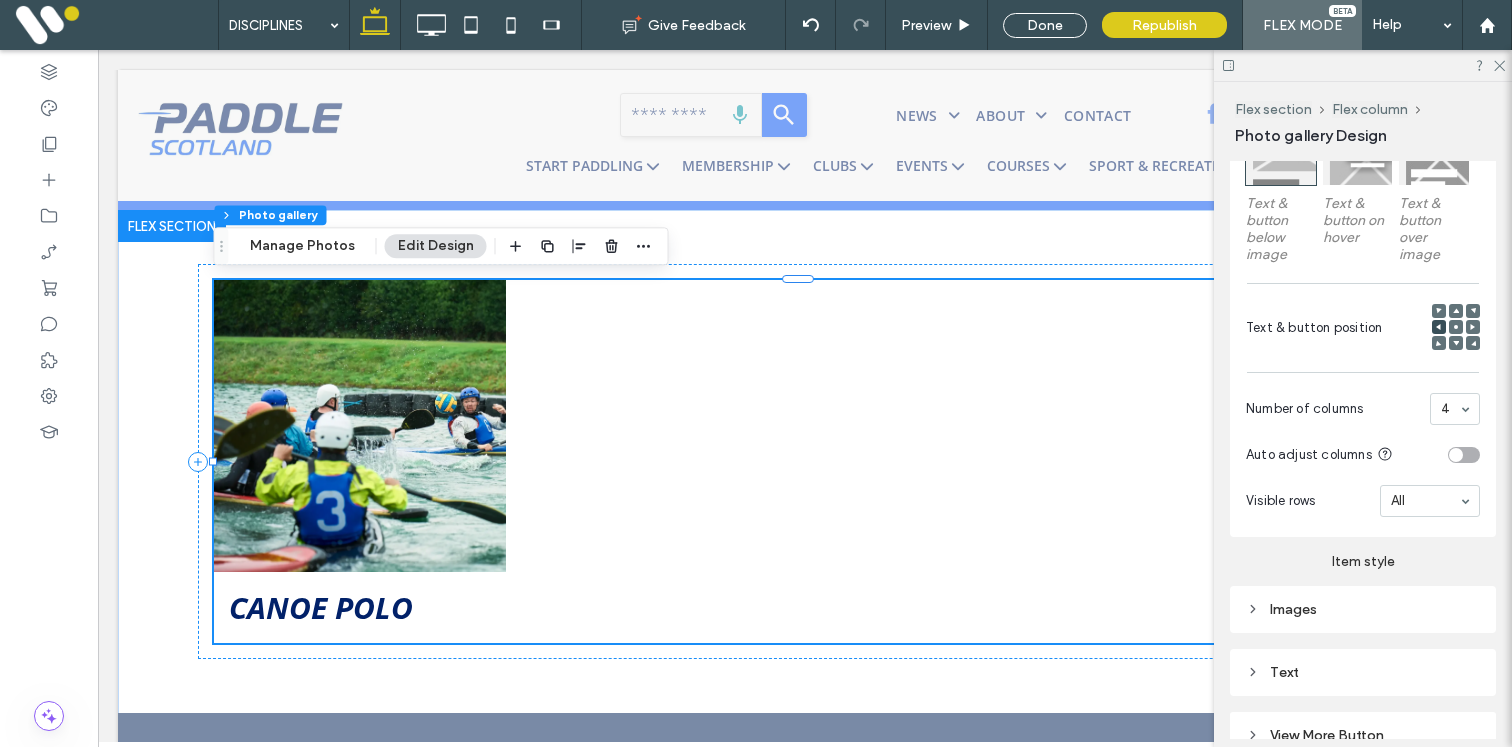 click on "Images" at bounding box center [1363, 609] 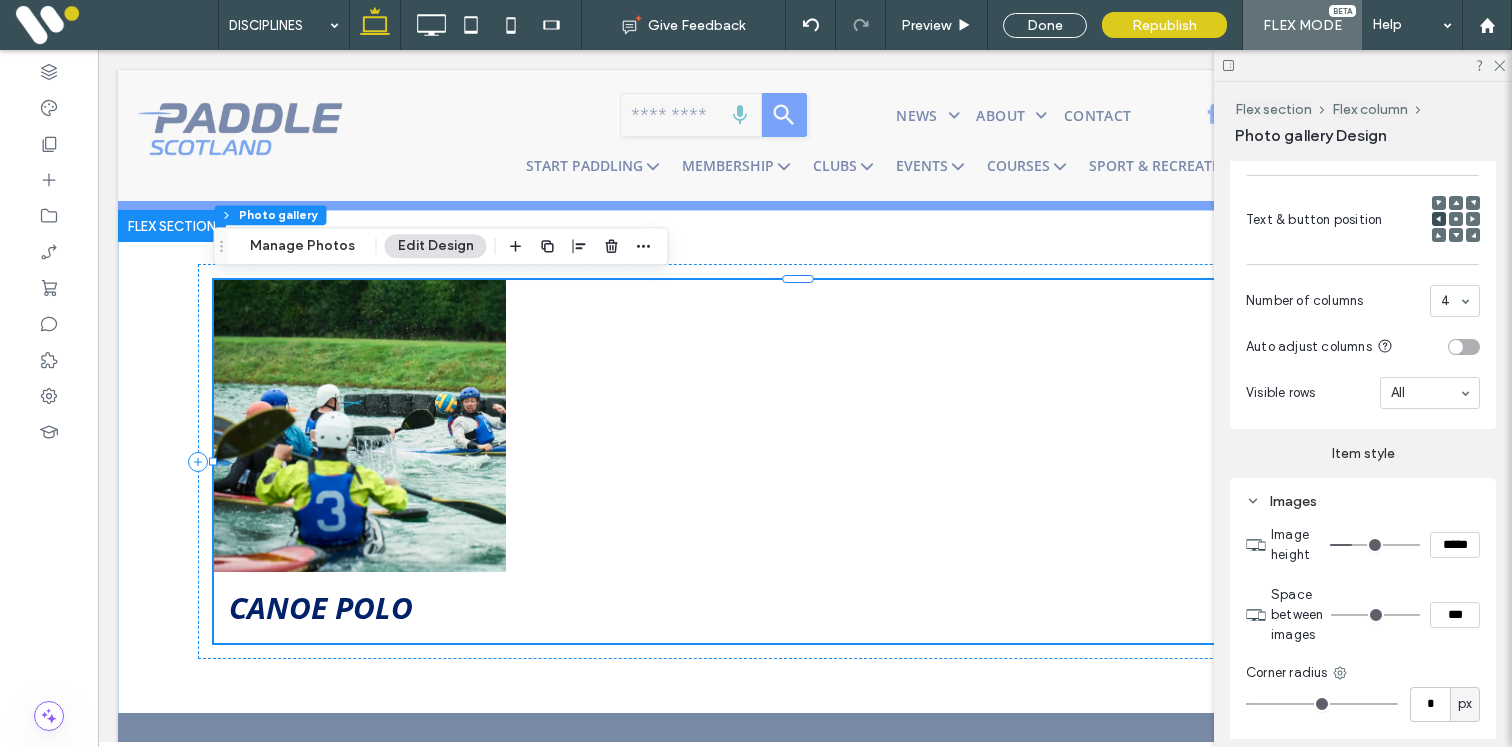 scroll, scrollTop: 945, scrollLeft: 0, axis: vertical 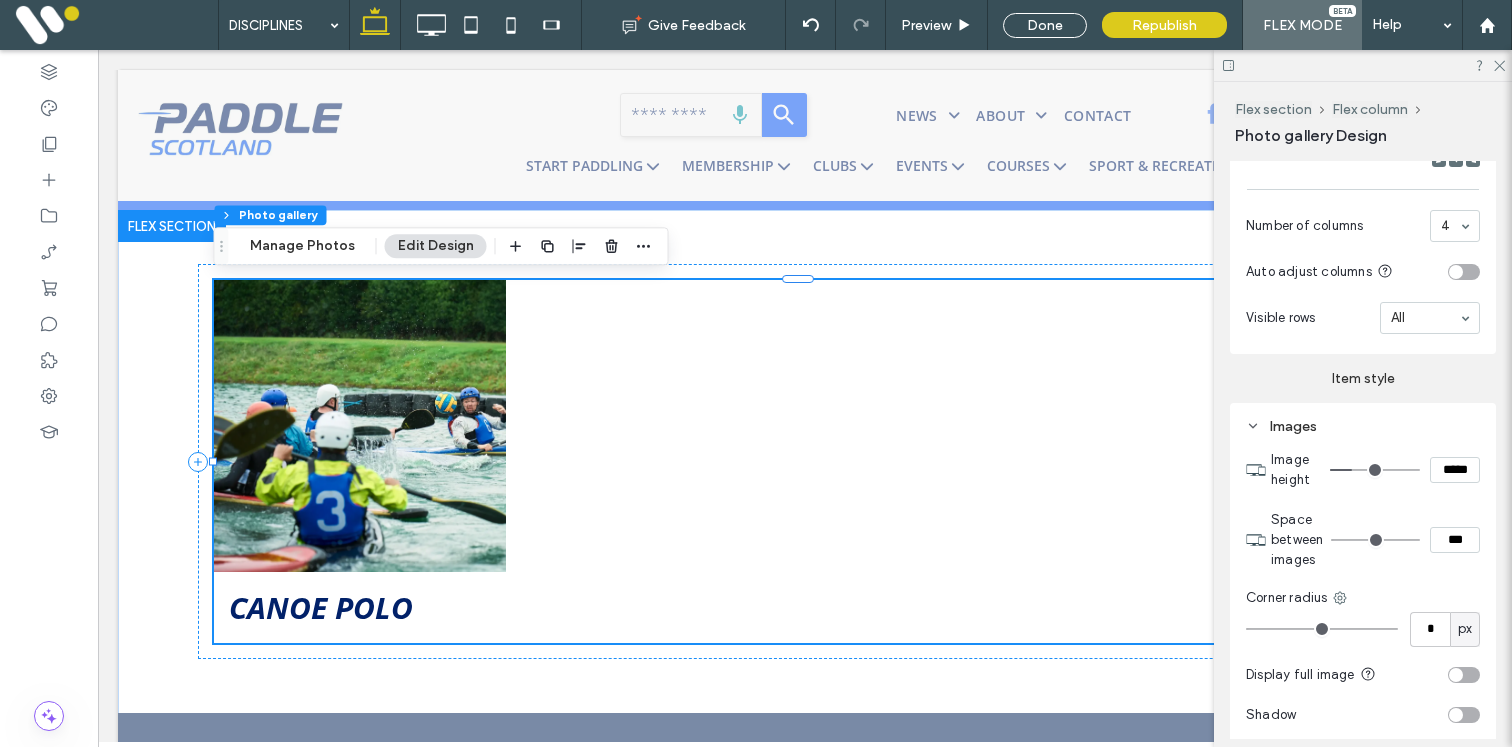 click on "*****" at bounding box center [1455, 470] 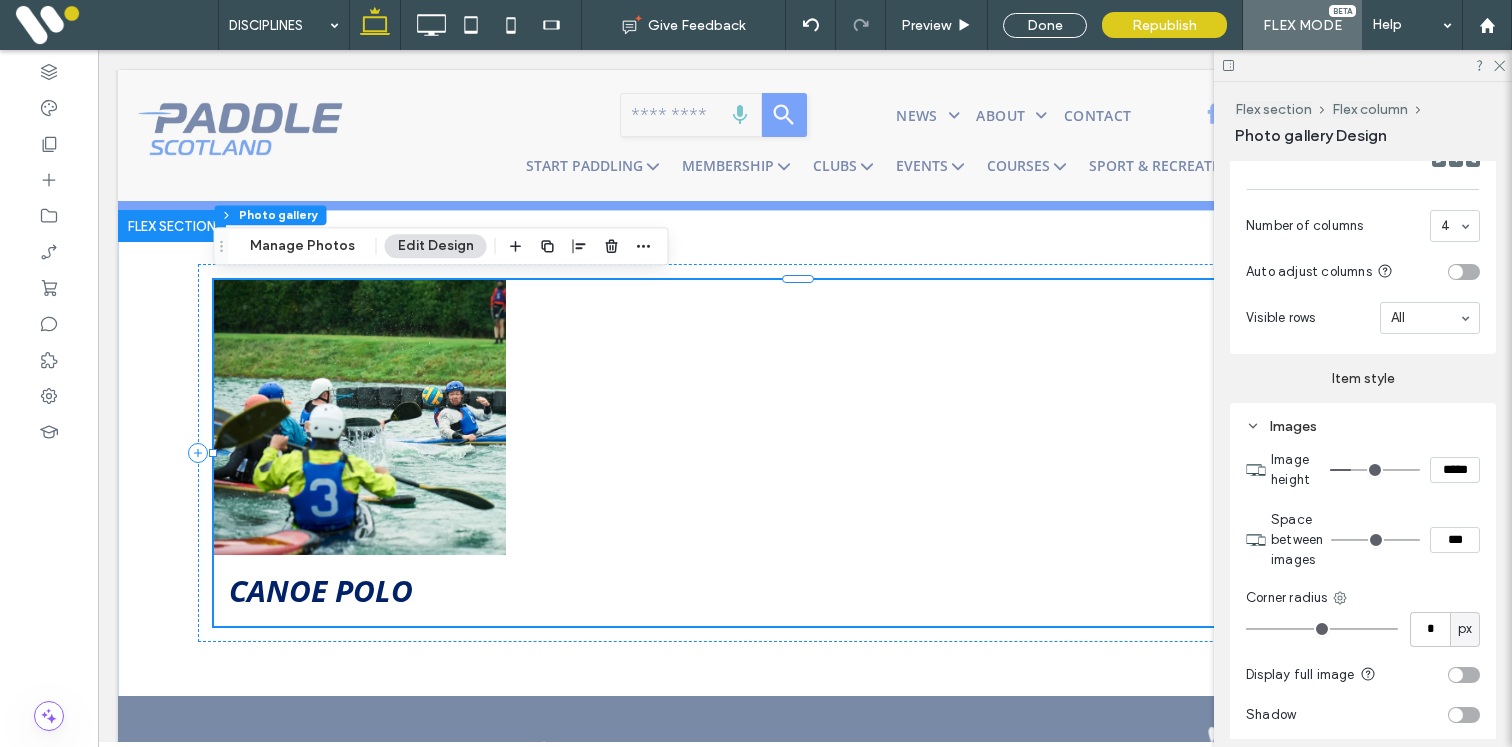 type on "*****" 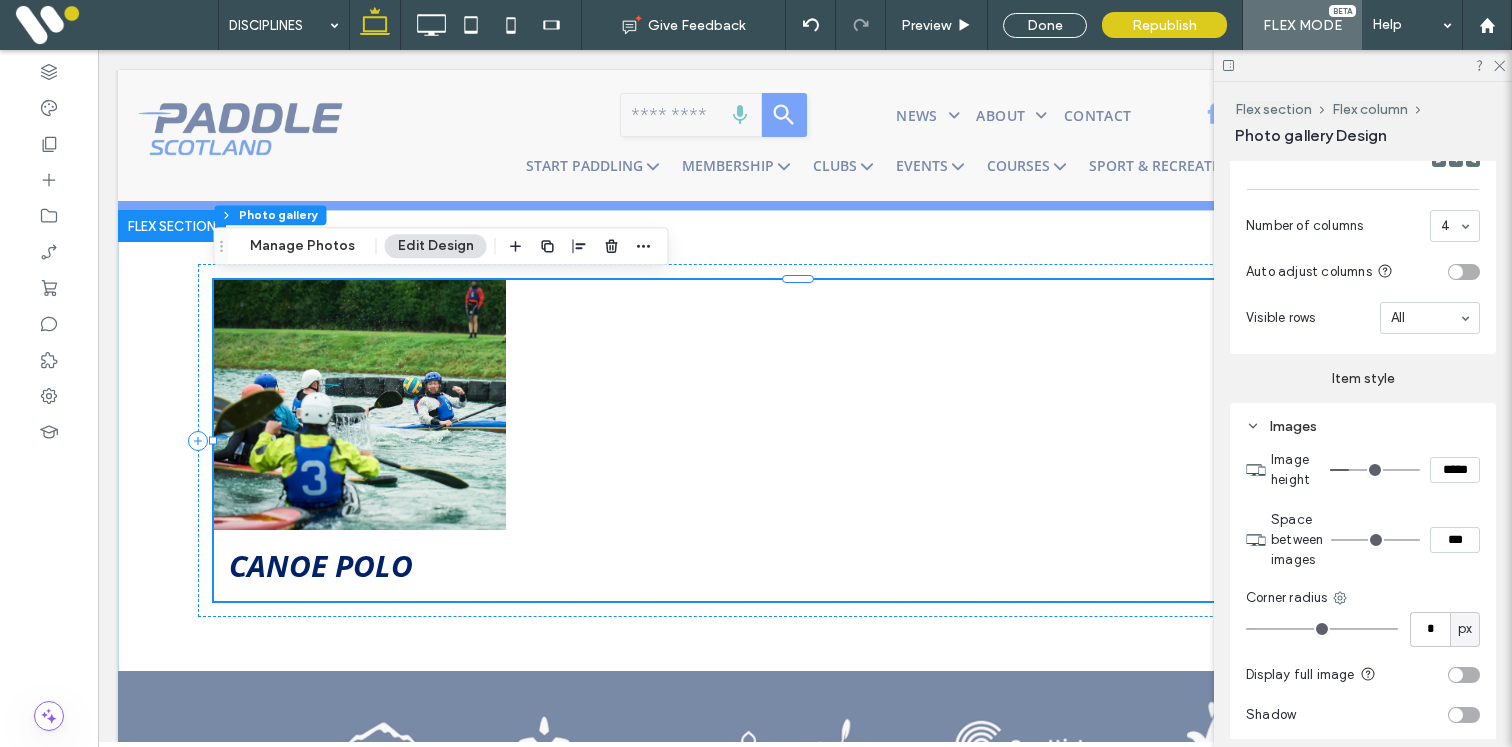 click on "***" at bounding box center (1455, 540) 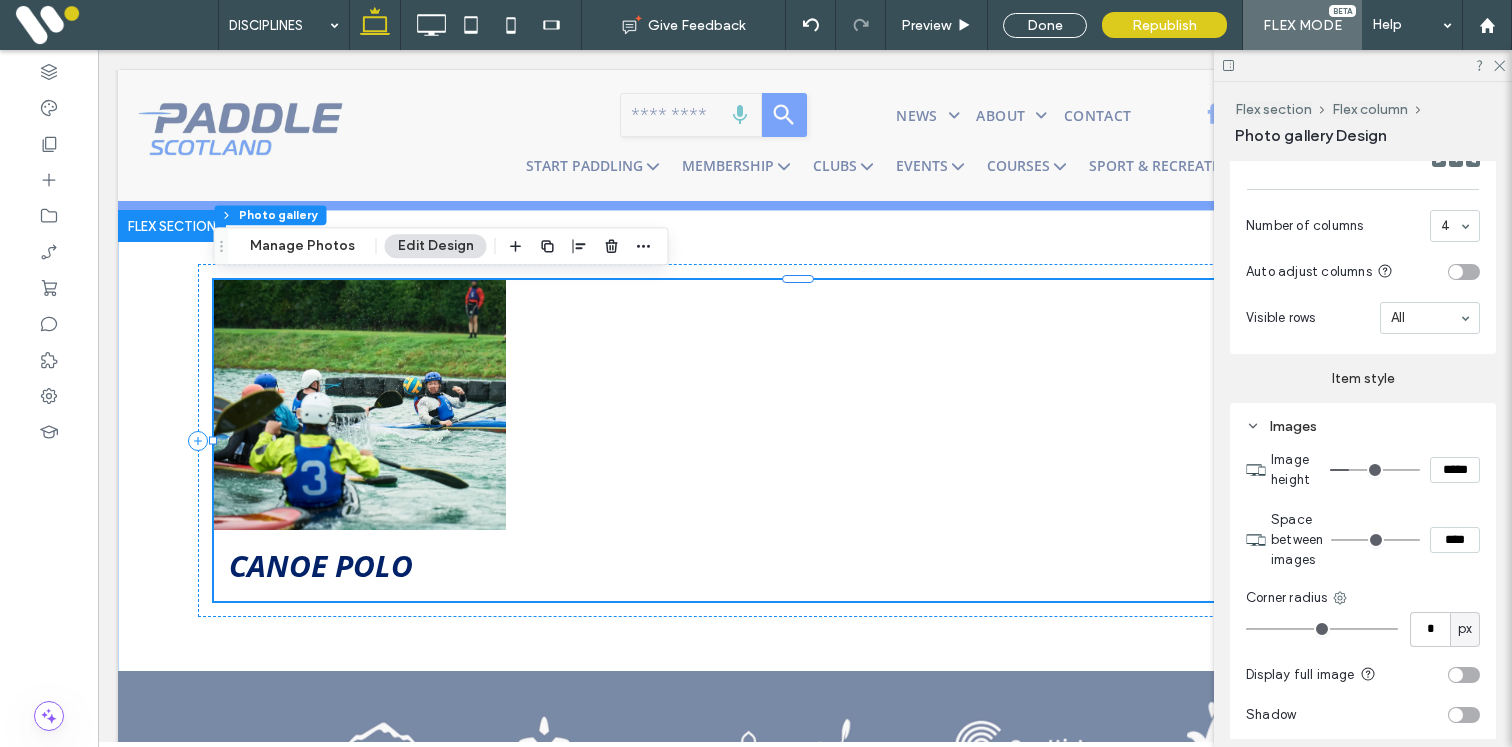 type on "****" 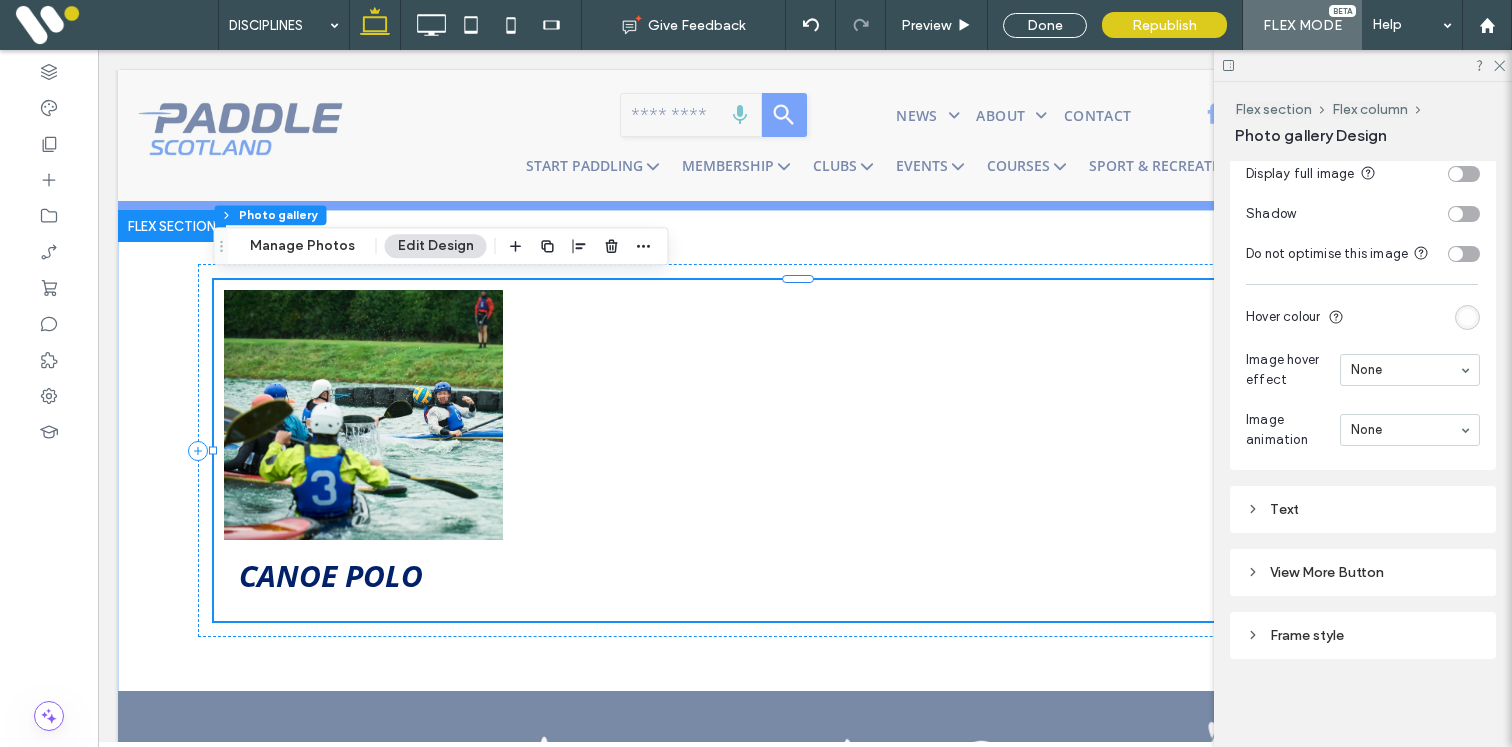 click on "Text" at bounding box center (1363, 509) 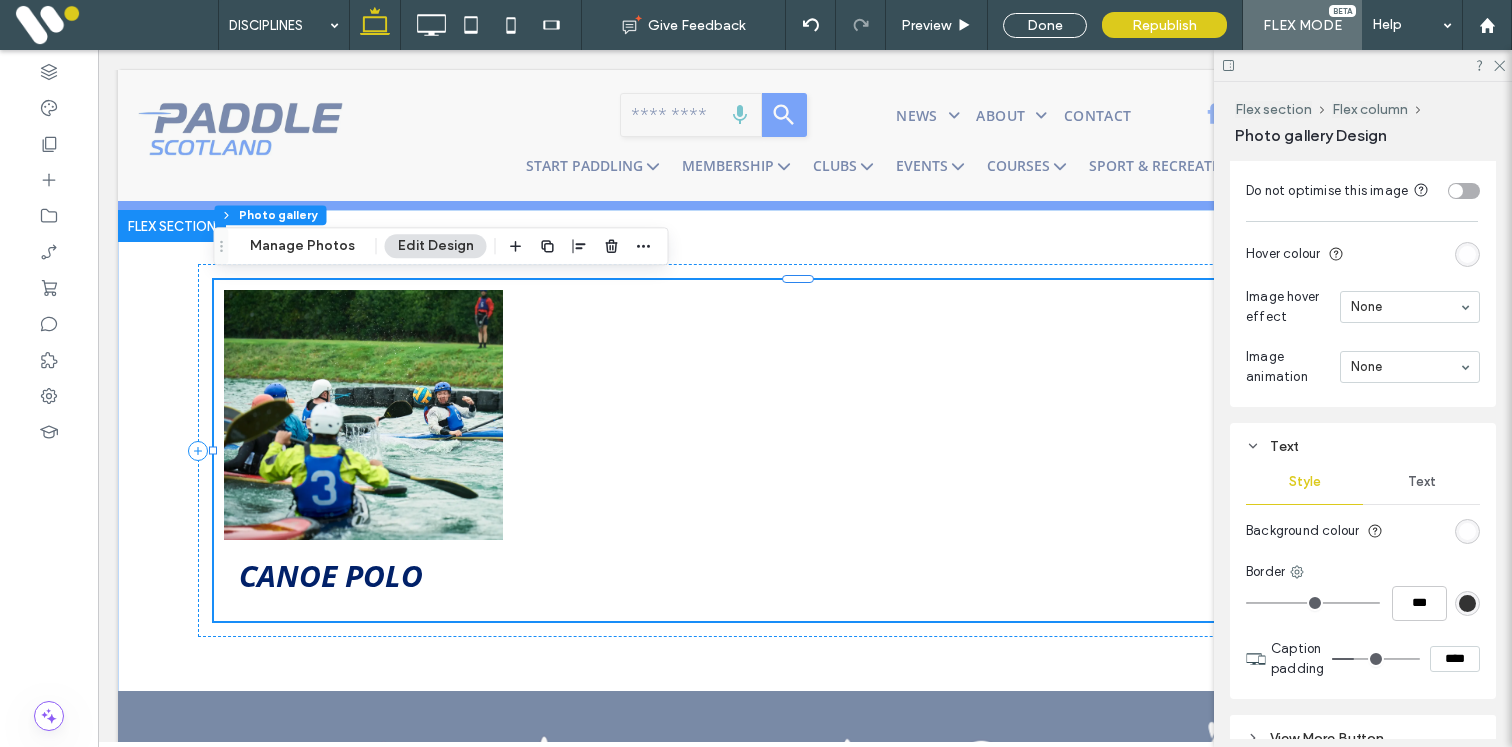 click on "Text" at bounding box center (1421, 482) 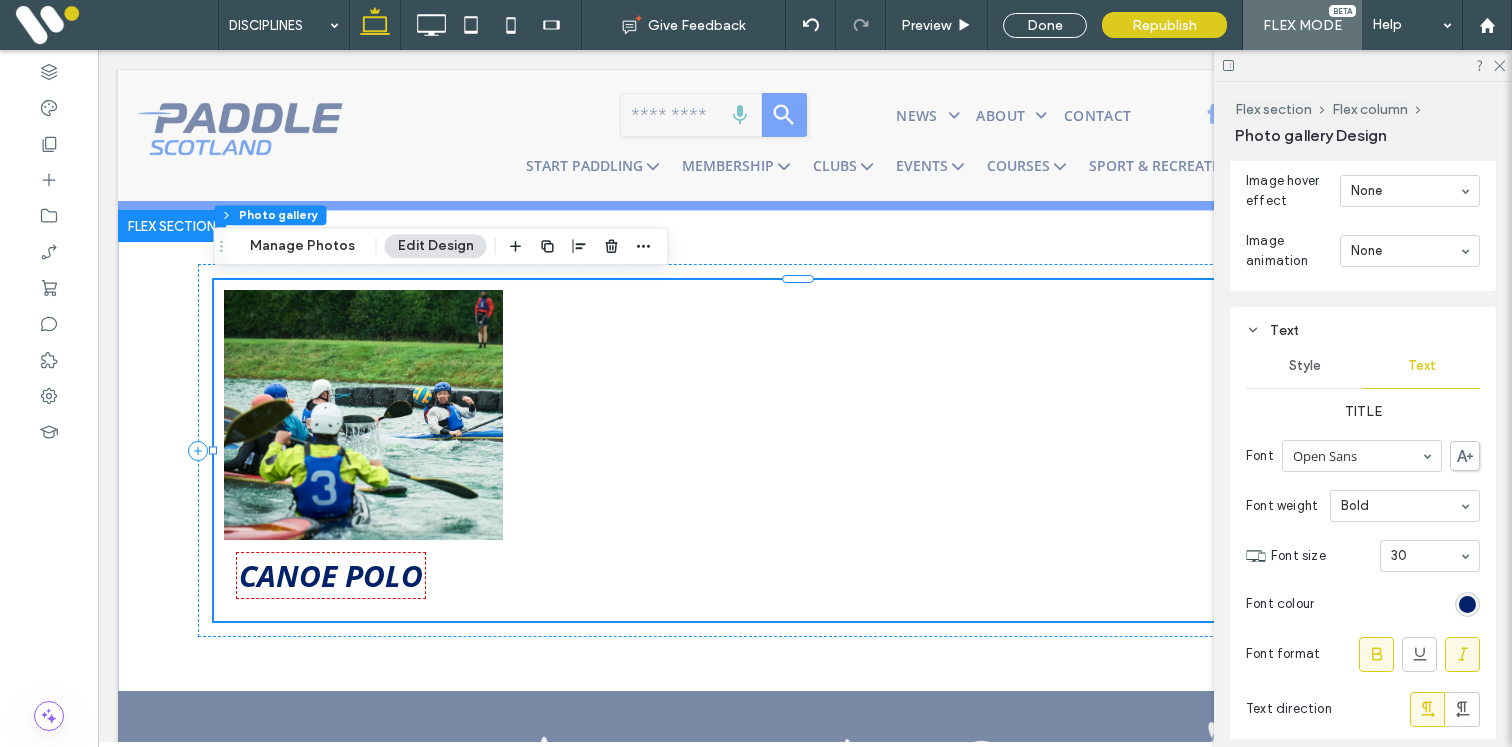 scroll, scrollTop: 1692, scrollLeft: 0, axis: vertical 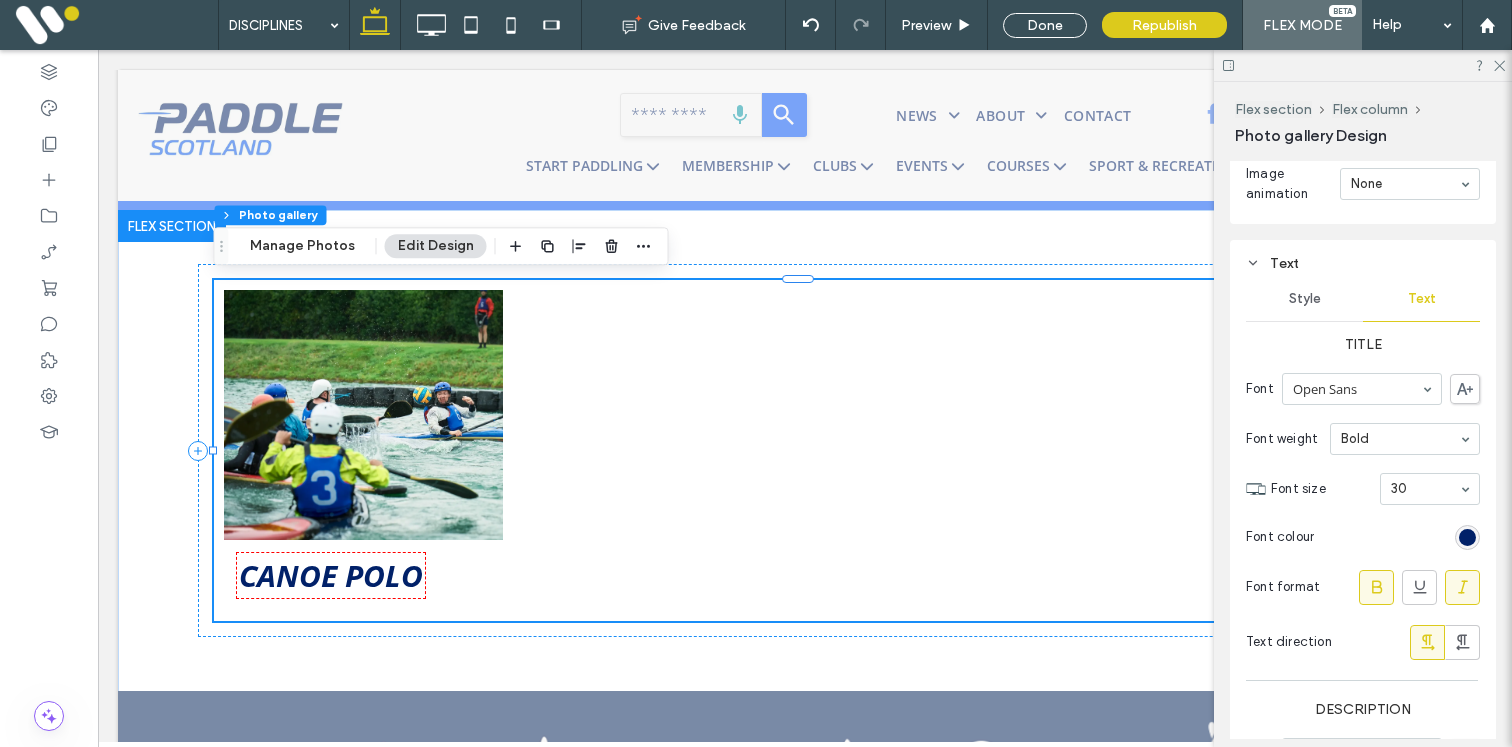 click at bounding box center (1462, 587) 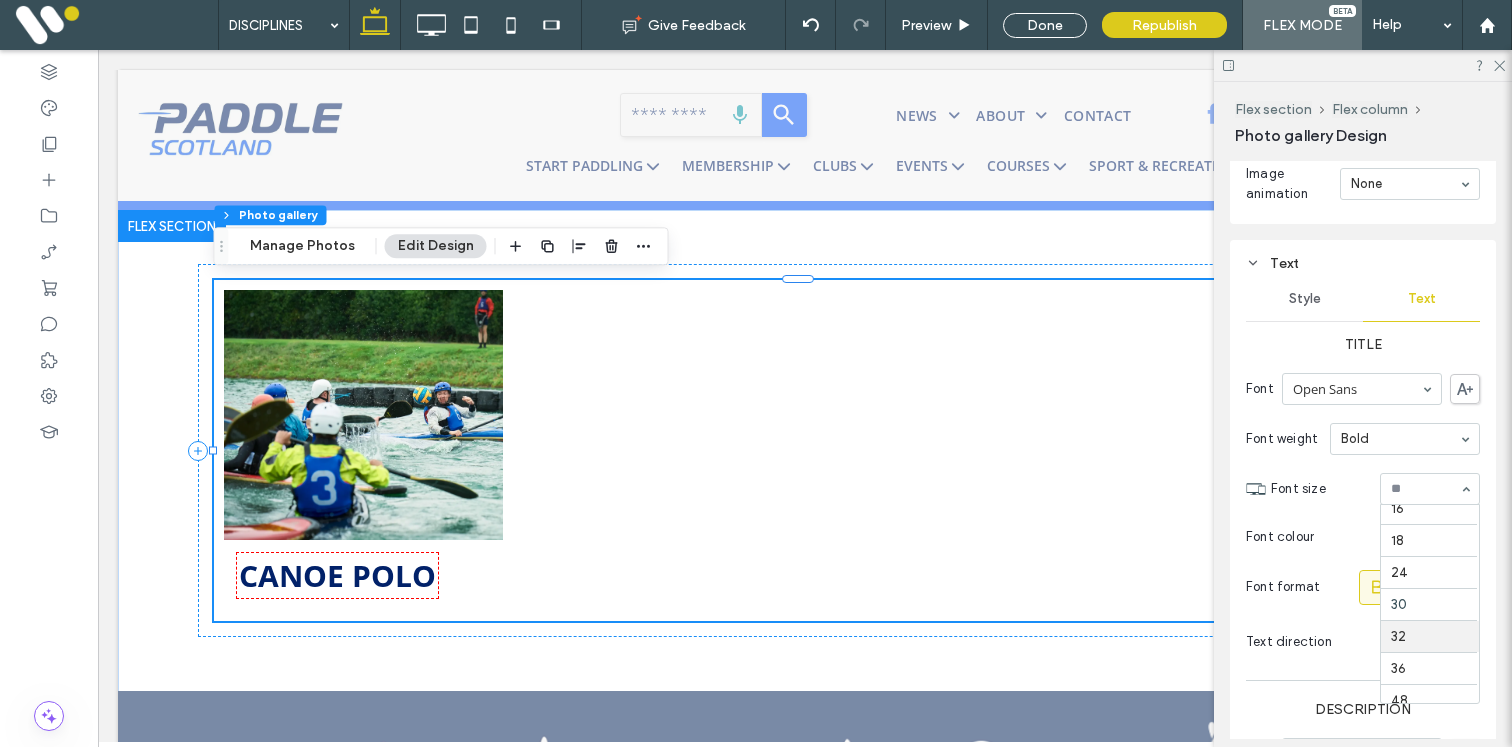 scroll, scrollTop: 191, scrollLeft: 0, axis: vertical 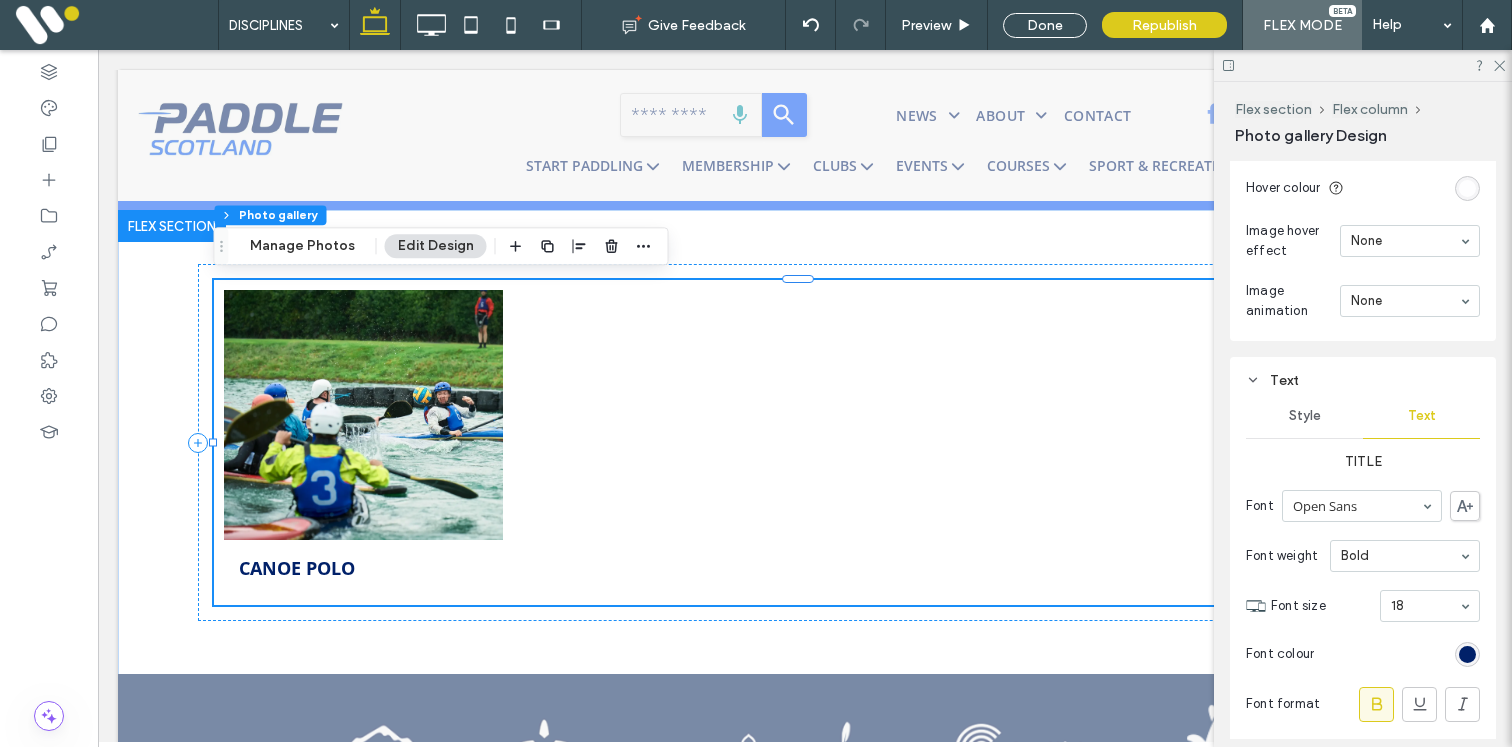 click on "Style" at bounding box center (1304, 416) 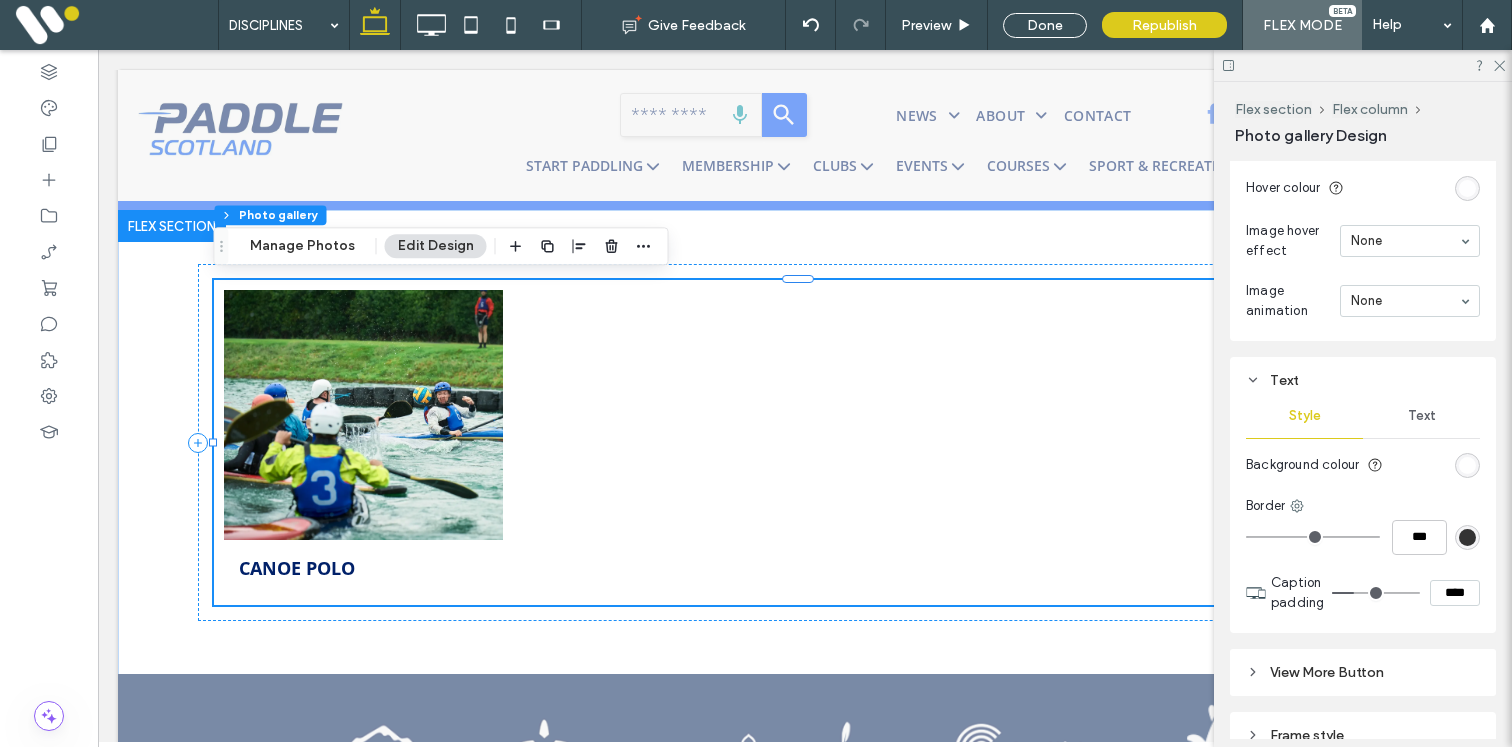 click at bounding box center [1467, 465] 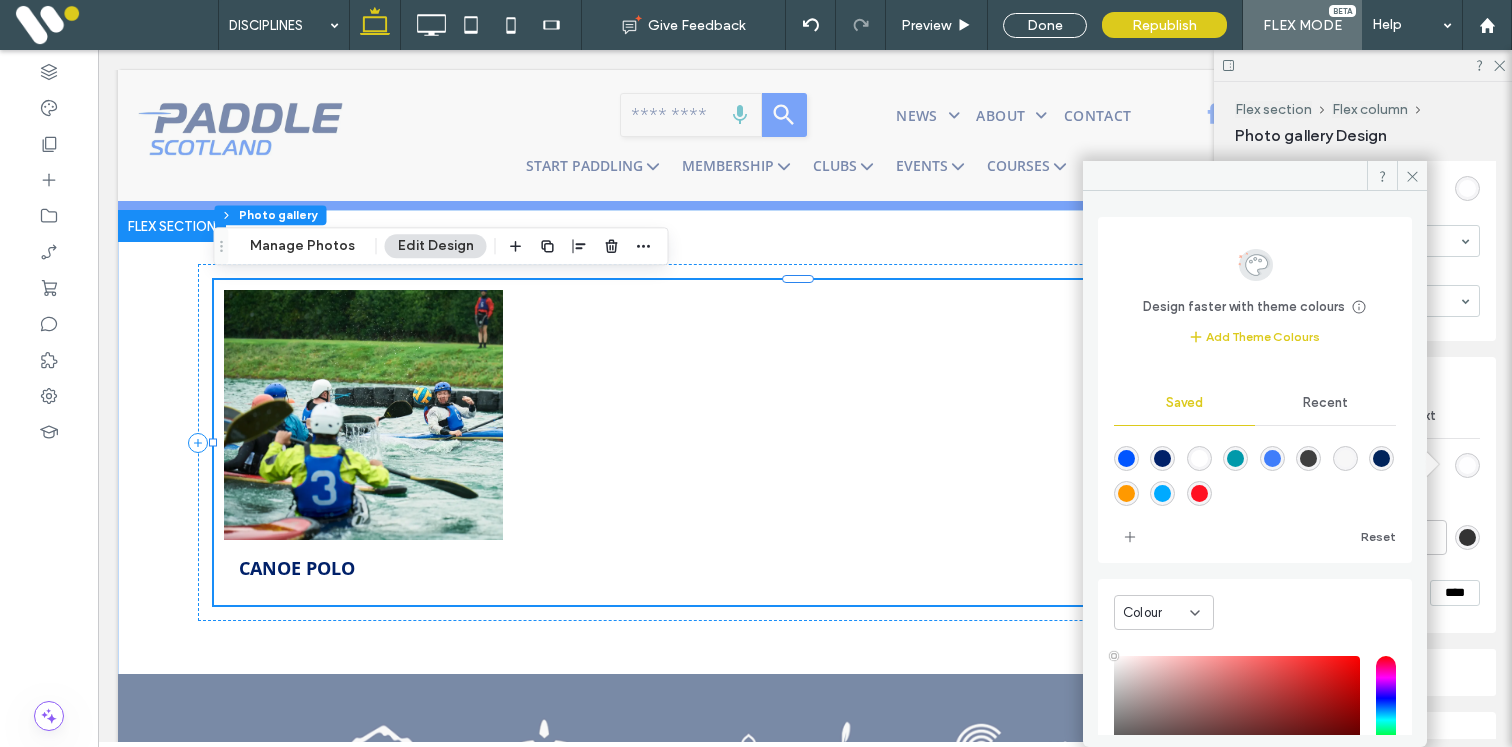 click at bounding box center (1345, 458) 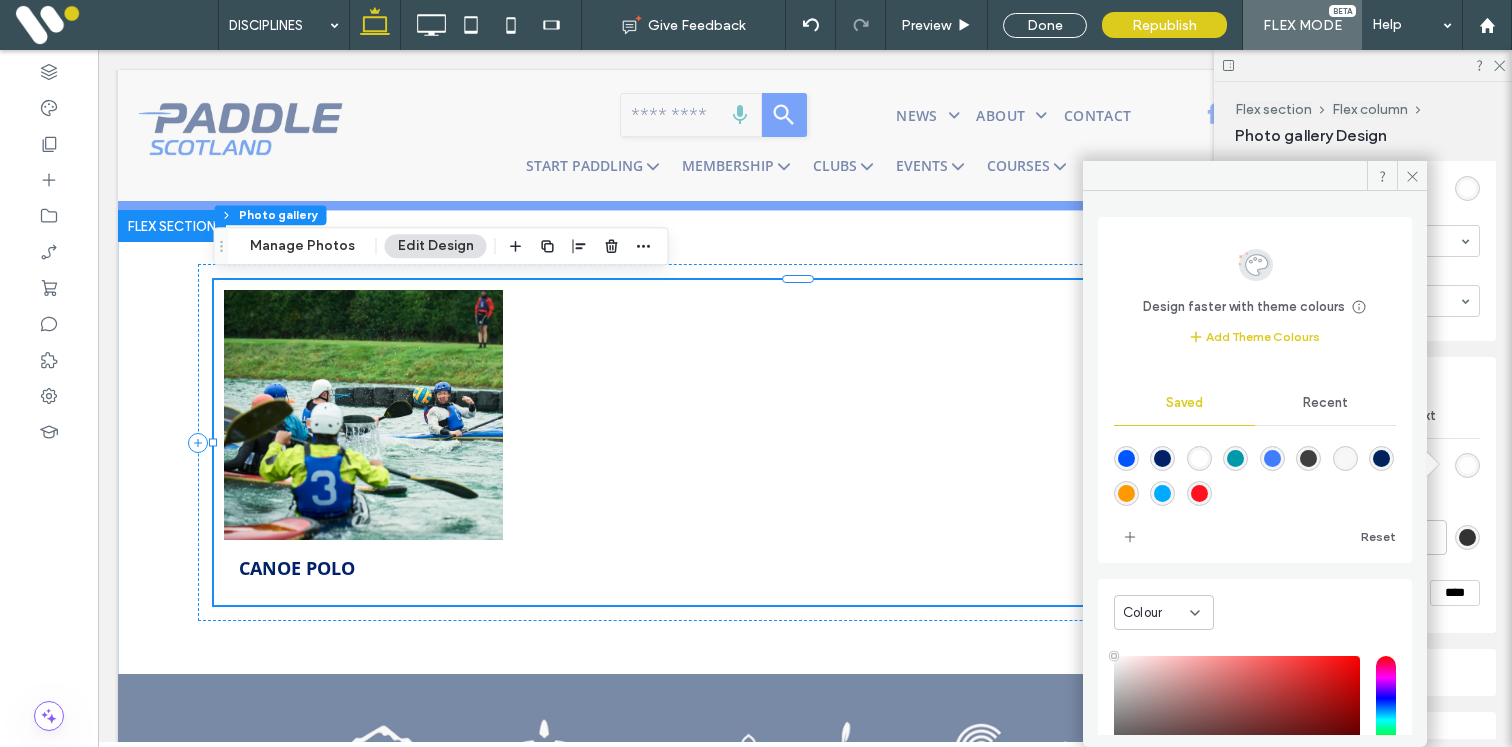 type on "*******" 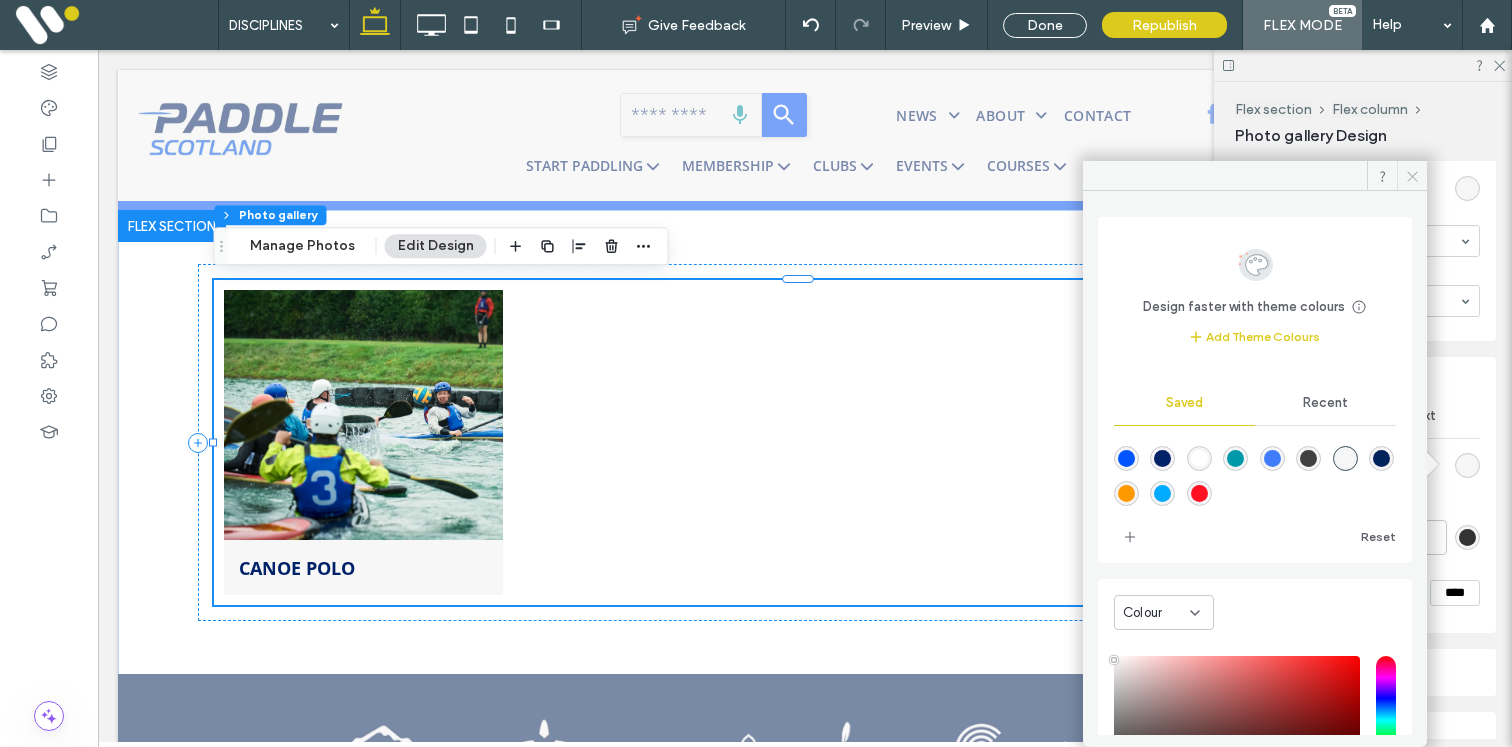click 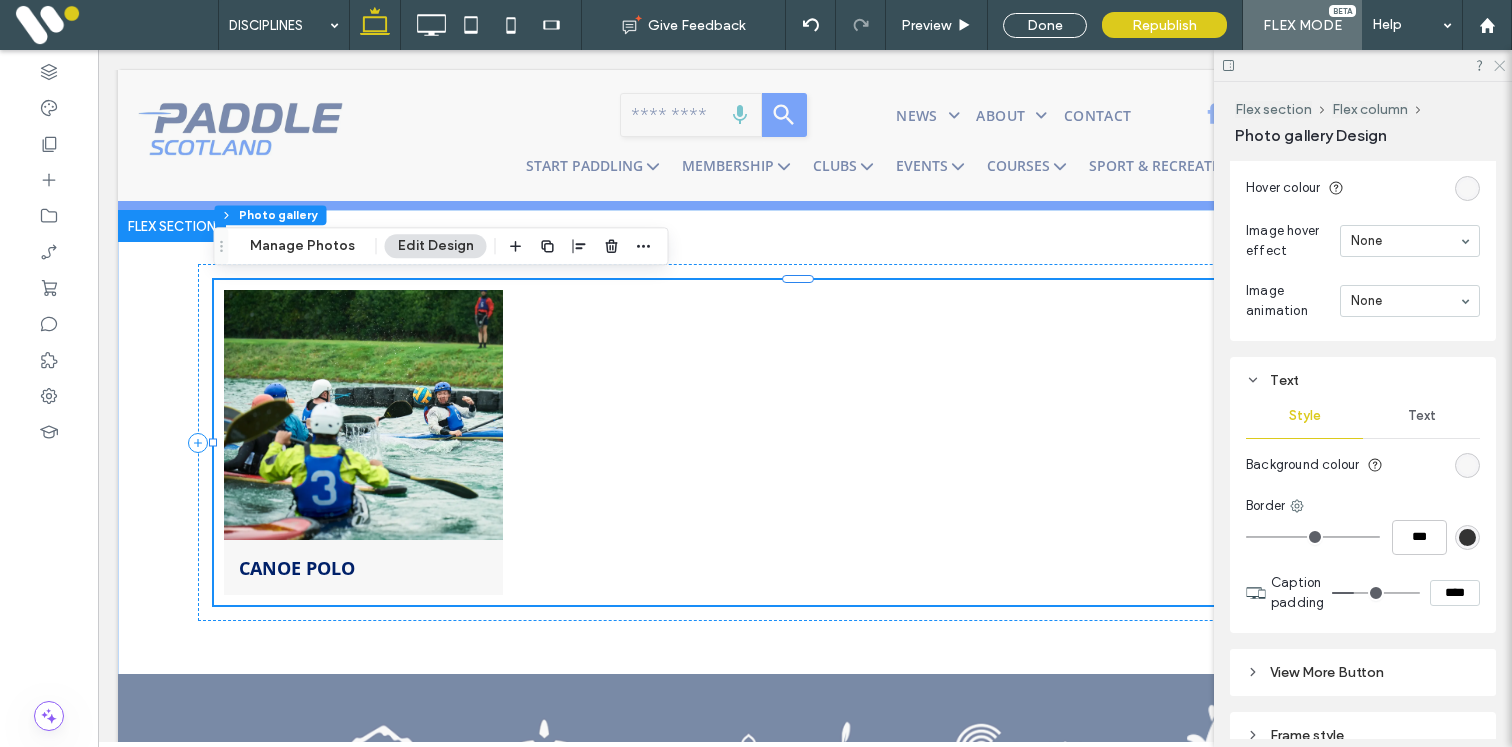 click 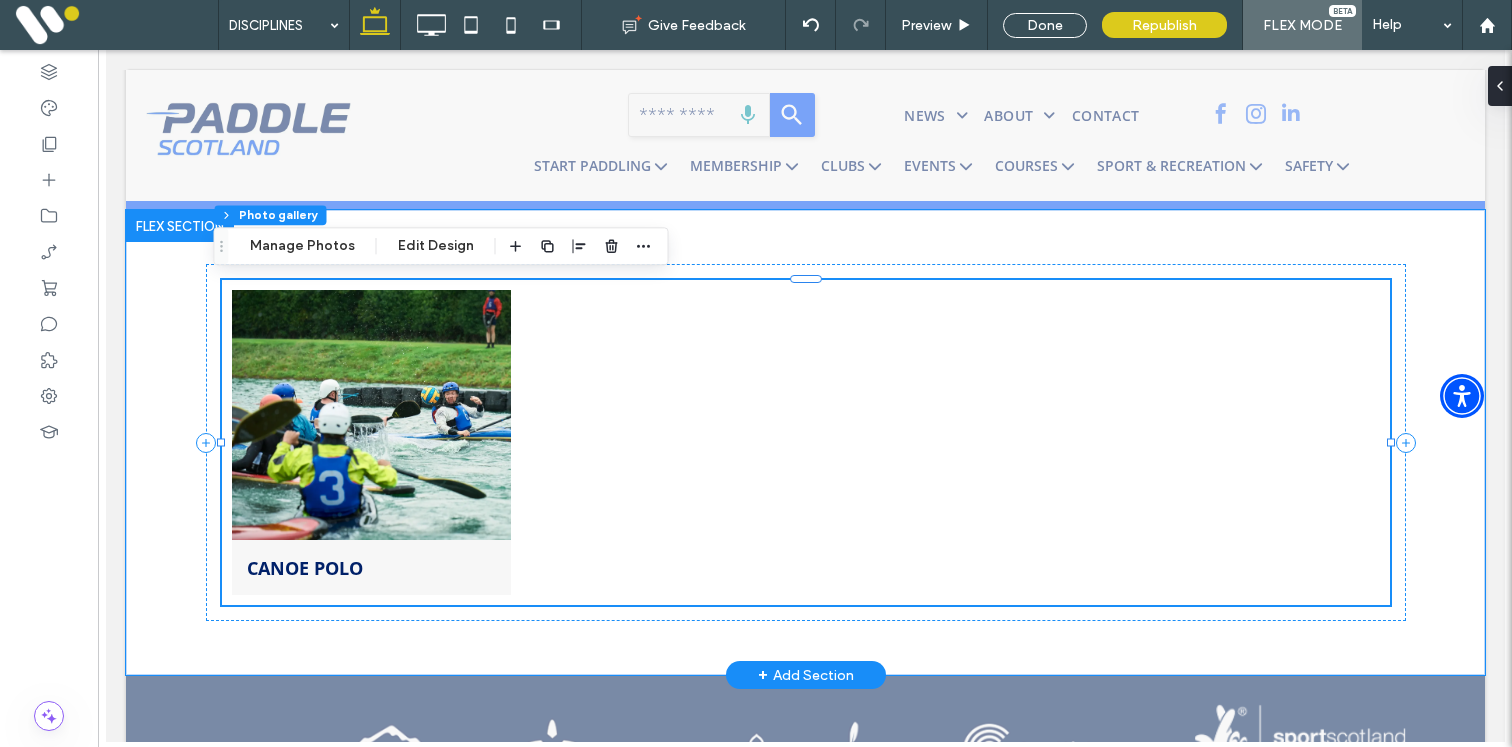 click at bounding box center (371, 415) 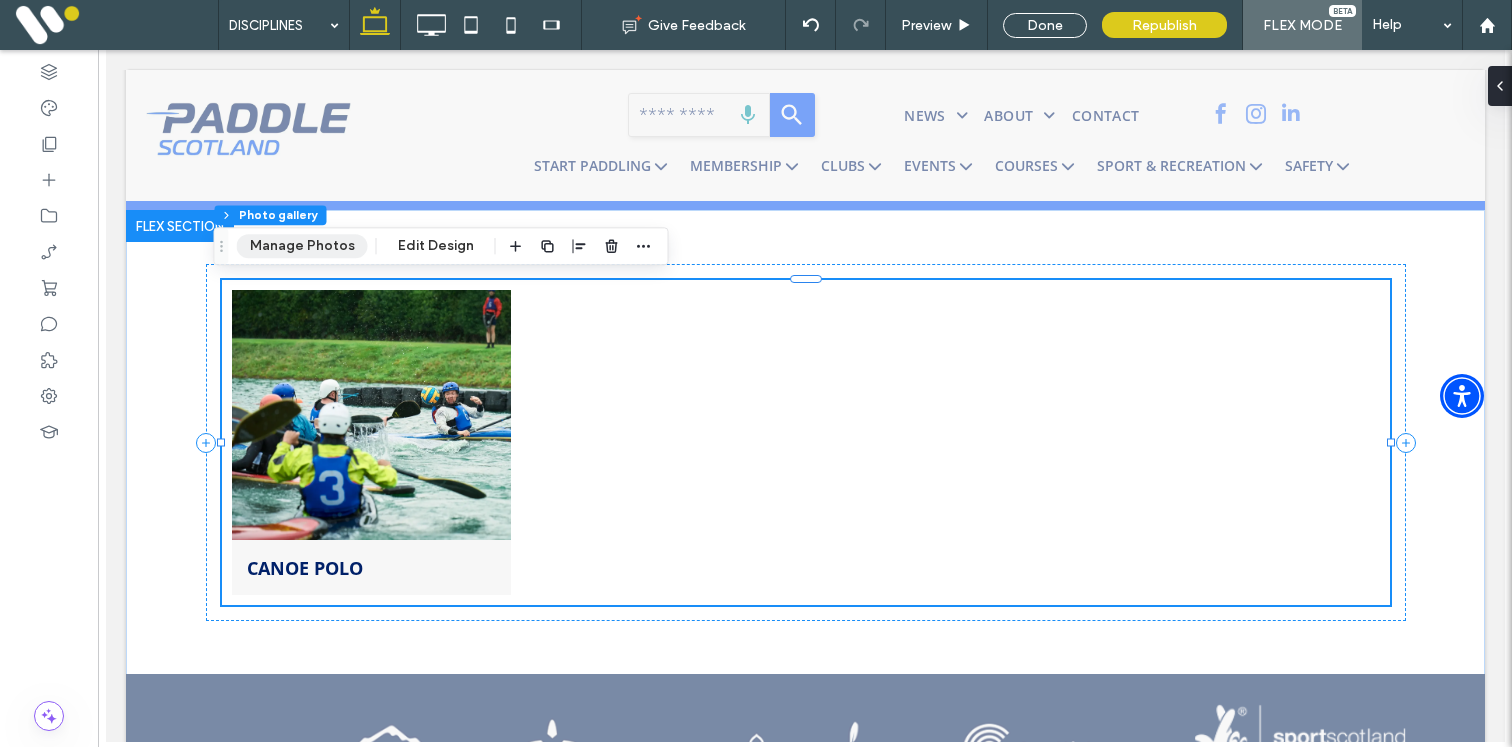 click on "Manage Photos" at bounding box center [302, 246] 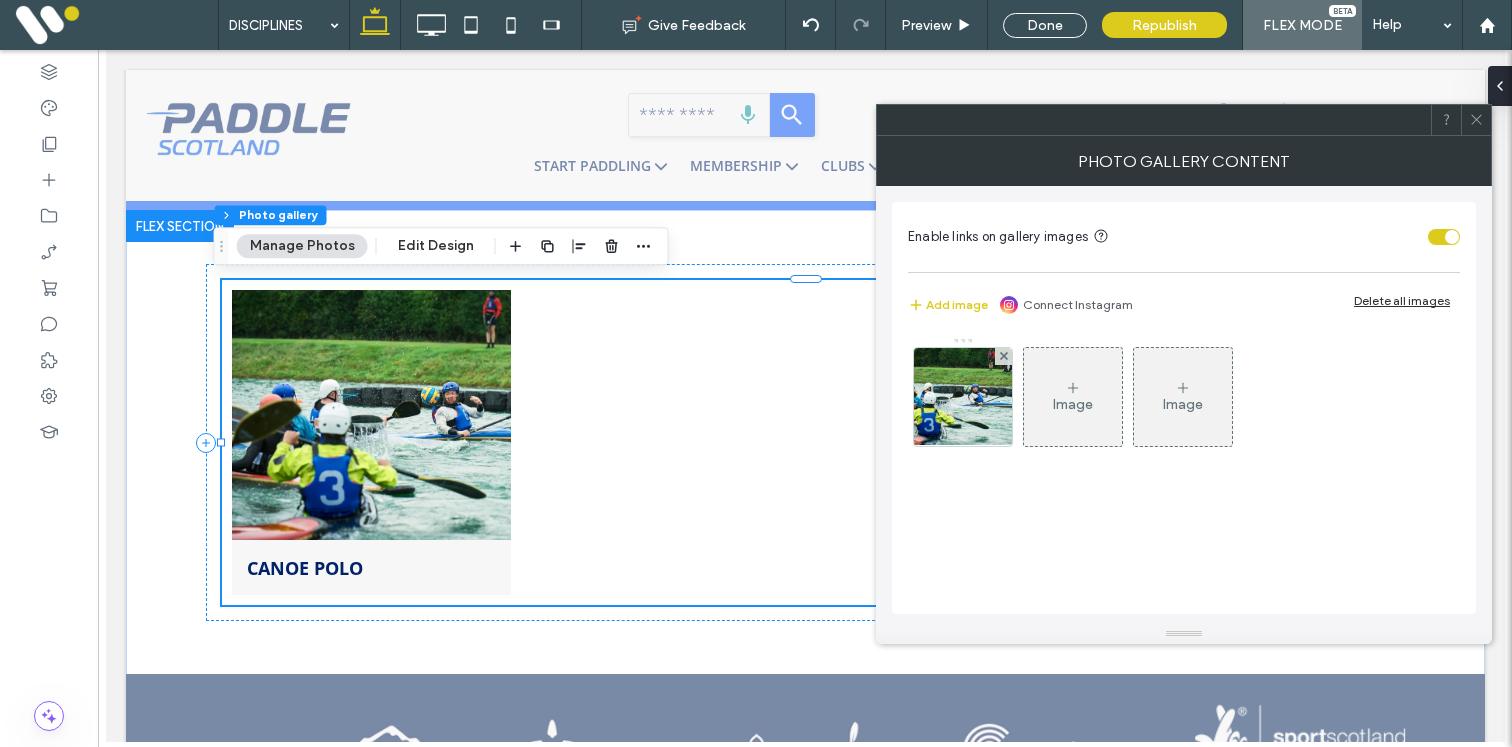 click at bounding box center (1476, 120) 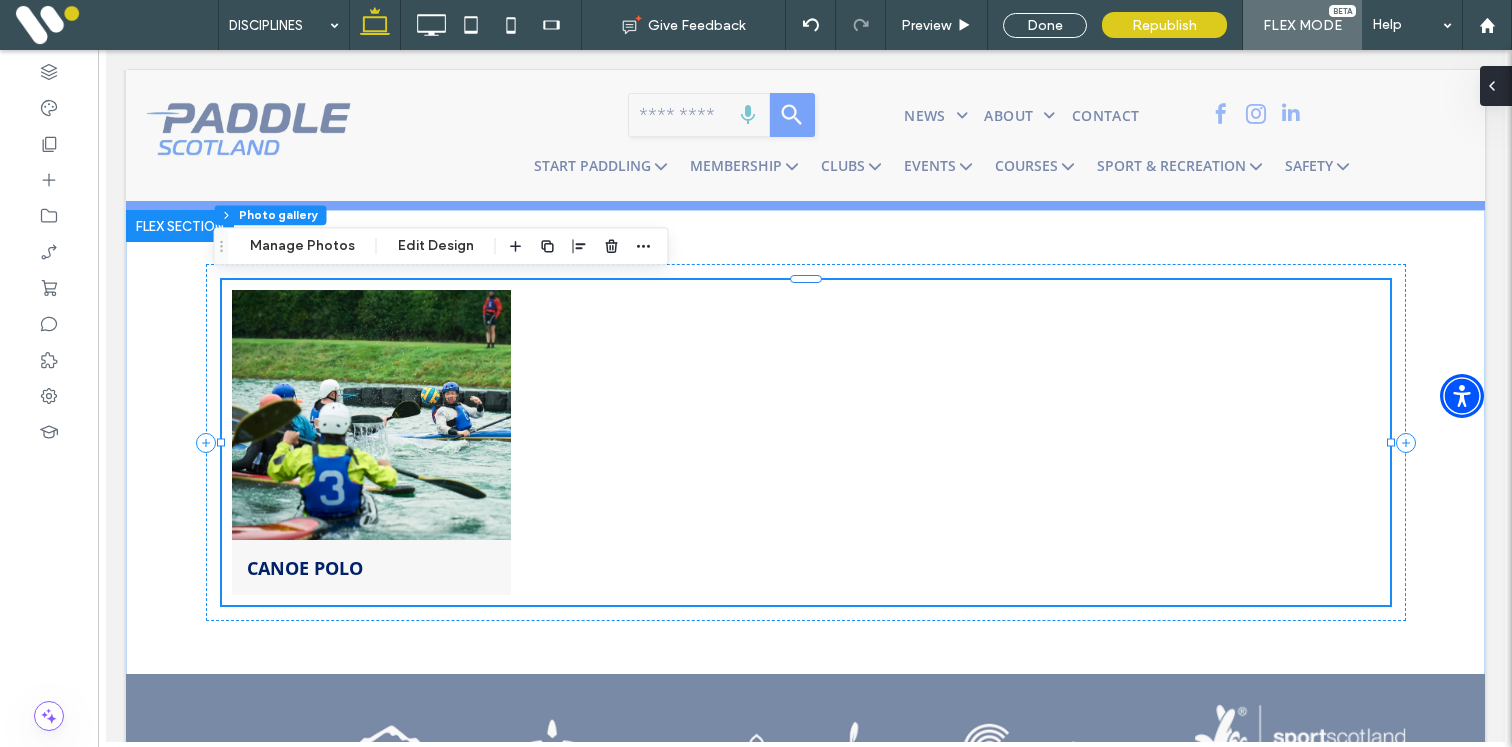 click at bounding box center [1492, 86] 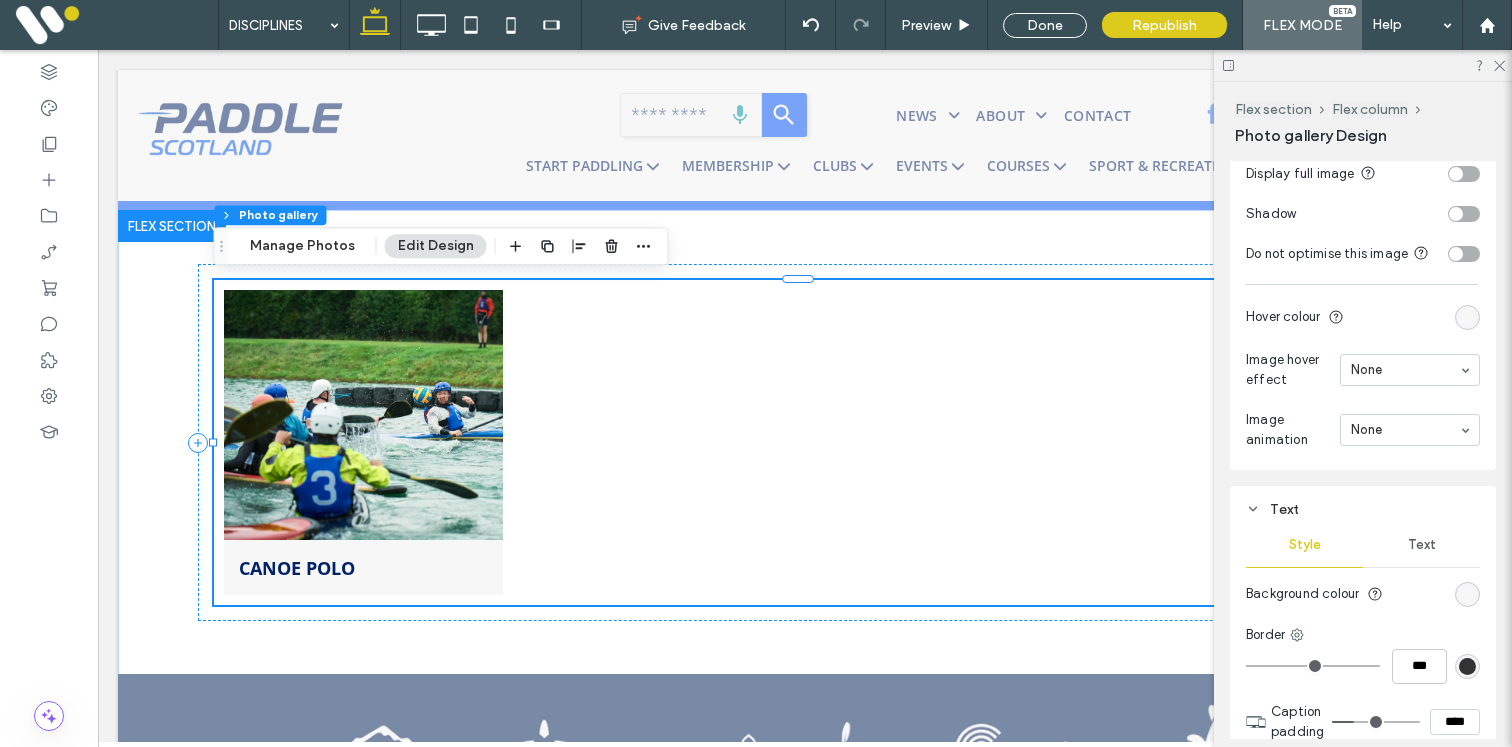 scroll, scrollTop: 1452, scrollLeft: 0, axis: vertical 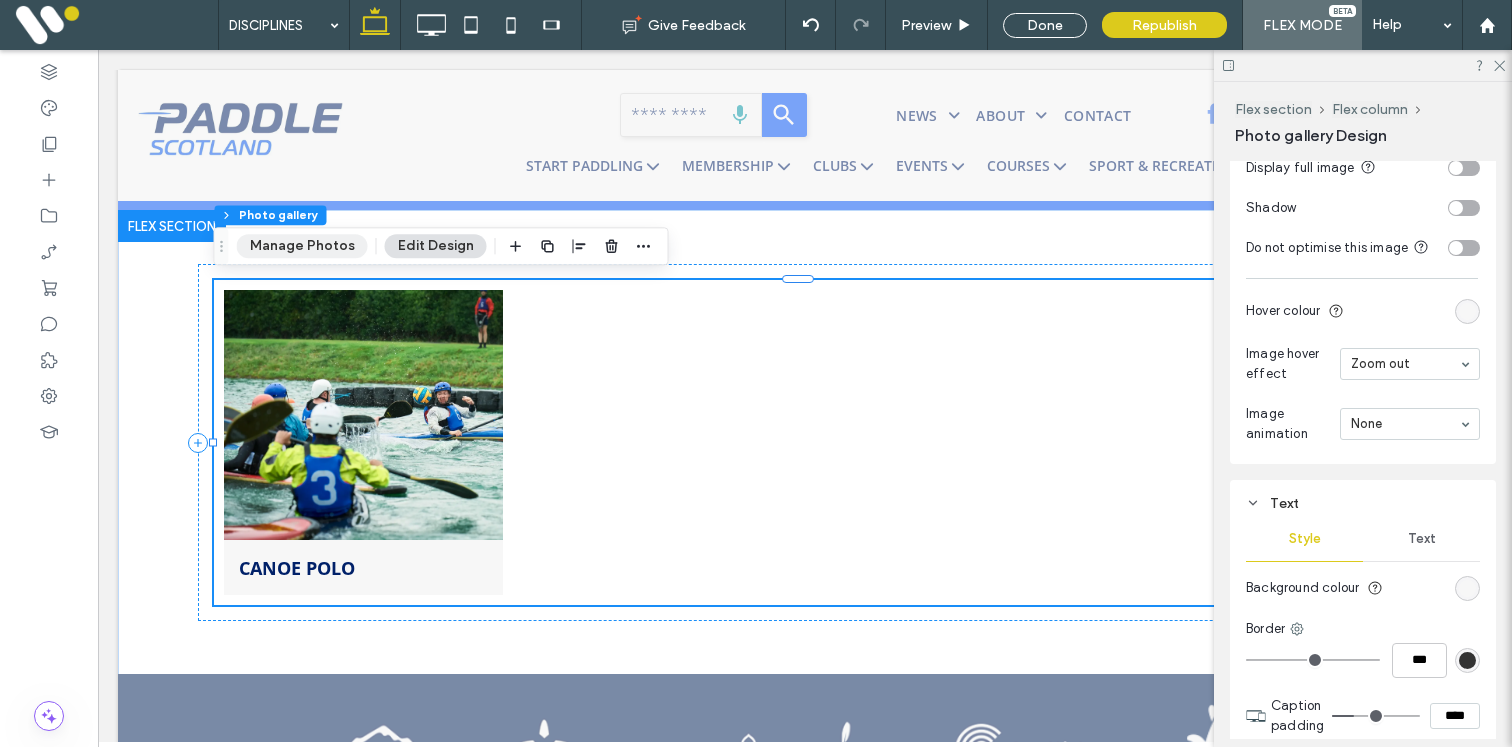 click on "Manage Photos" at bounding box center (302, 246) 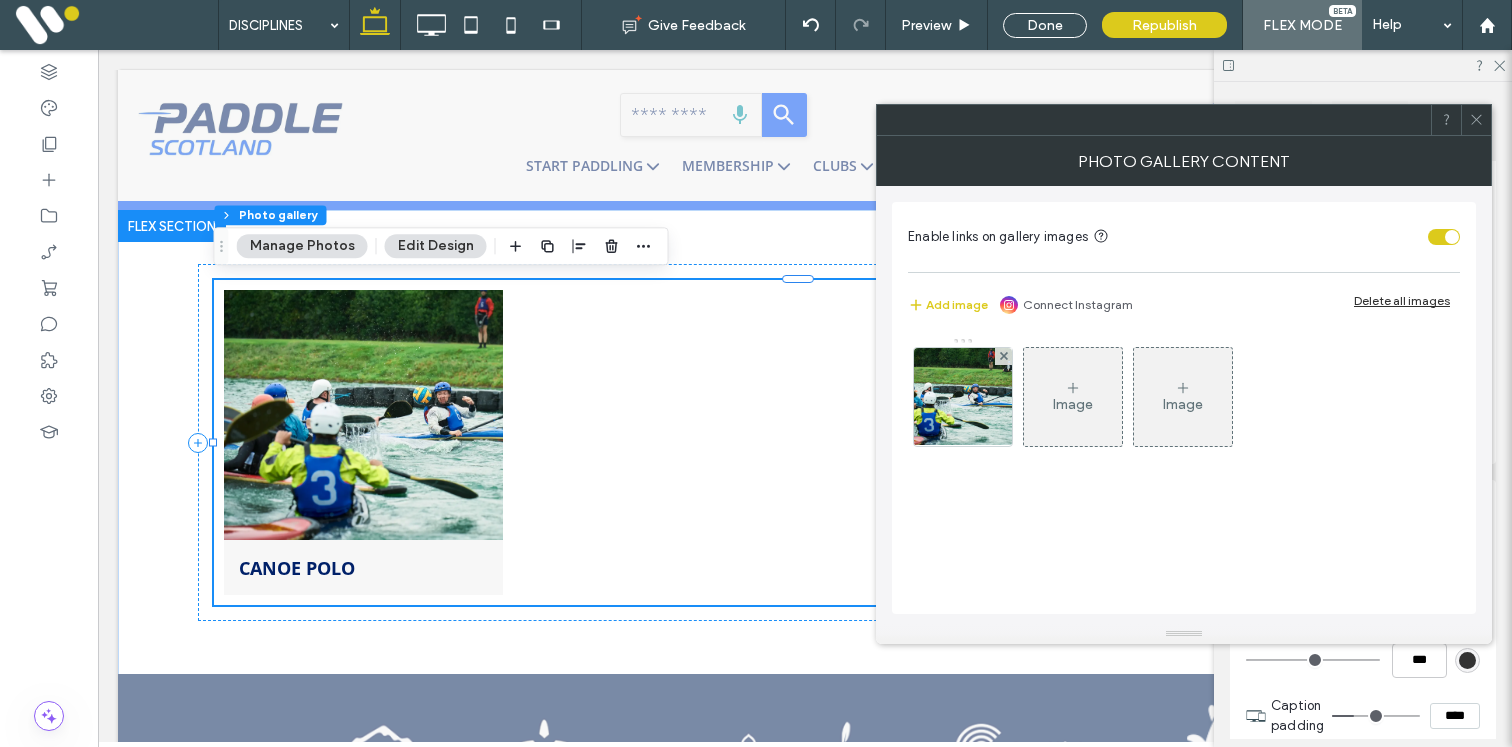 click on "Image" at bounding box center (1073, 404) 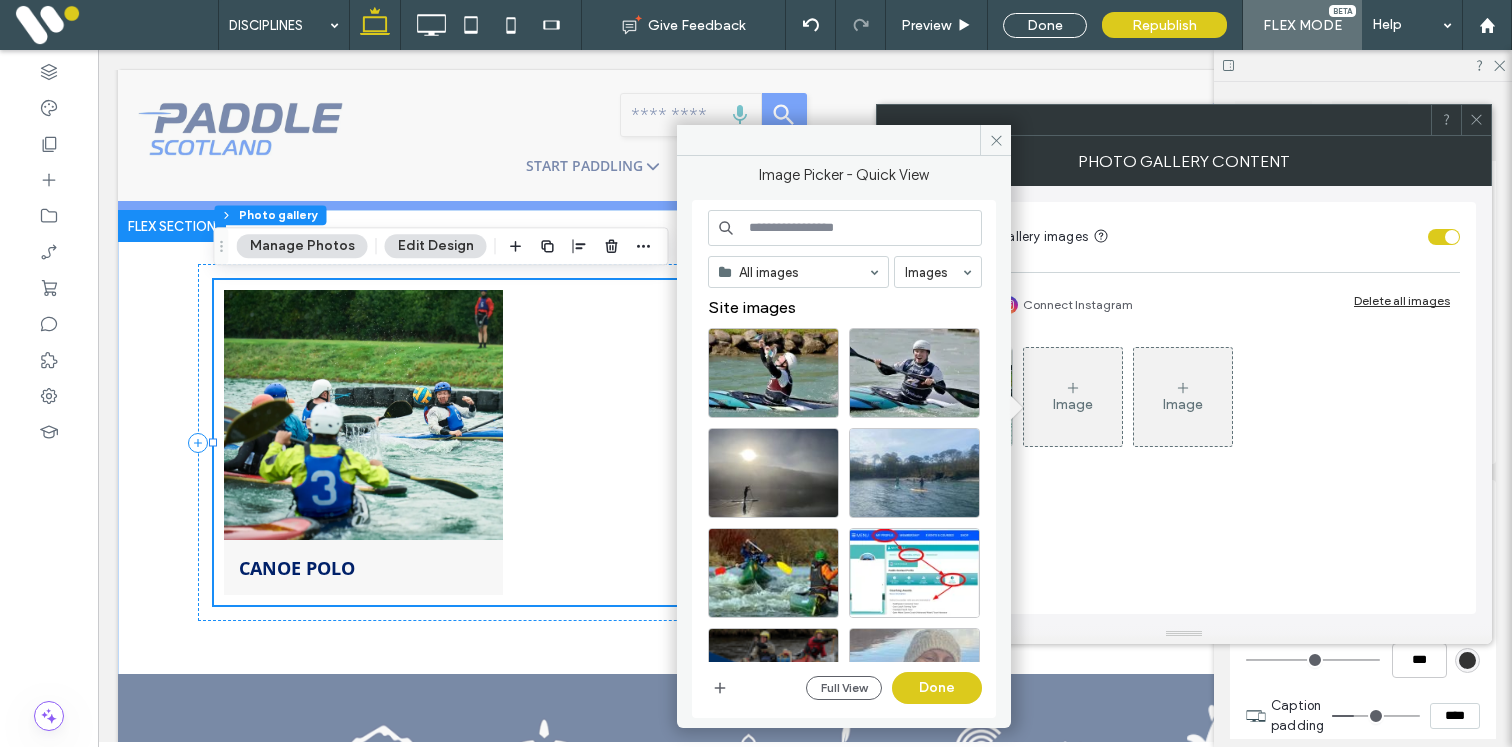 click at bounding box center (845, 228) 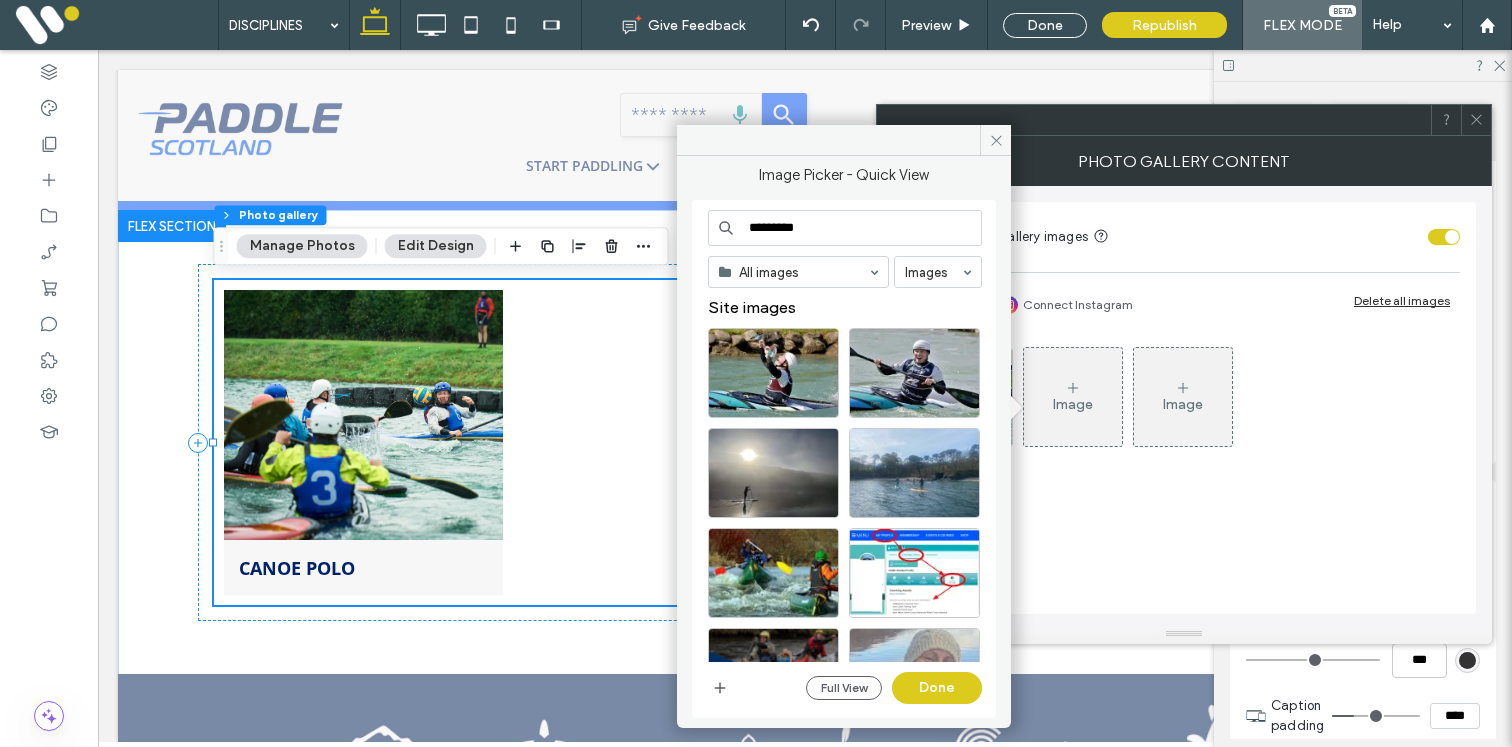 type on "*********" 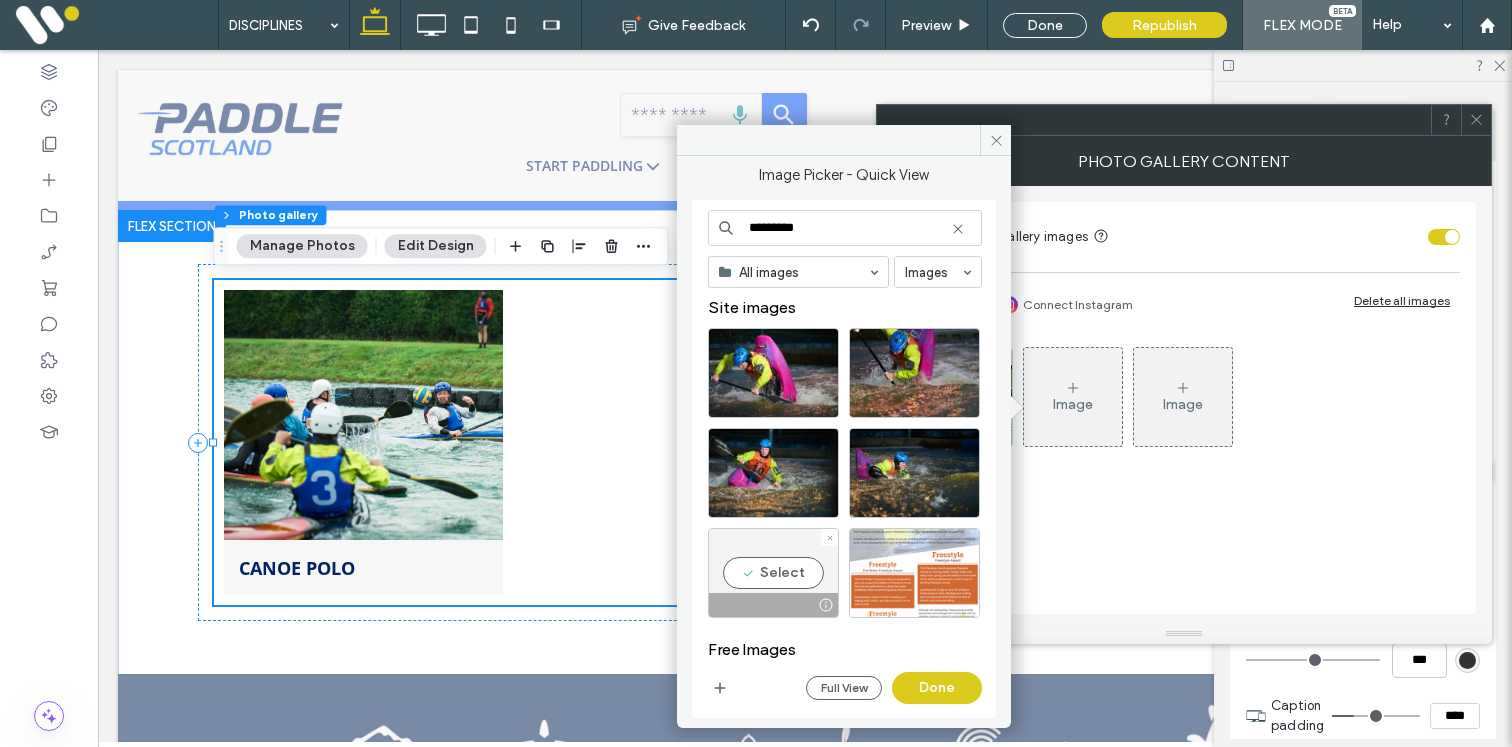 click on "Select" at bounding box center [773, 573] 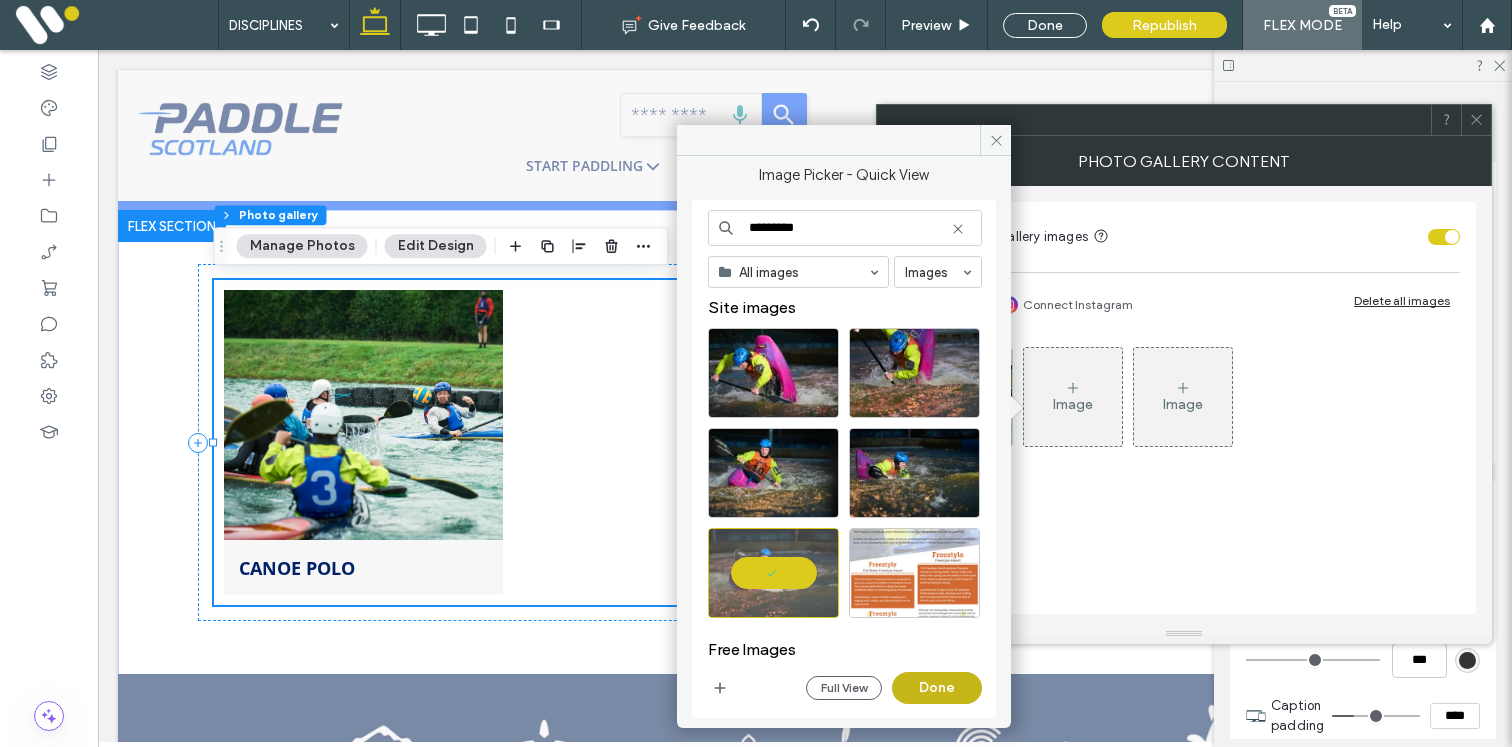 click on "Done" at bounding box center [937, 688] 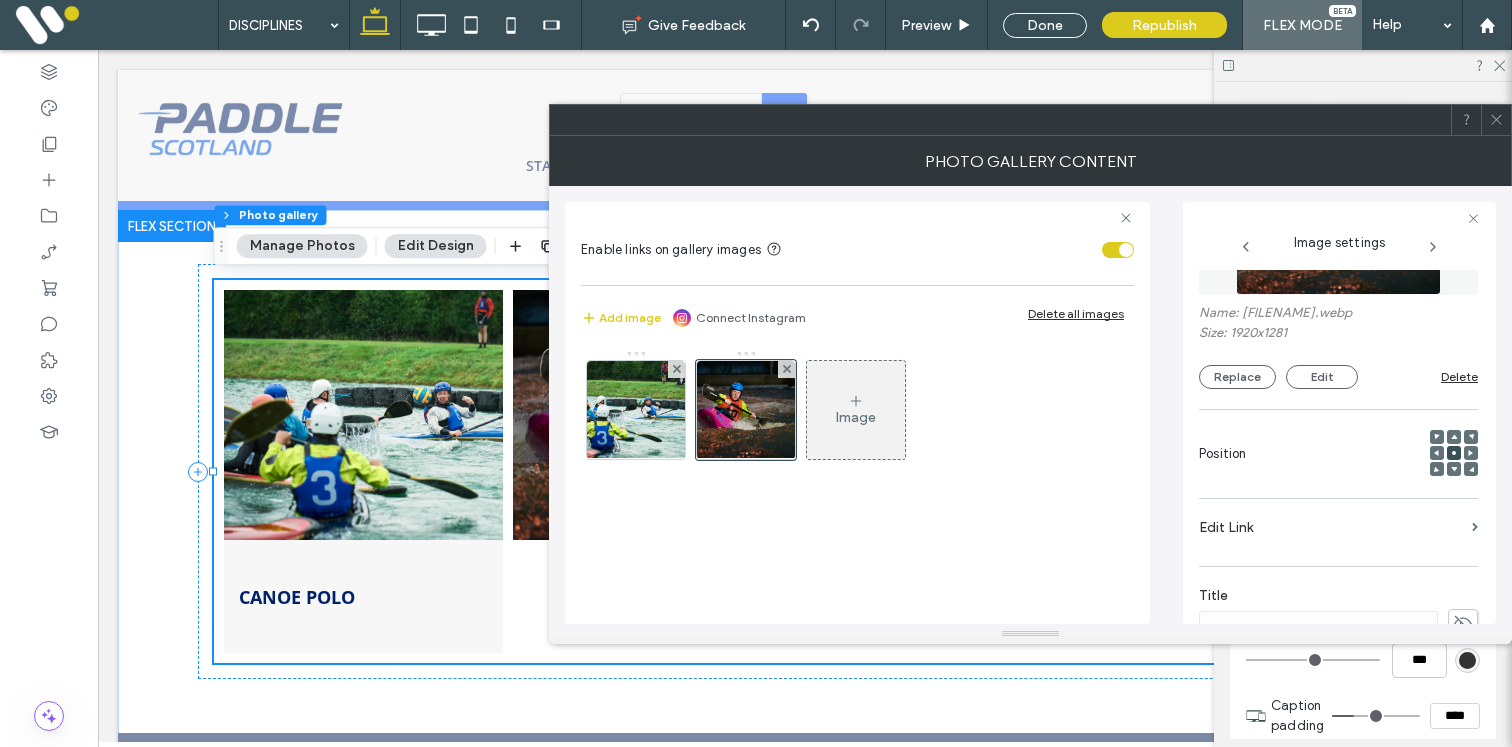 scroll, scrollTop: 171, scrollLeft: 0, axis: vertical 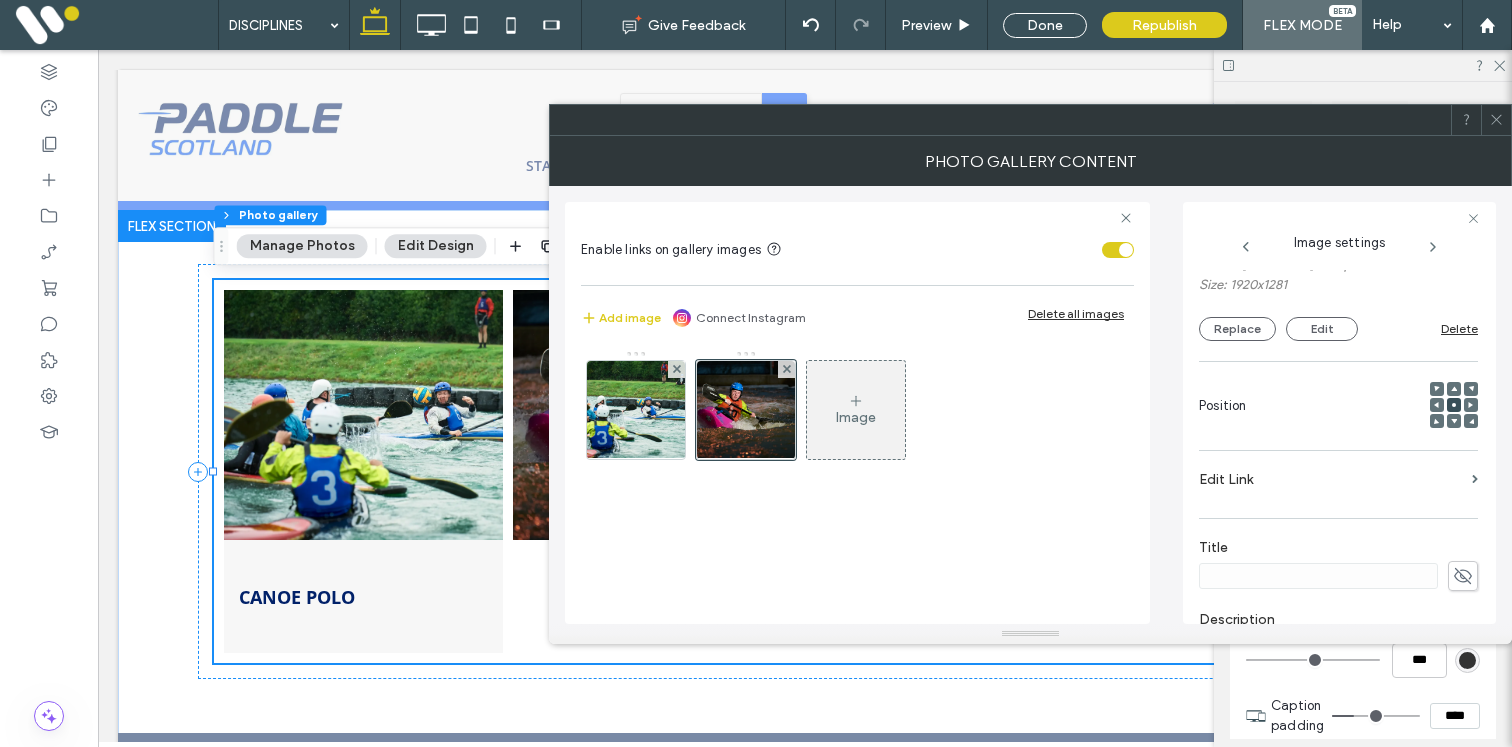 click 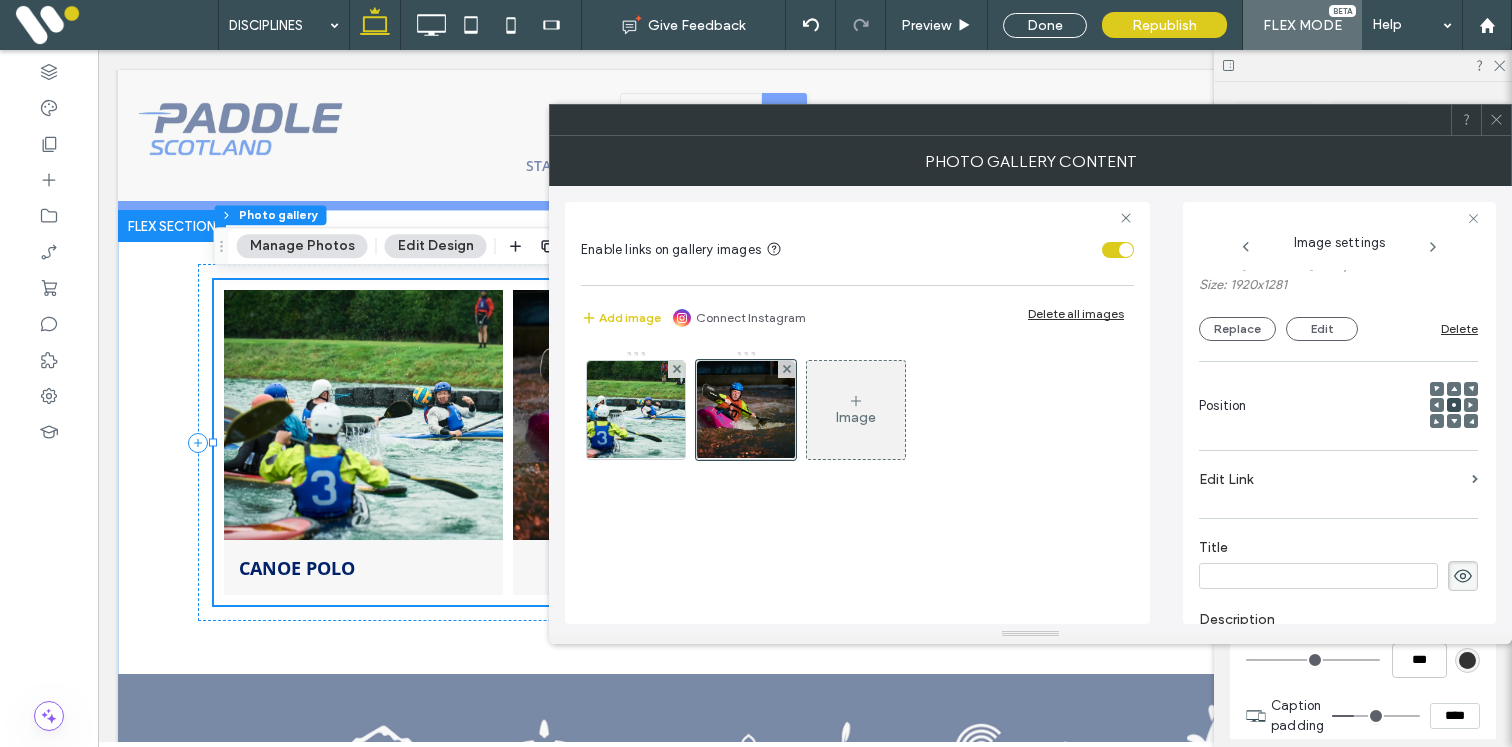 click at bounding box center [1318, 576] 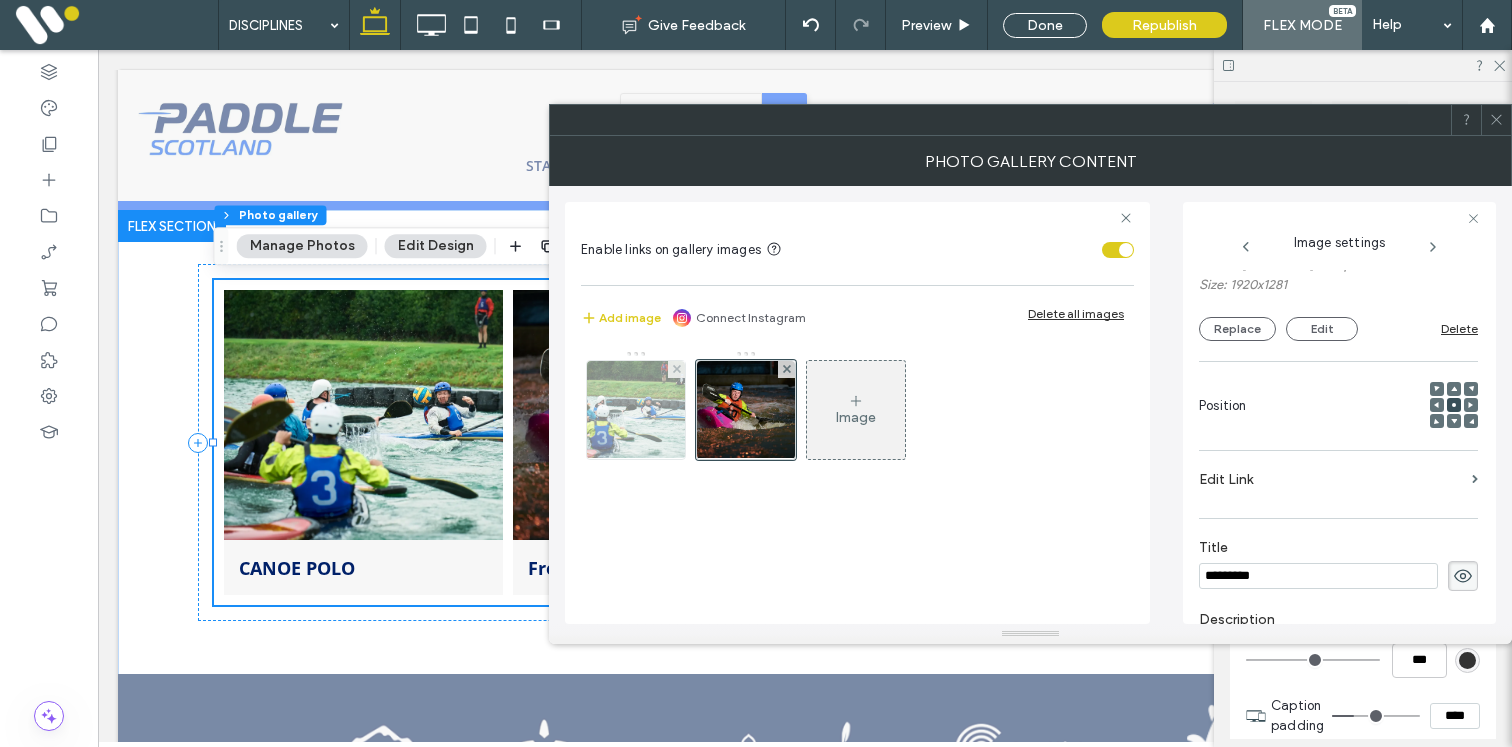 type on "*********" 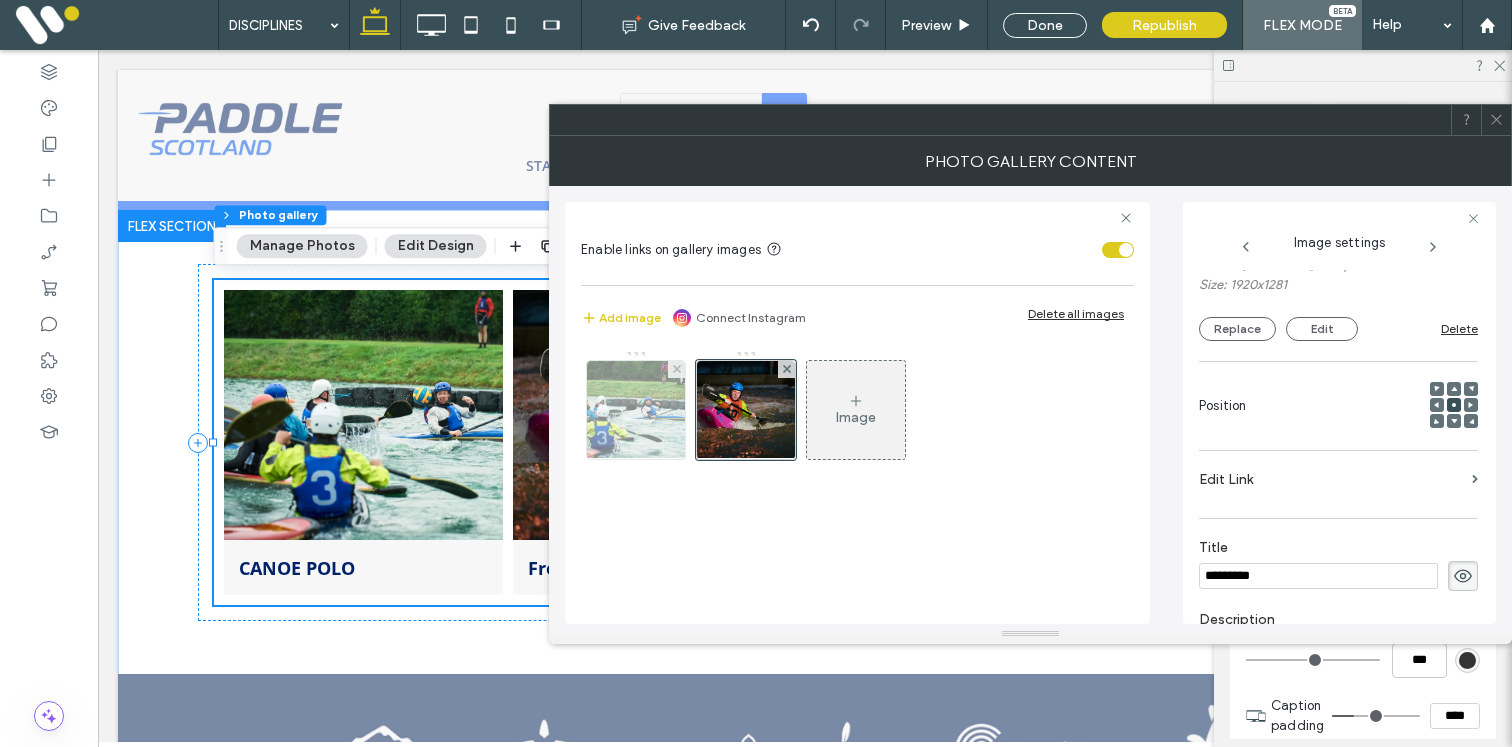 click at bounding box center [636, 410] 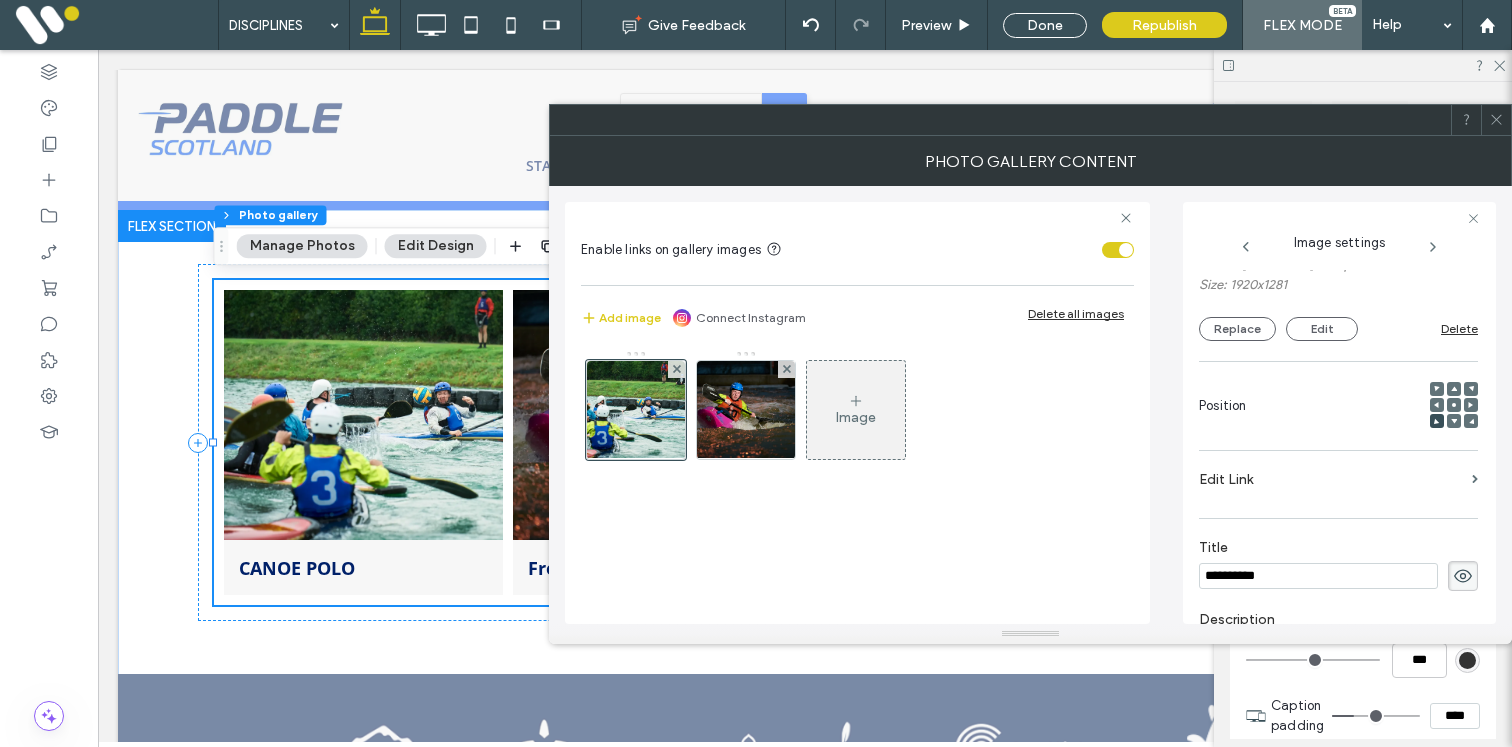 click on "**********" at bounding box center [1318, 576] 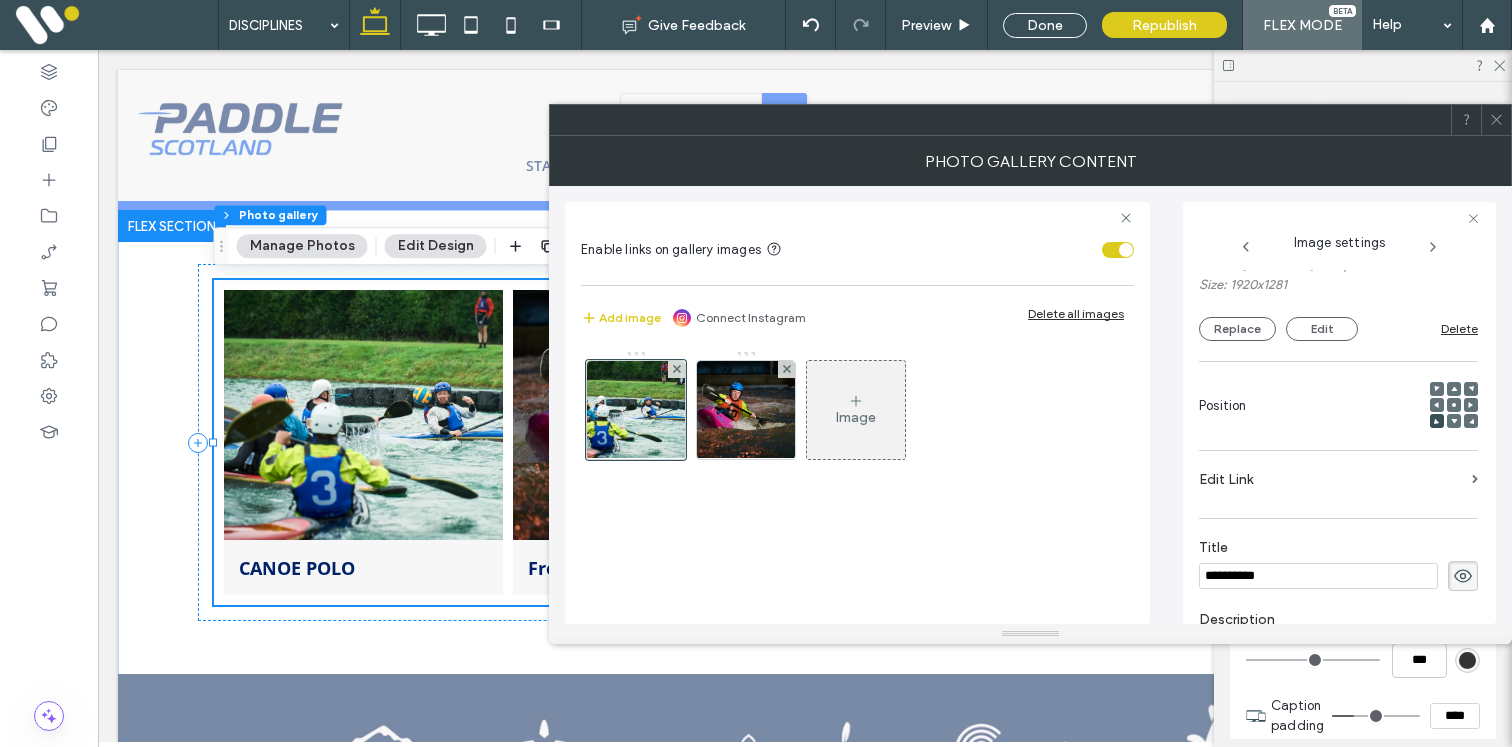 click on "**********" at bounding box center [1318, 576] 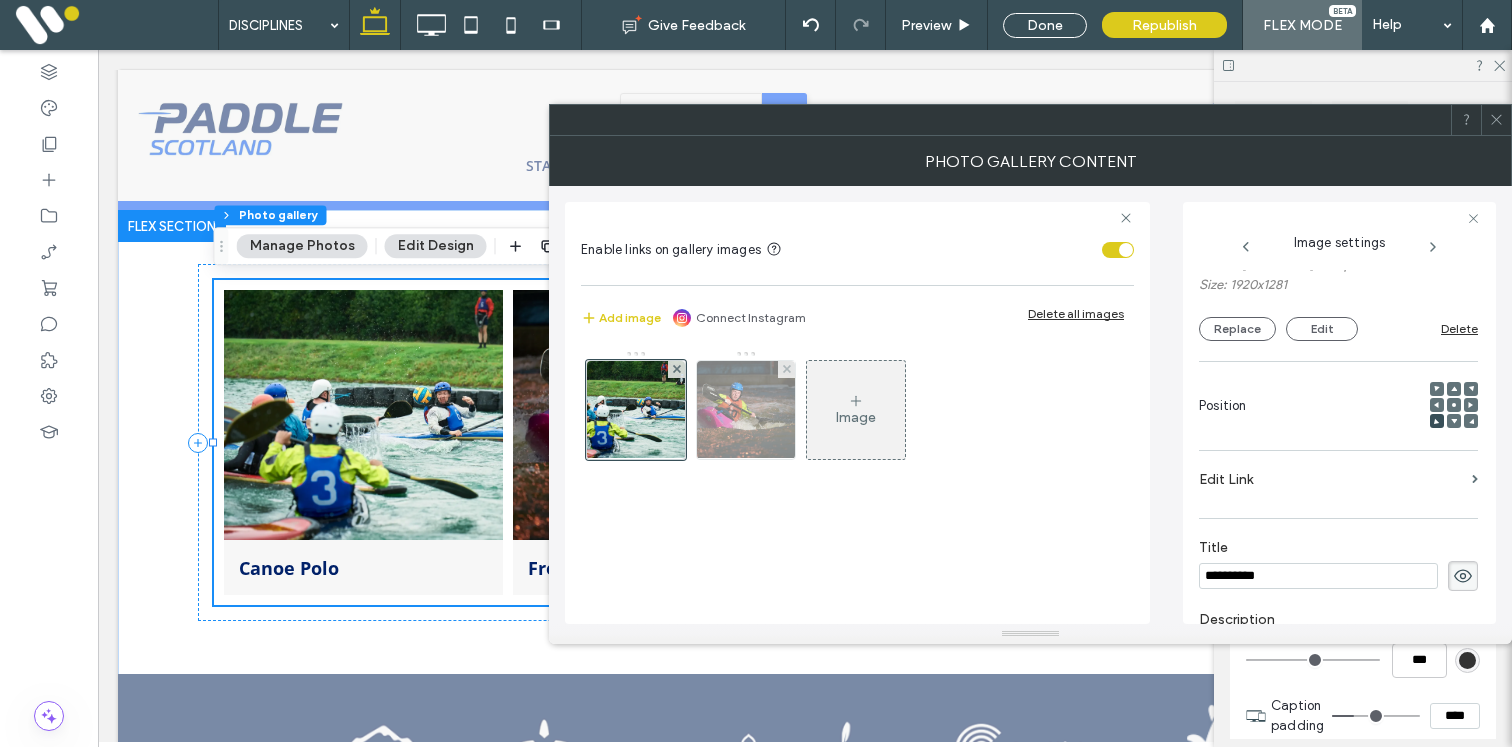 type on "**********" 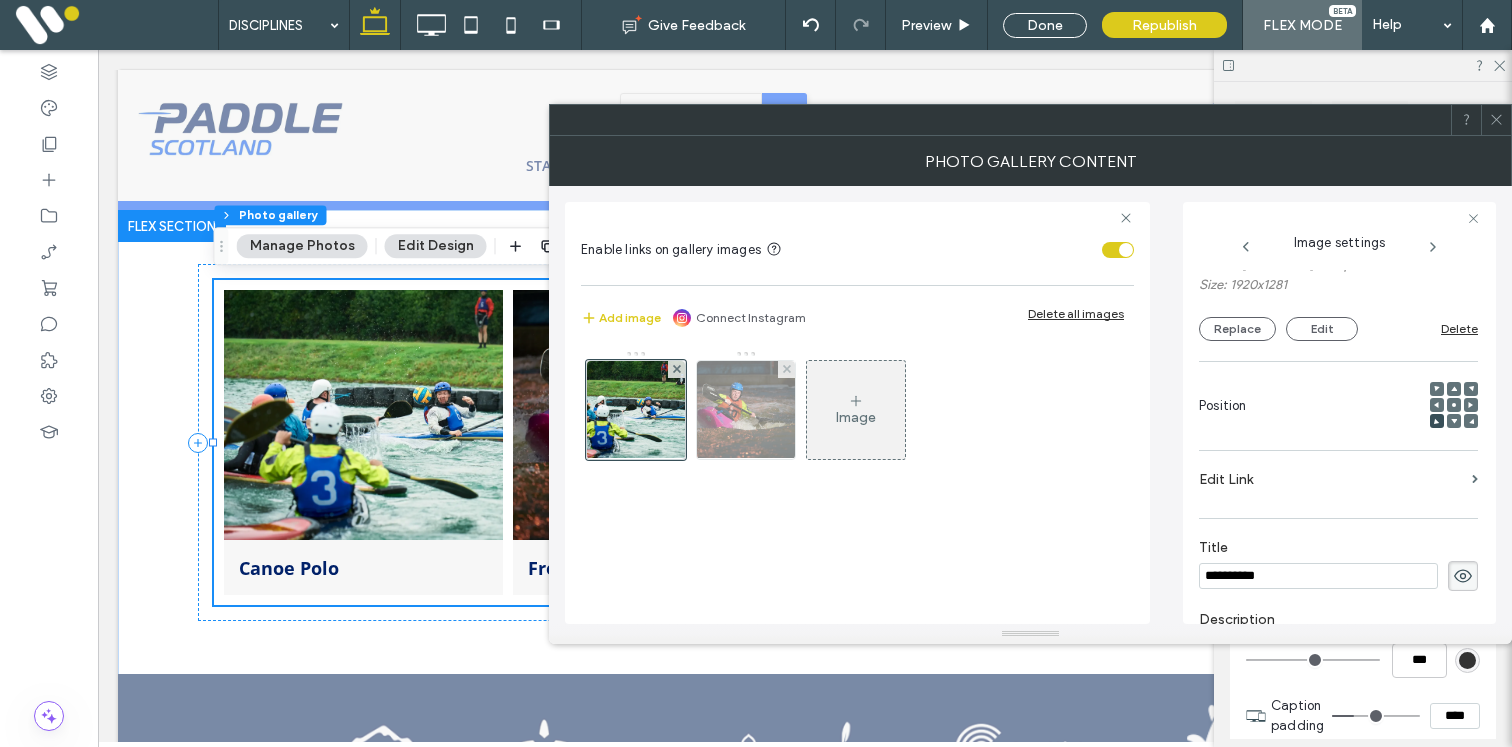 click at bounding box center (746, 410) 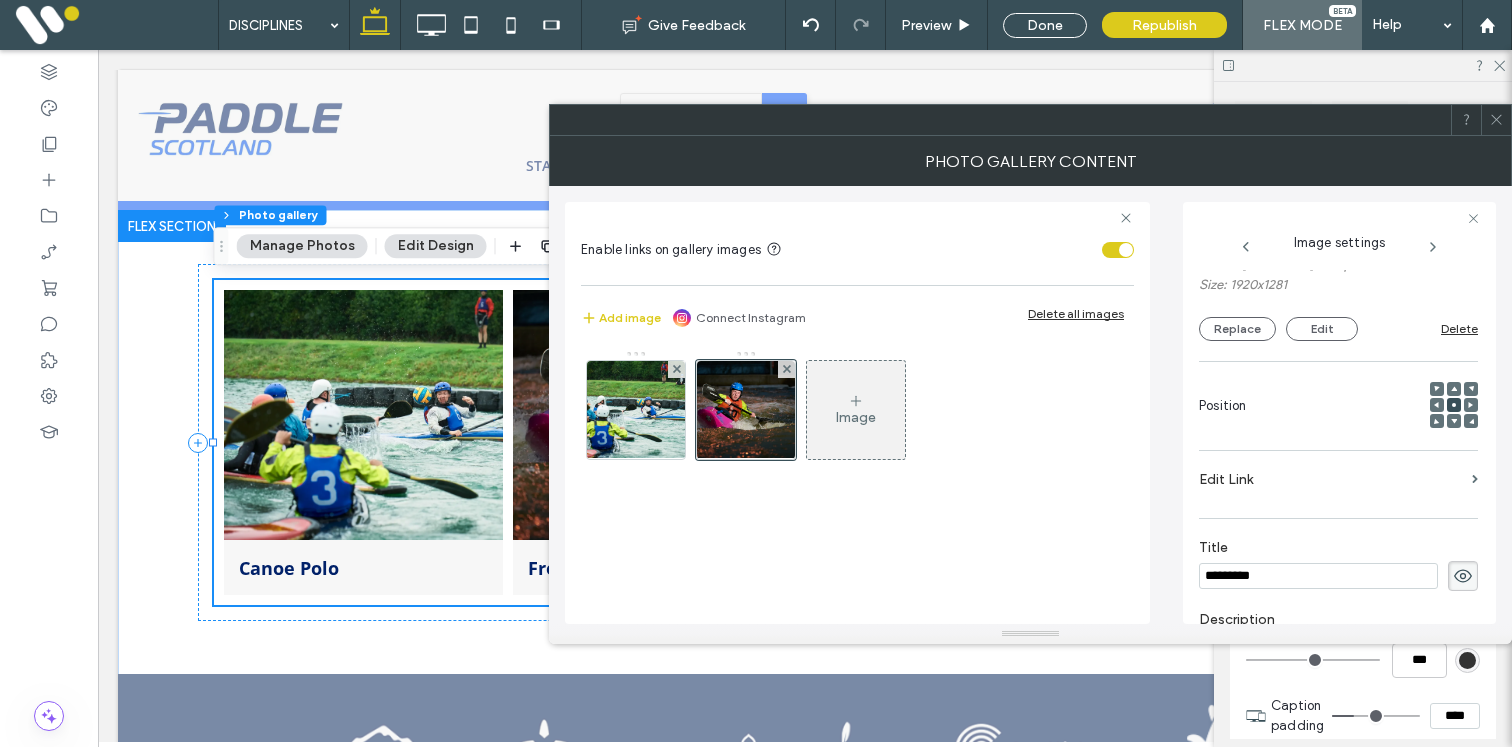 click on "Image" at bounding box center [856, 417] 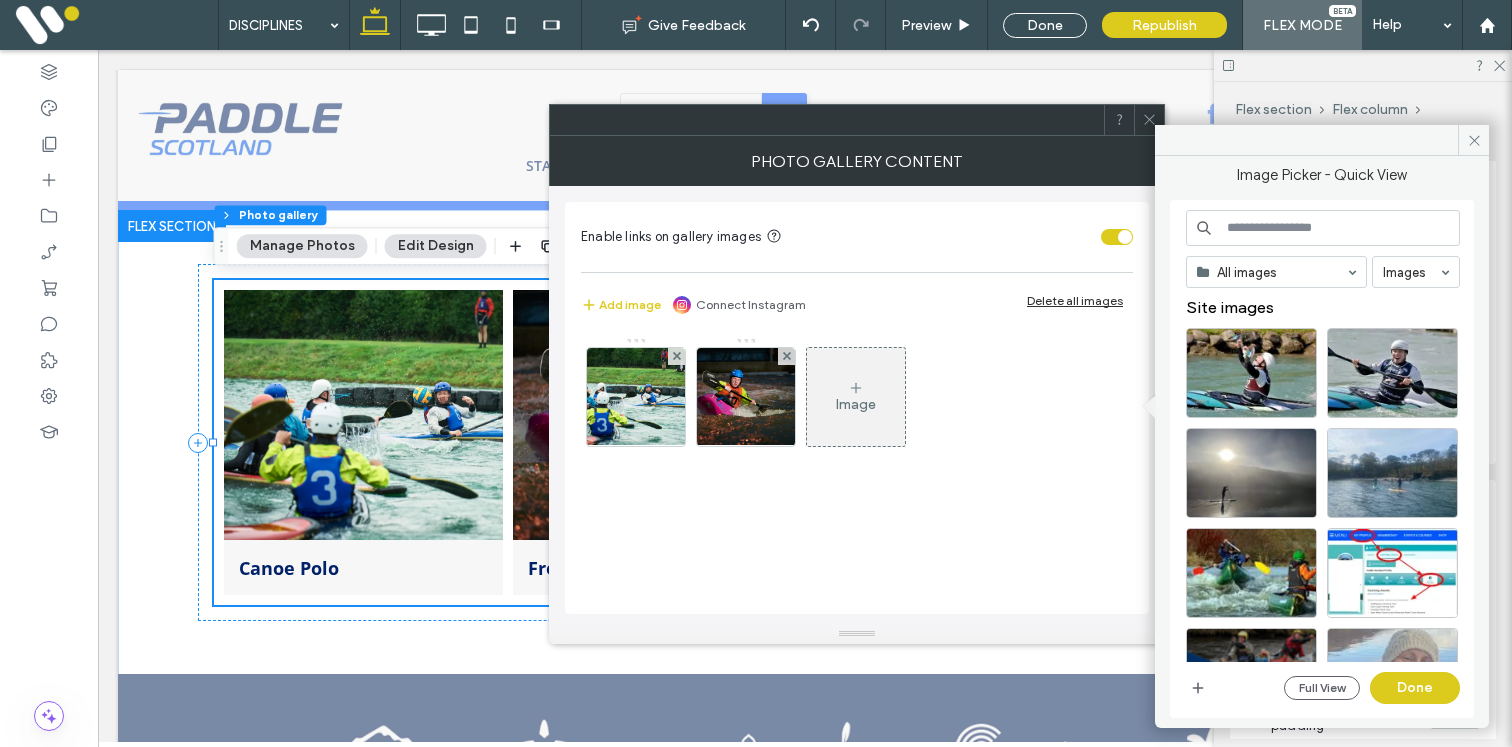 click at bounding box center [1323, 228] 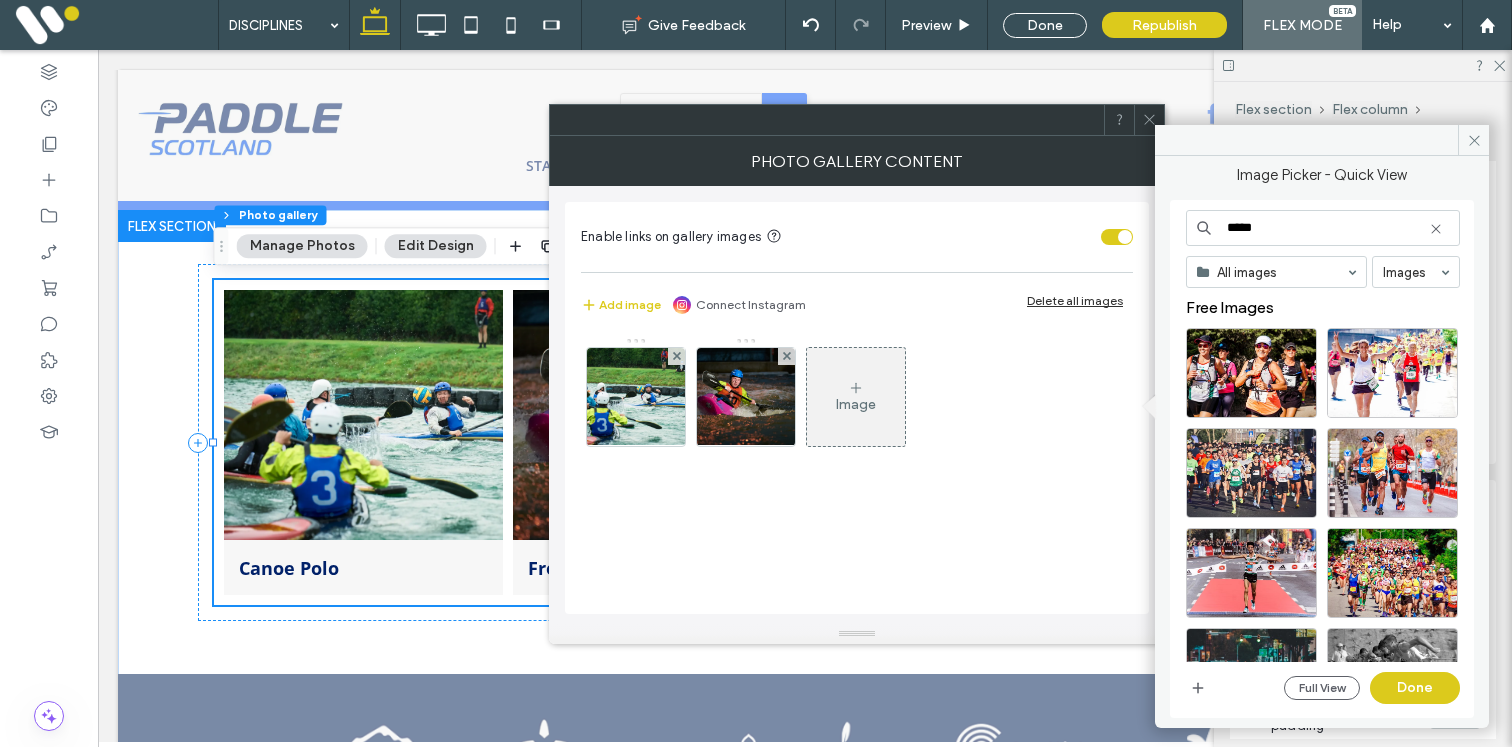 type on "*****" 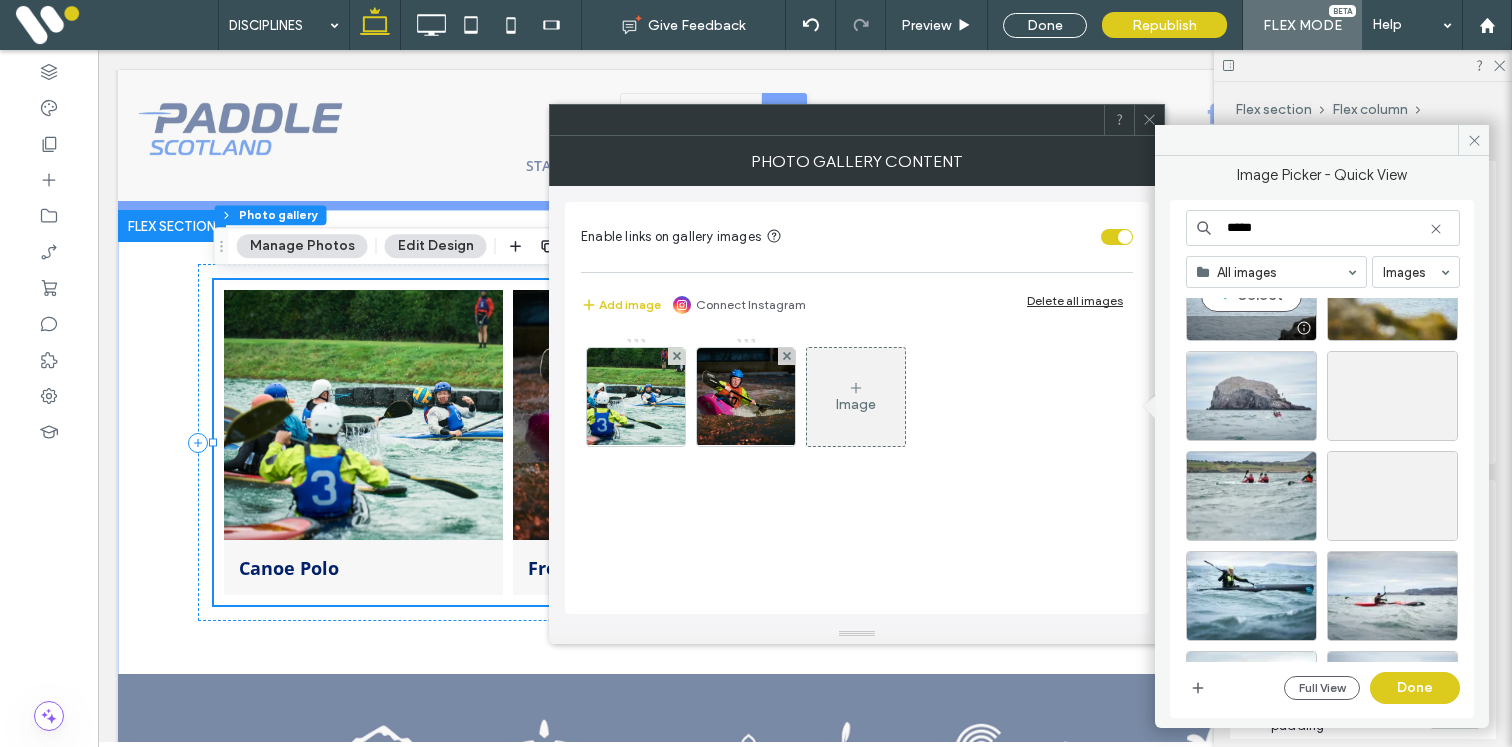 scroll, scrollTop: 280, scrollLeft: 0, axis: vertical 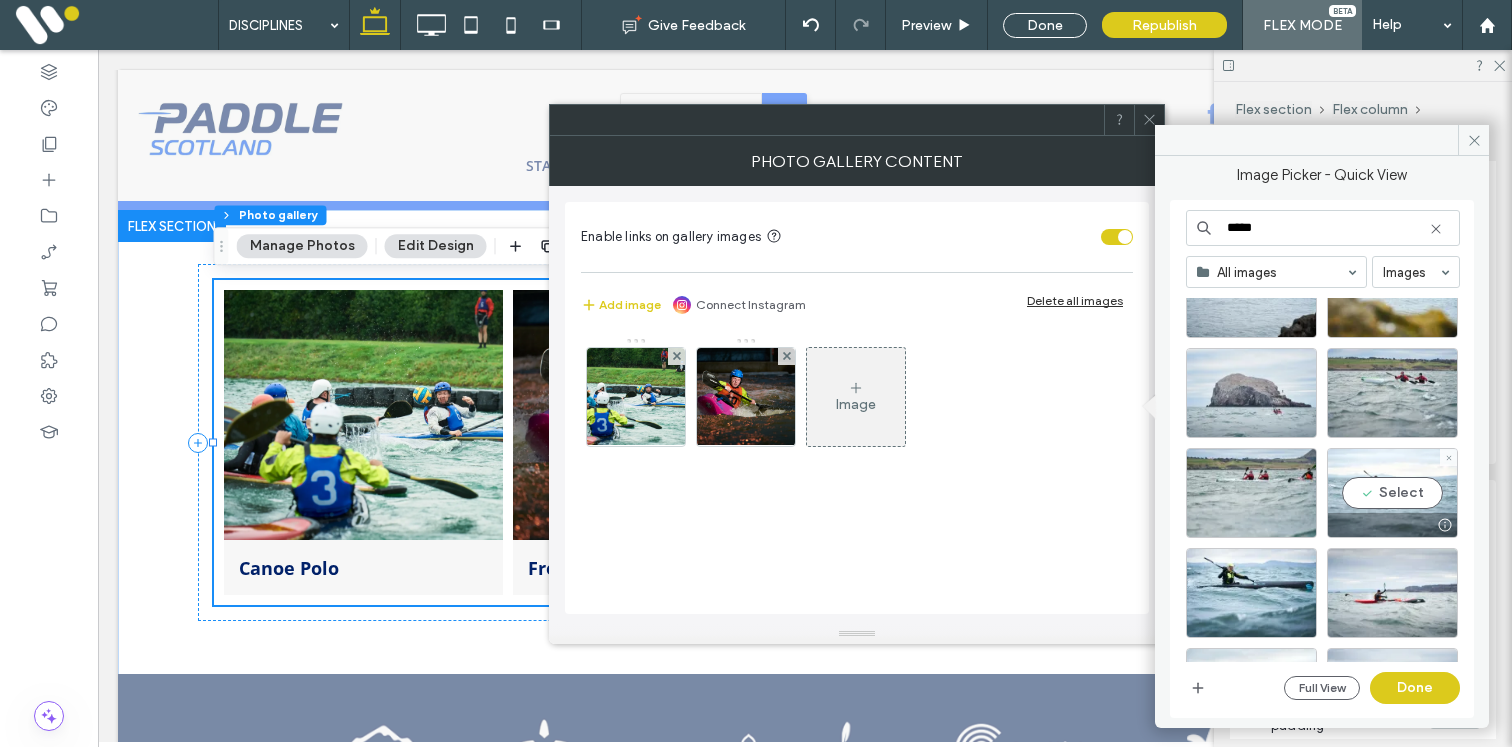 click on "Select" at bounding box center [1392, 493] 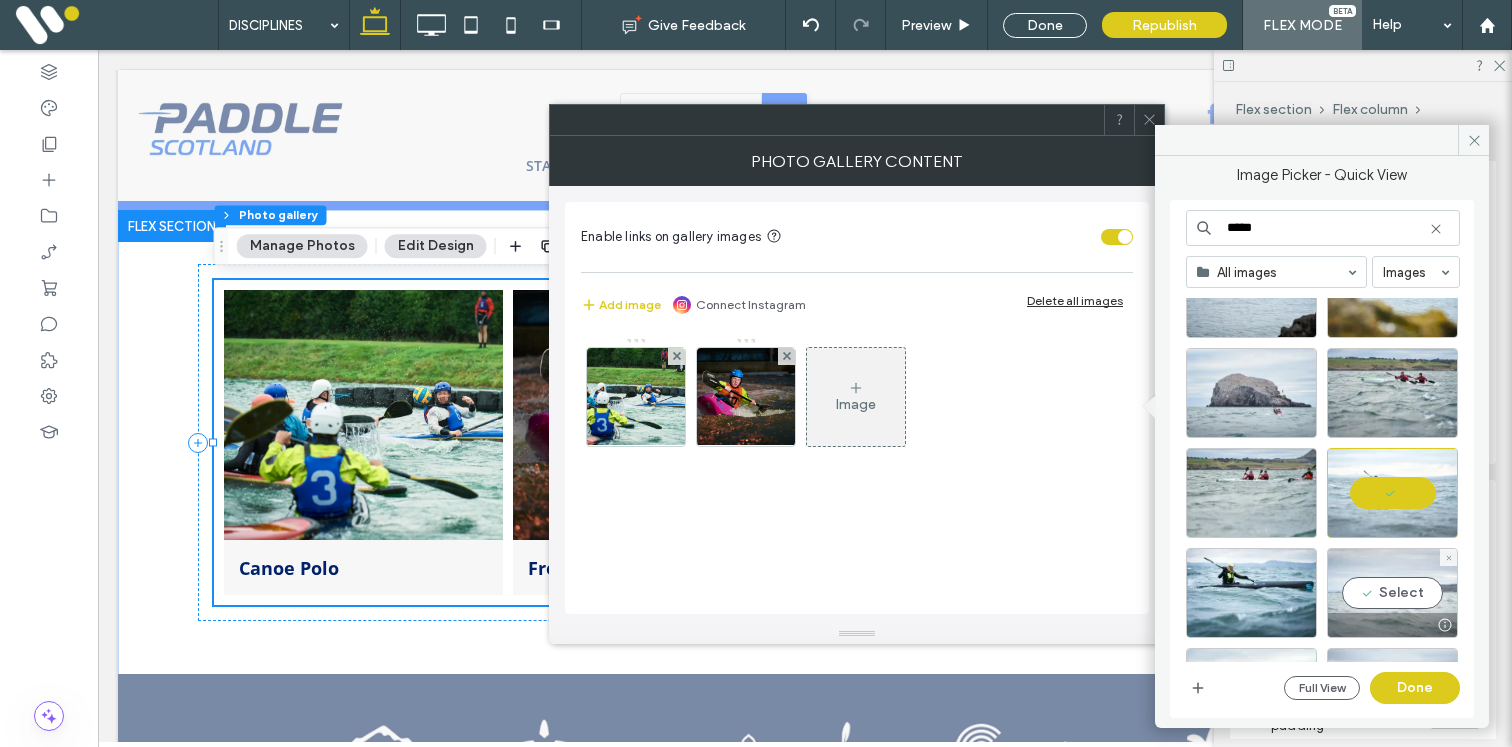 click on "Select" at bounding box center [1392, 593] 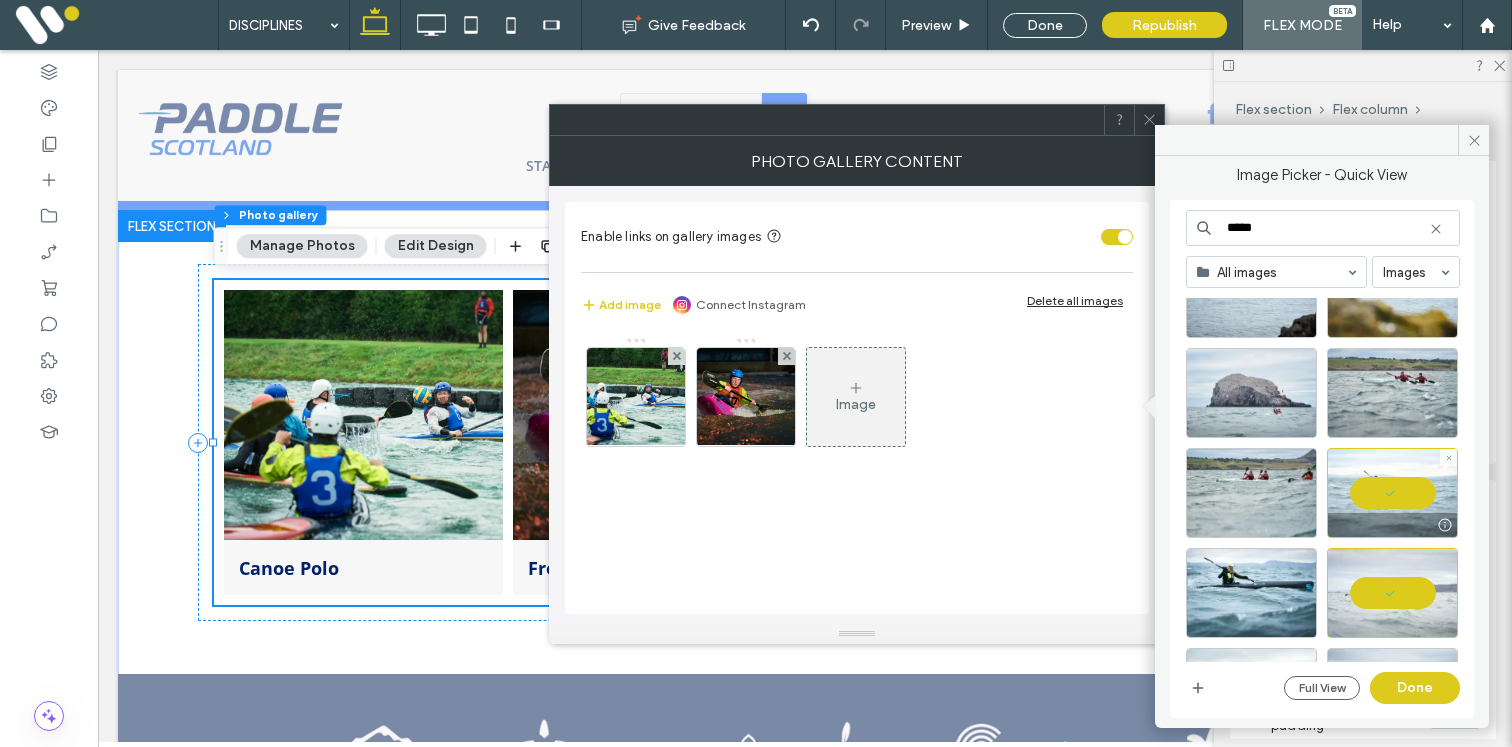 click at bounding box center (1392, 493) 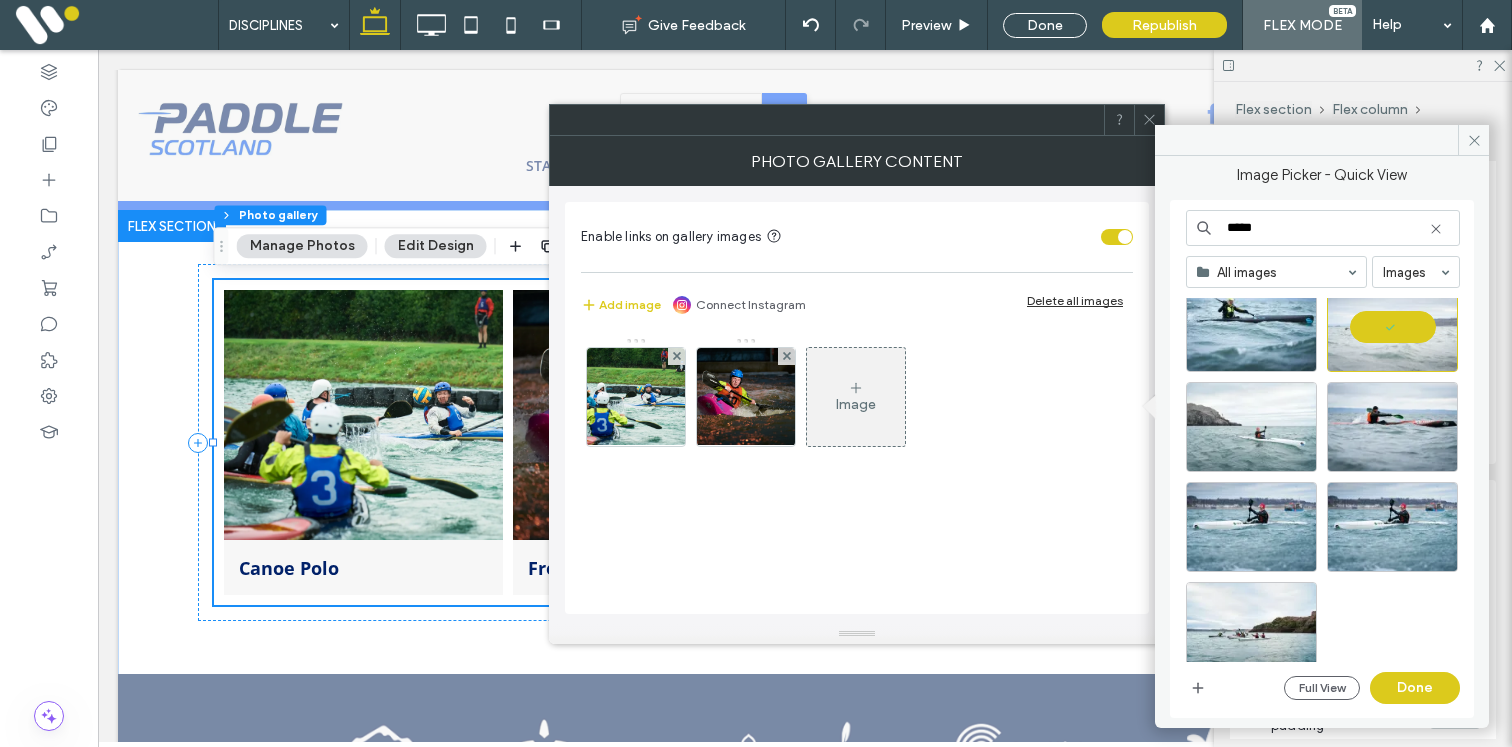 scroll, scrollTop: 545, scrollLeft: 0, axis: vertical 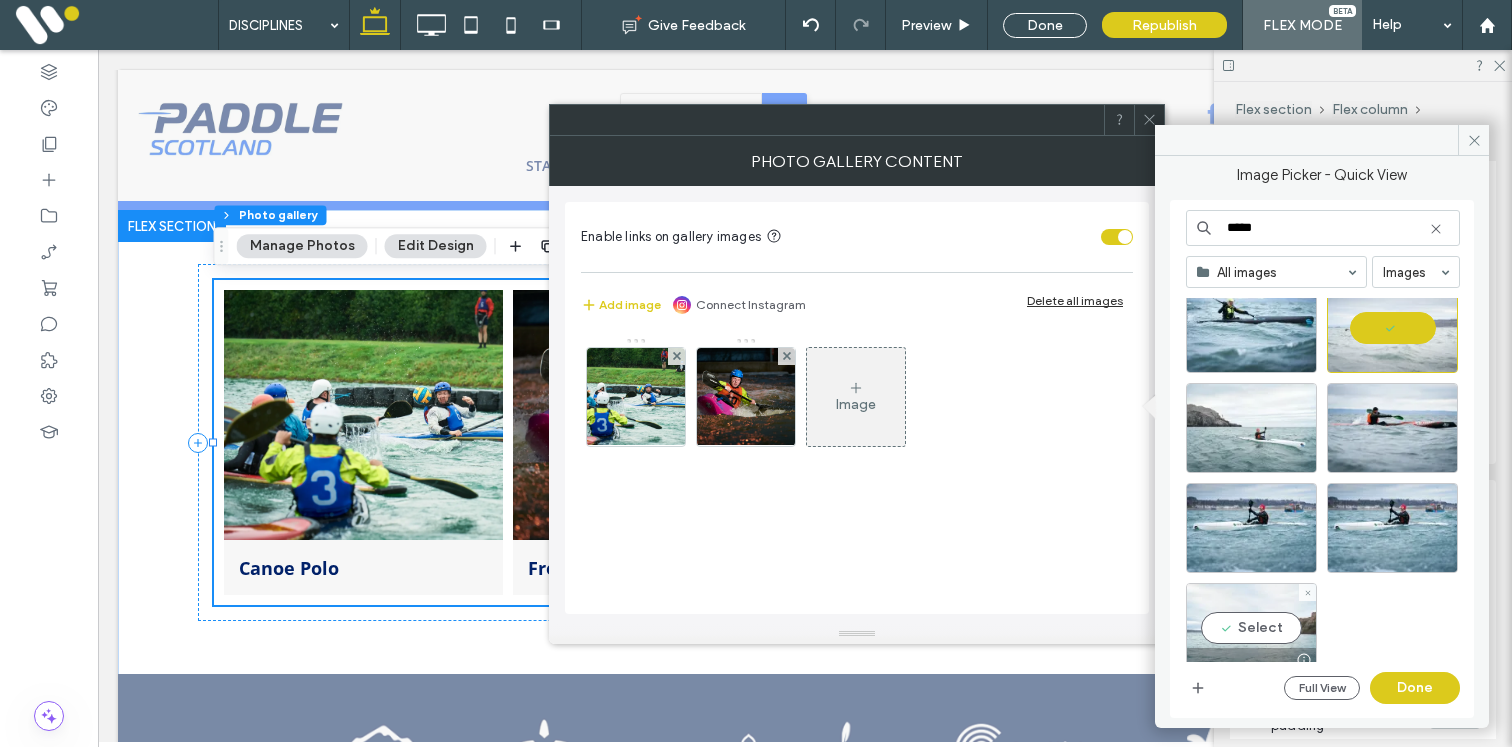 click on "Select" at bounding box center (1251, 628) 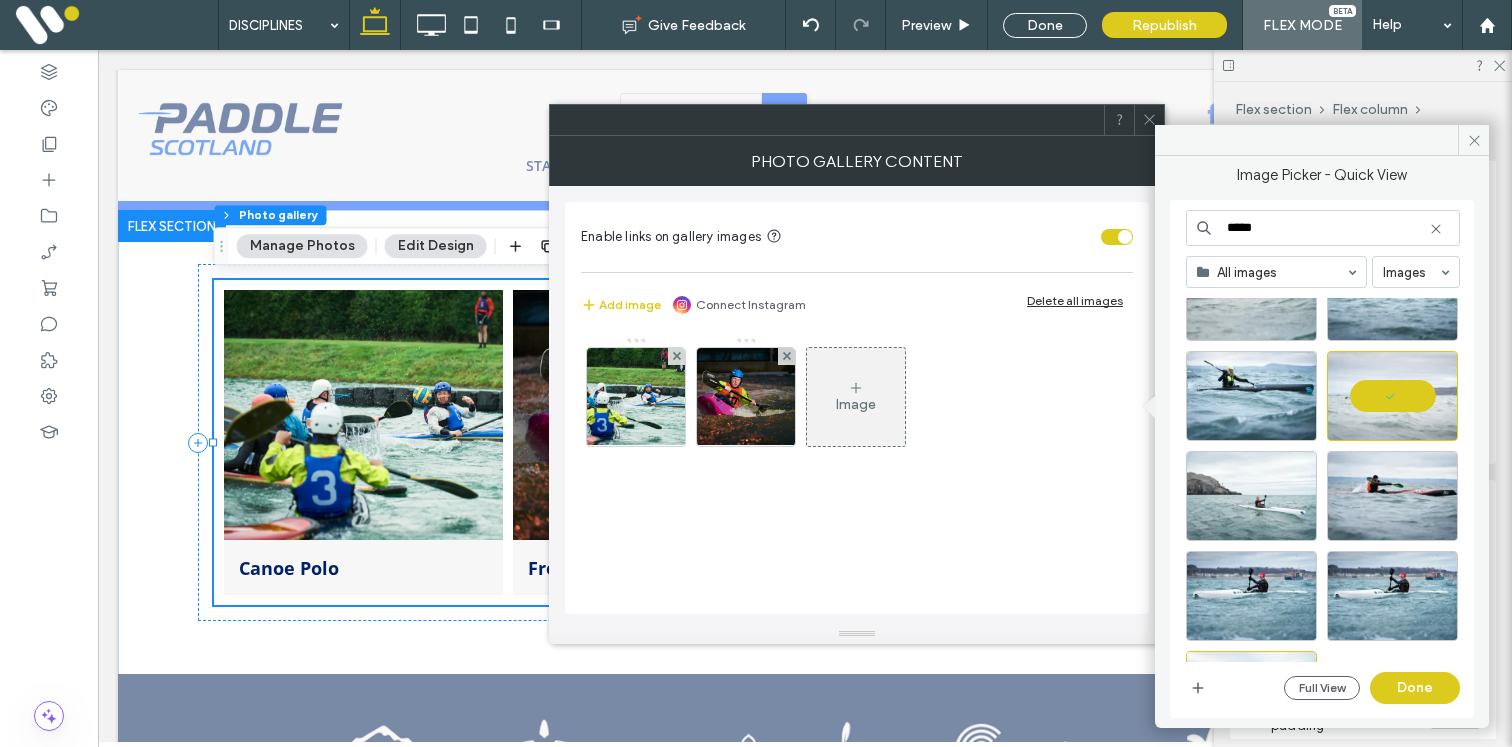 scroll, scrollTop: 461, scrollLeft: 0, axis: vertical 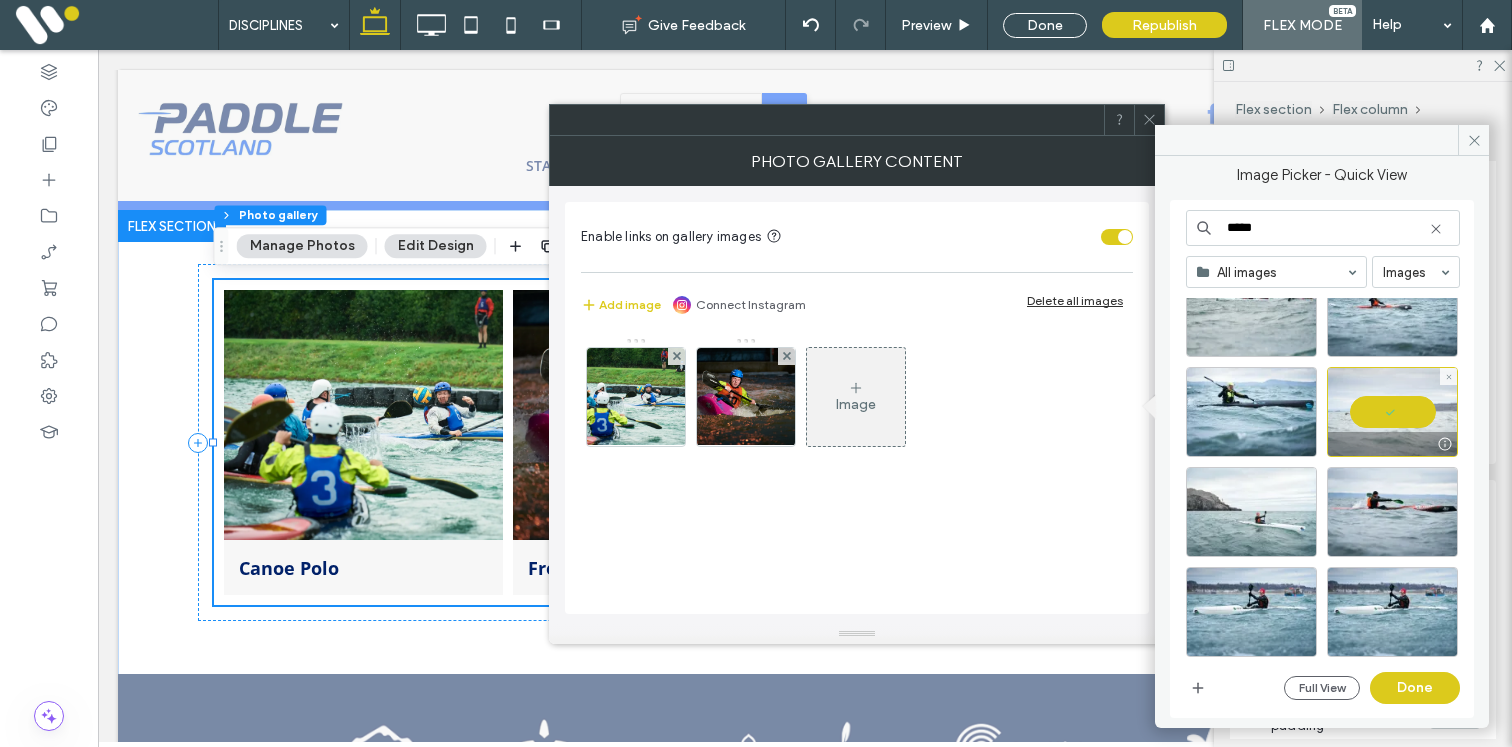 click at bounding box center [1392, 412] 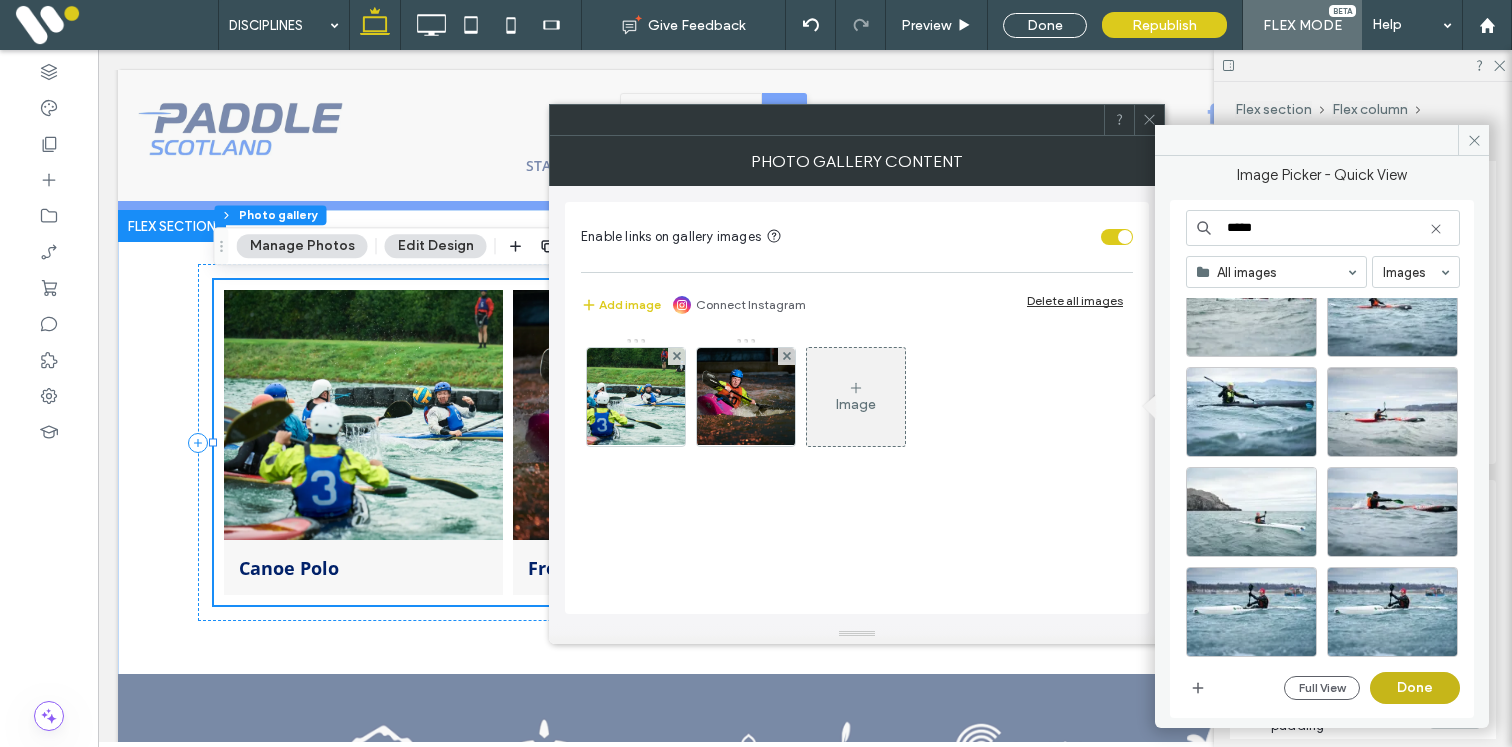 click on "Done" at bounding box center (1415, 688) 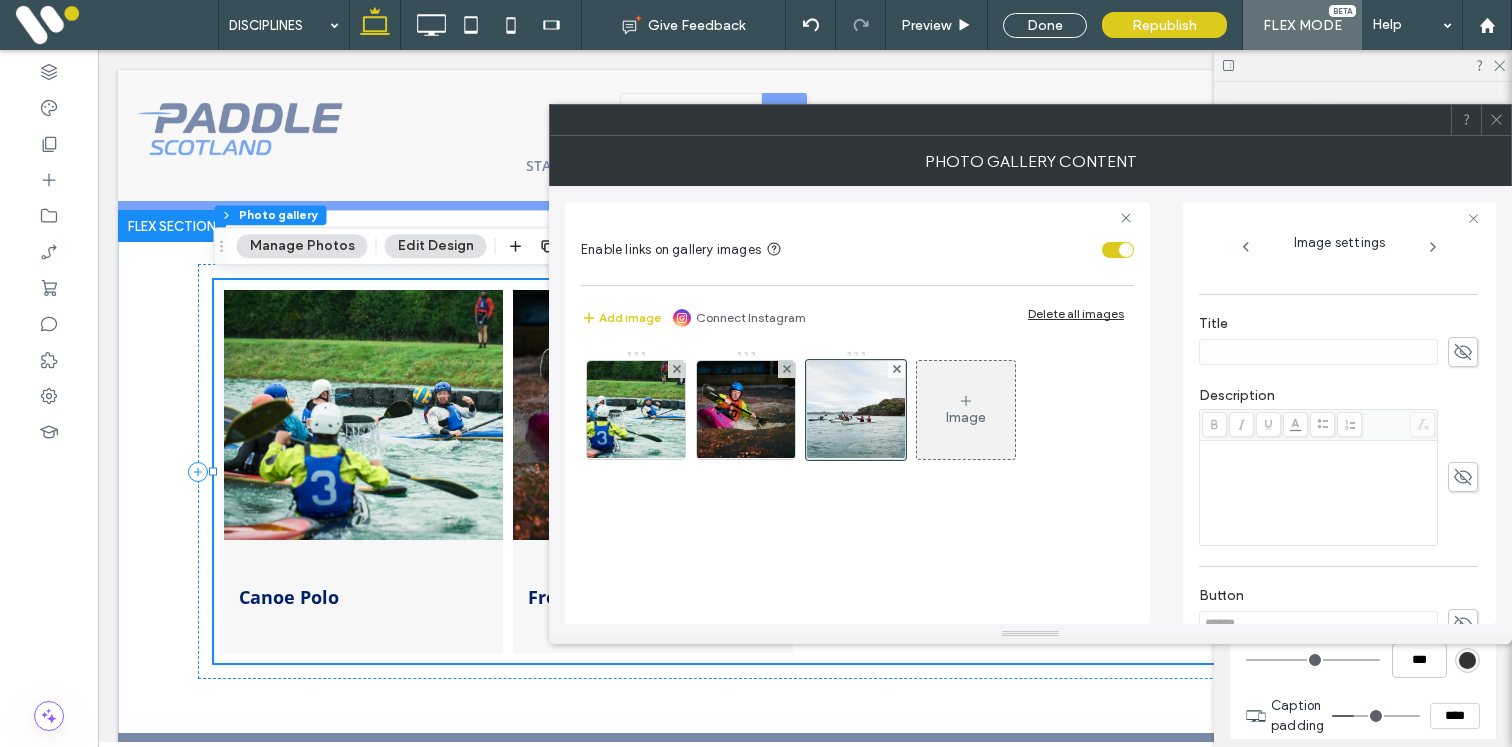 scroll, scrollTop: 418, scrollLeft: 0, axis: vertical 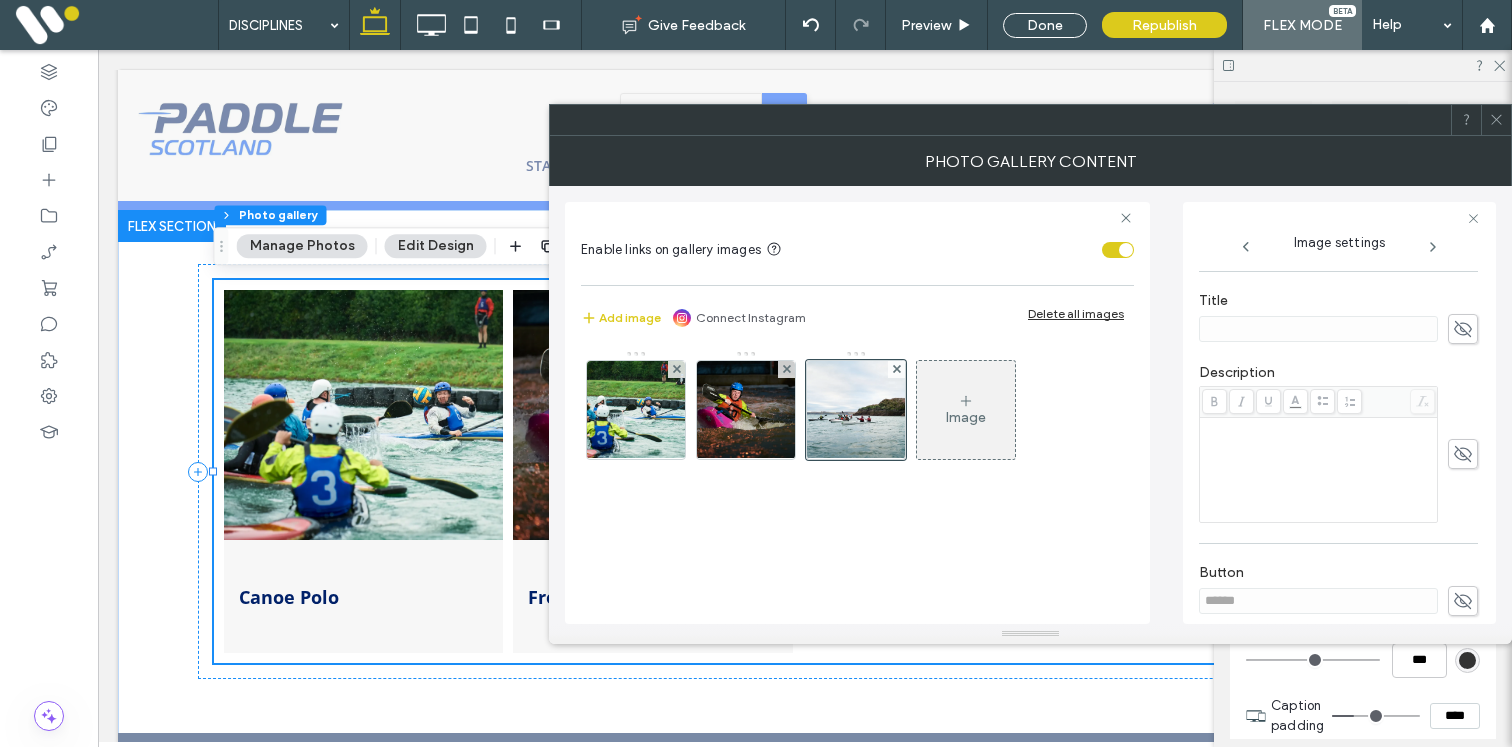 click at bounding box center (1463, 329) 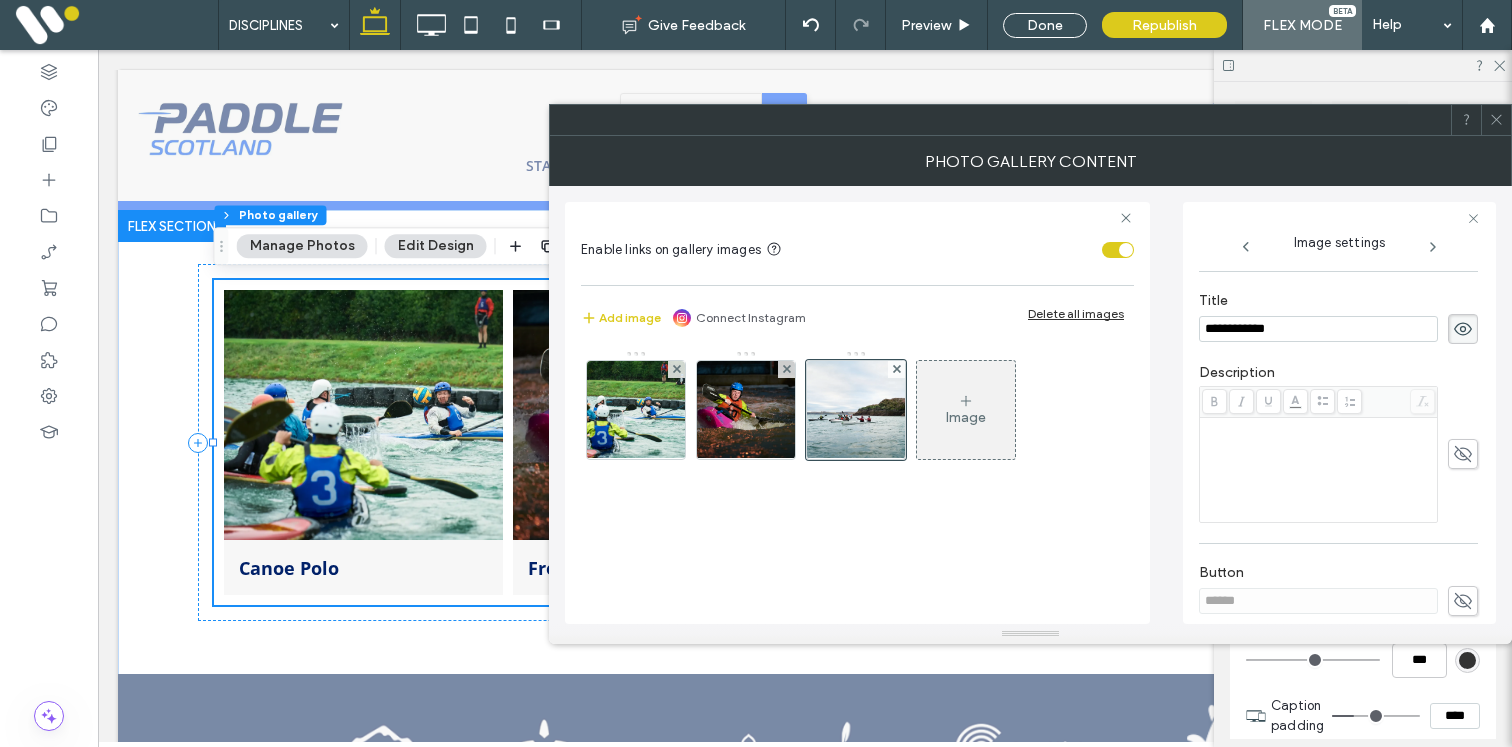 type on "**********" 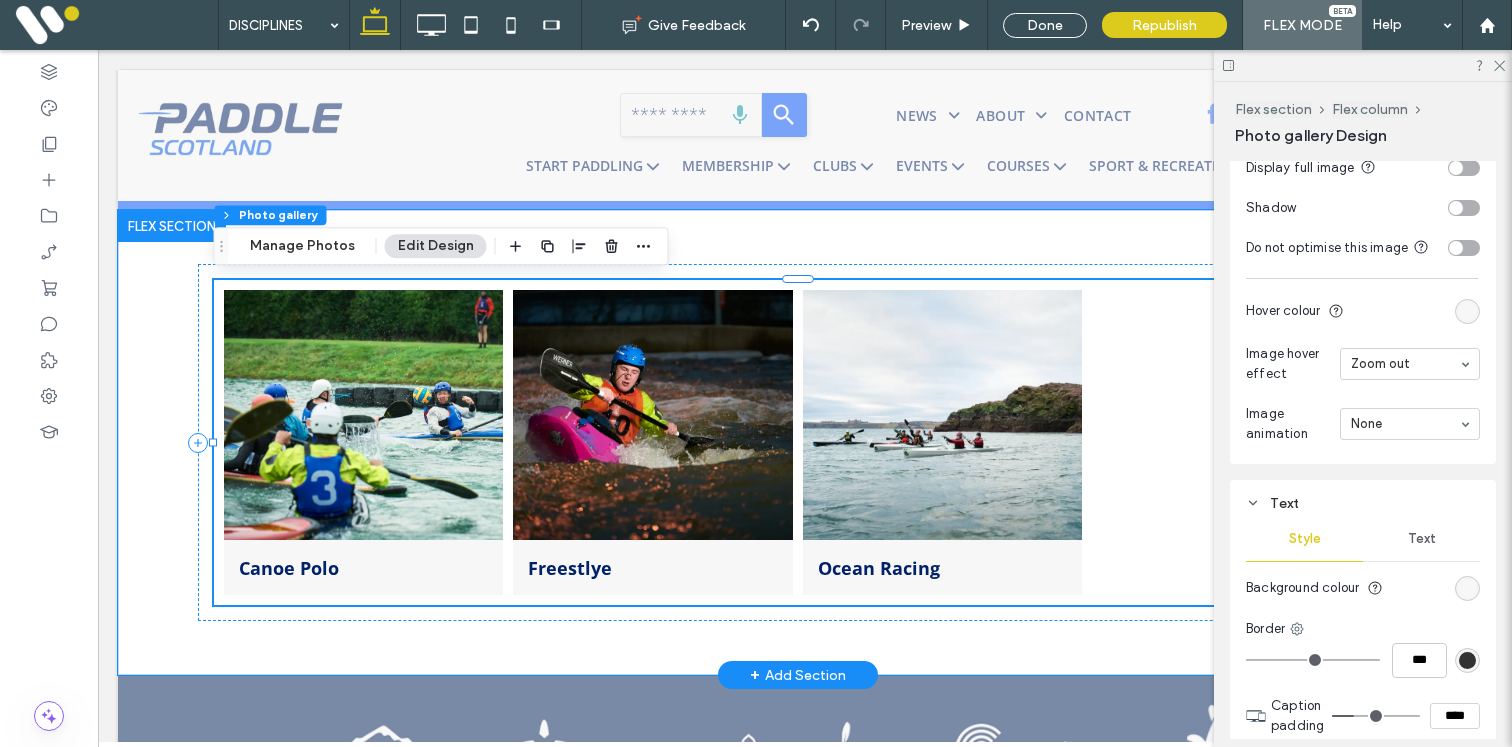 click at bounding box center (942, 415) 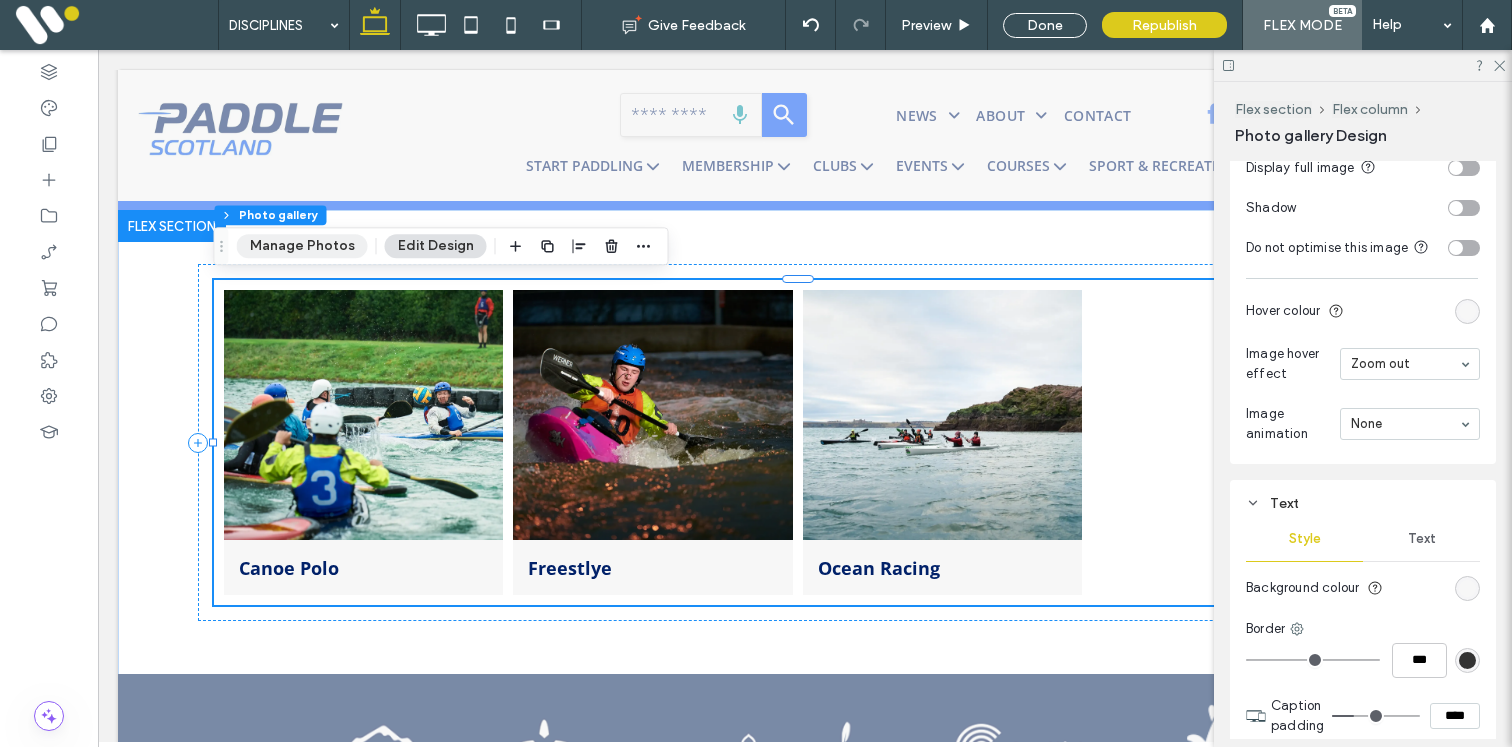 click on "Manage Photos" at bounding box center [302, 246] 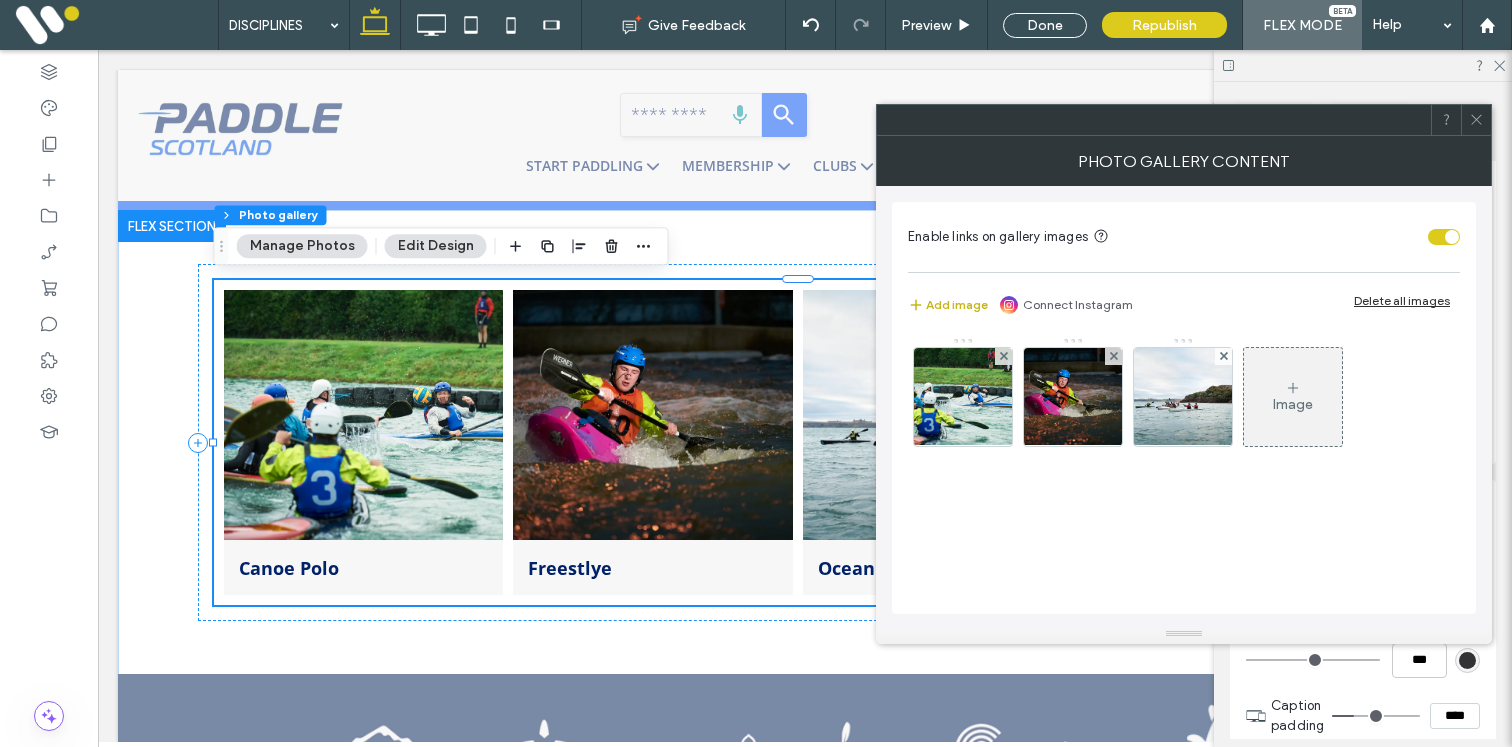 click on "Add image" at bounding box center [948, 305] 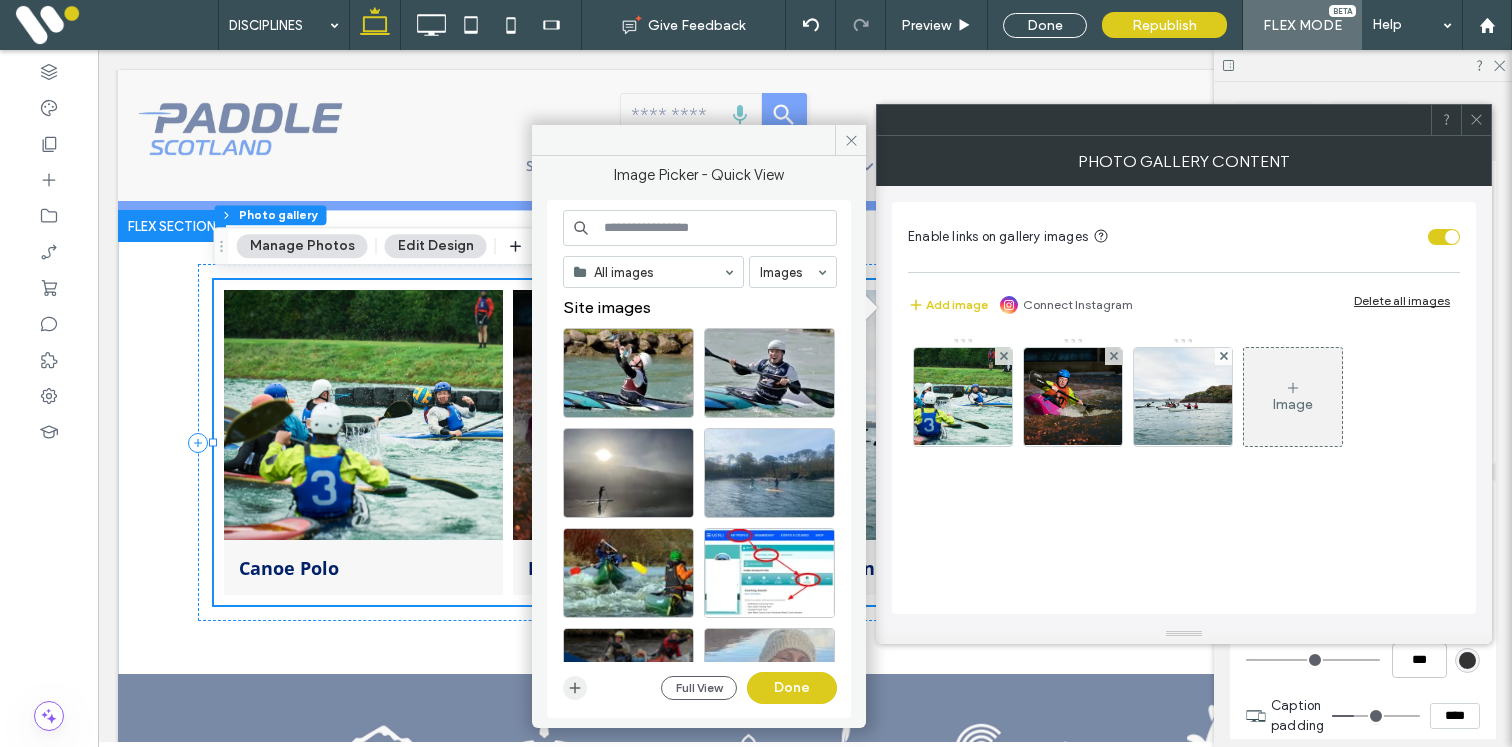 click 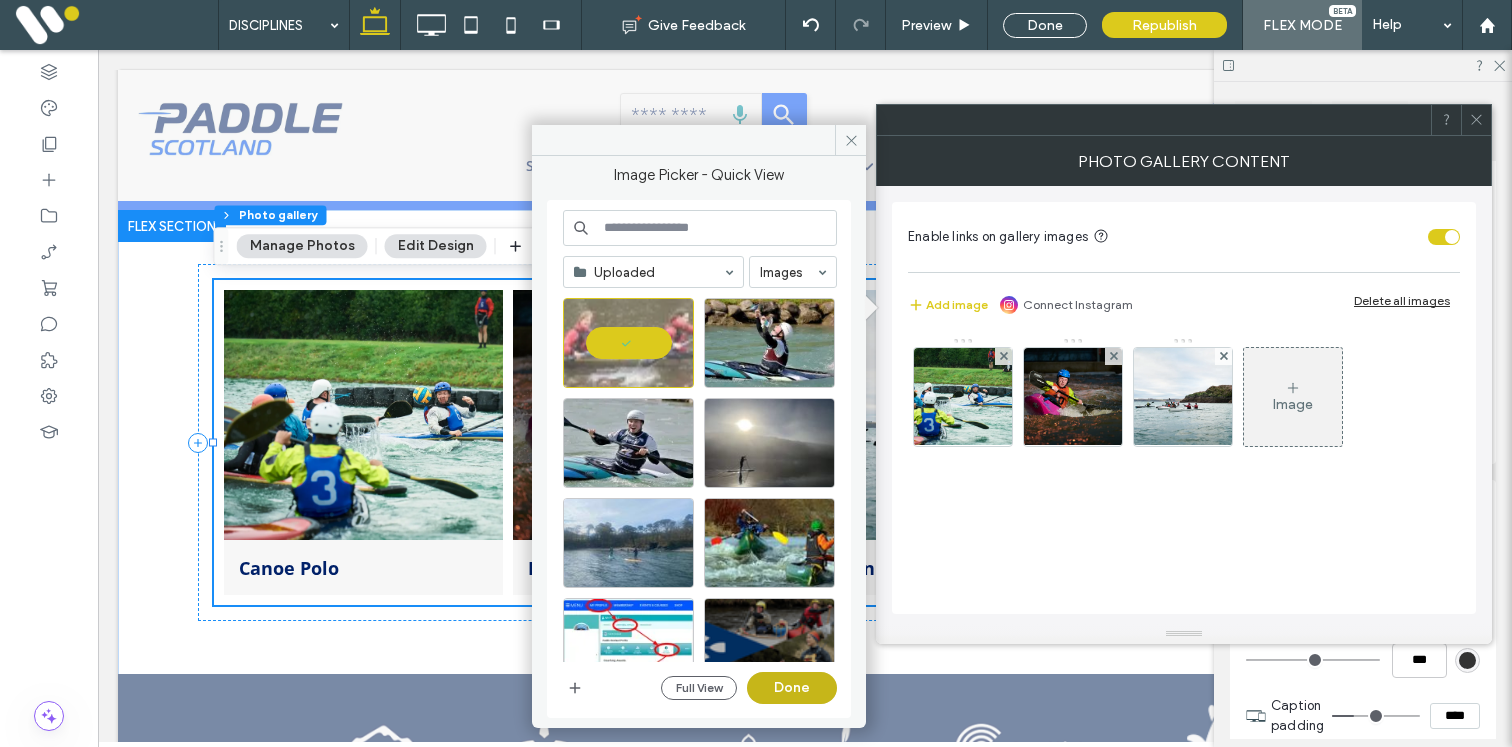 click on "Done" at bounding box center [792, 688] 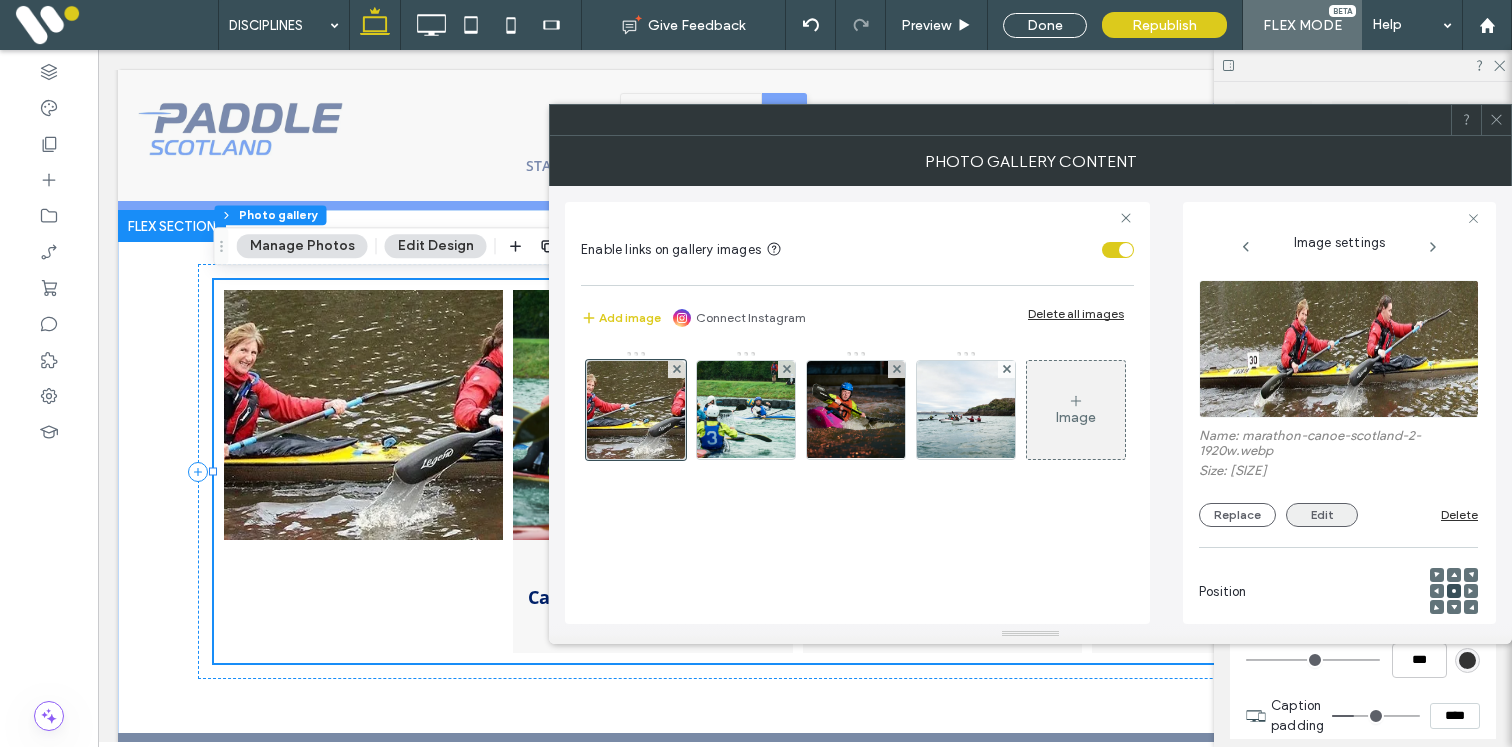 click on "Edit" at bounding box center [1322, 515] 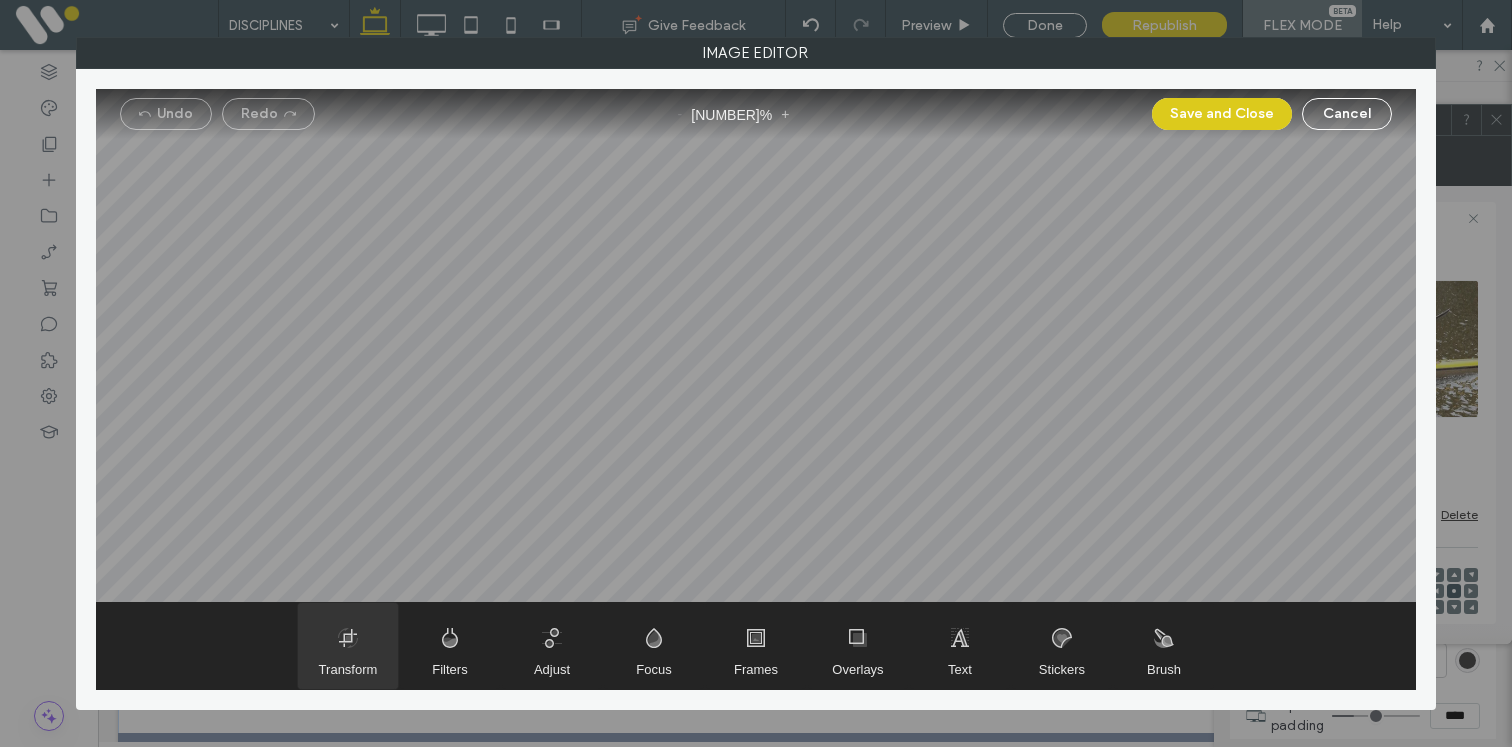 click at bounding box center [348, 646] 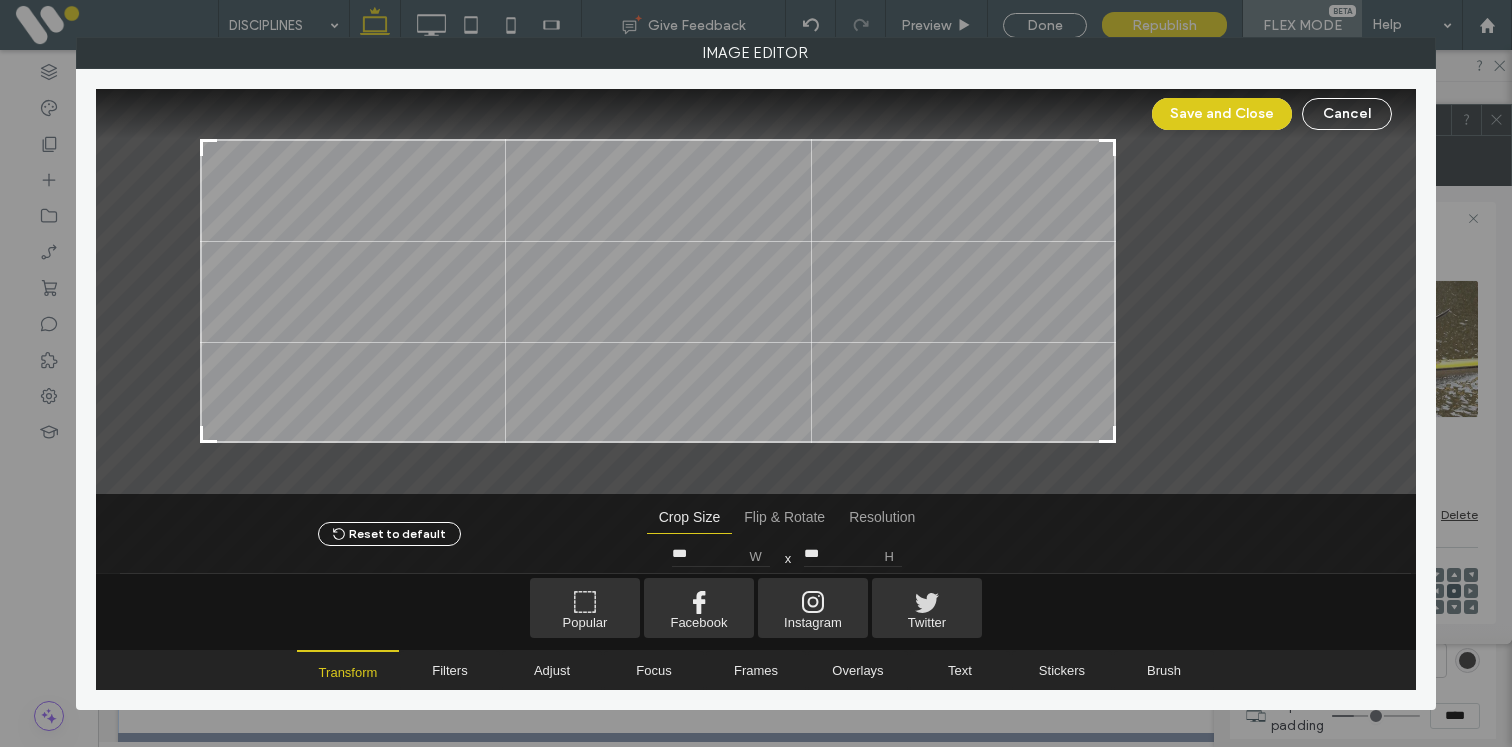 drag, startPoint x: 1280, startPoint y: 437, endPoint x: 1113, endPoint y: 439, distance: 167.01198 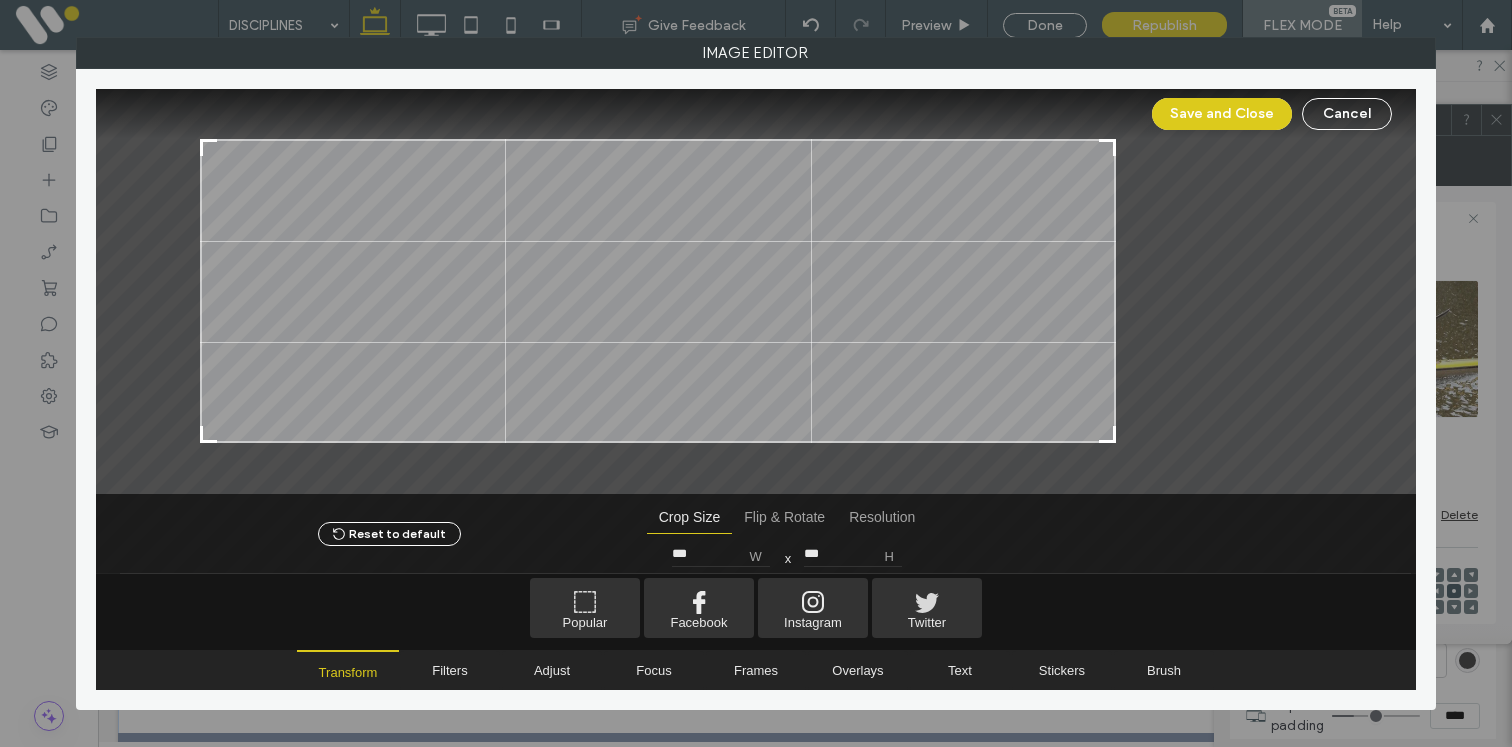 click at bounding box center (1107, 434) 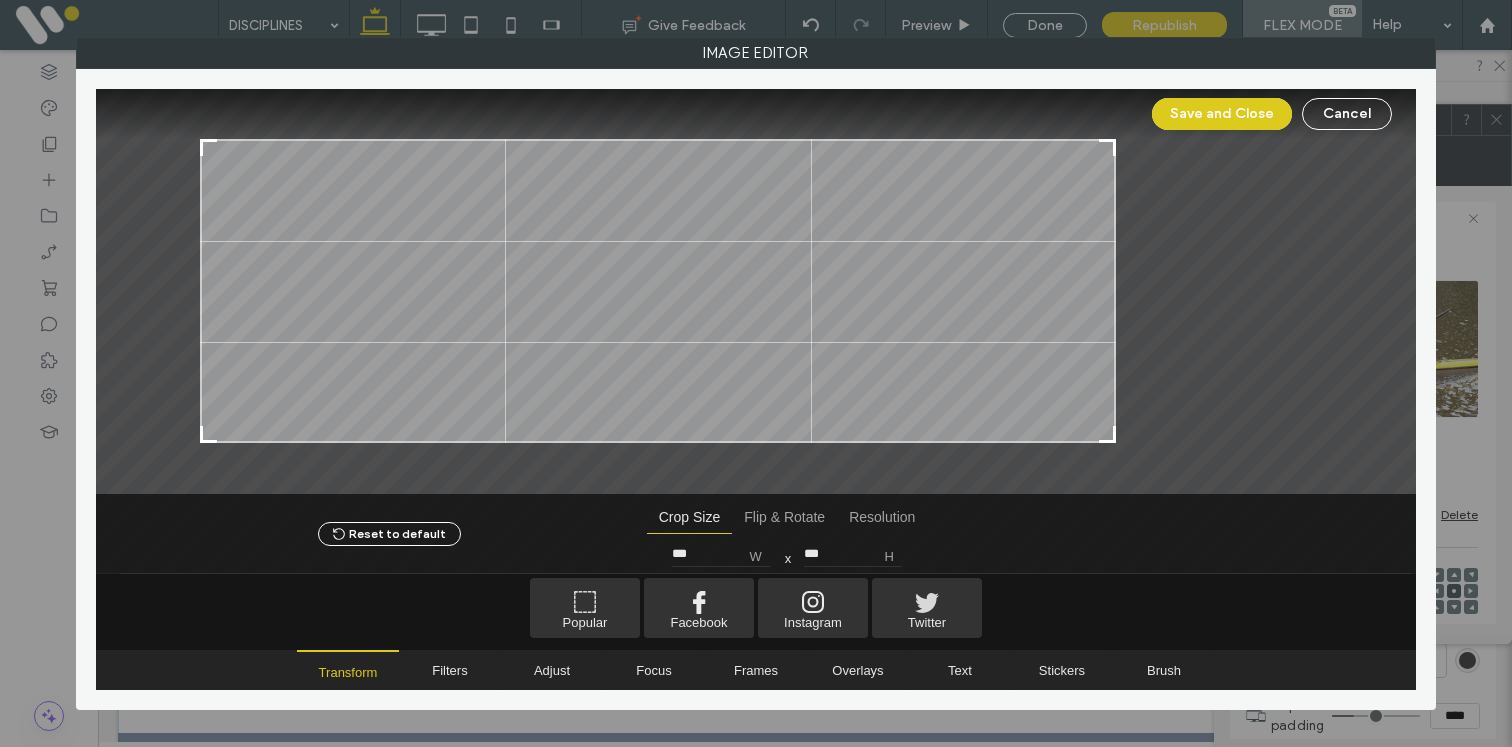 click at bounding box center [148, 291] 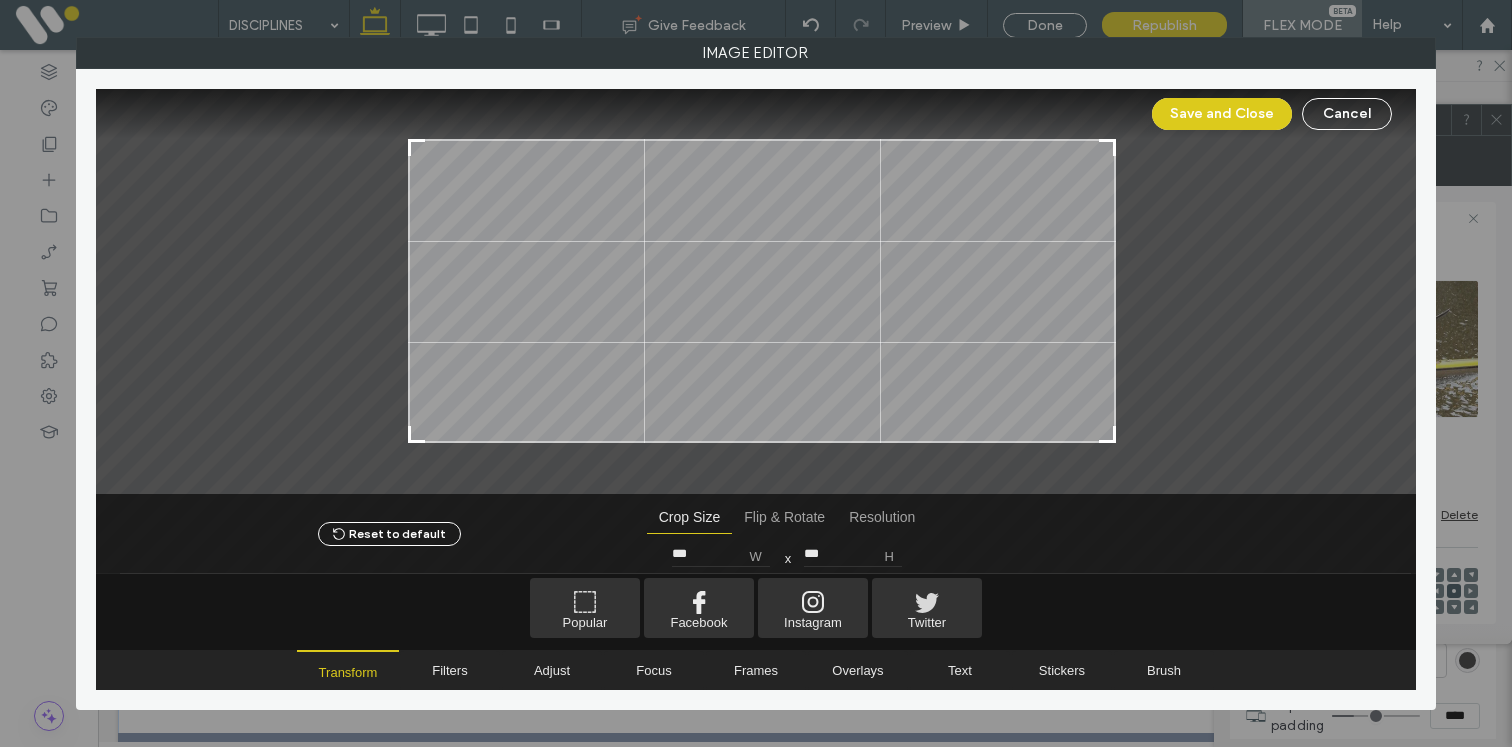 type on "***" 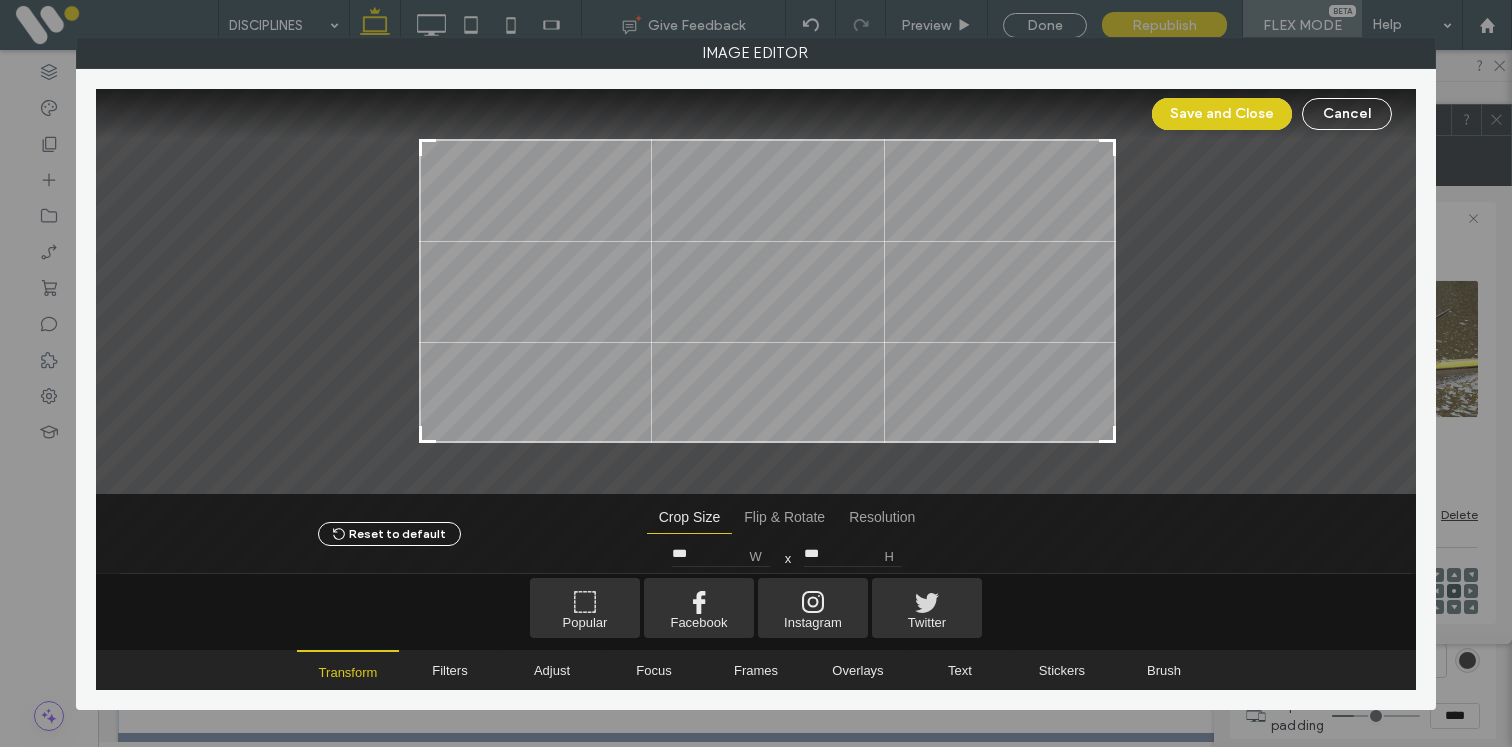 drag, startPoint x: 202, startPoint y: 440, endPoint x: 421, endPoint y: 462, distance: 220.10225 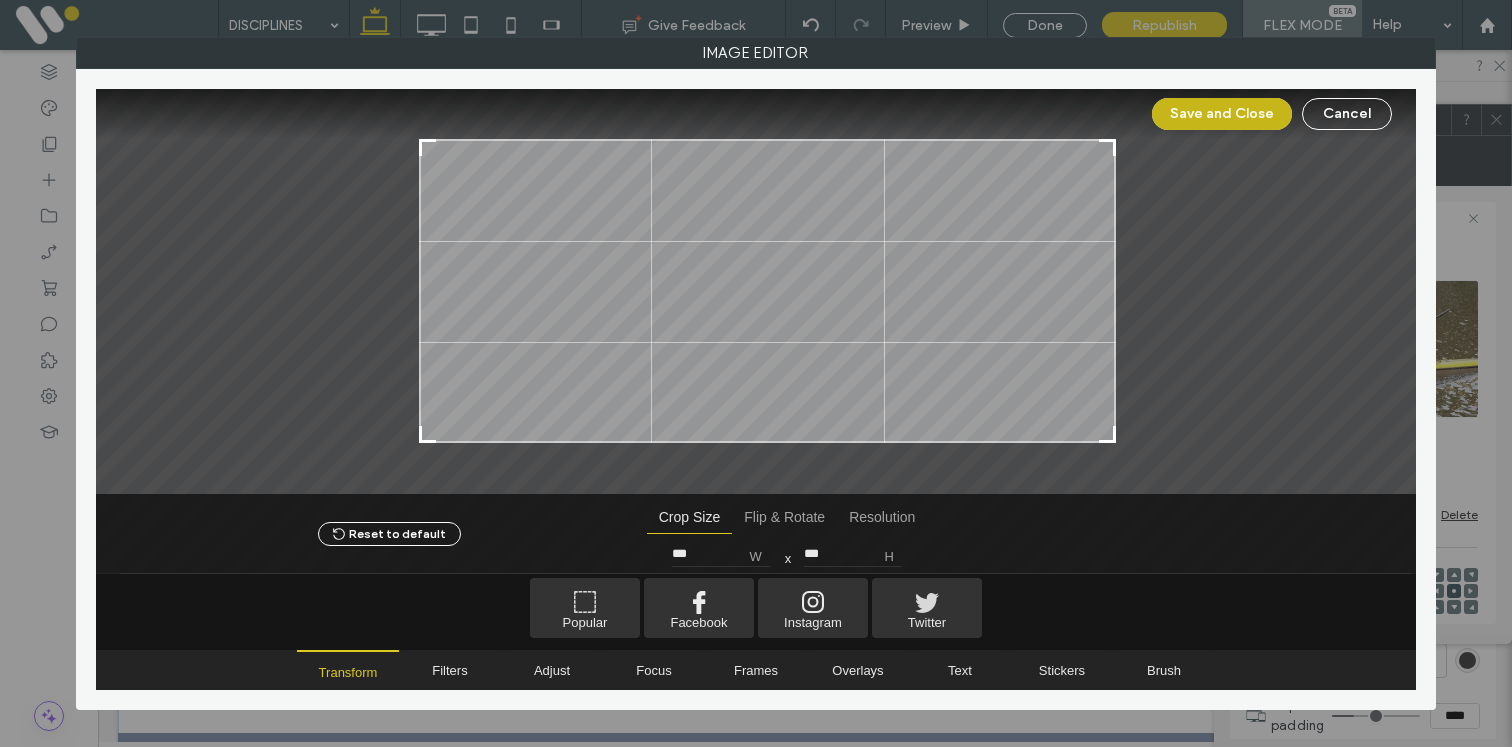 click on "Save and Close" at bounding box center [1222, 114] 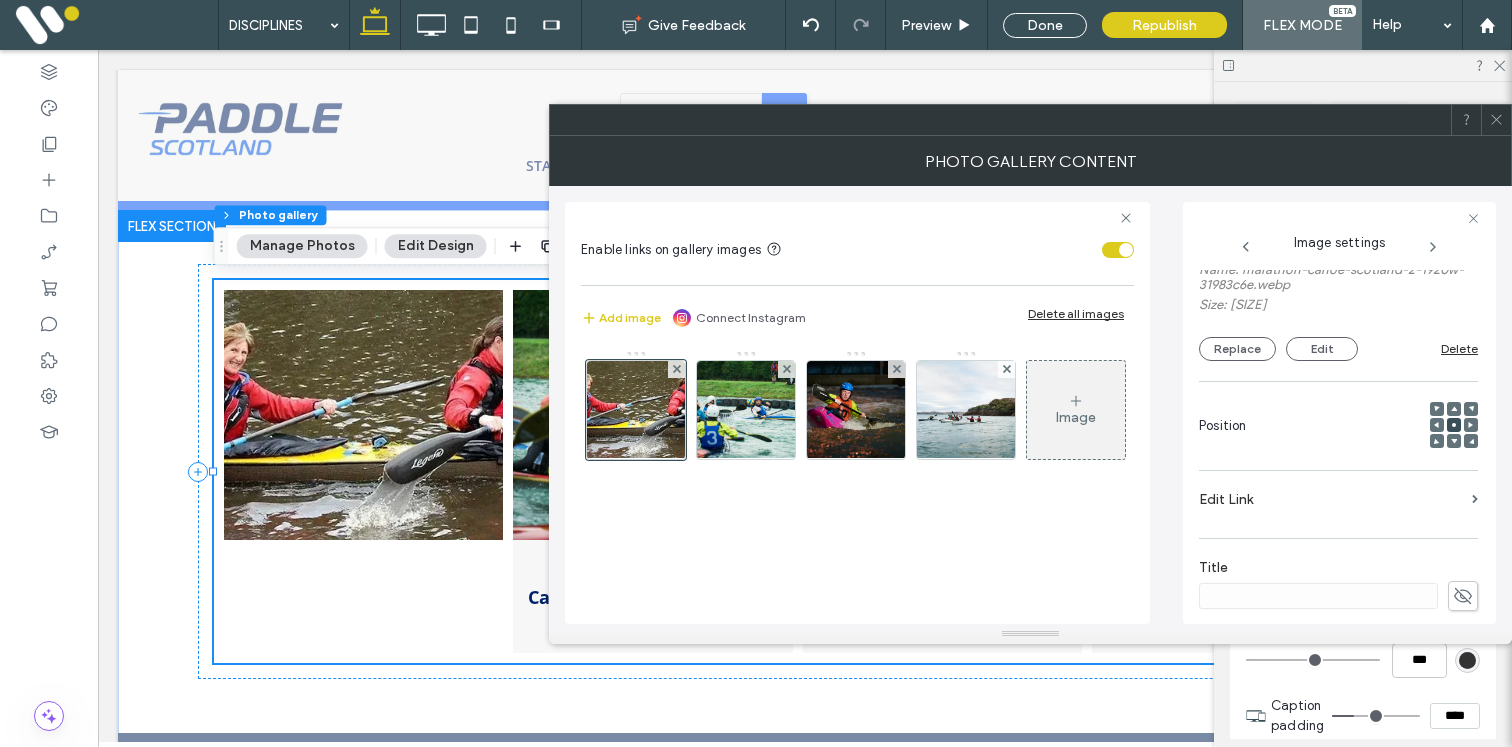scroll, scrollTop: 234, scrollLeft: 0, axis: vertical 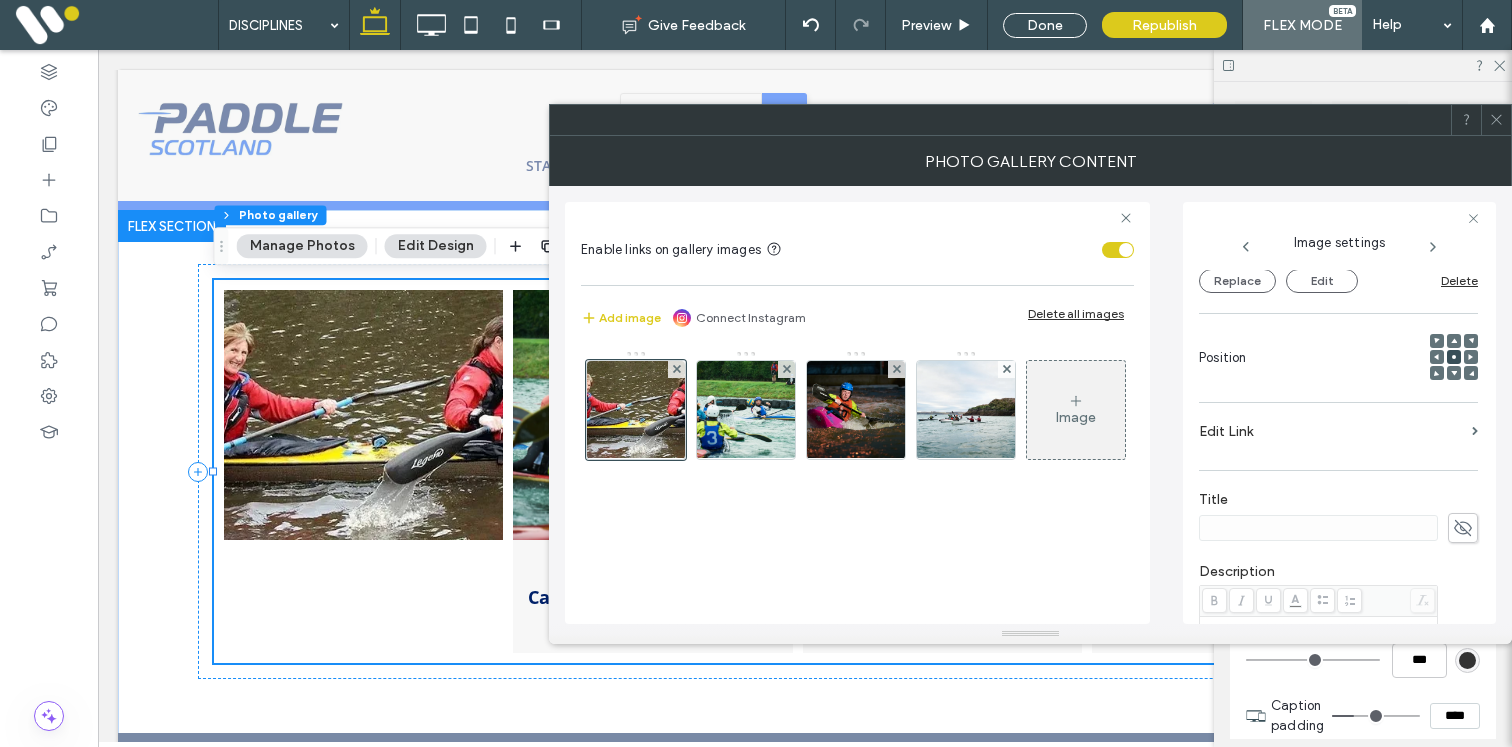 click at bounding box center [1437, 357] 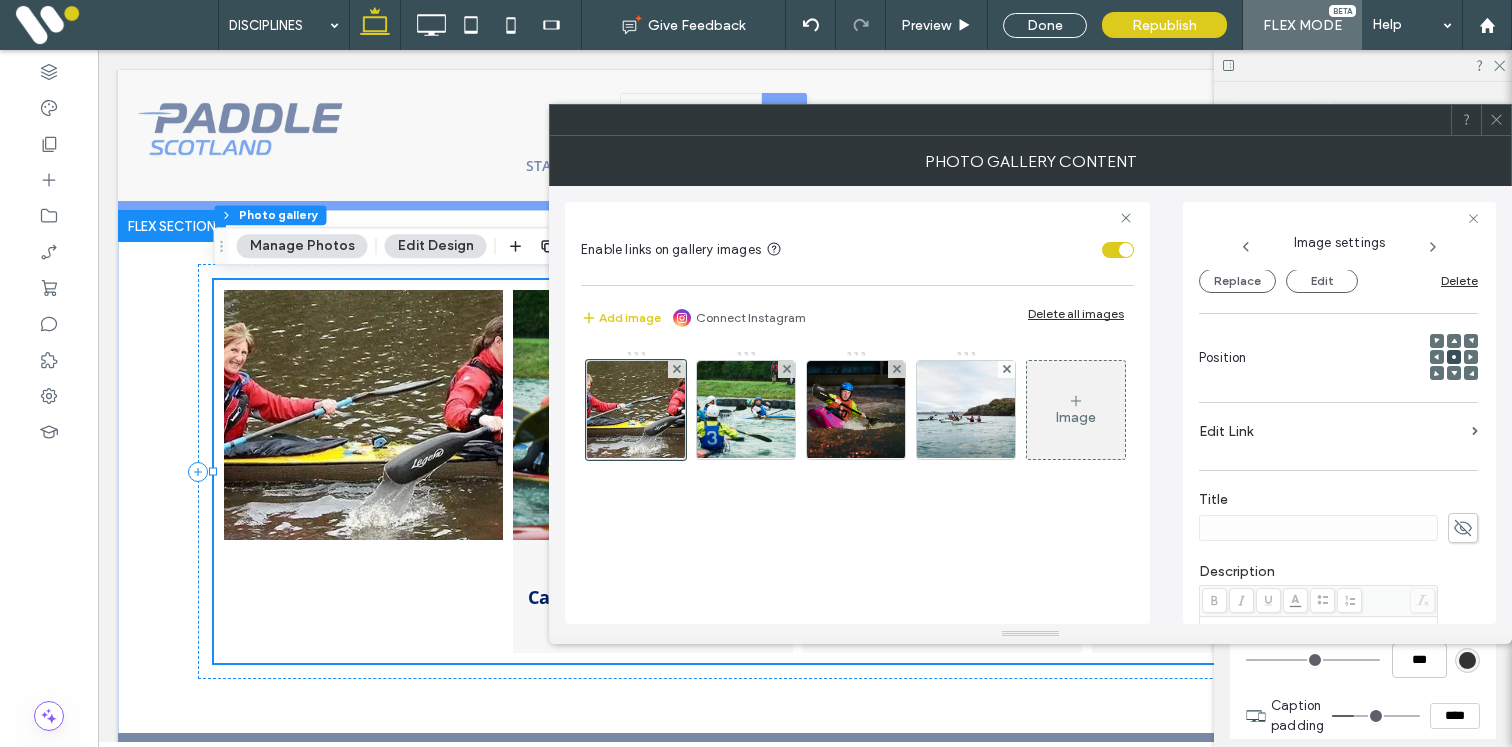 click 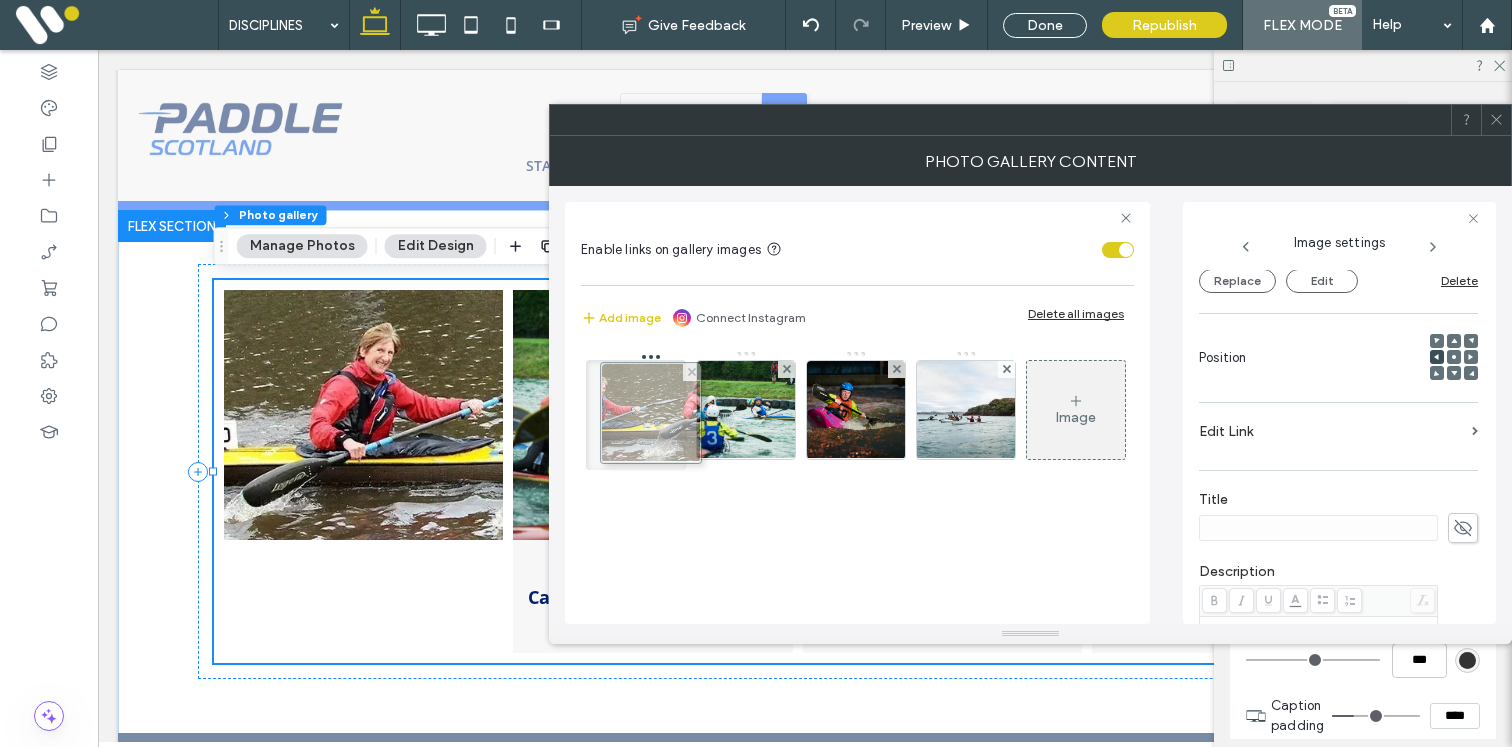 drag, startPoint x: 653, startPoint y: 435, endPoint x: 663, endPoint y: 439, distance: 10.770329 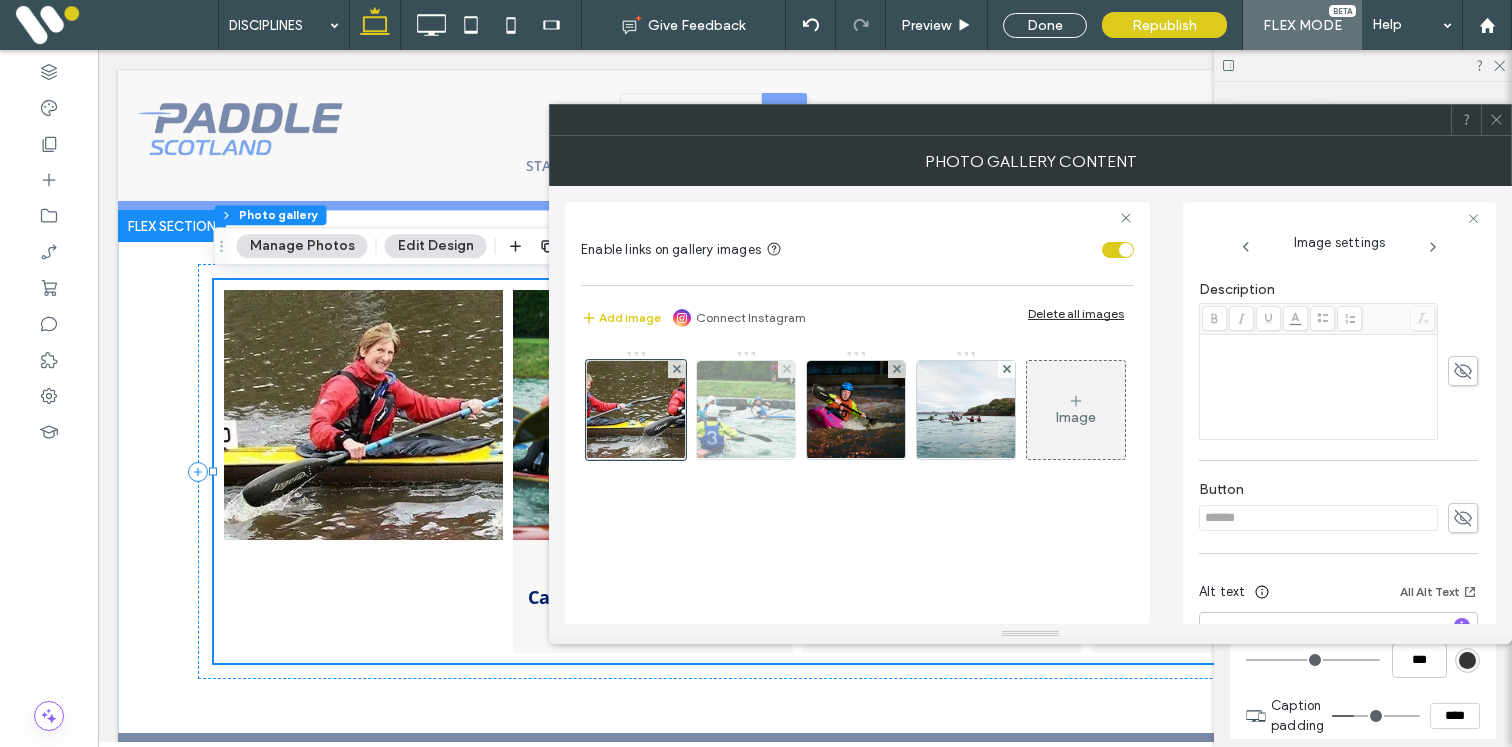 click at bounding box center (746, 410) 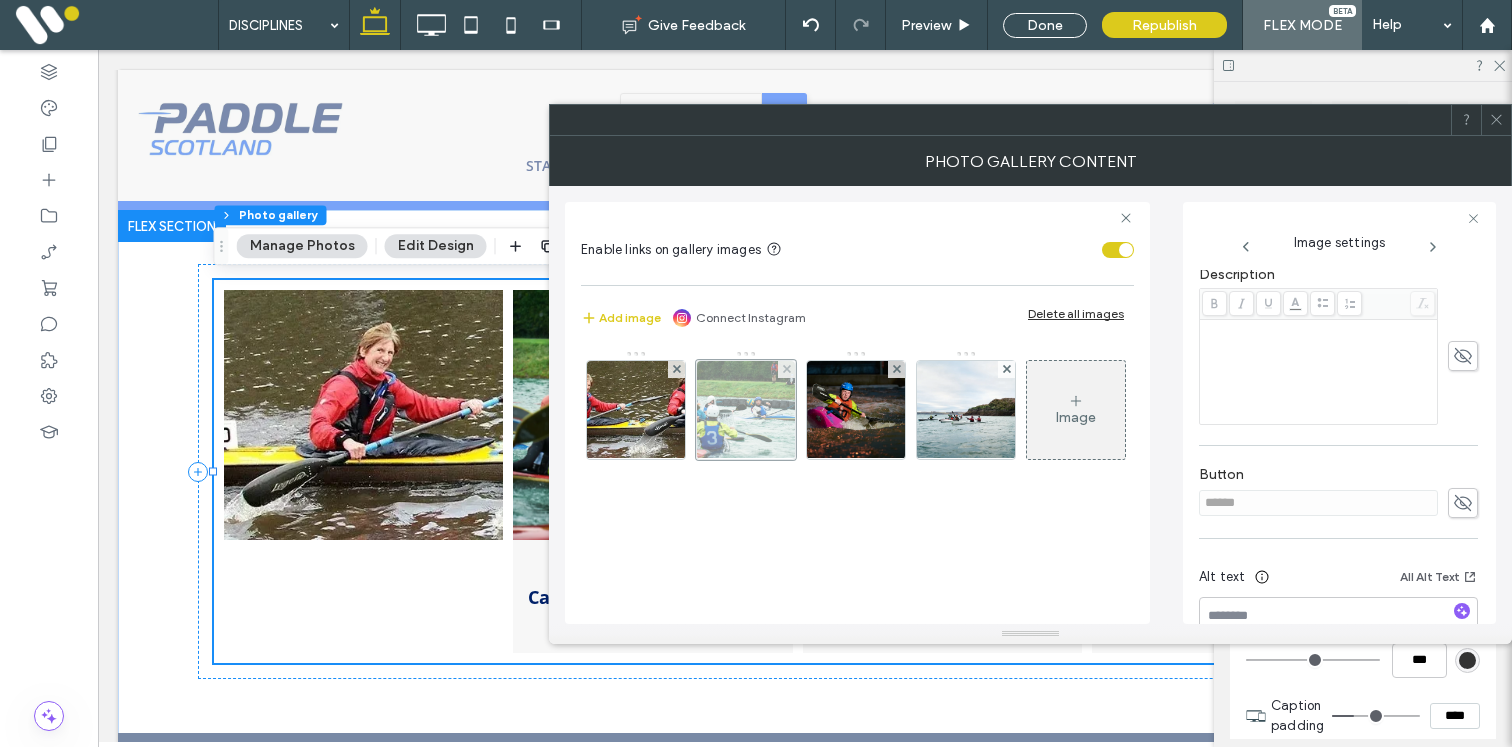 scroll, scrollTop: 318, scrollLeft: 0, axis: vertical 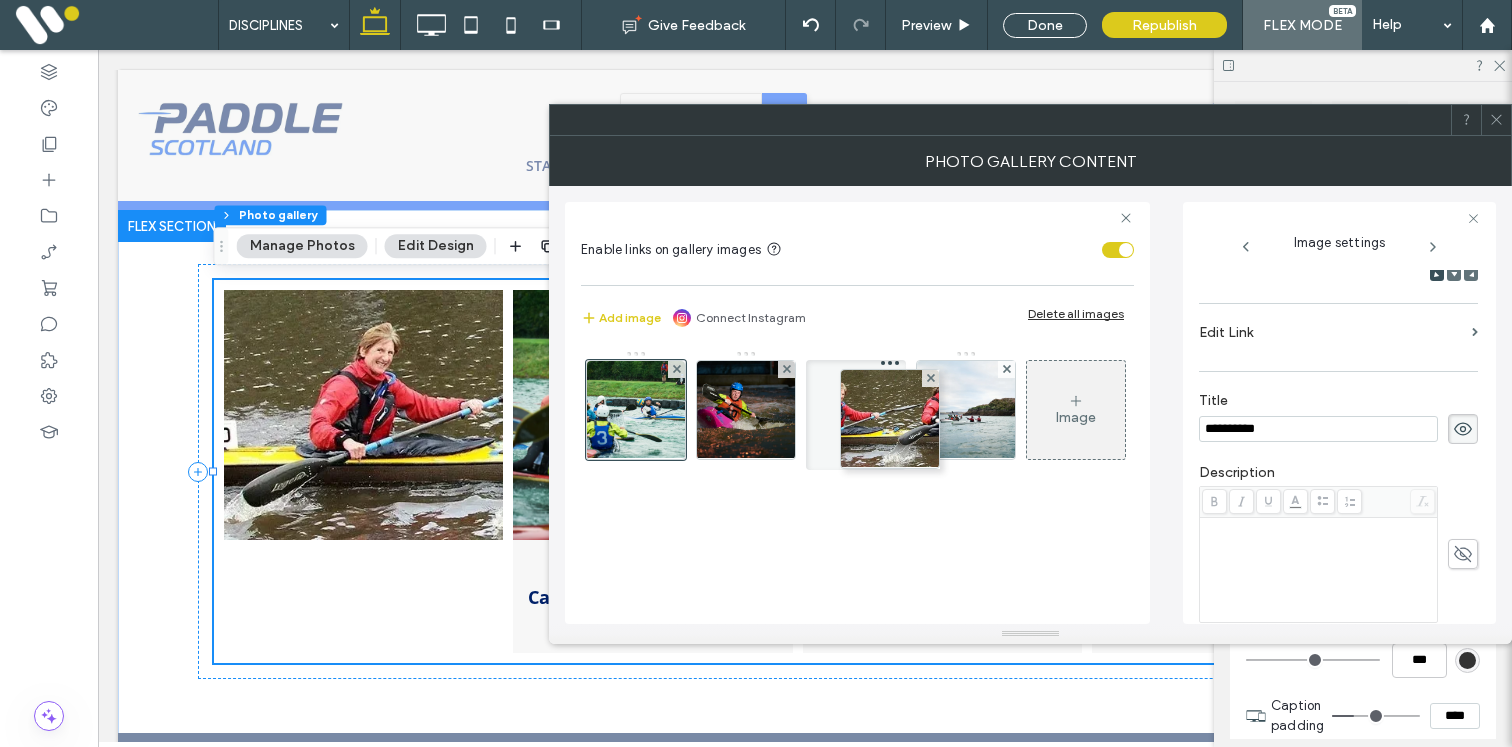 drag, startPoint x: 658, startPoint y: 418, endPoint x: 888, endPoint y: 428, distance: 230.21729 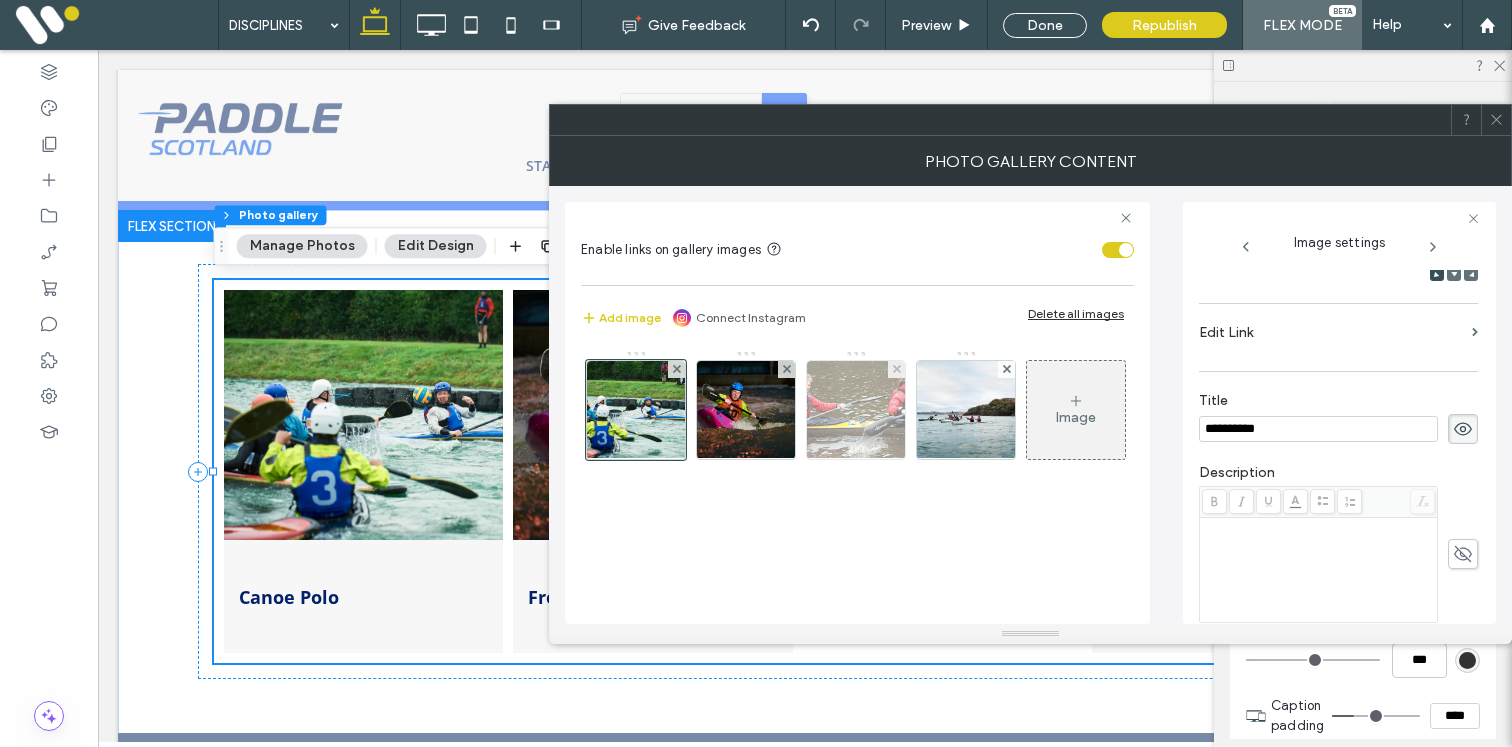 click at bounding box center (856, 410) 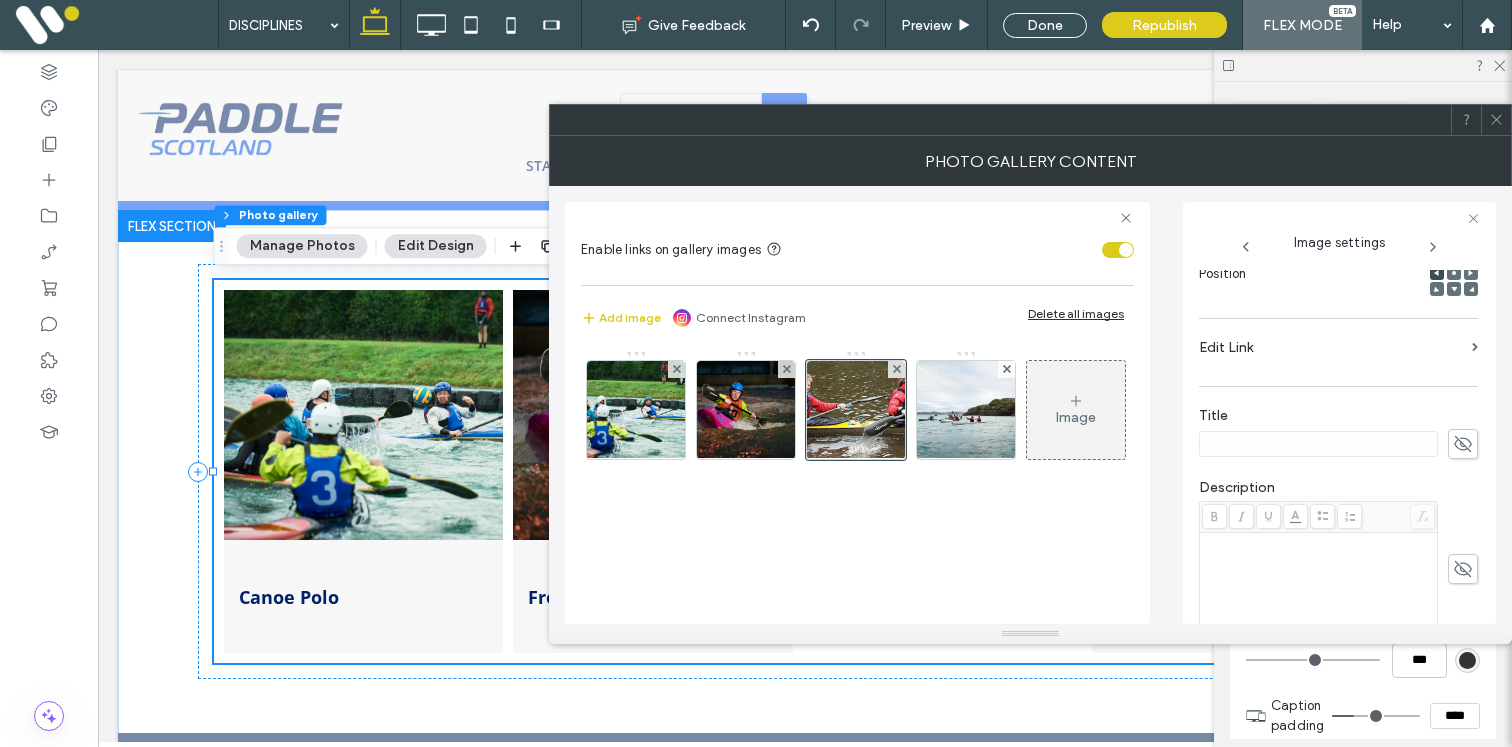 click 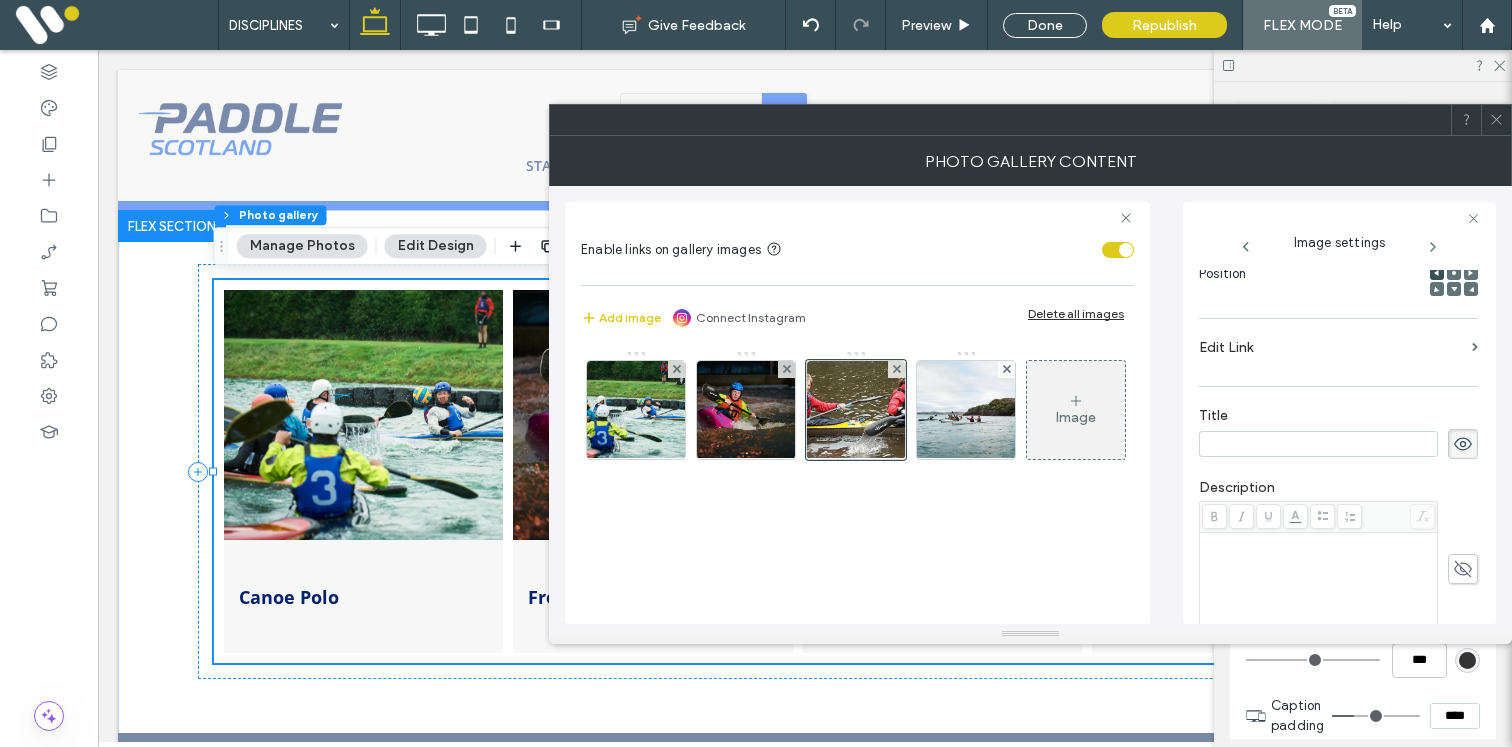 click at bounding box center [1318, 444] 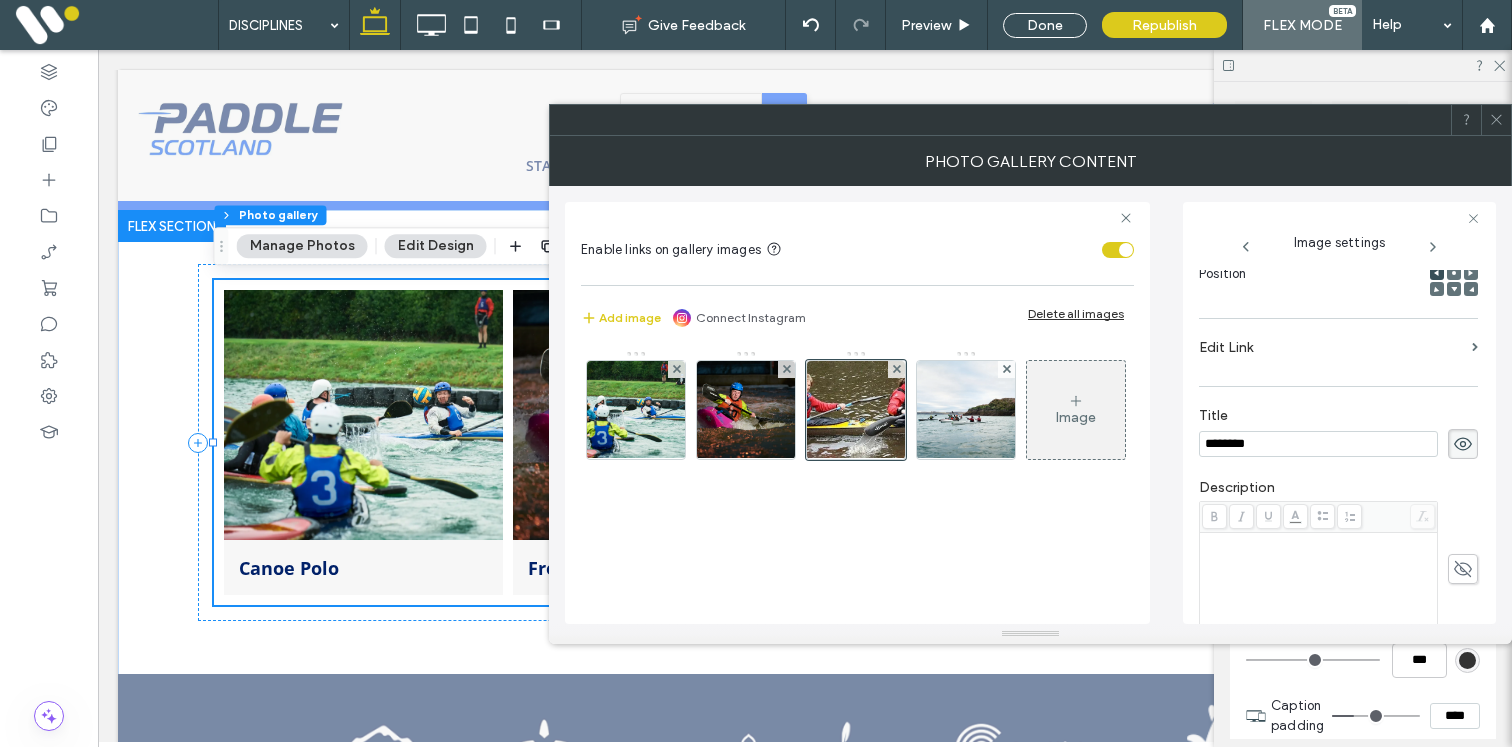 type on "********" 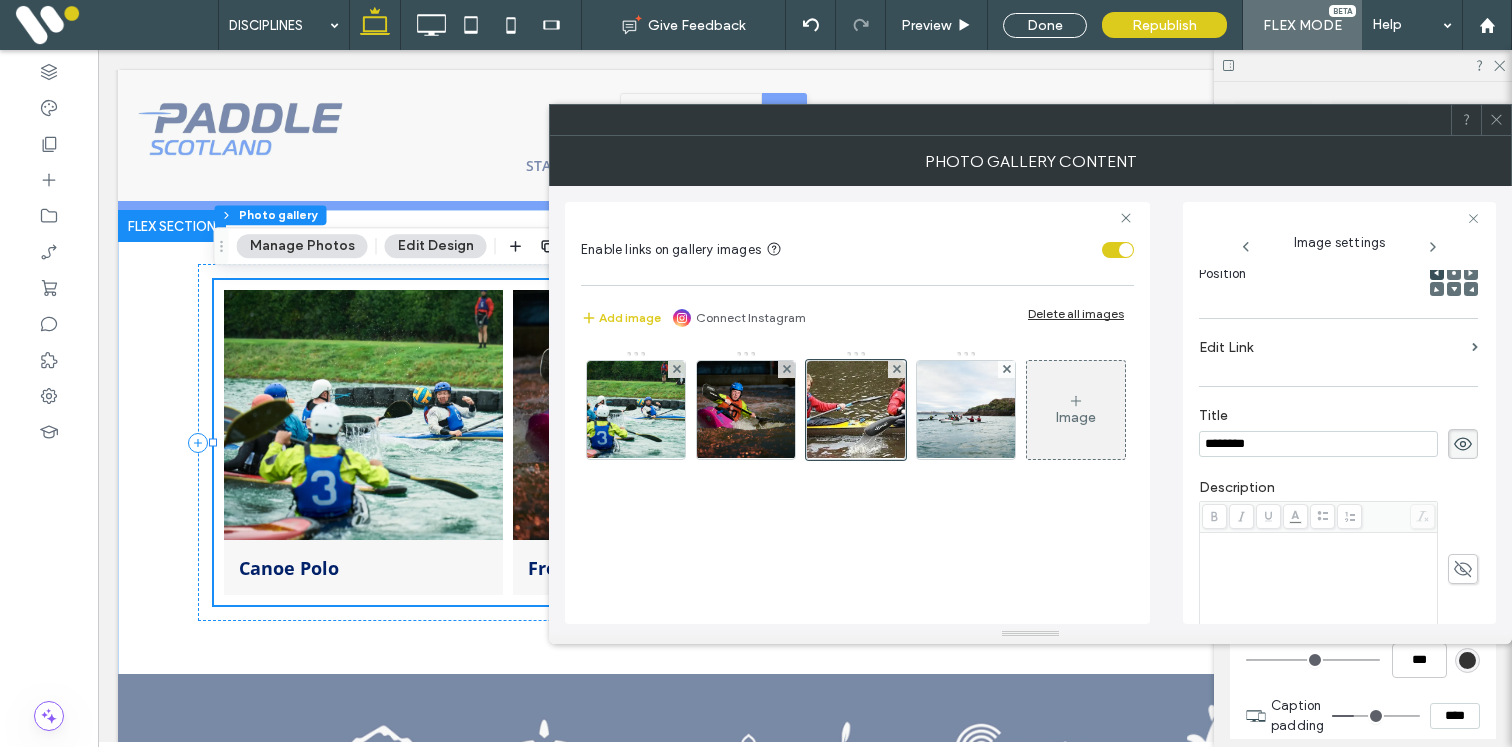 click on "Image settings Name: marathon-canoe-scotland-2-1920w-31983c6e.webp Size: 733x320 Replace Edit Delete Position Edit Link Title ******** Description Button ****** Alt text All Alt Text" at bounding box center (1339, 413) 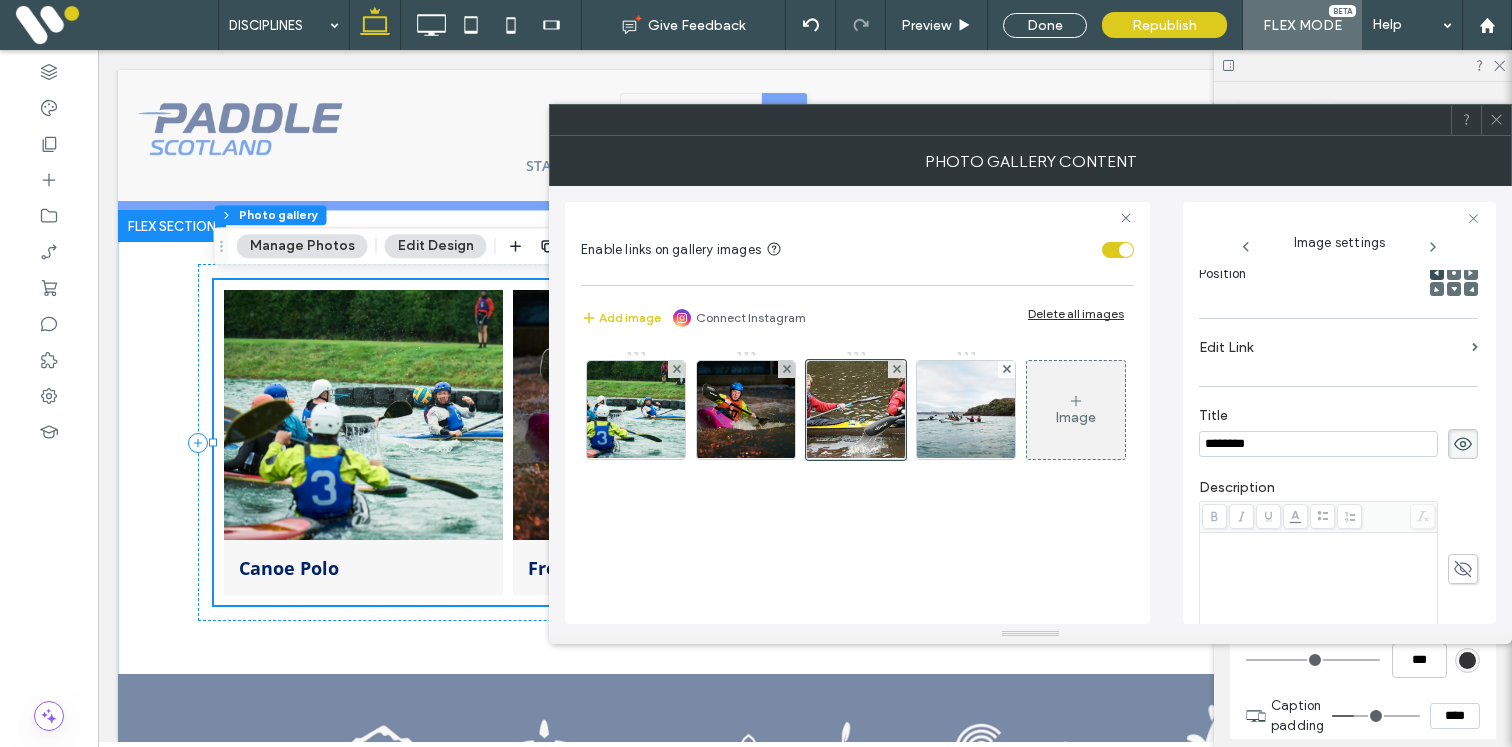 click on "Image" at bounding box center [1076, 410] 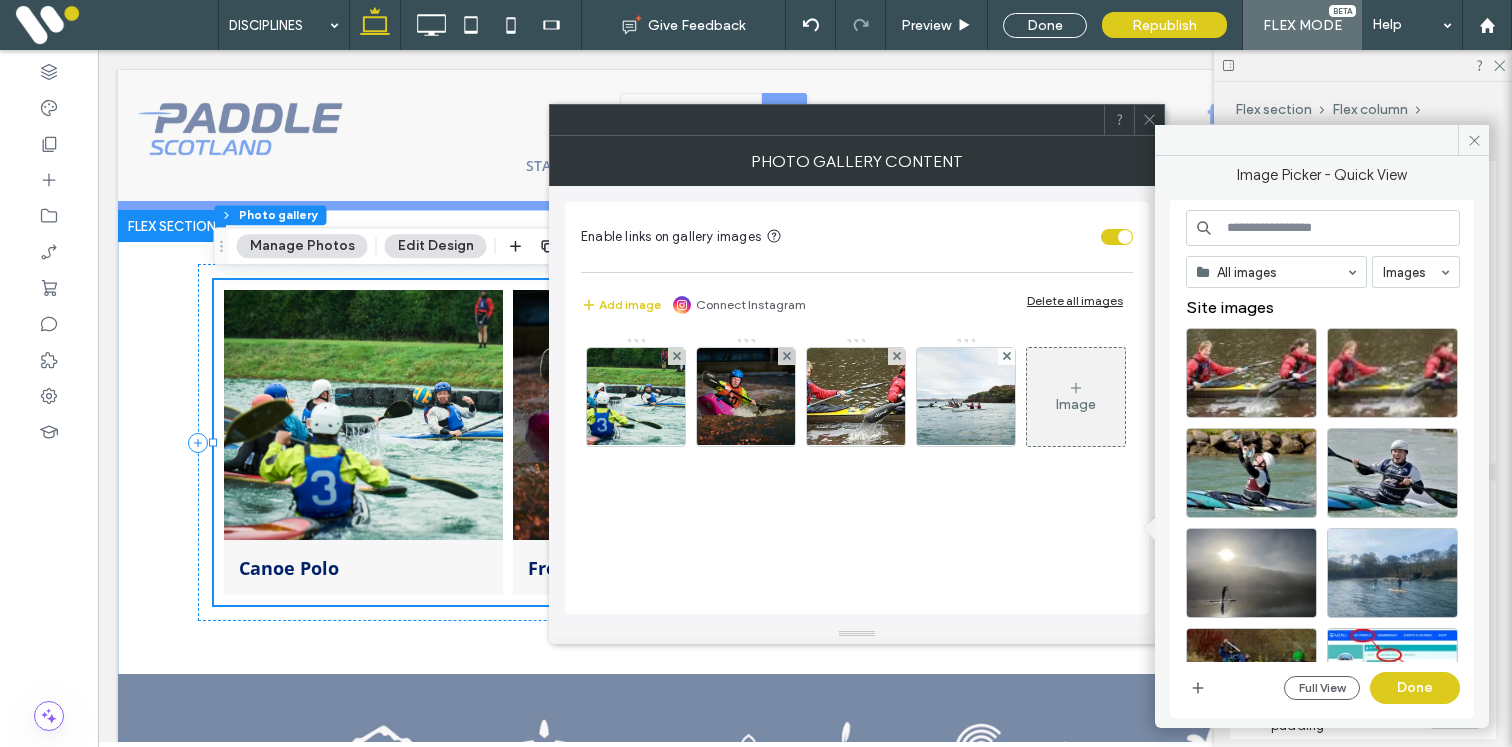 click at bounding box center [1323, 228] 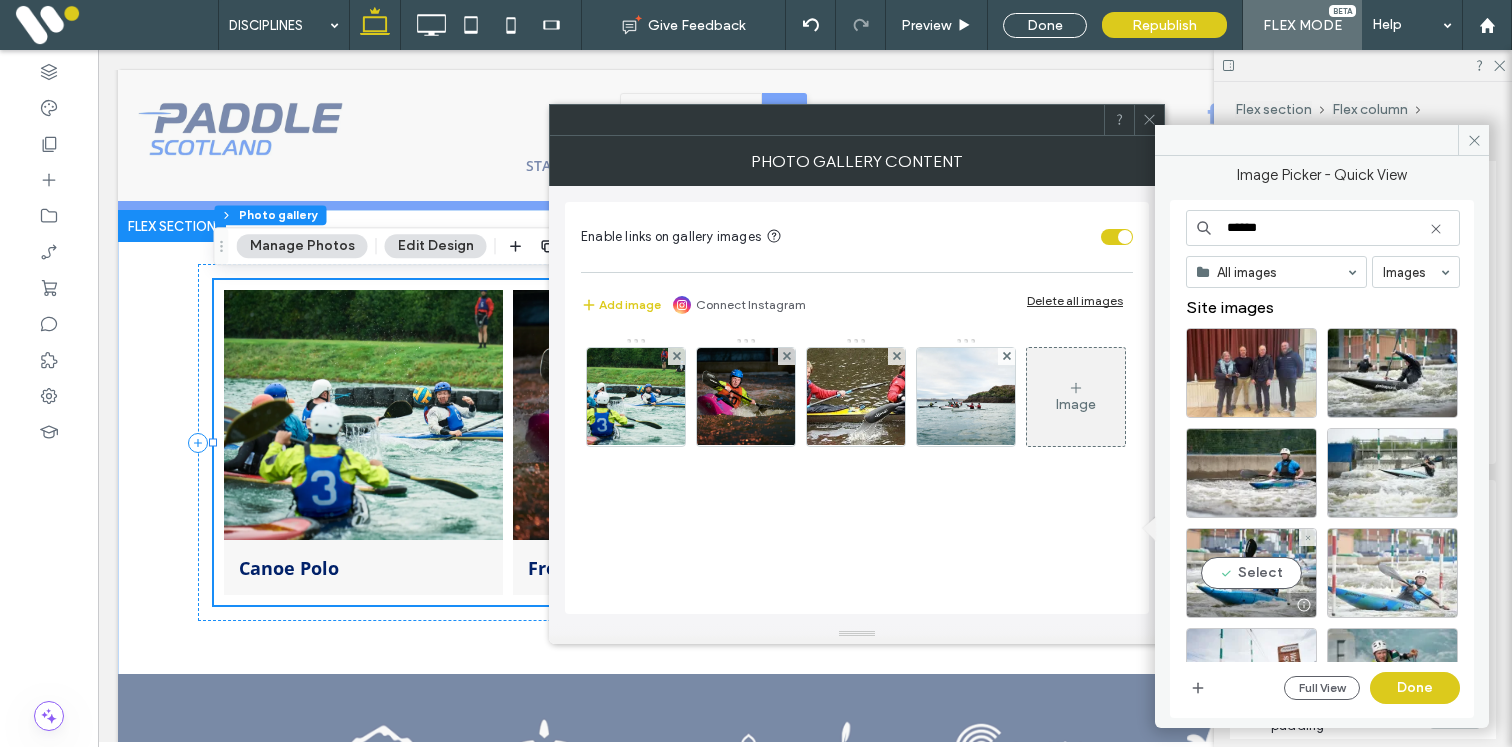 type on "******" 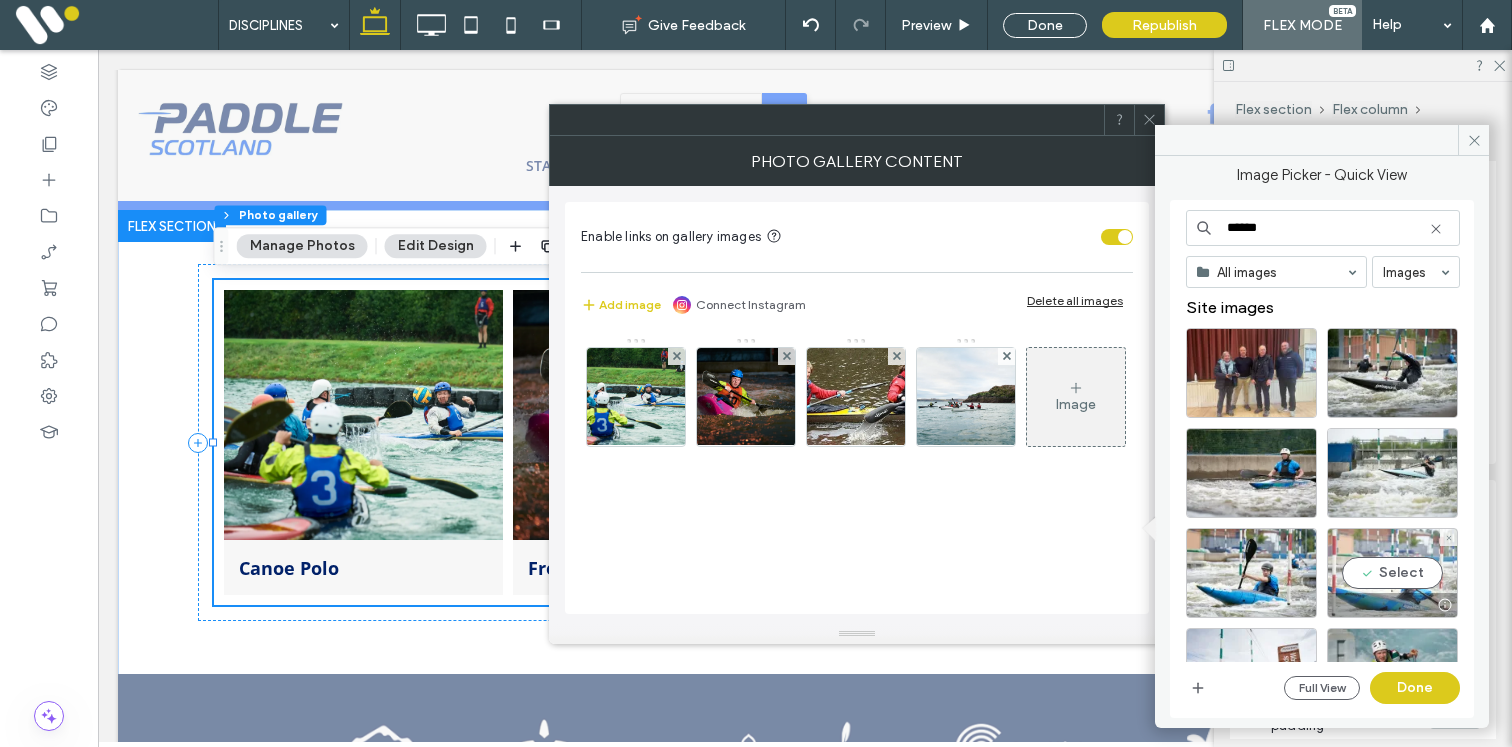 click on "Select" at bounding box center [1392, 573] 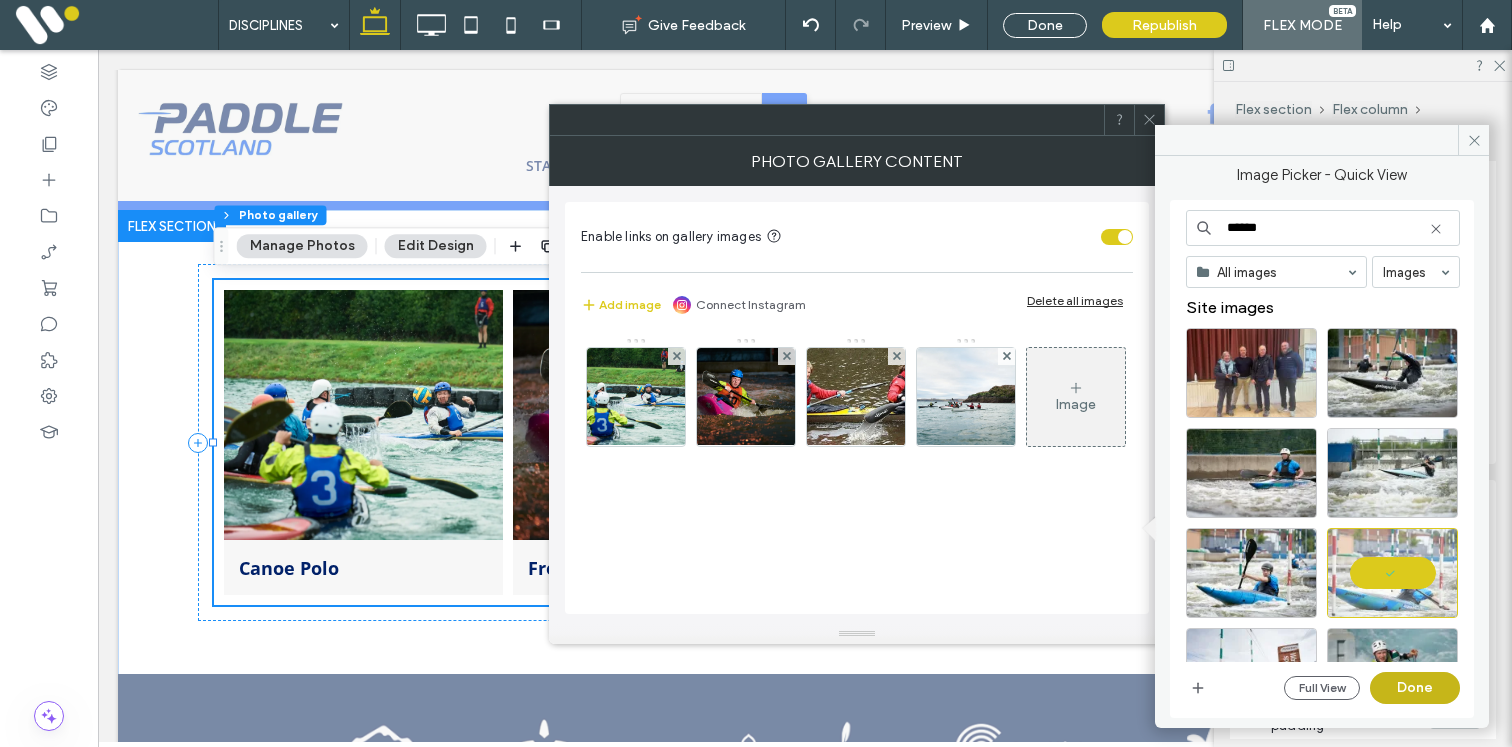 click on "Done" at bounding box center (1415, 688) 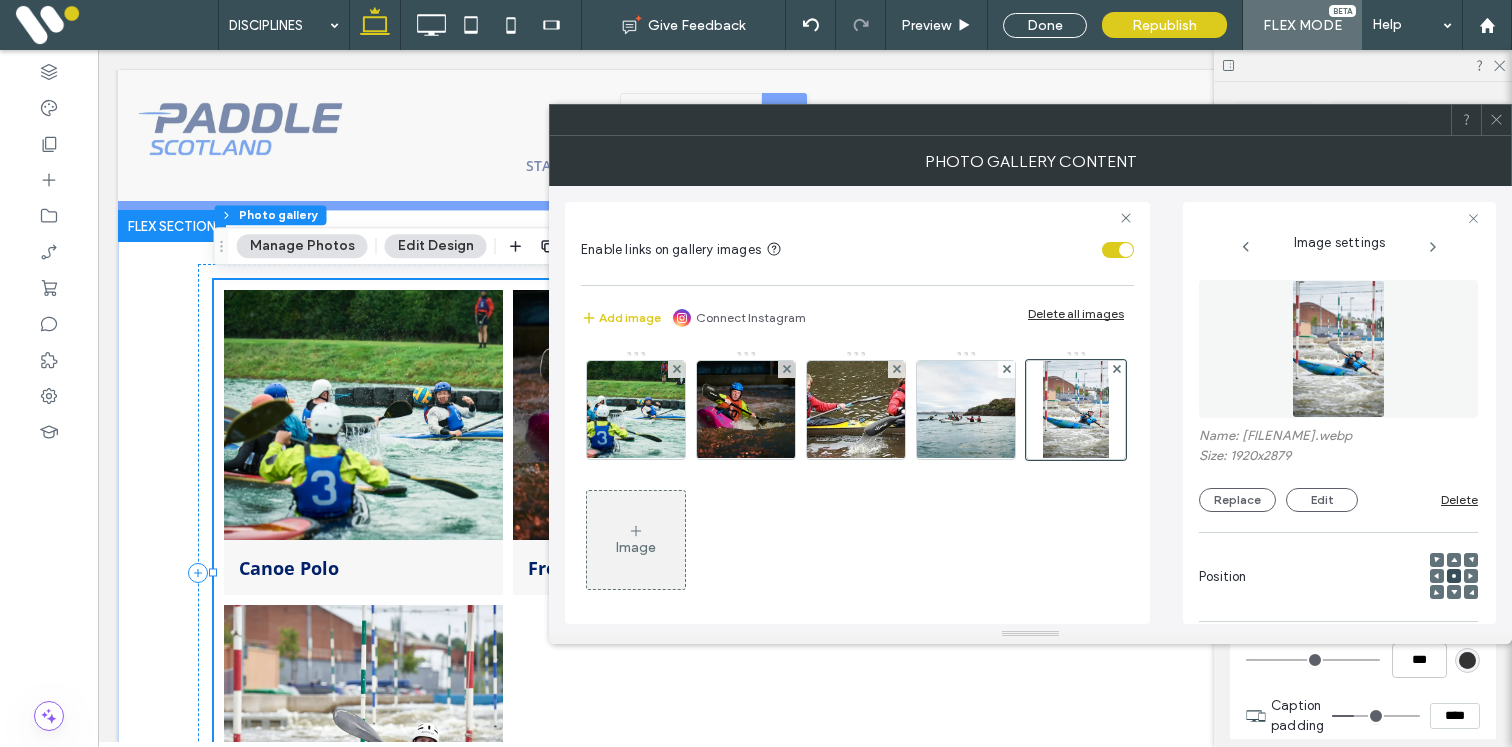 click on "Image" at bounding box center [636, 540] 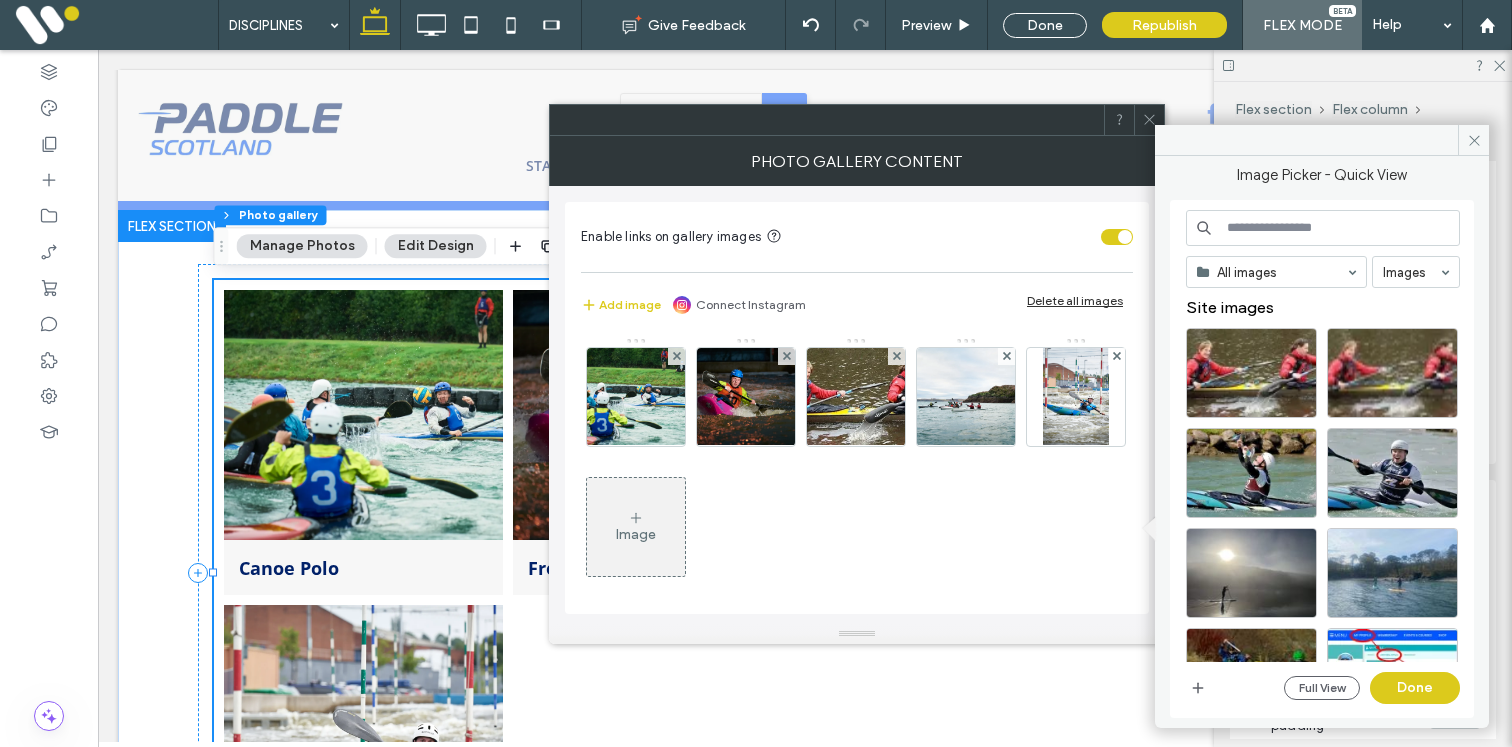 click at bounding box center [1323, 228] 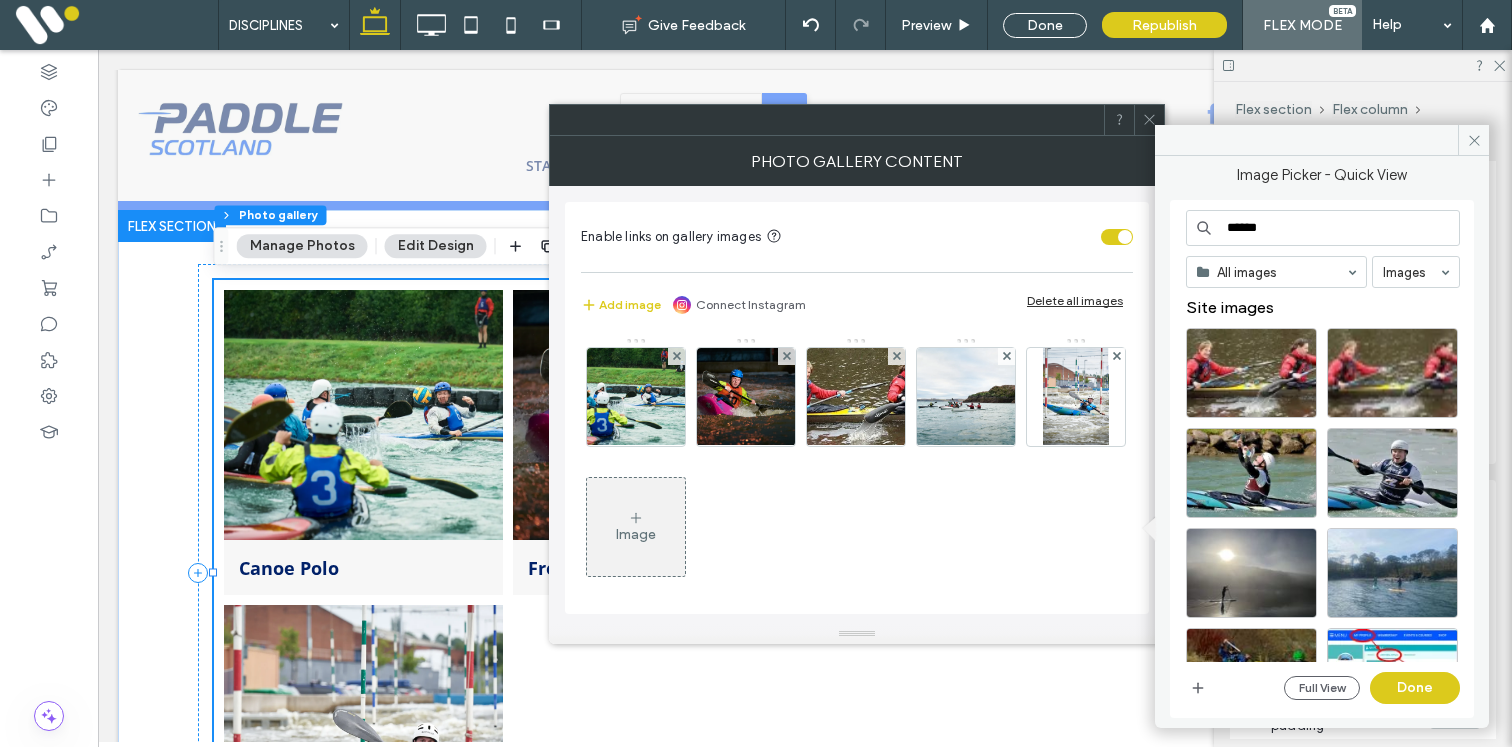 type on "******" 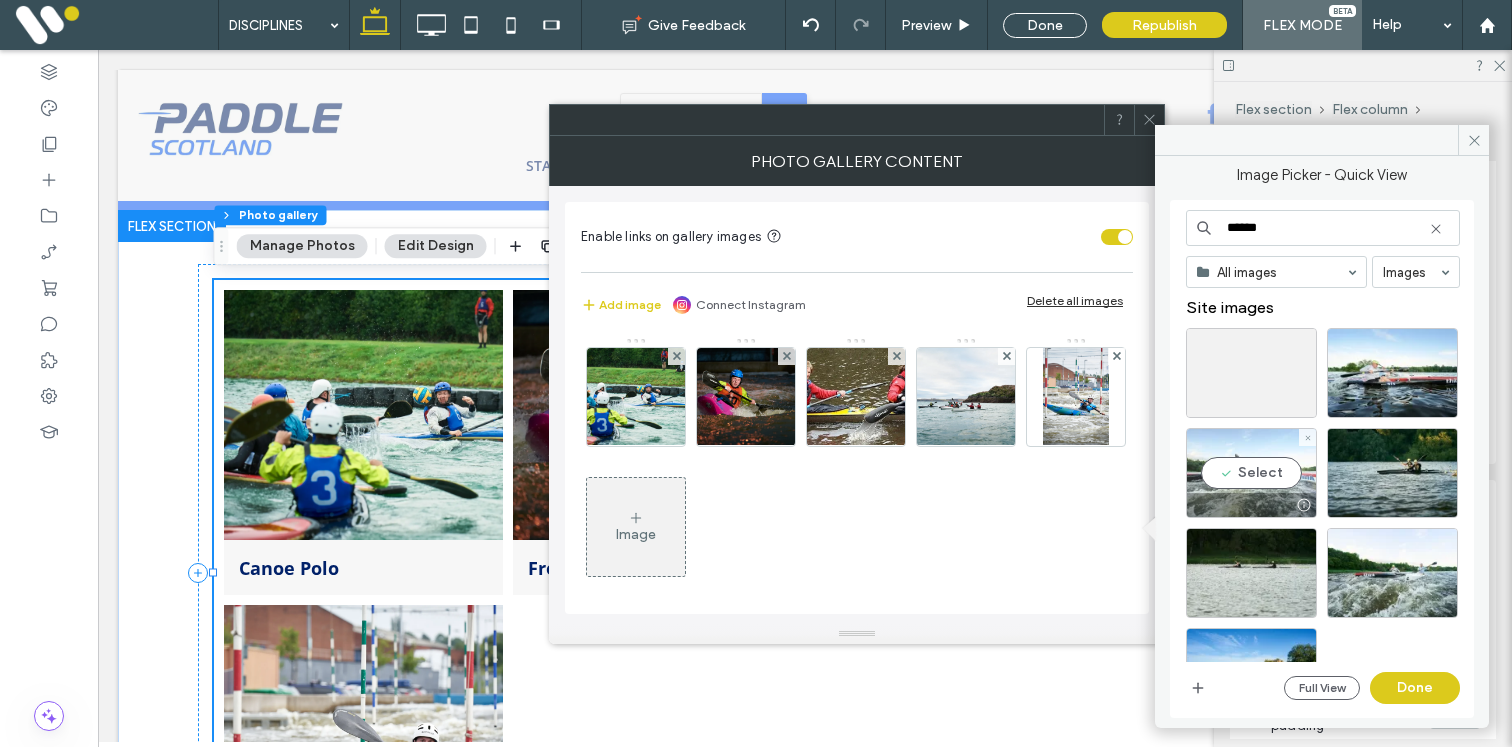 click on "Select" at bounding box center (1251, 473) 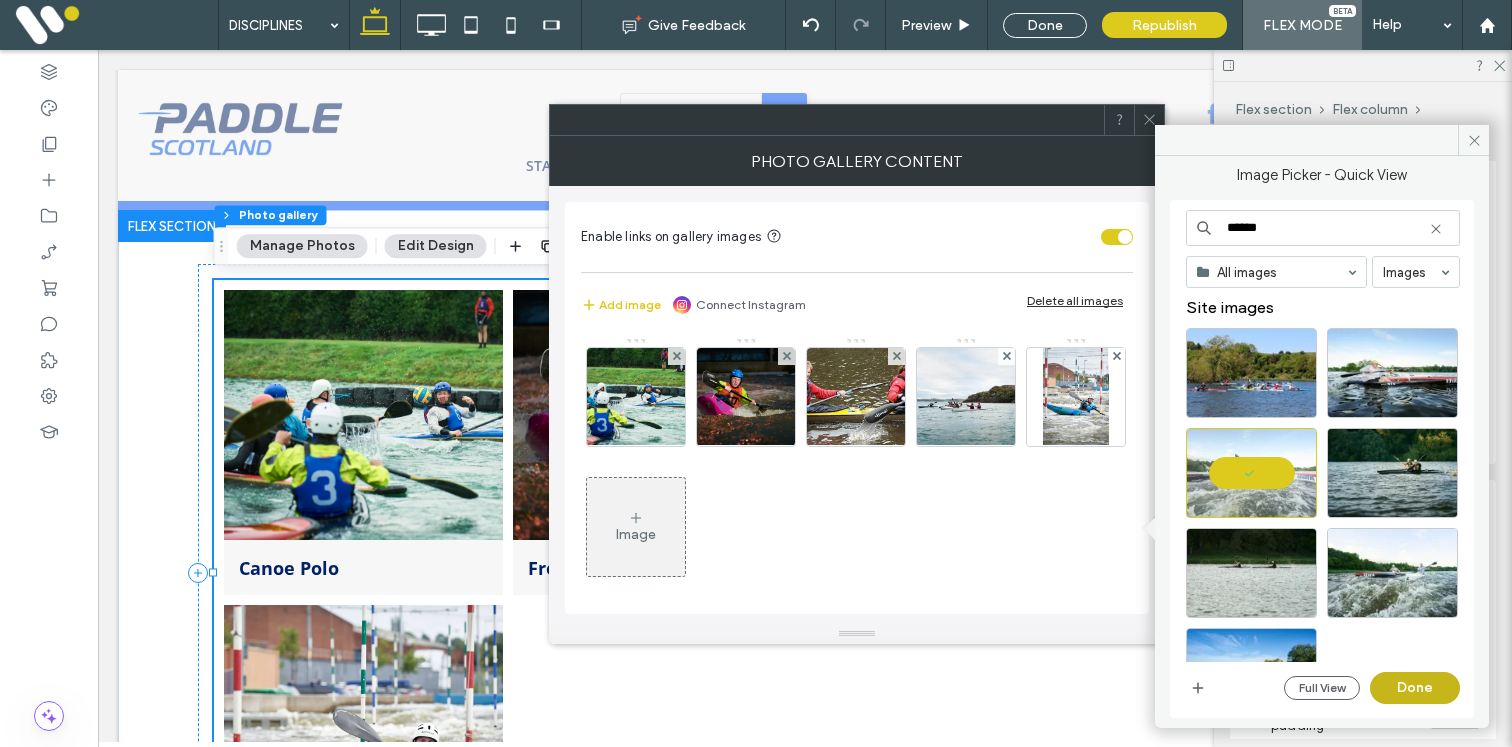 click on "Done" at bounding box center [1415, 688] 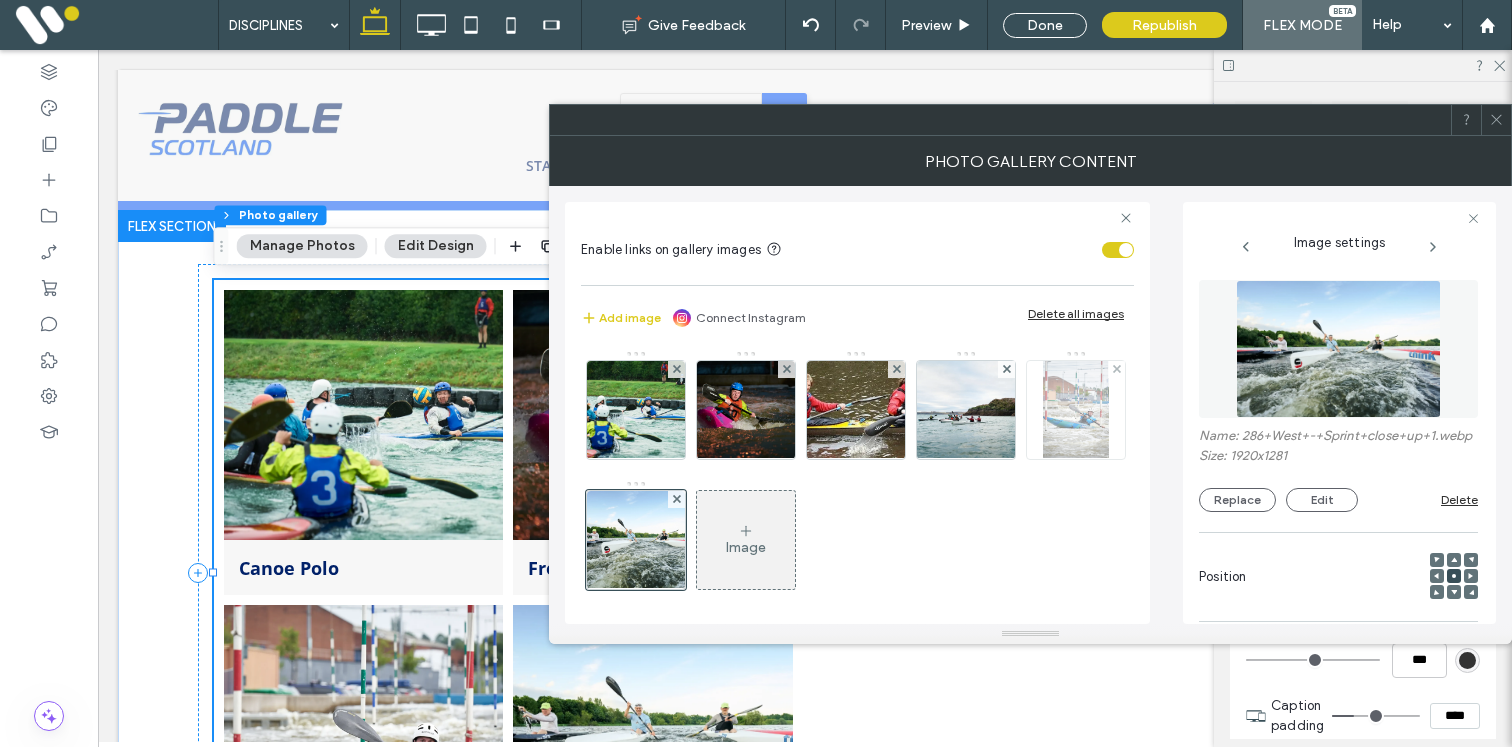 click at bounding box center (1076, 410) 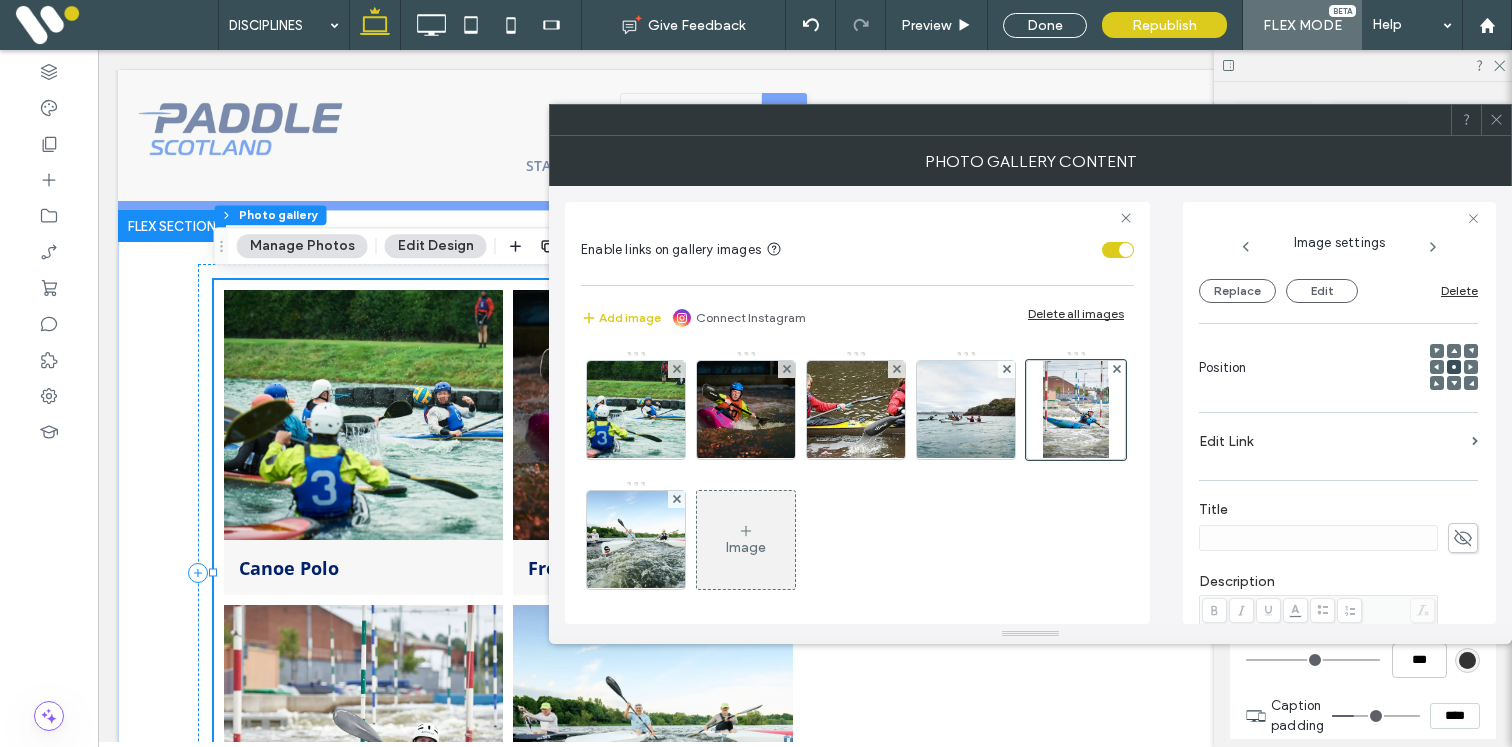 scroll, scrollTop: 218, scrollLeft: 0, axis: vertical 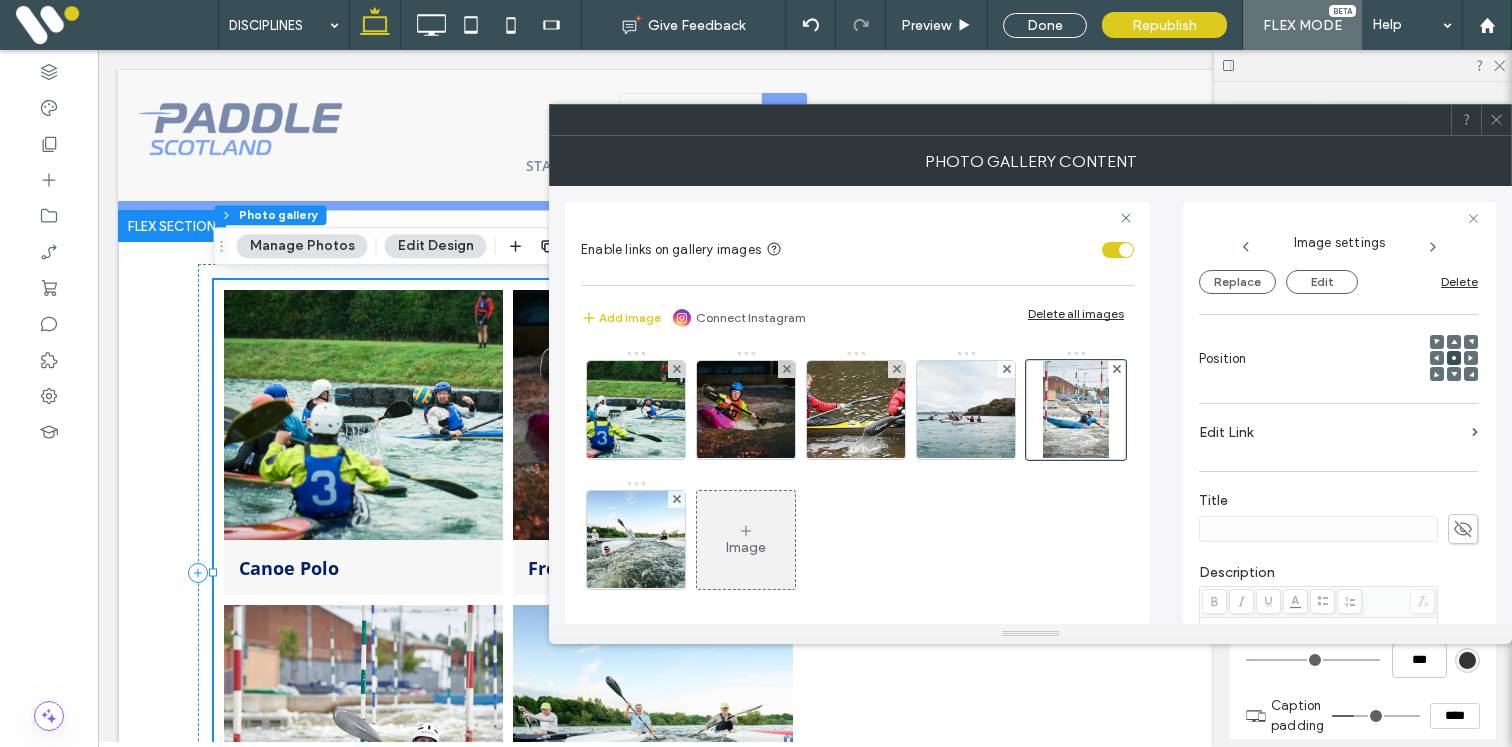 click 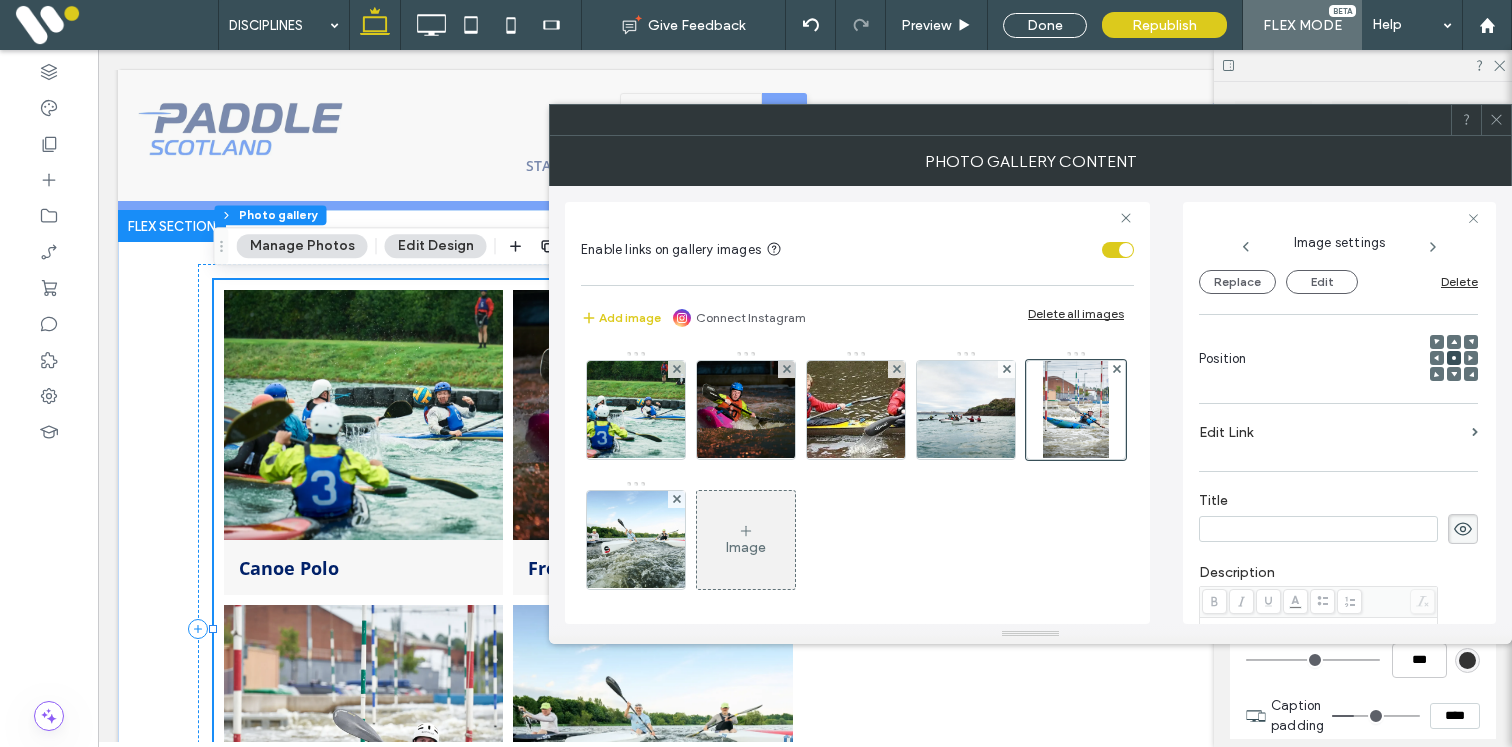 click at bounding box center (1318, 529) 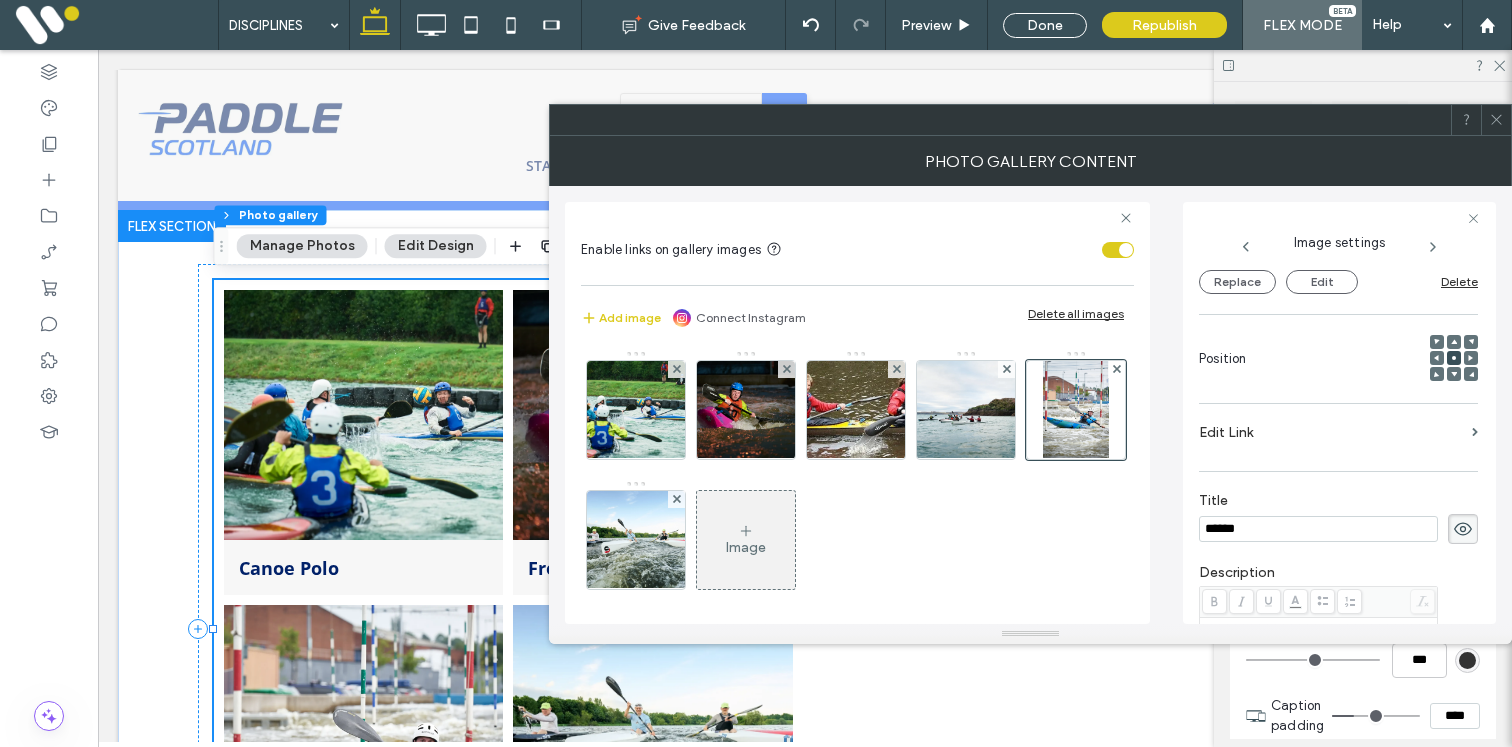 type on "******" 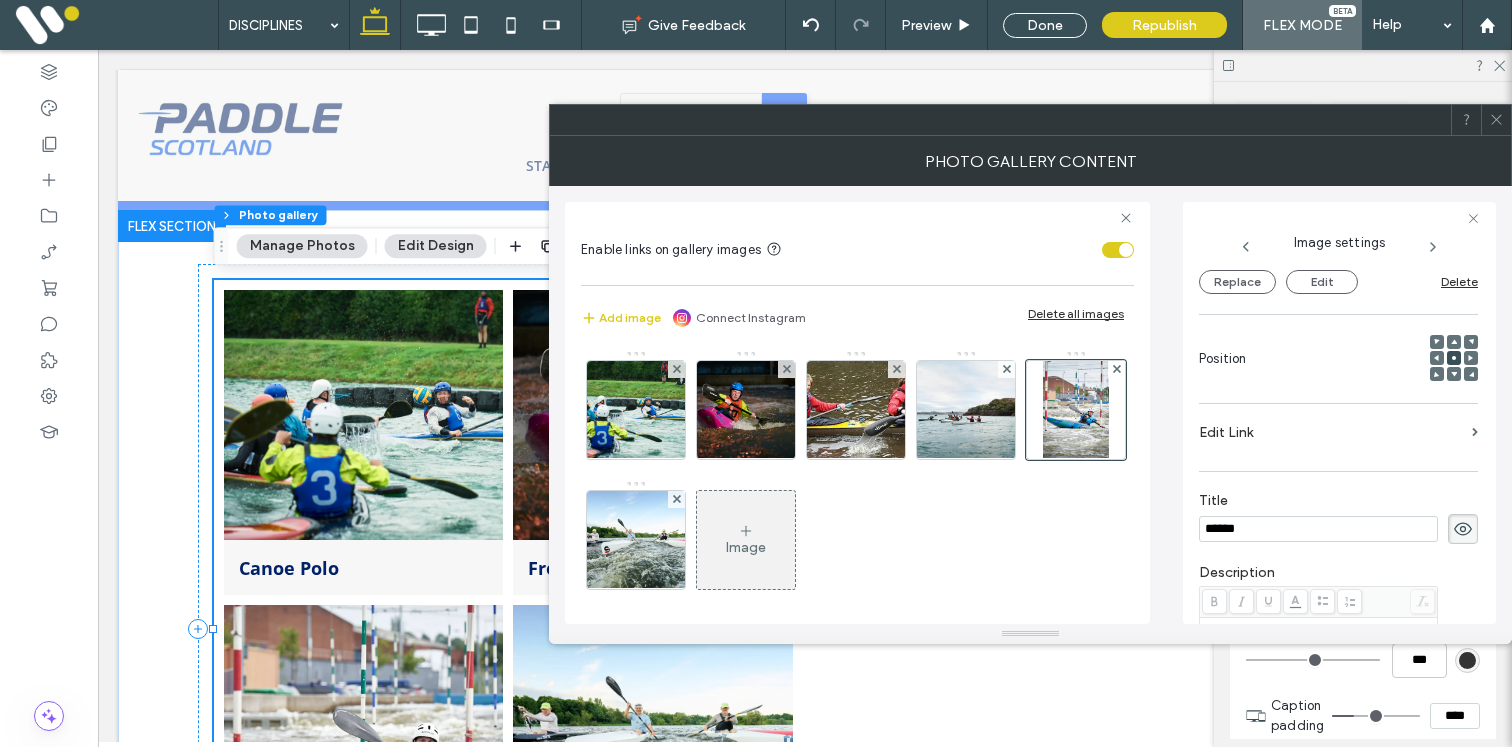 click on "Enable links on gallery images Add image Connect Instagram Delete all images Image Image settings Name: 286+West+-+Slalom+at+Pinkston+2.webp Size: 1920x2879 Replace Edit Delete Position Edit Link Title ****** Description Button ****** Alt text All Alt Text" at bounding box center [1030, 405] 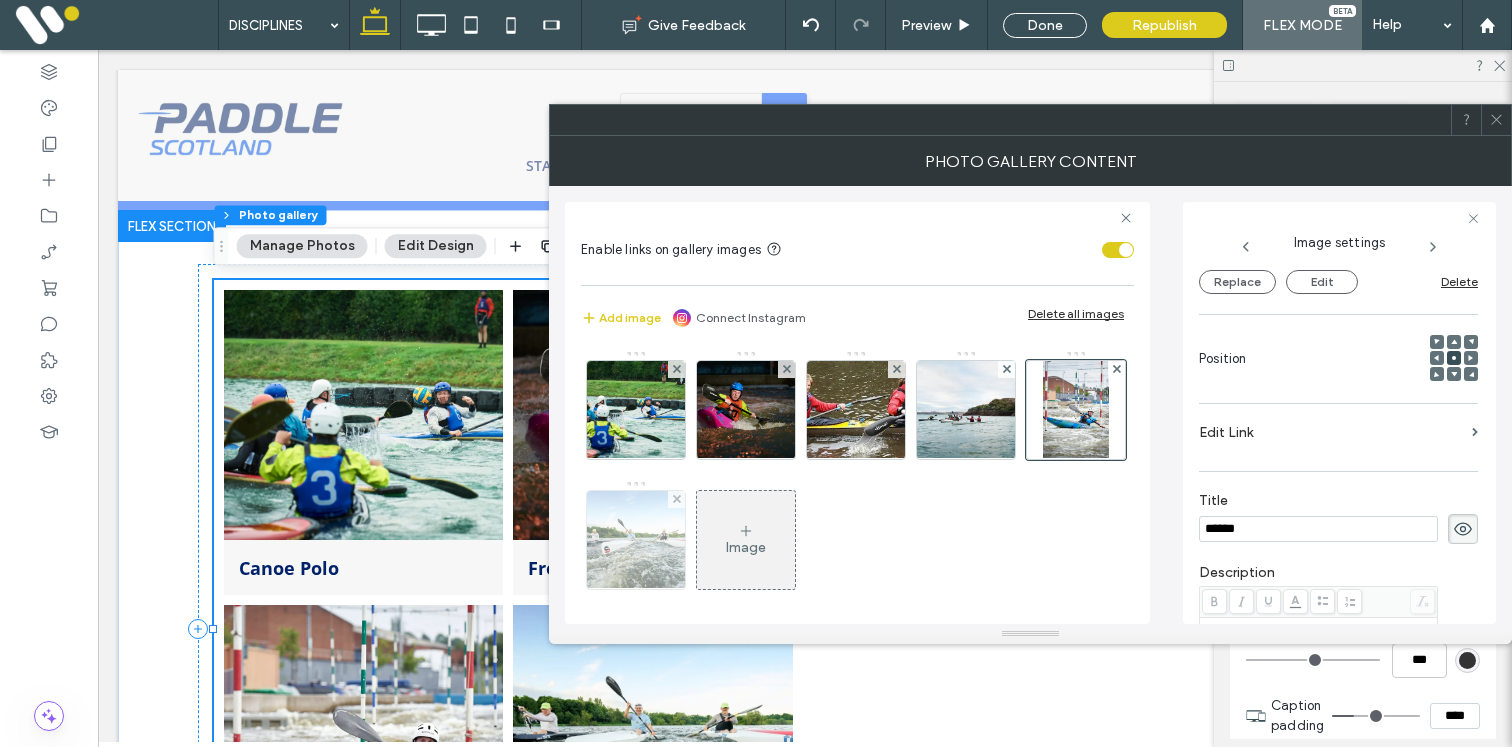 click at bounding box center [636, 540] 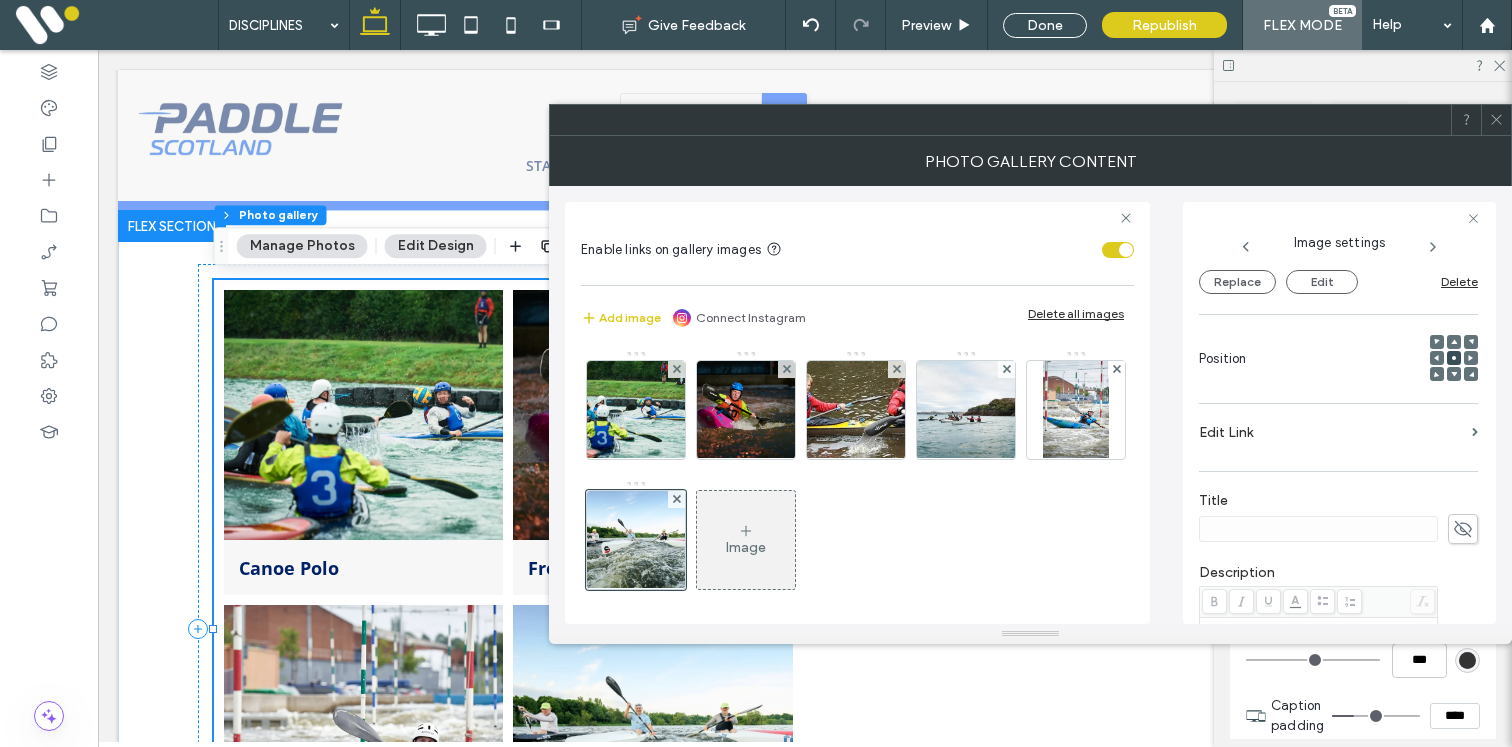 click 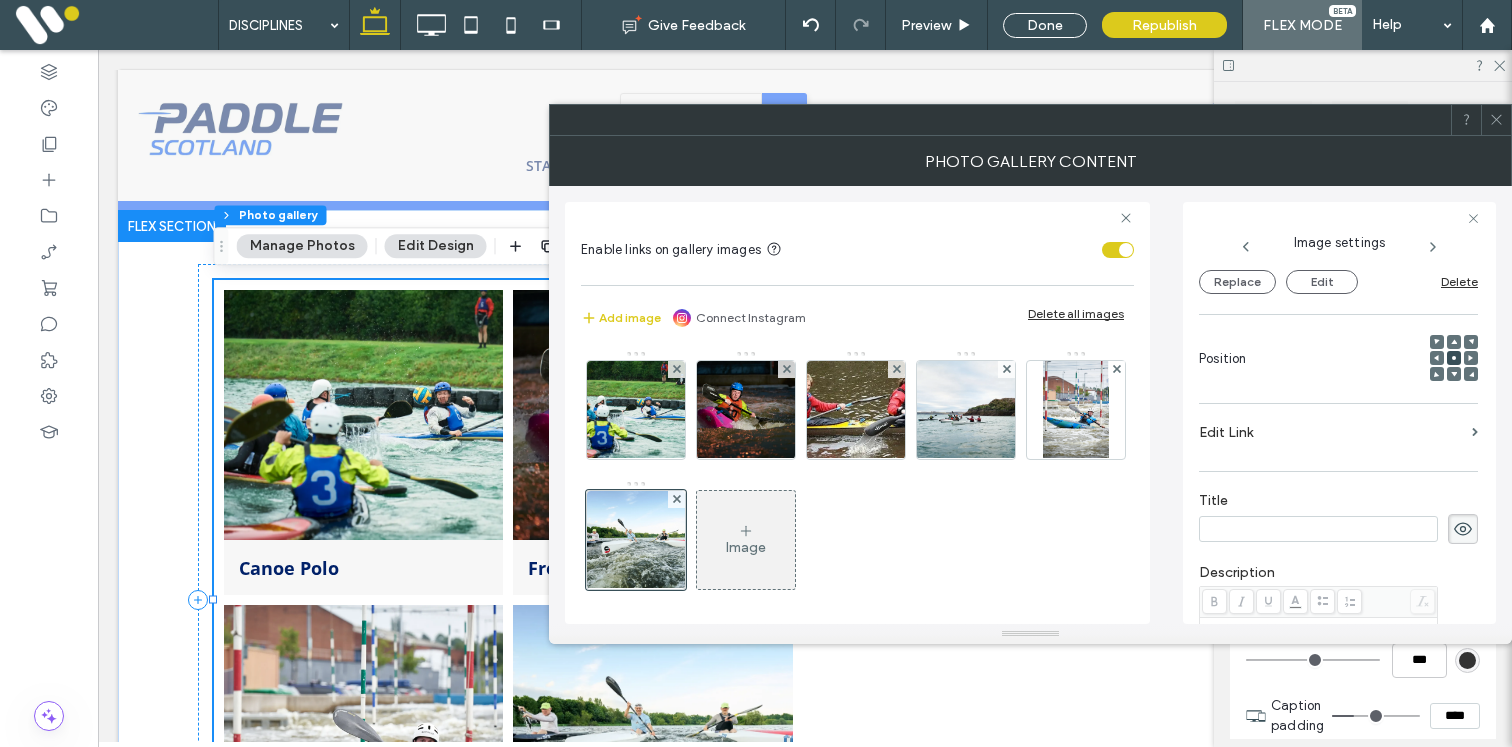 click at bounding box center (1318, 529) 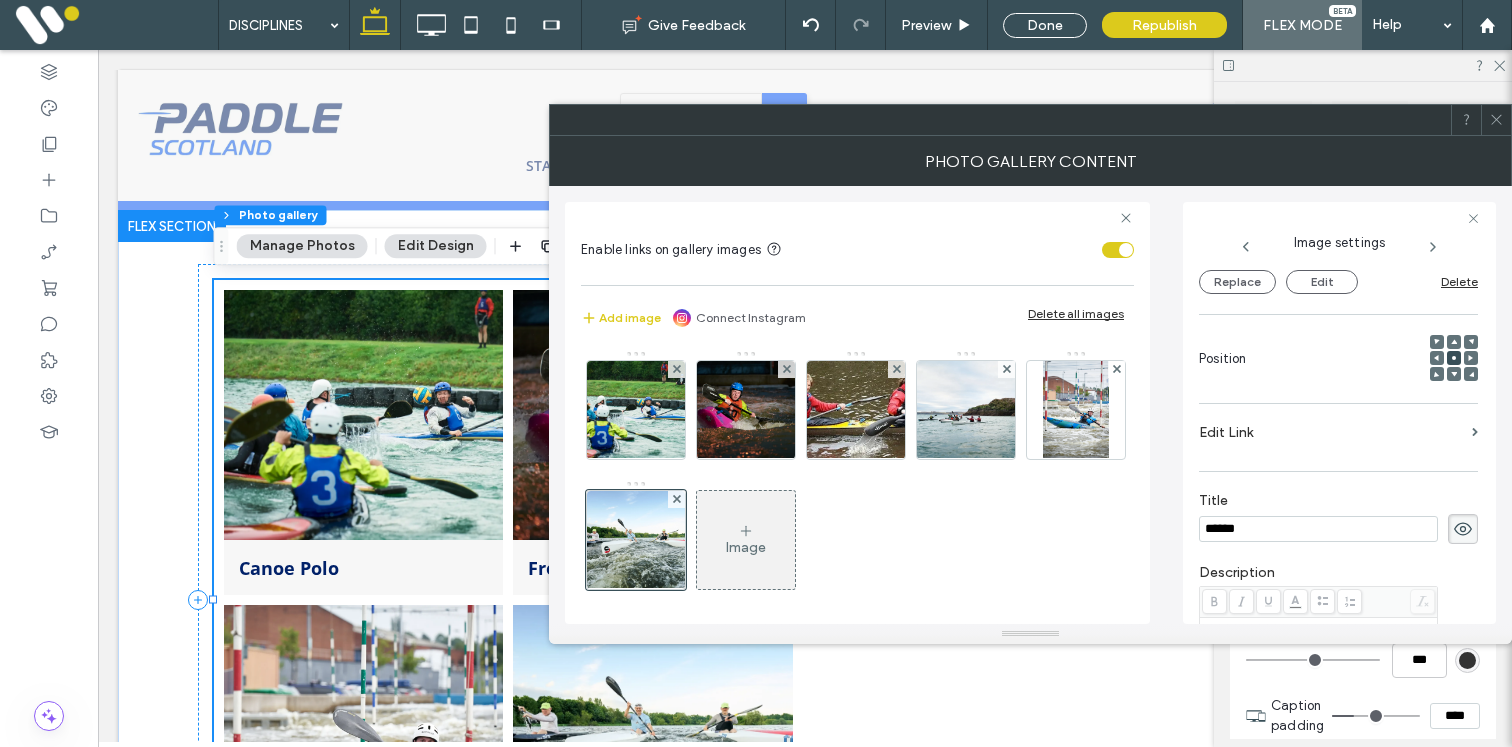 type on "******" 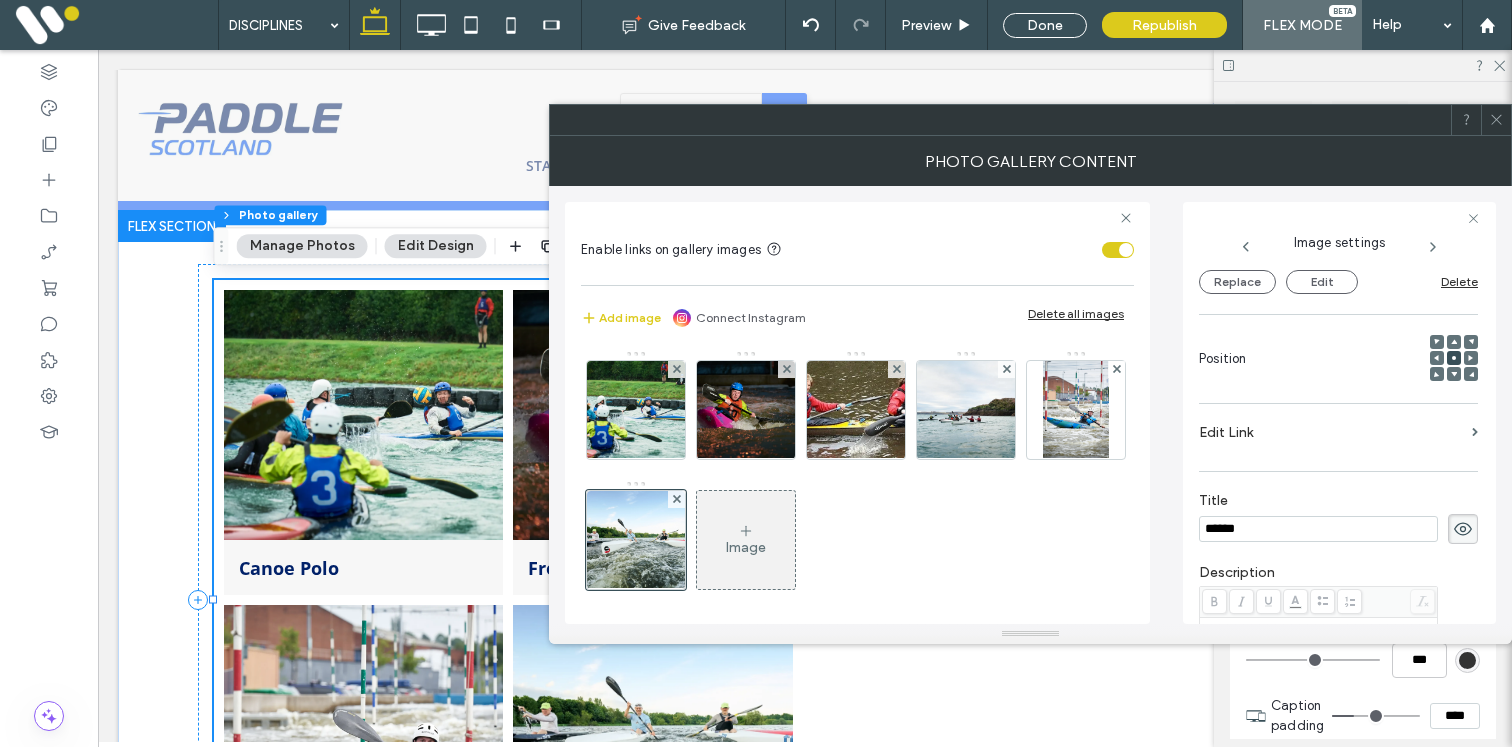 click on "Enable links on gallery images Add image Connect Instagram Delete all images Image Image settings Name: 286+West+-+Sprint+close+up+1.webp Size: 1920x1281 Replace Edit Delete Position Edit Link Title ****** Description Button ****** Alt text All Alt Text" at bounding box center (1030, 405) 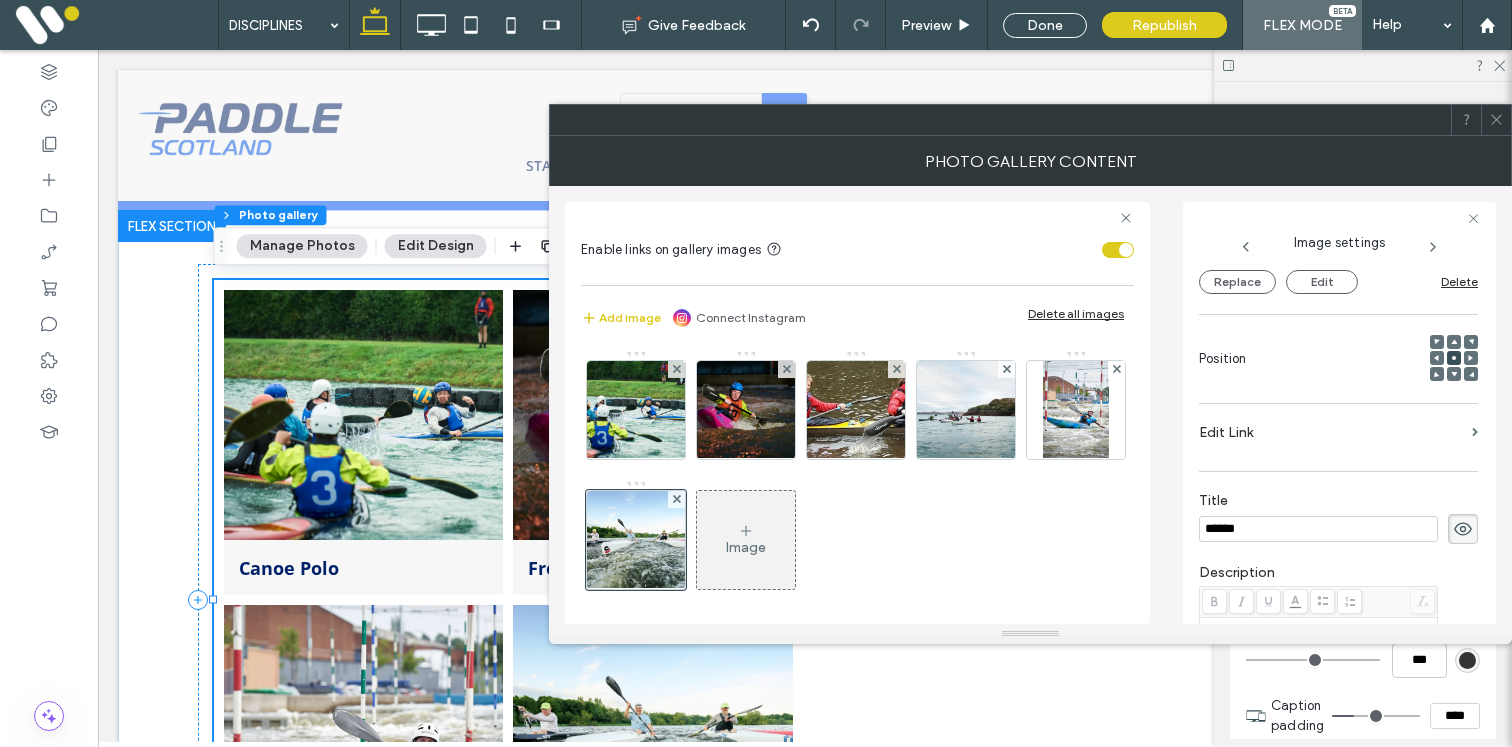 click 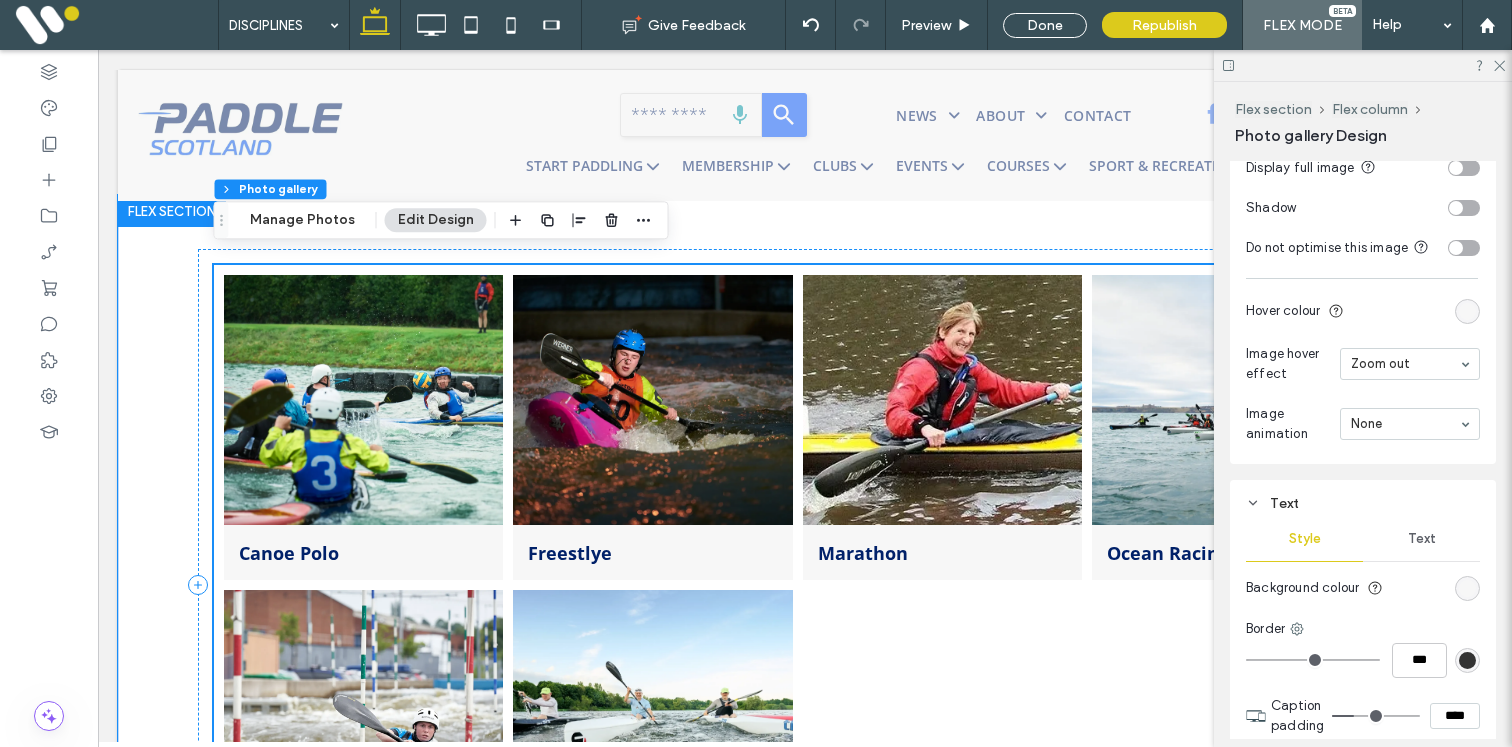 scroll, scrollTop: 156, scrollLeft: 0, axis: vertical 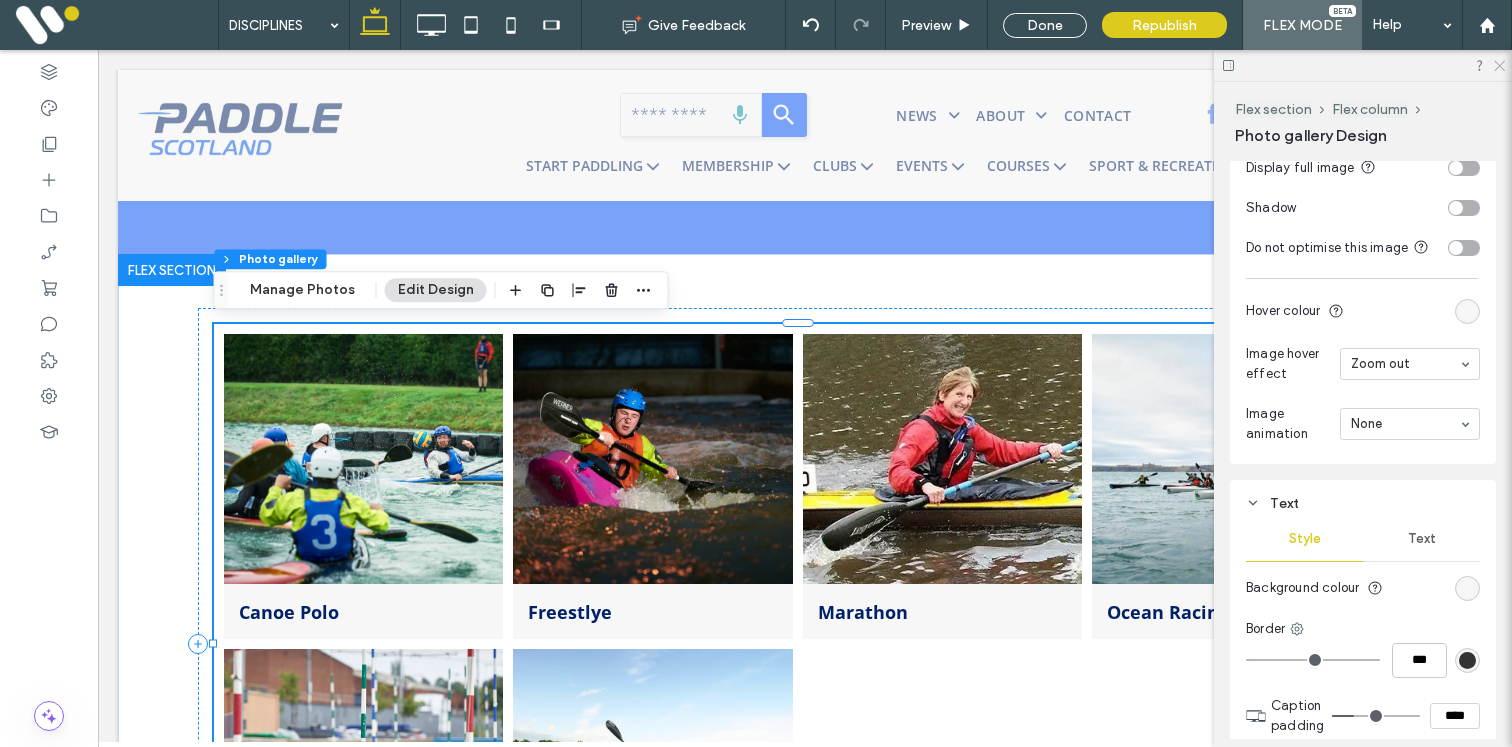 click 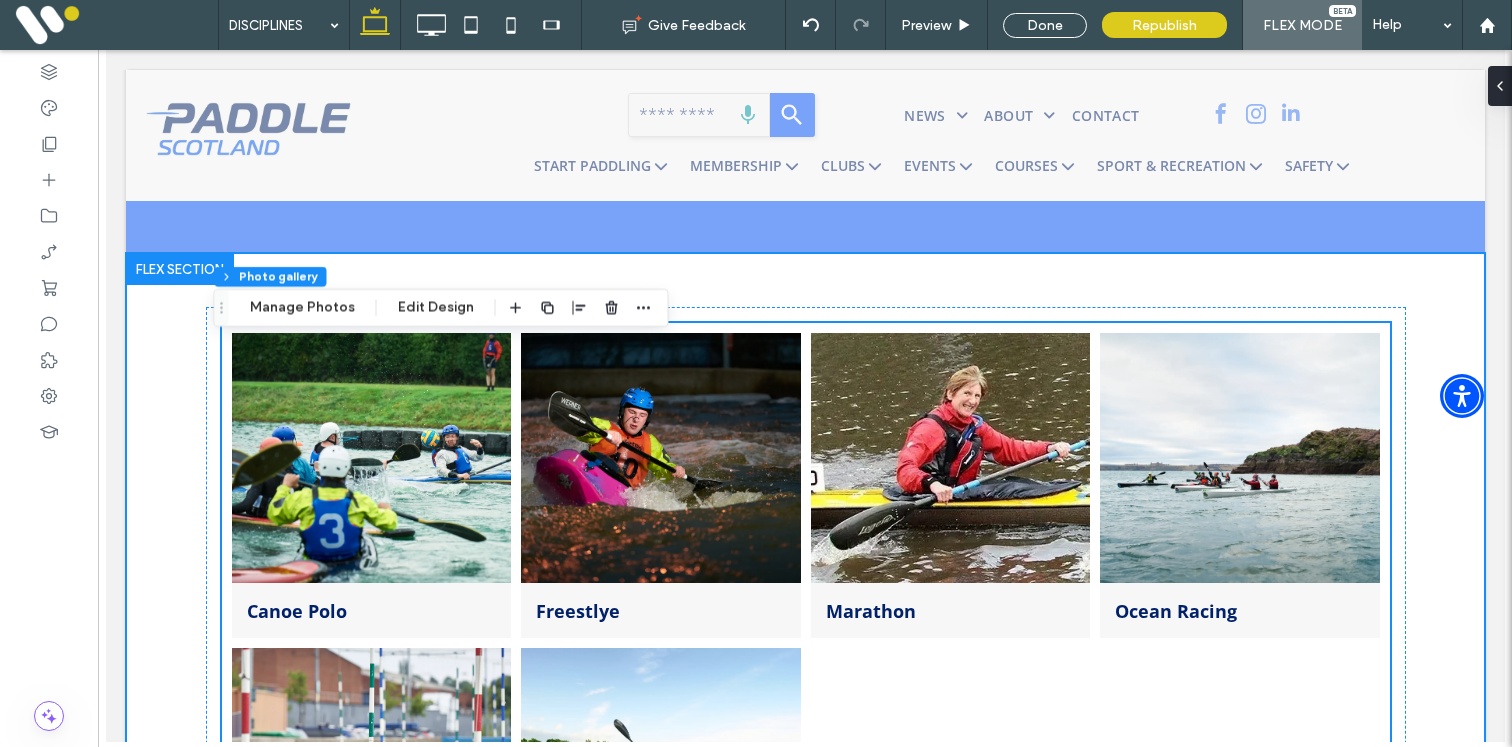 scroll, scrollTop: 477, scrollLeft: 0, axis: vertical 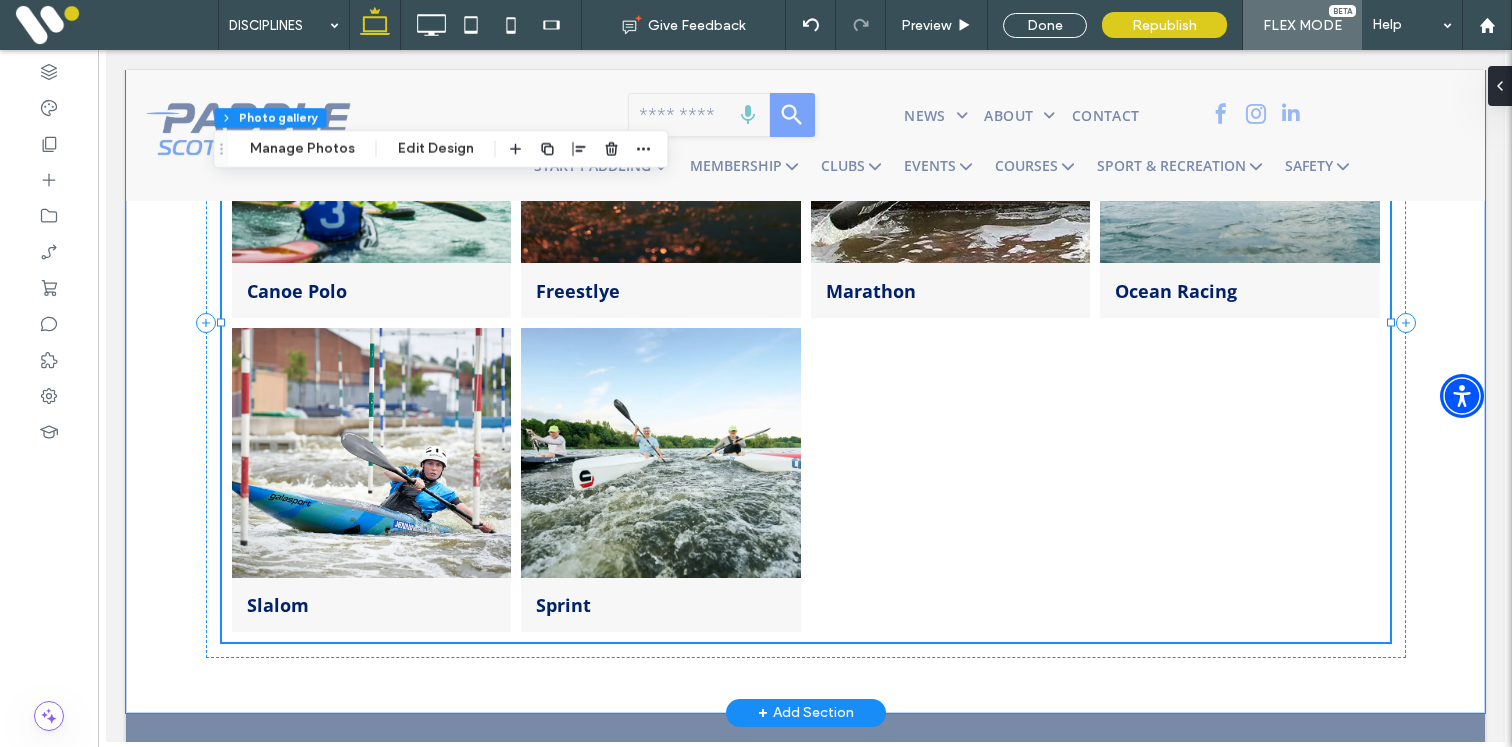 click at bounding box center (950, 480) 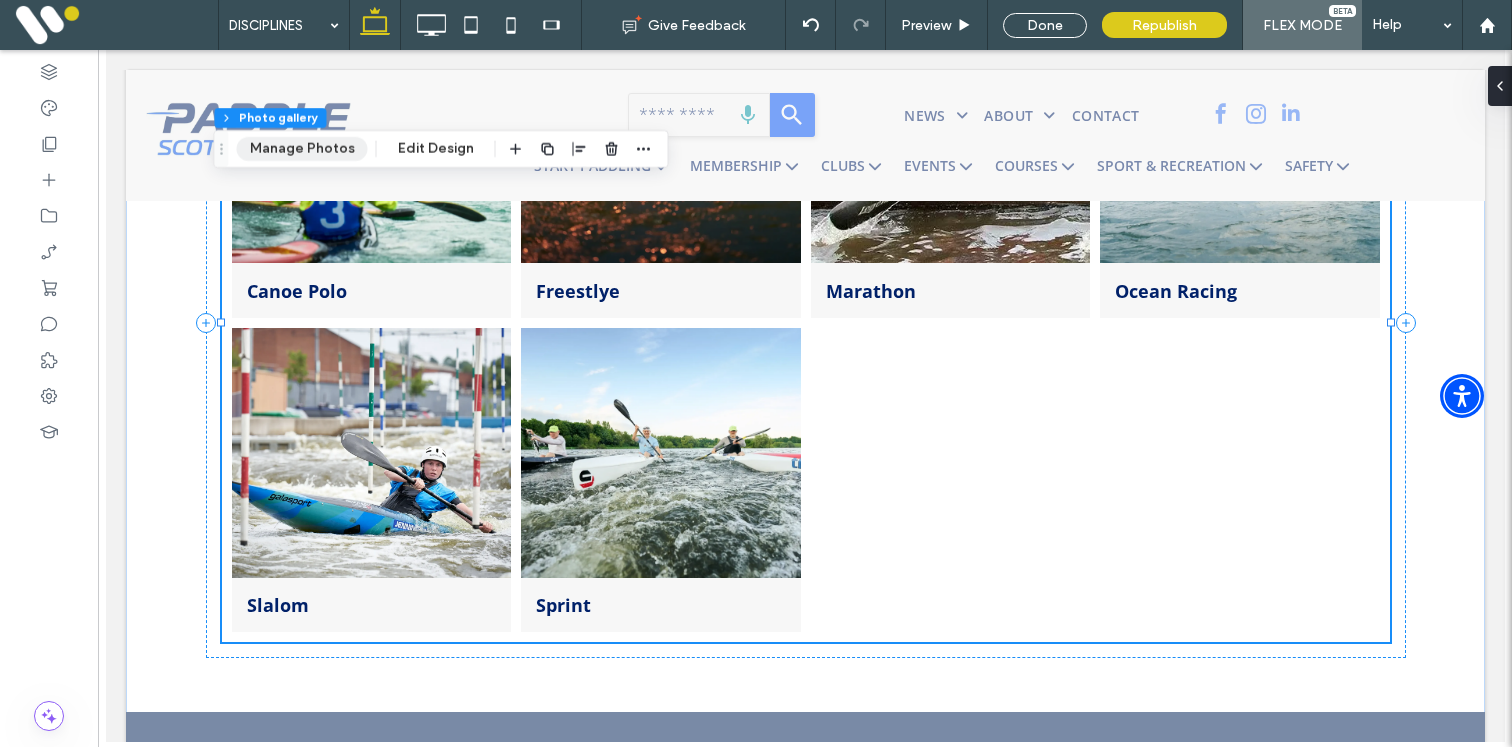 click on "Manage Photos" at bounding box center [302, 149] 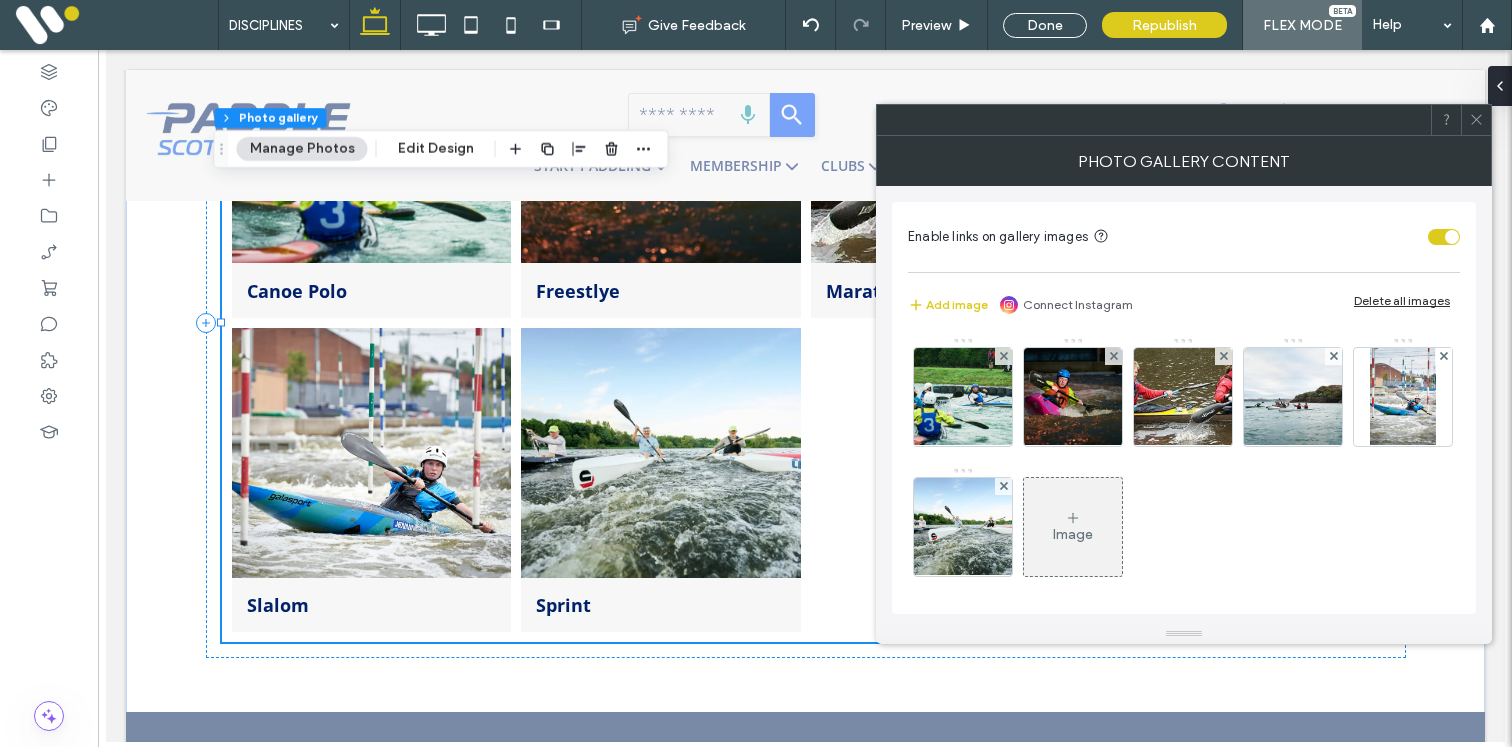 click on "Image" at bounding box center [1073, 534] 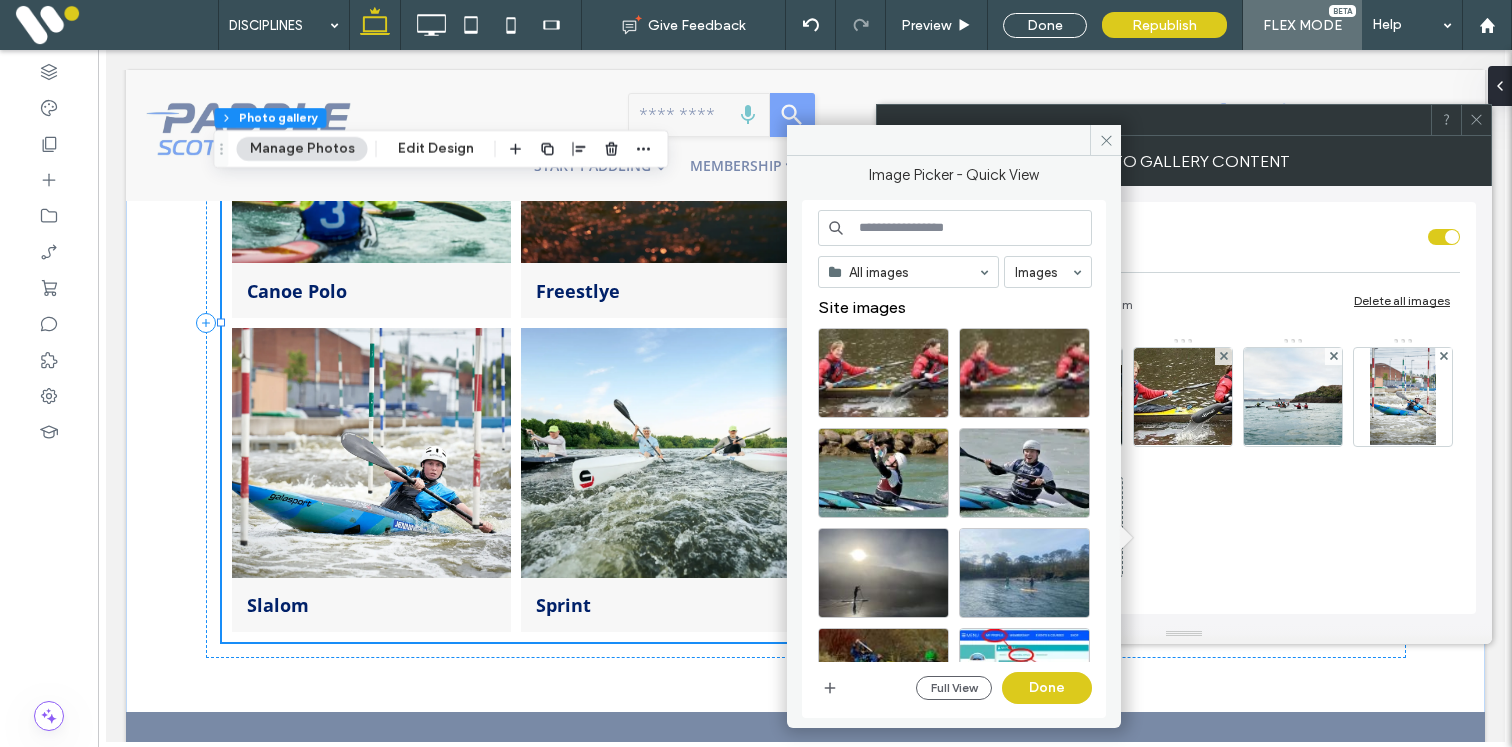 click at bounding box center [955, 228] 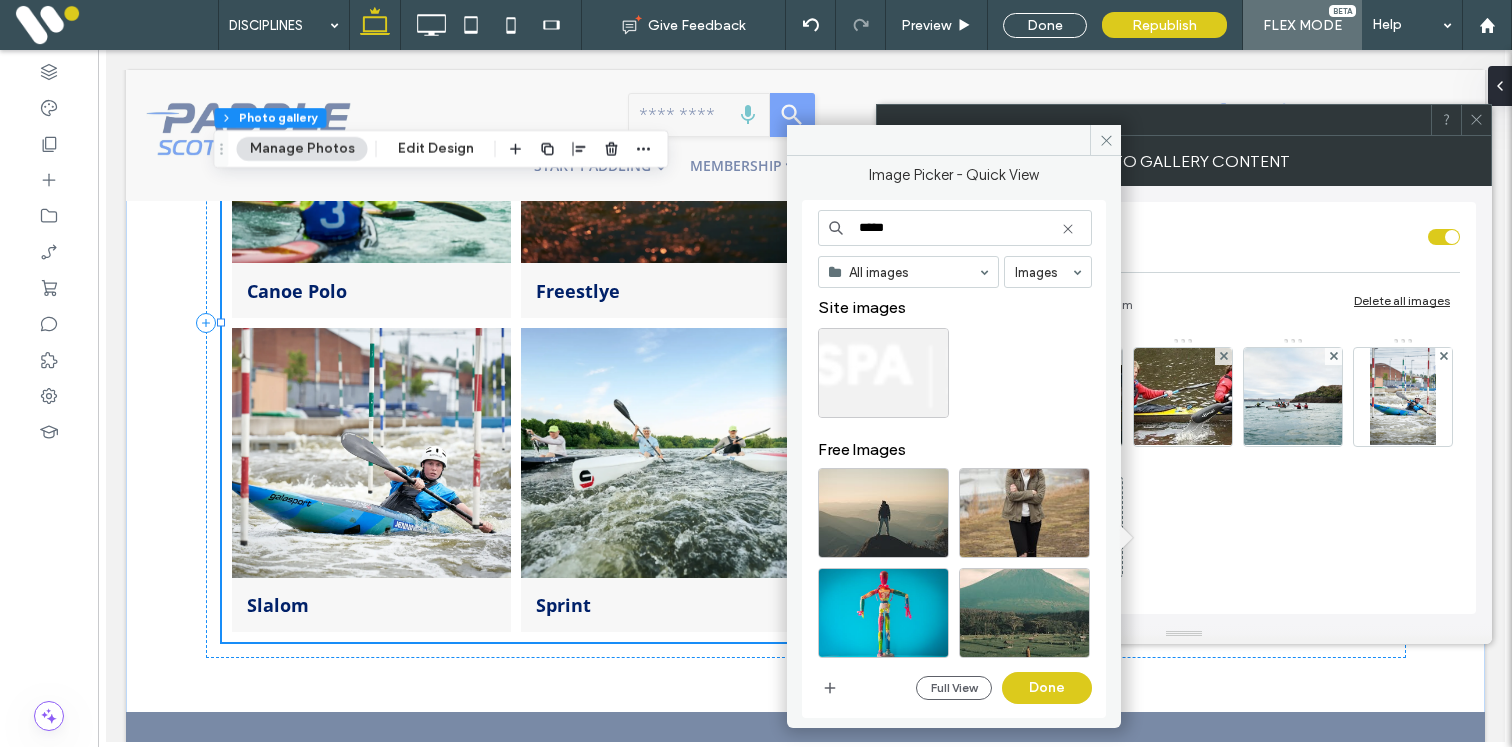 click on "*****" at bounding box center (955, 228) 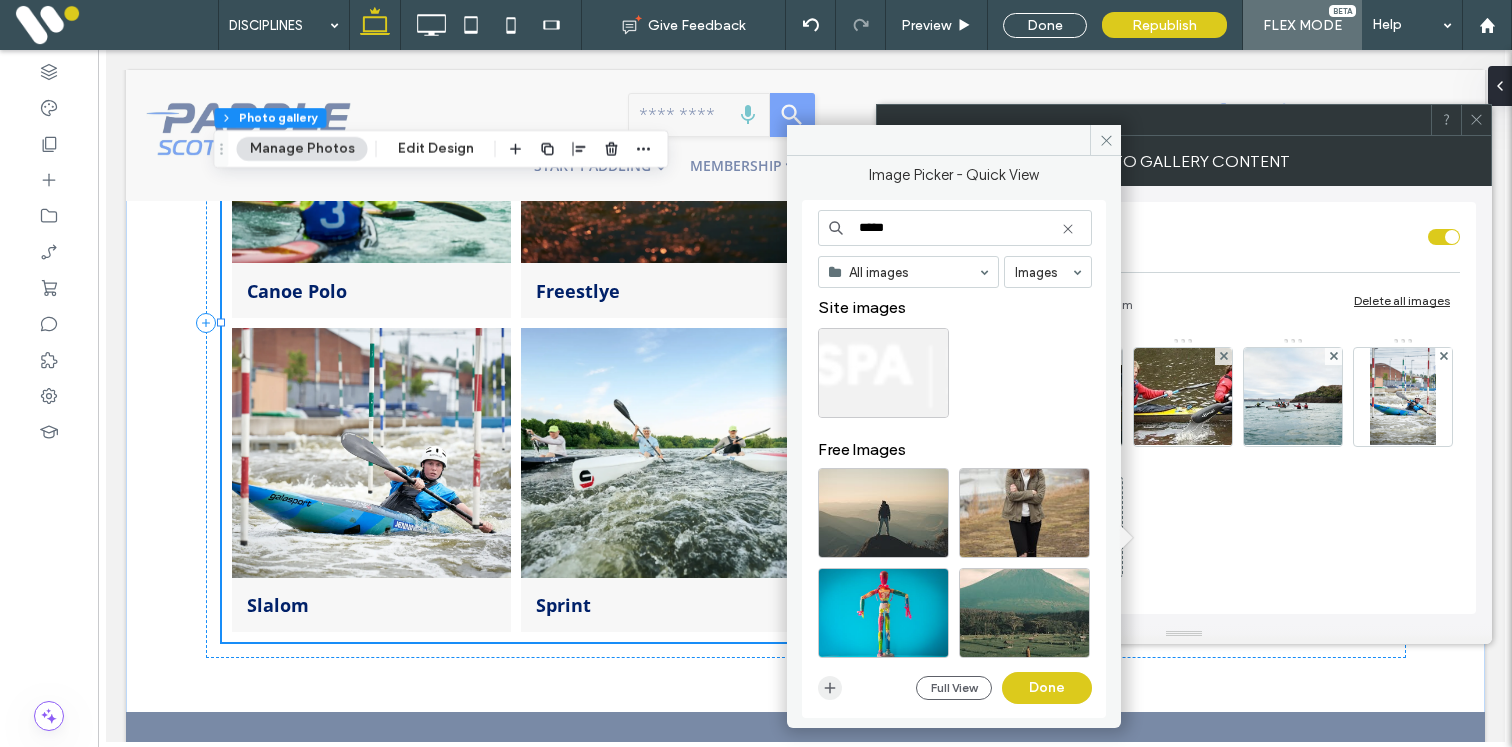 click 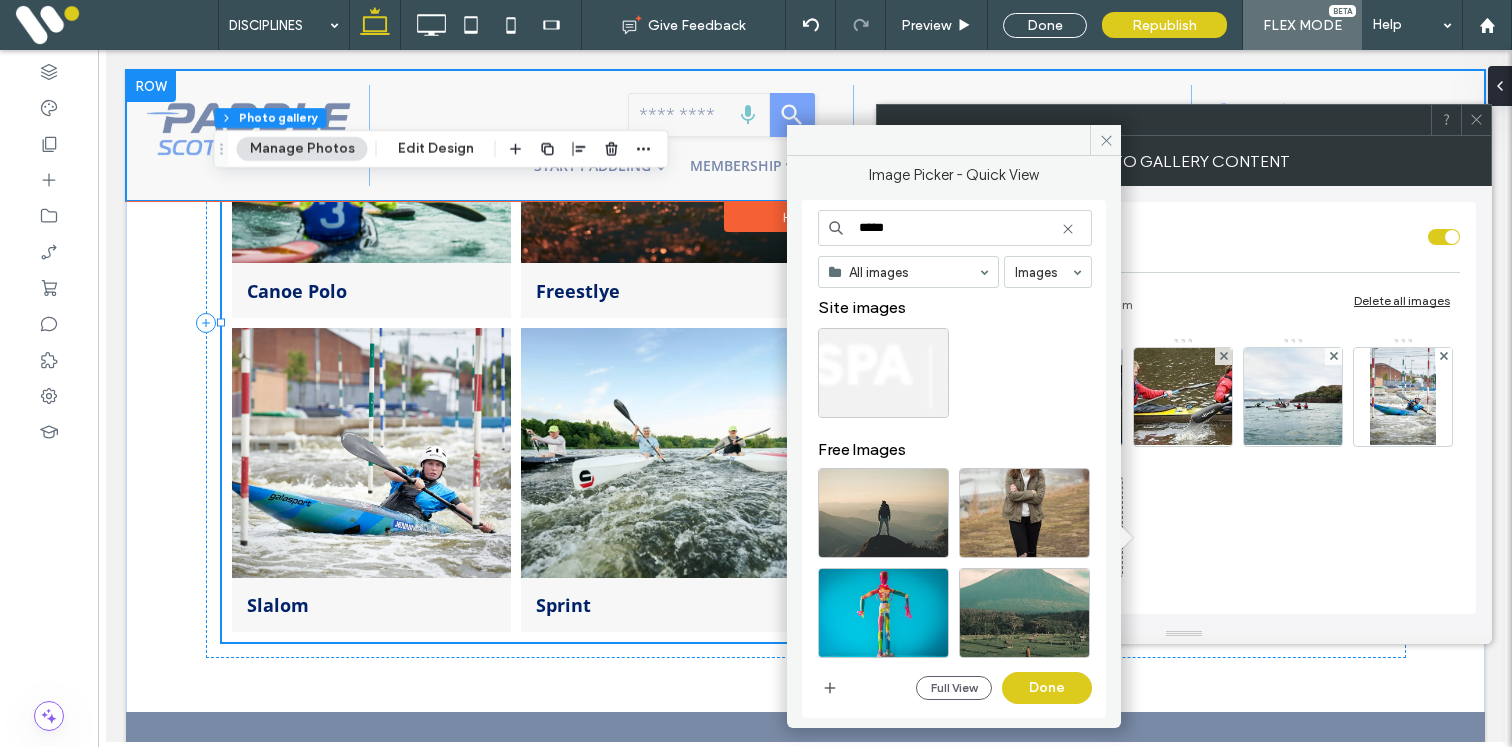 type 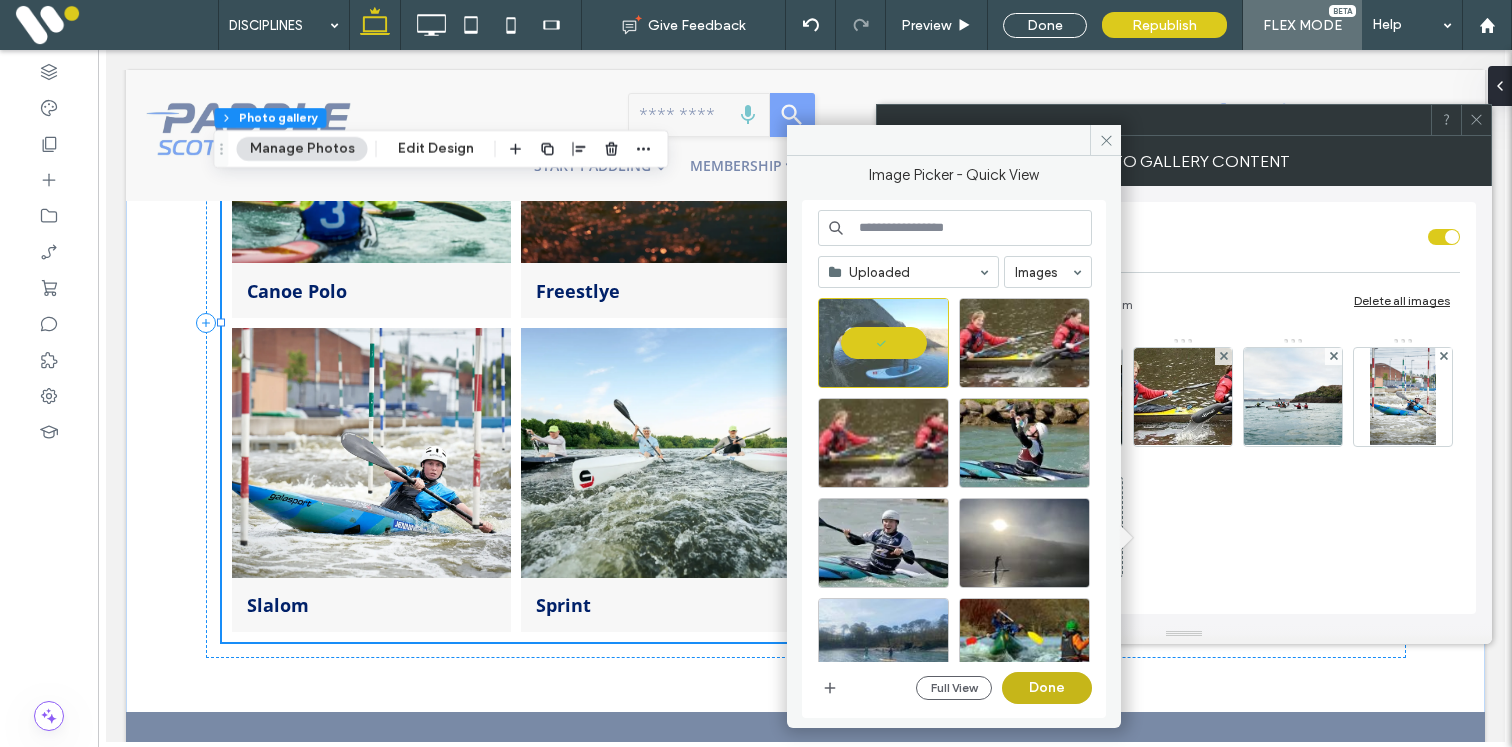click on "Done" at bounding box center (1047, 688) 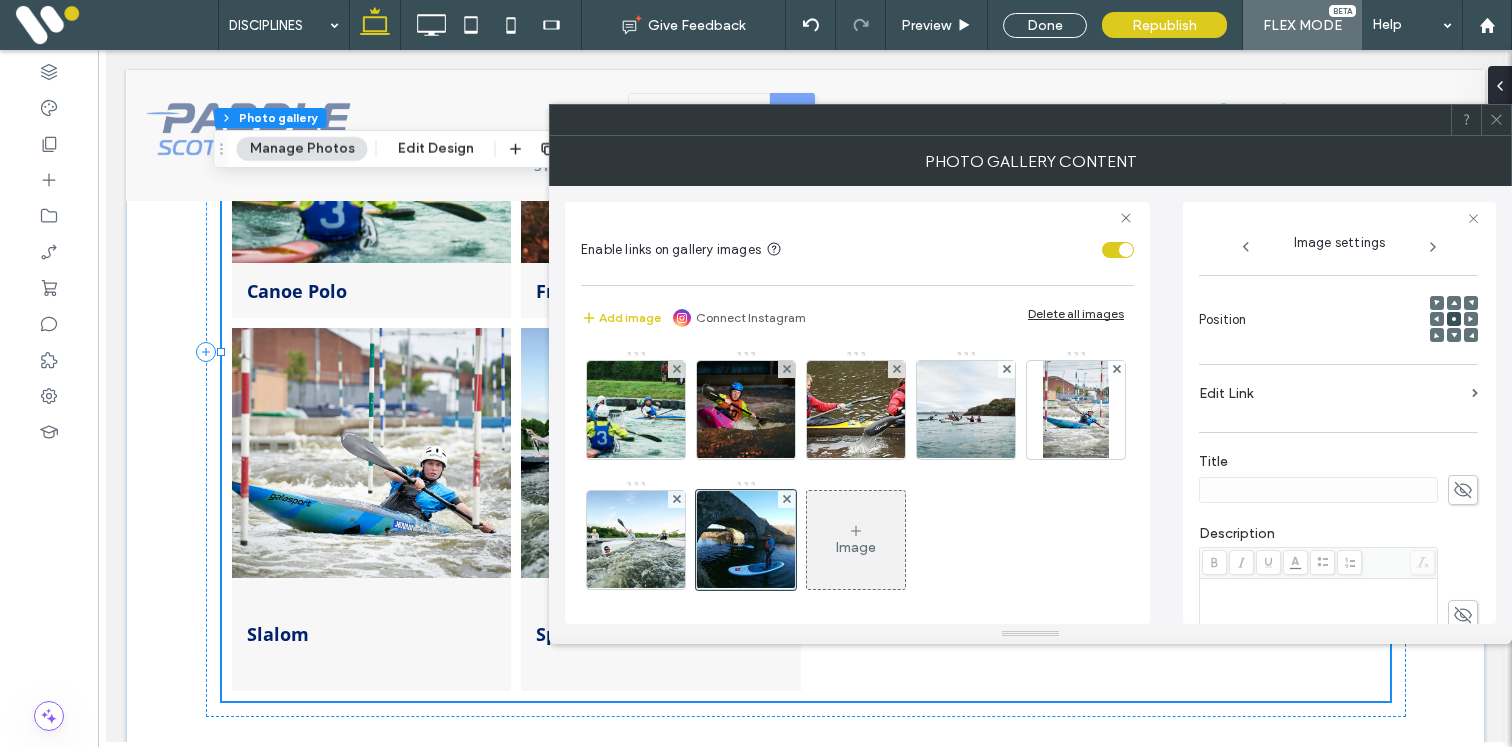 scroll, scrollTop: 290, scrollLeft: 0, axis: vertical 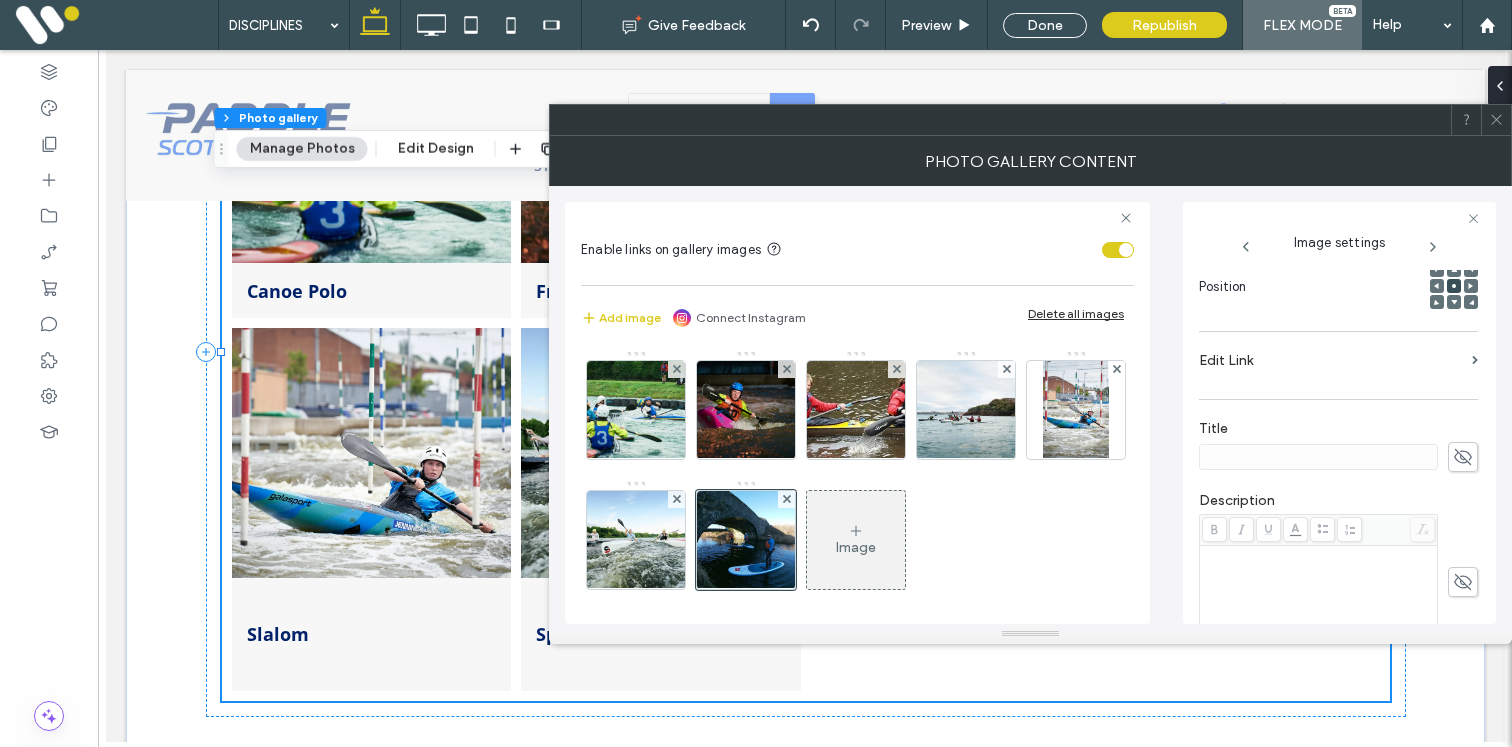 click at bounding box center [1463, 457] 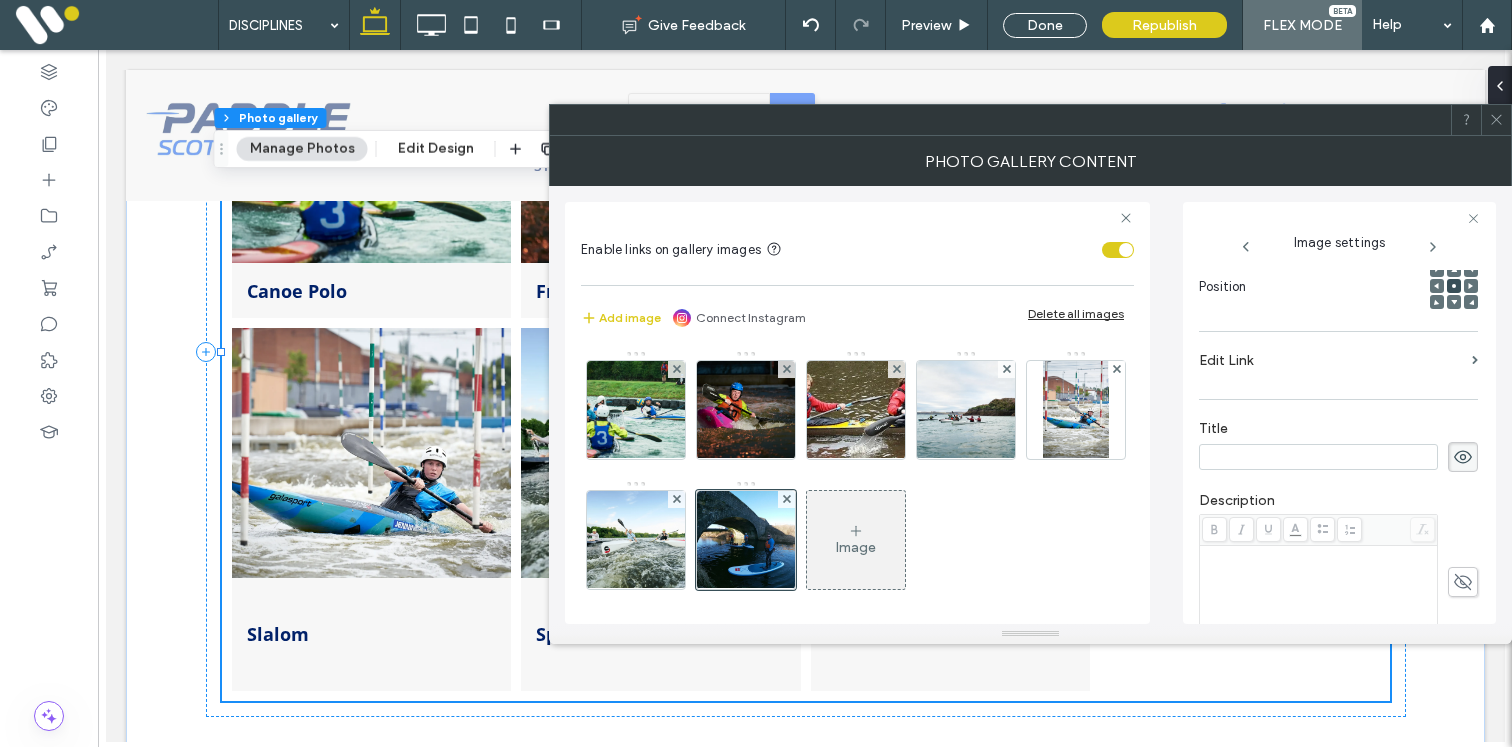 click at bounding box center (1318, 457) 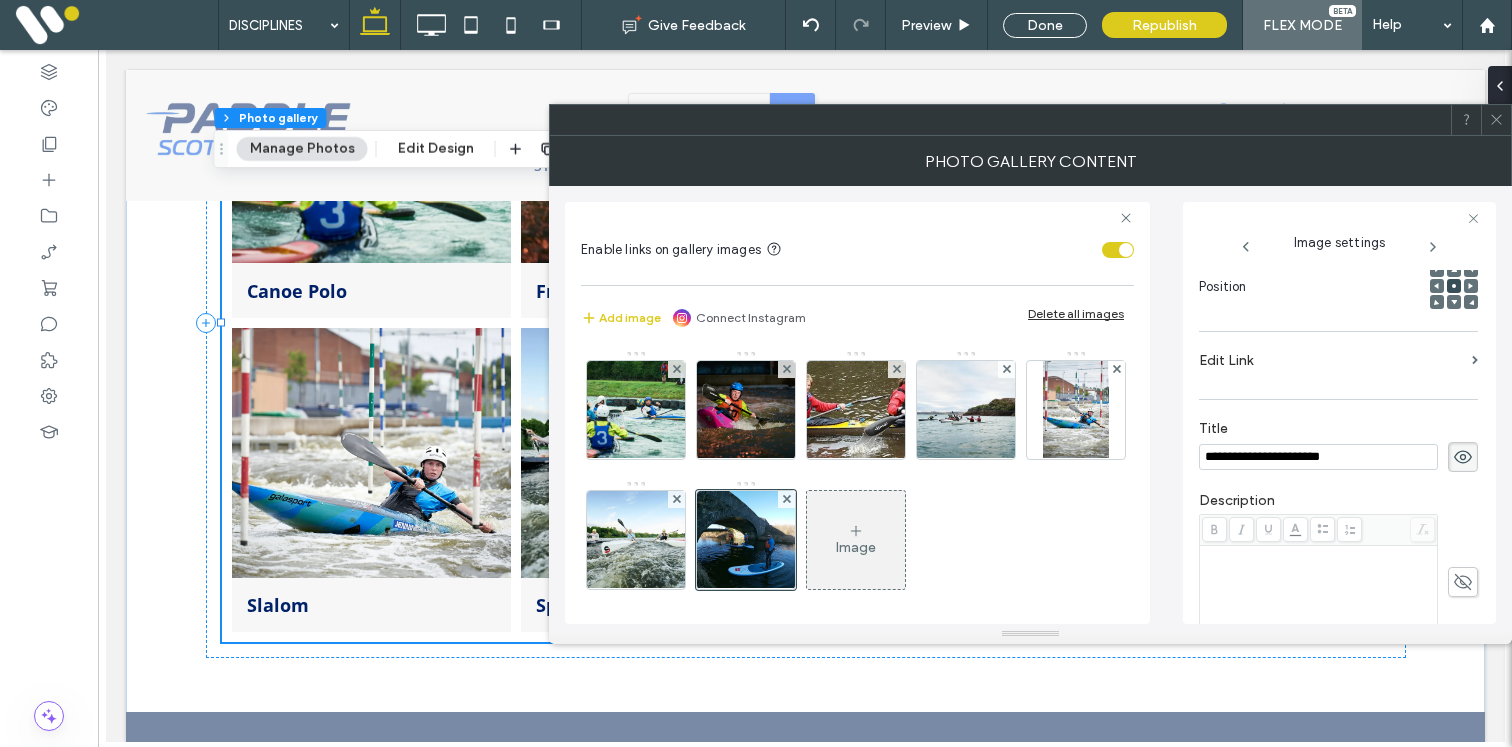 type on "**********" 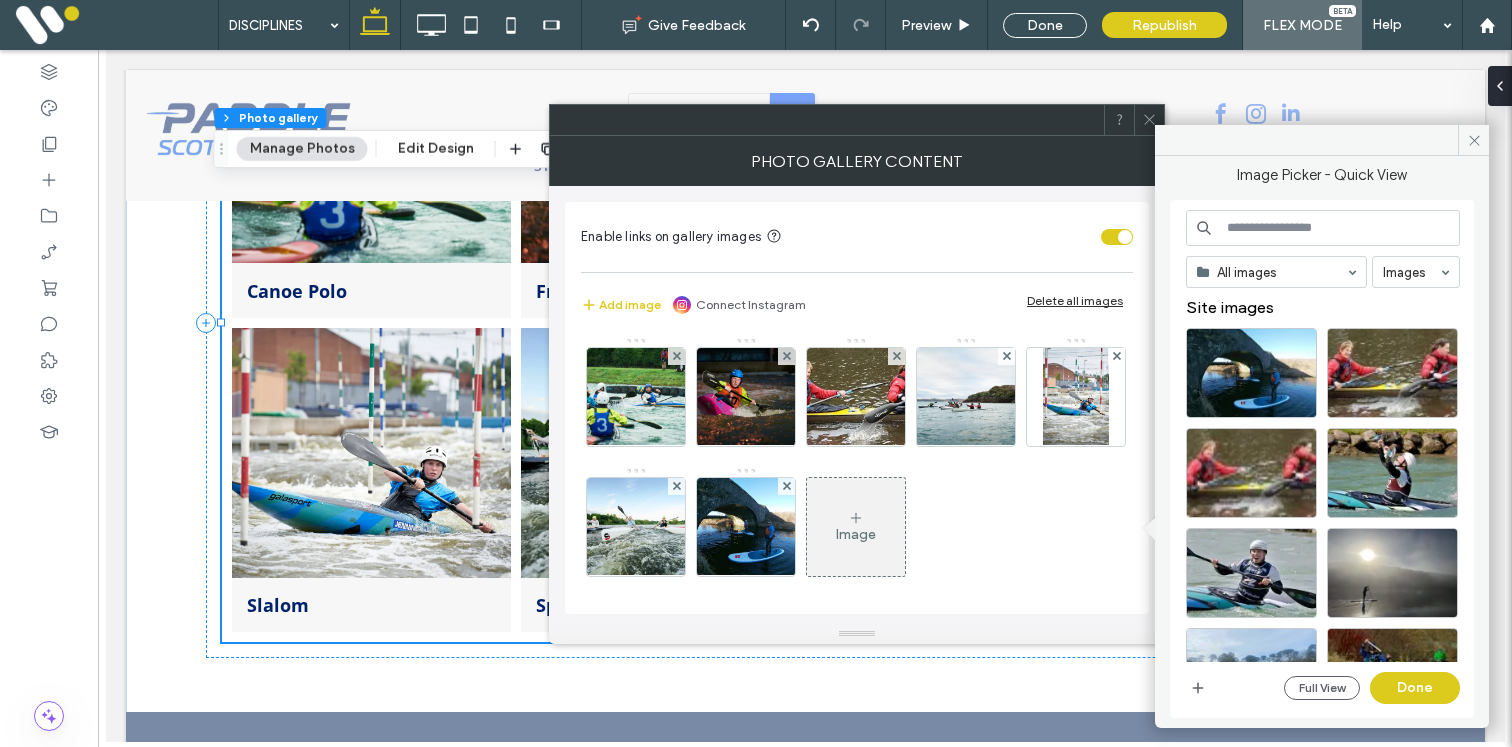 click at bounding box center (1323, 228) 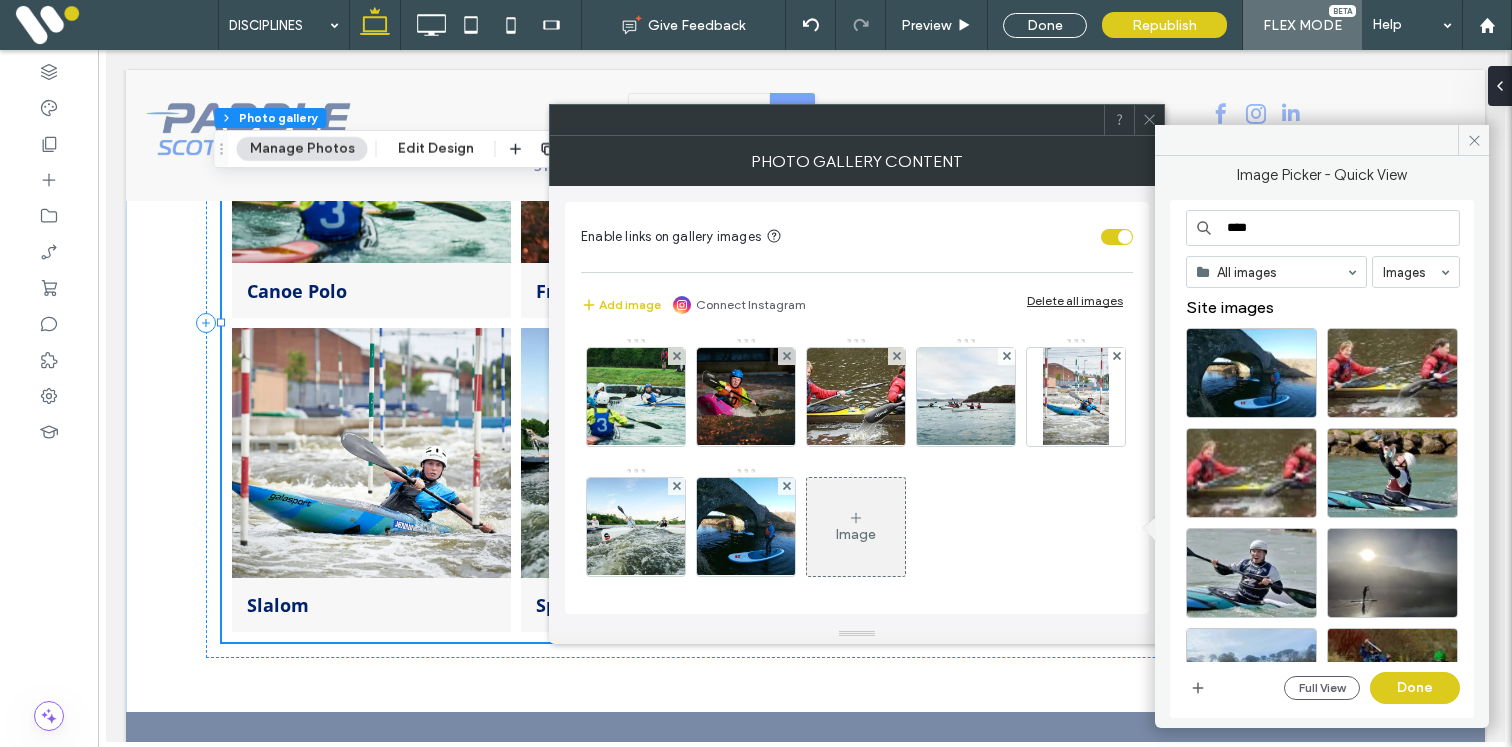 type on "****" 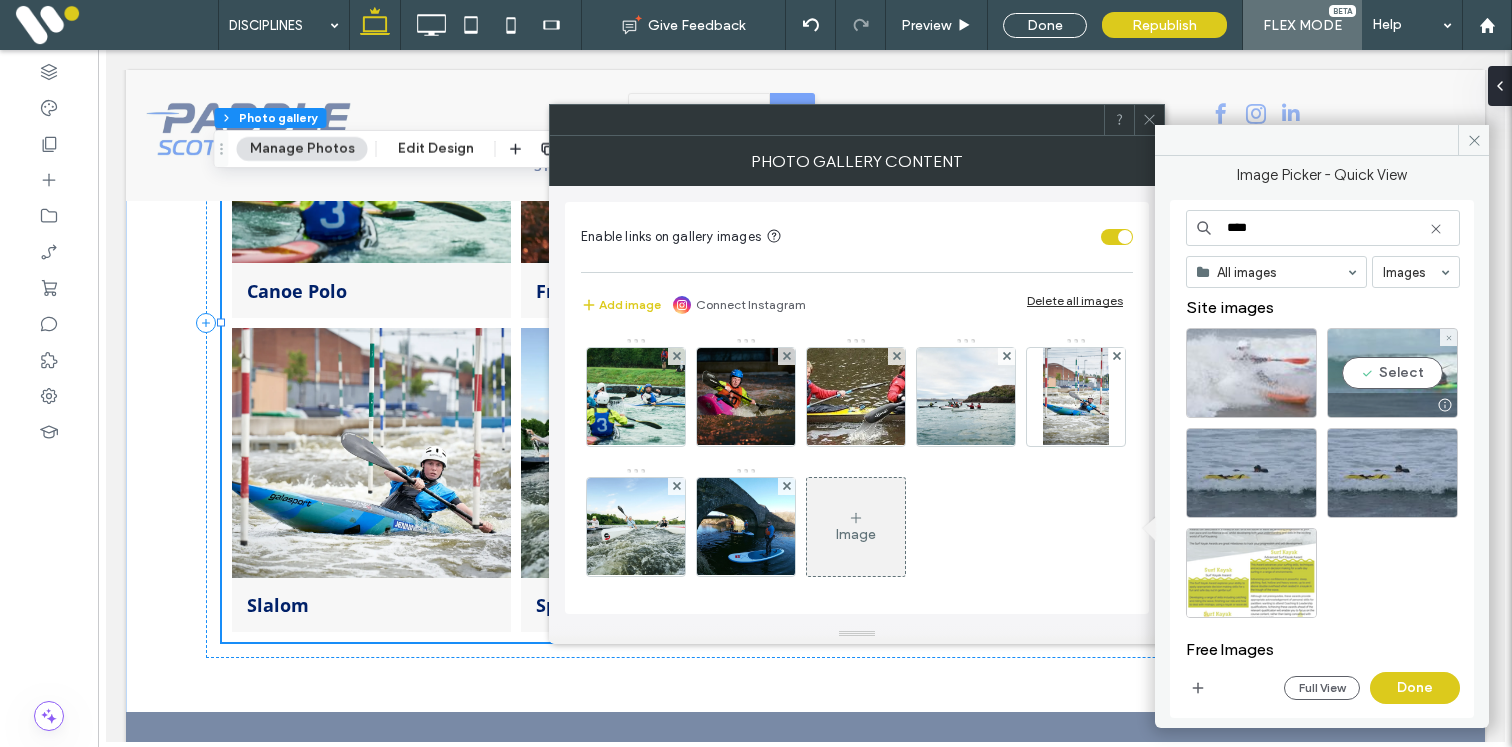 click on "Select" at bounding box center [1392, 373] 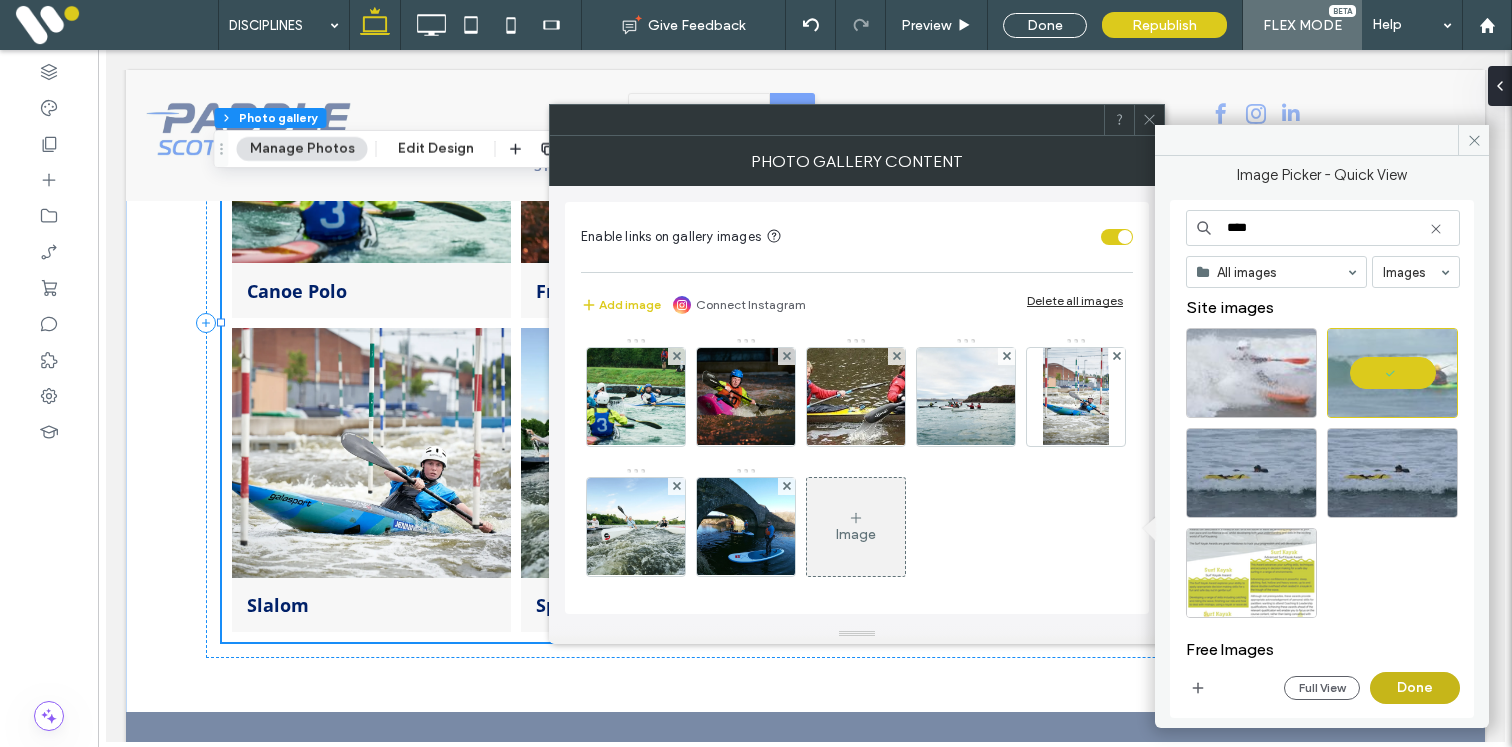 click on "Done" at bounding box center [1415, 688] 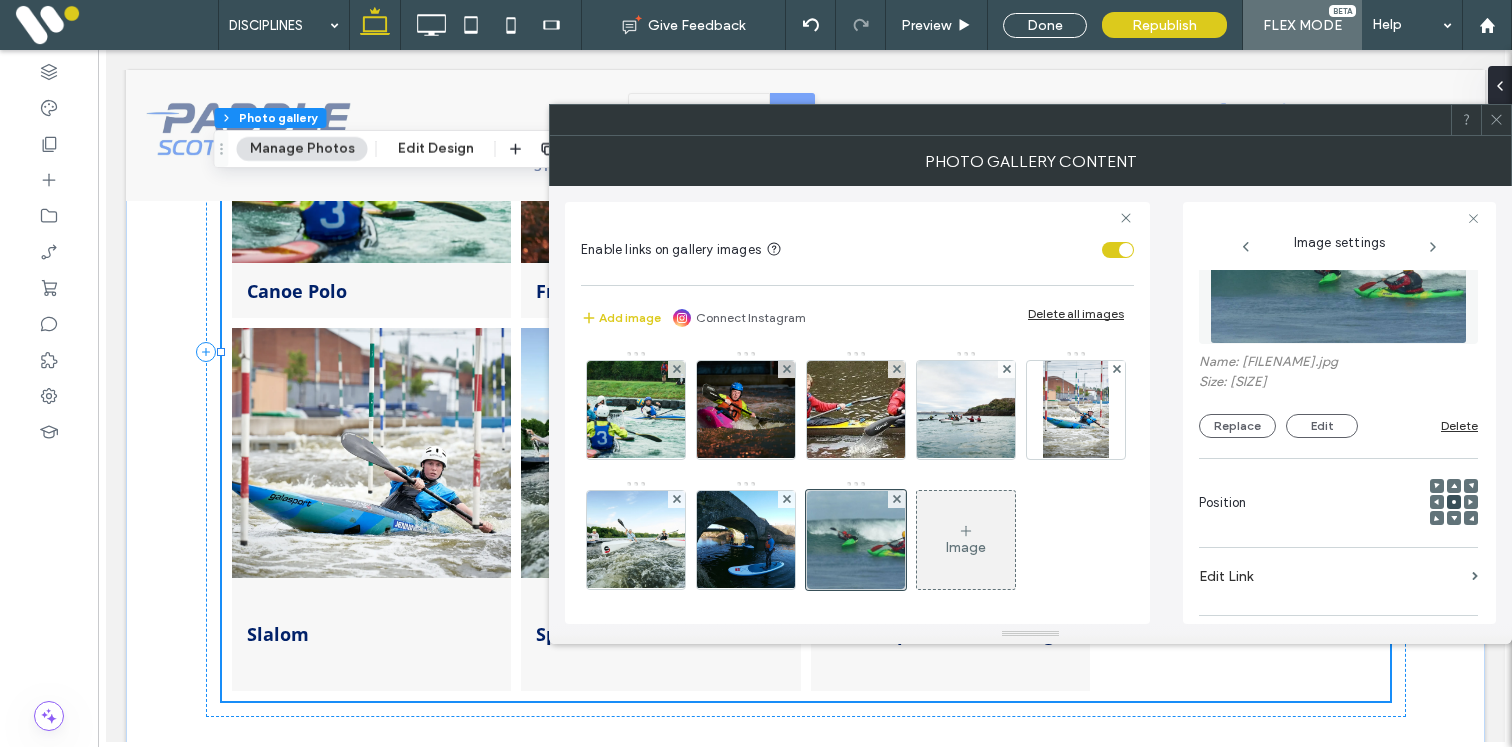 scroll, scrollTop: 171, scrollLeft: 0, axis: vertical 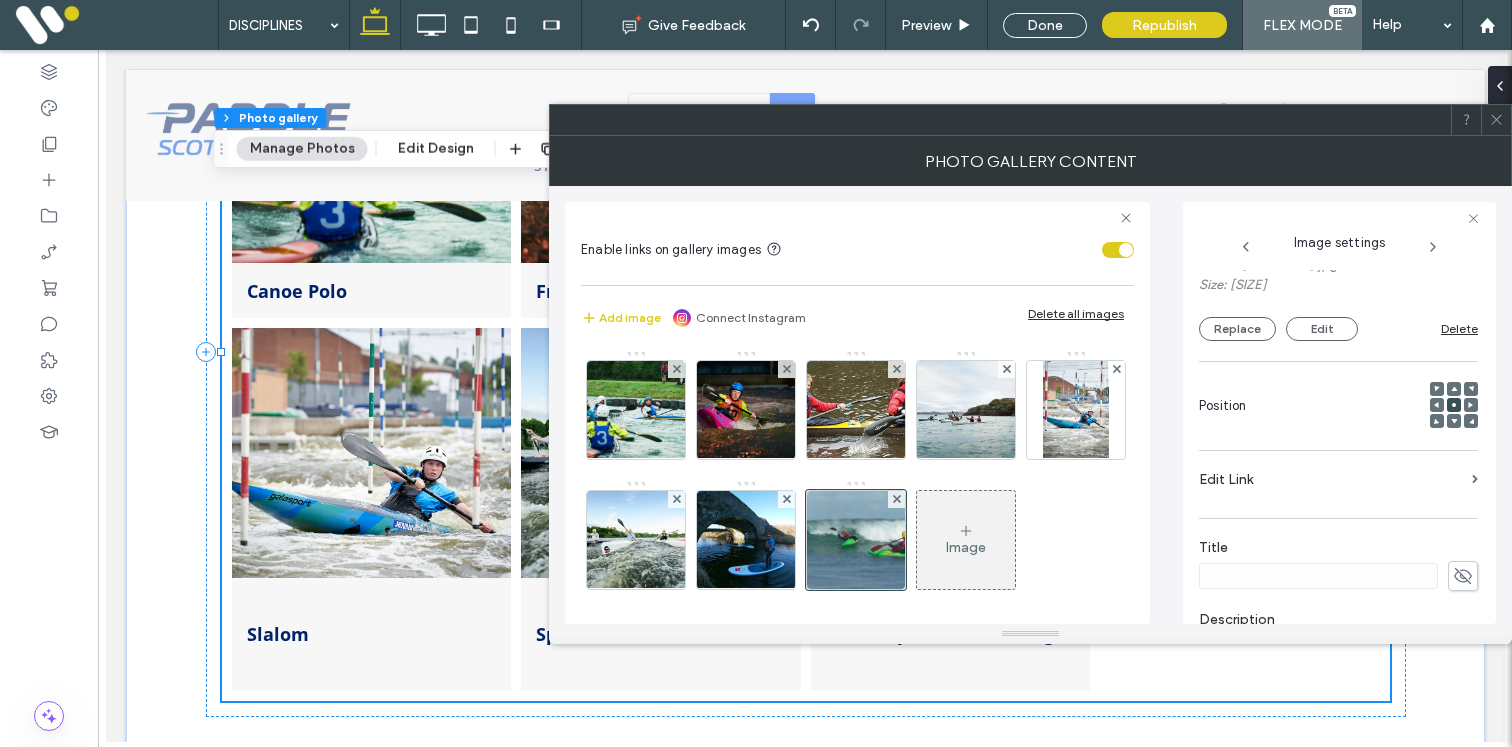 click 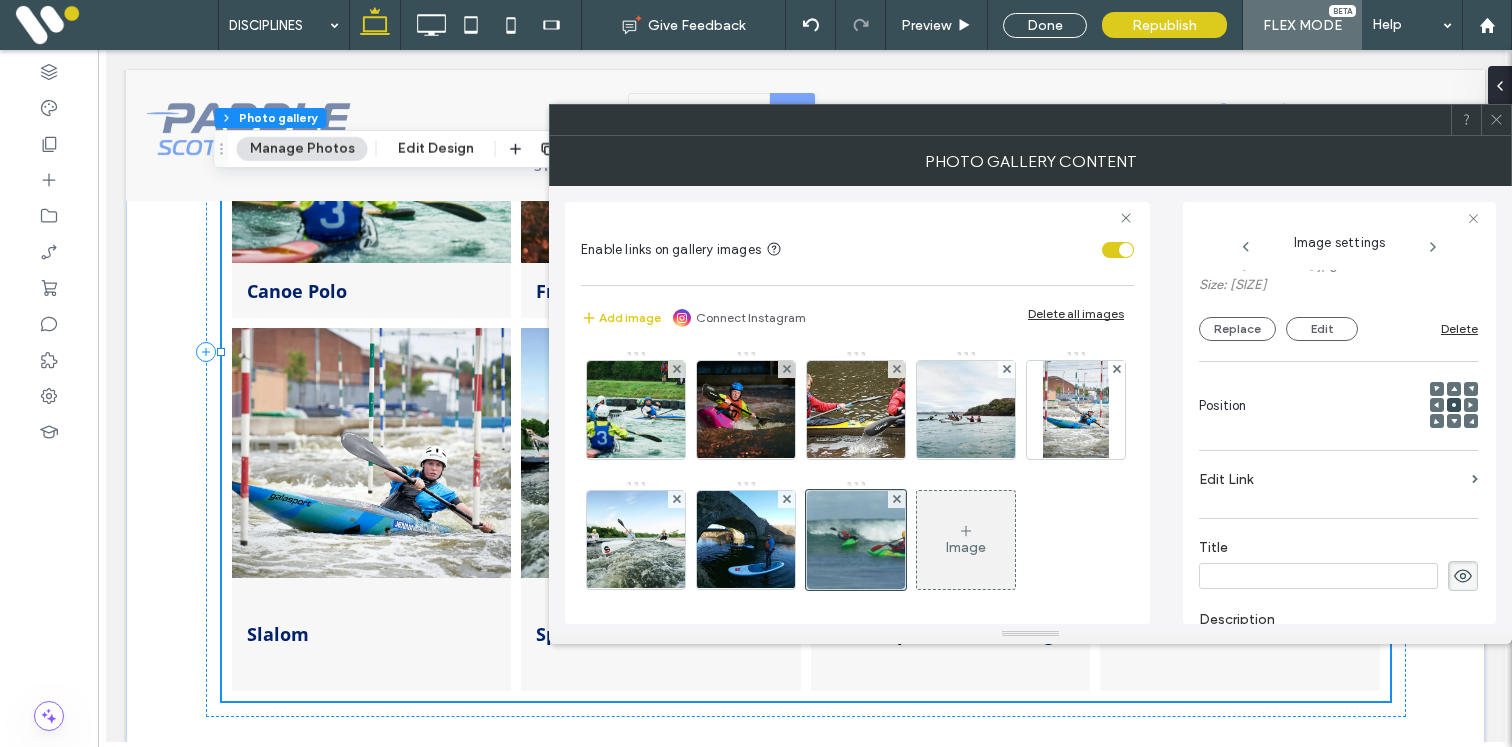 click at bounding box center (1318, 576) 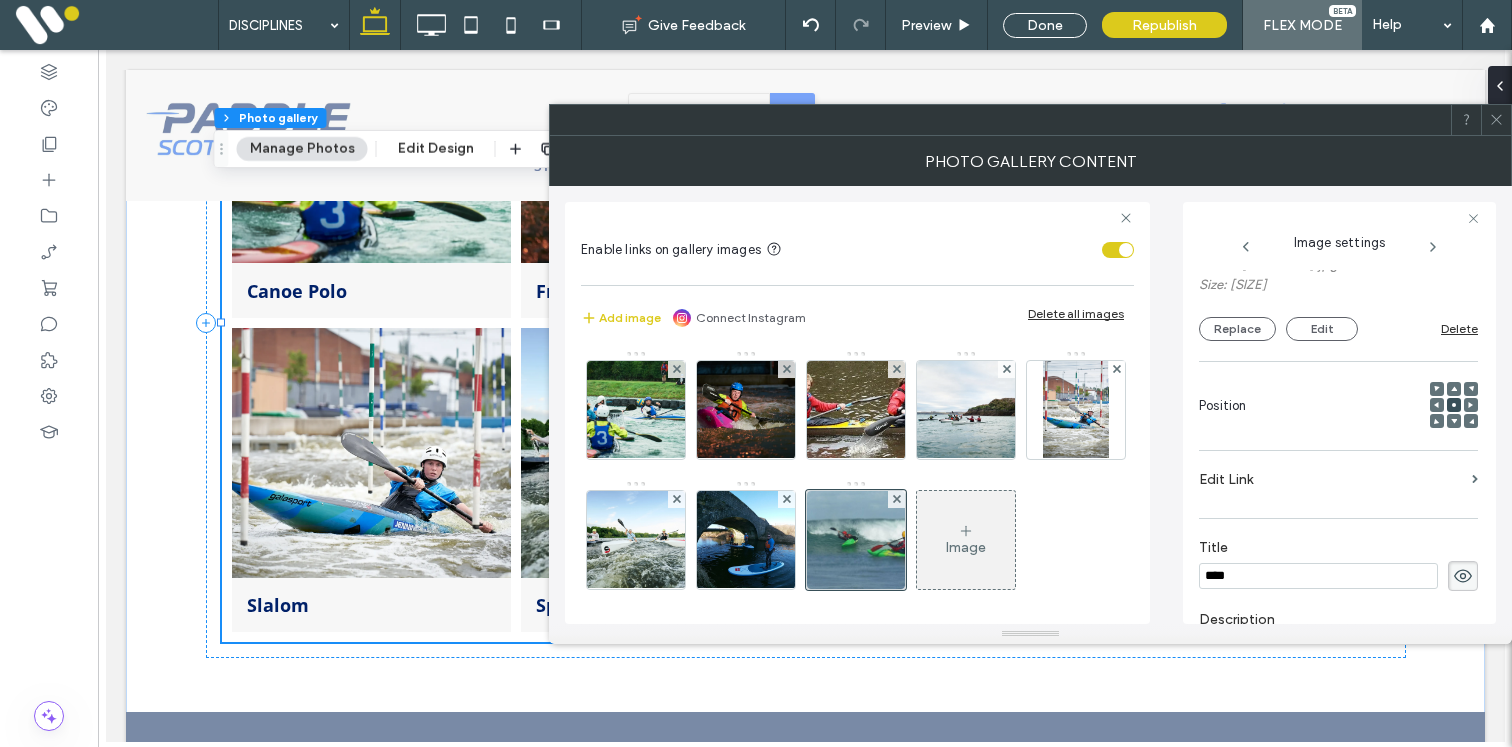 type on "****" 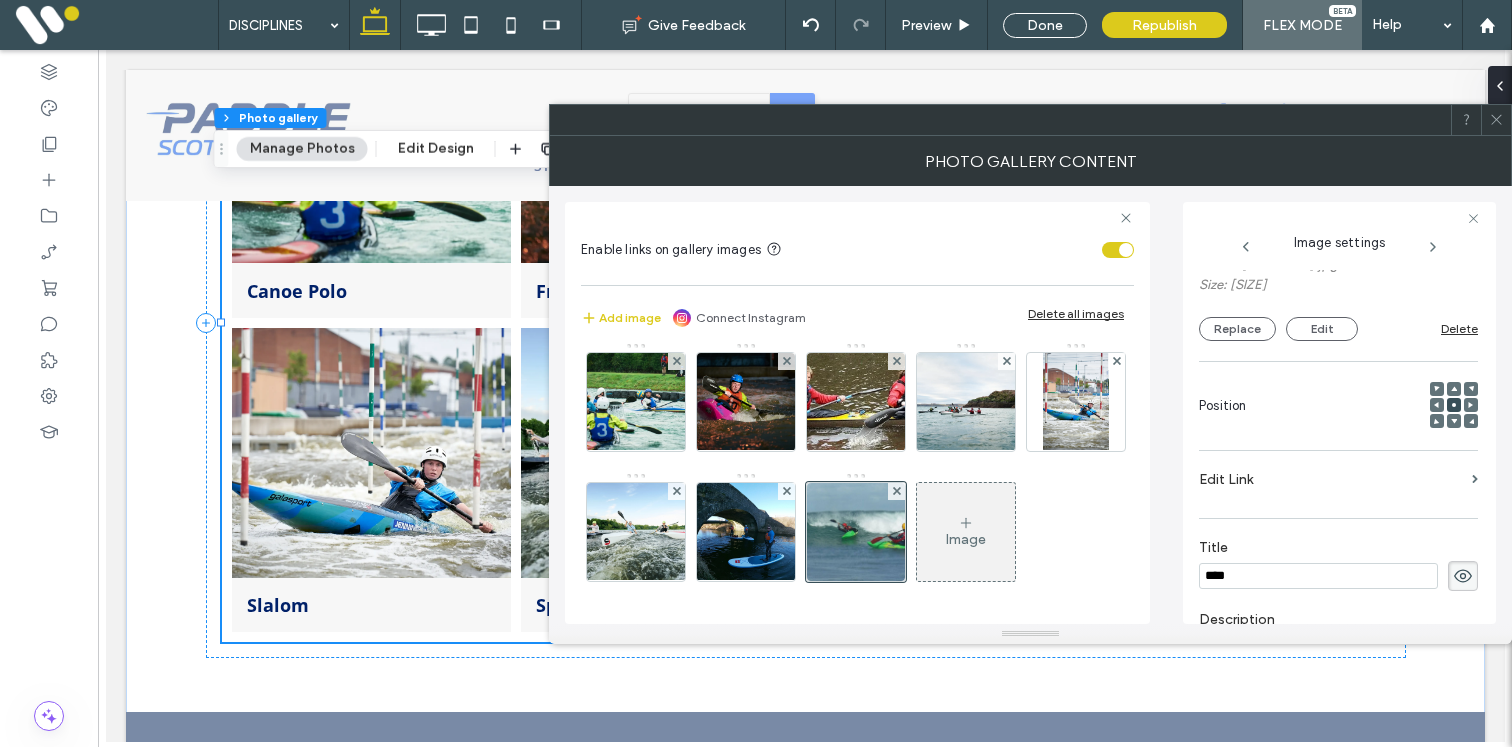 click on "Image" at bounding box center (966, 539) 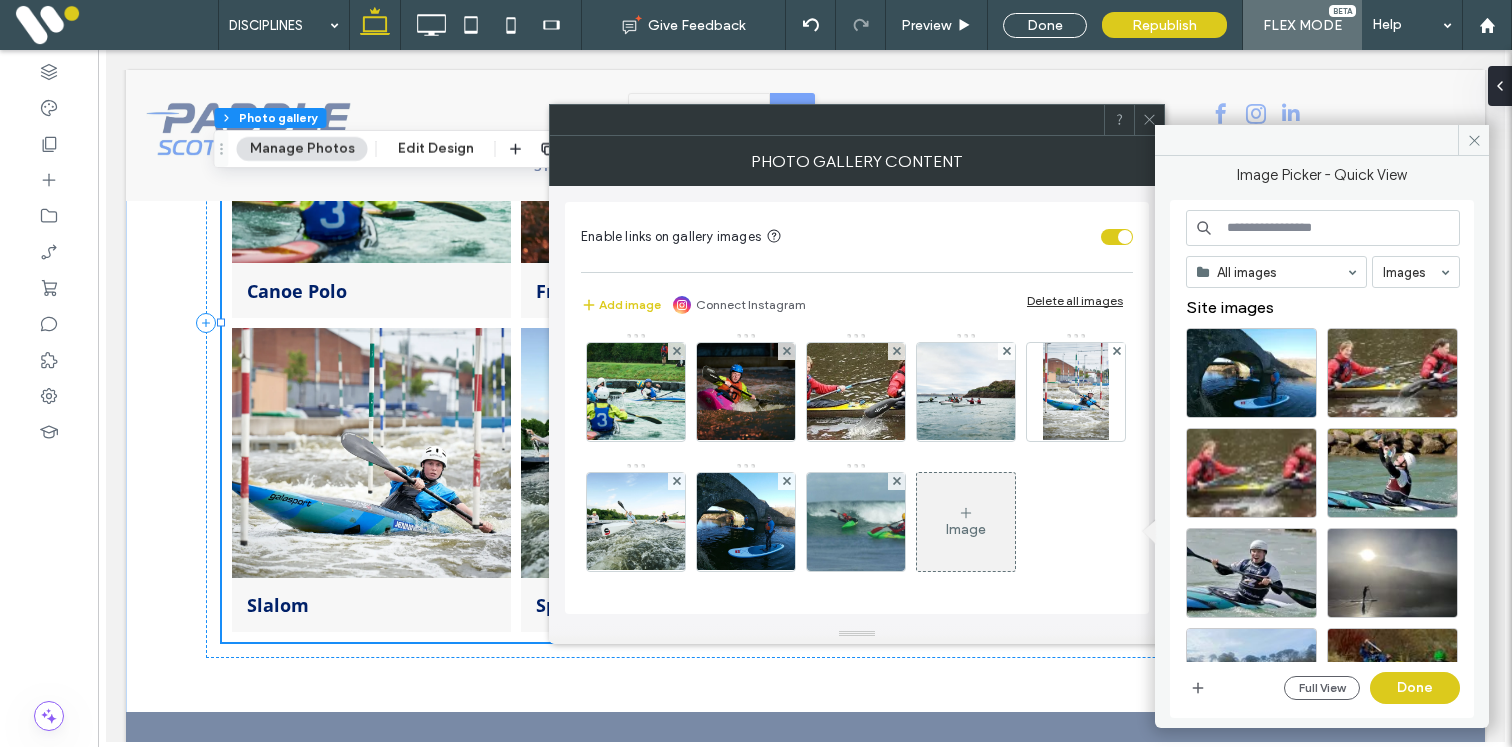 click at bounding box center [1323, 228] 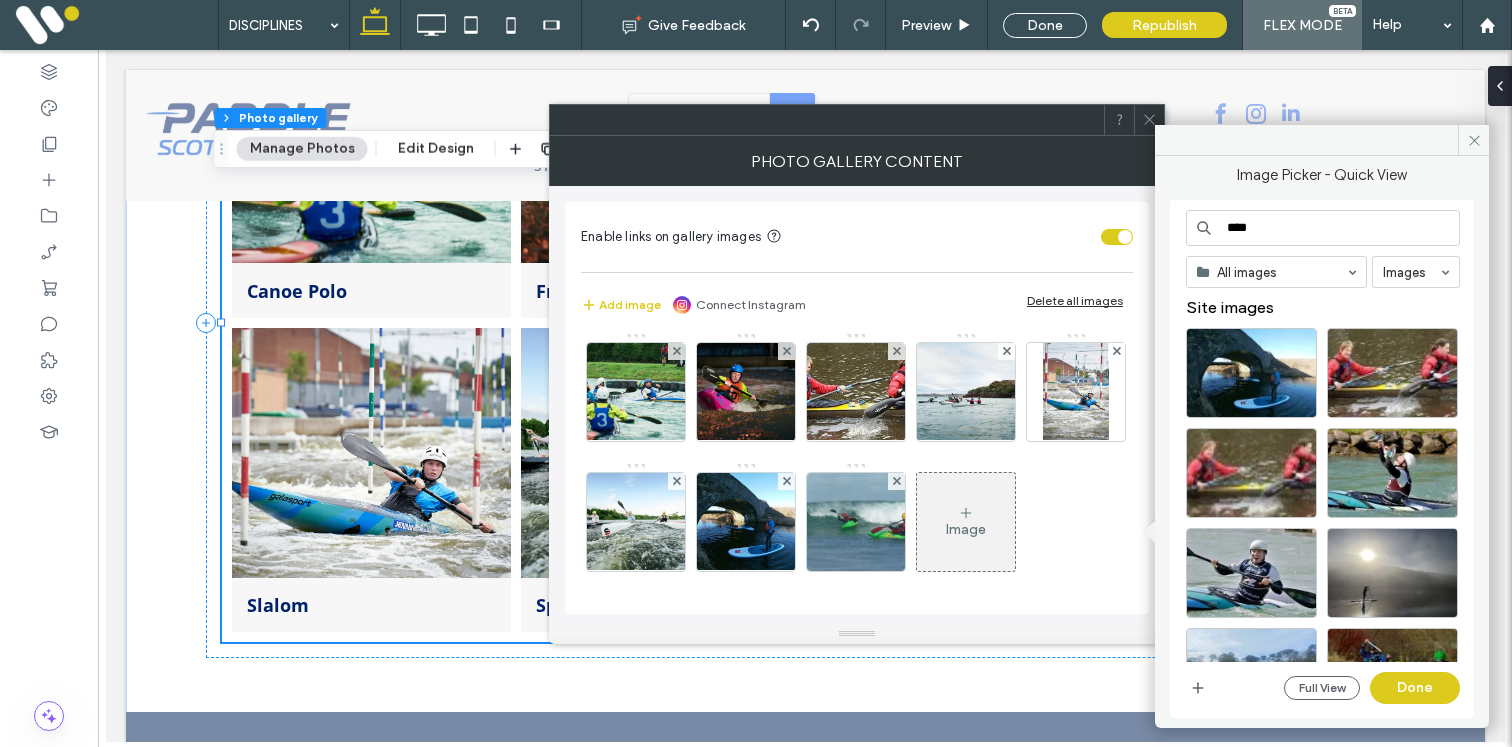 type on "****" 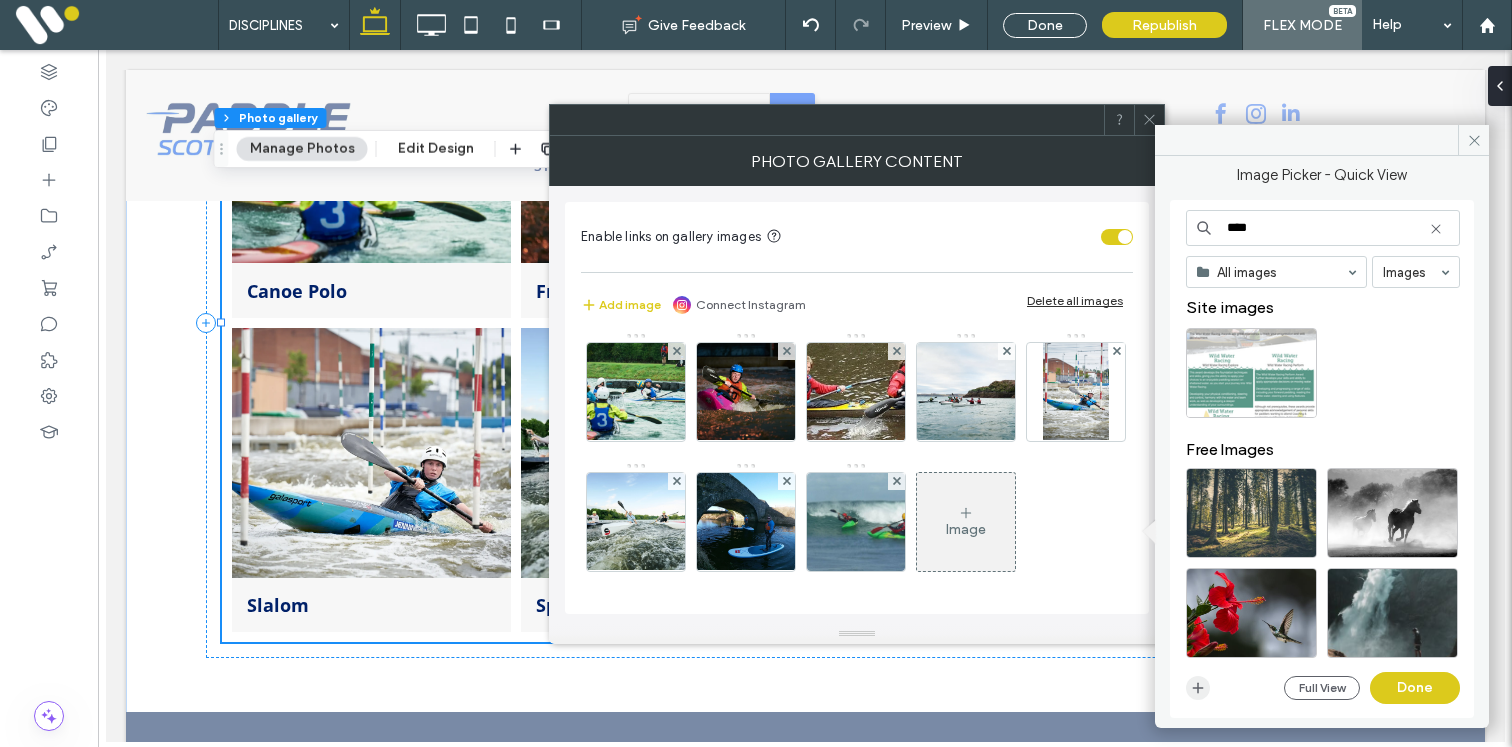 click 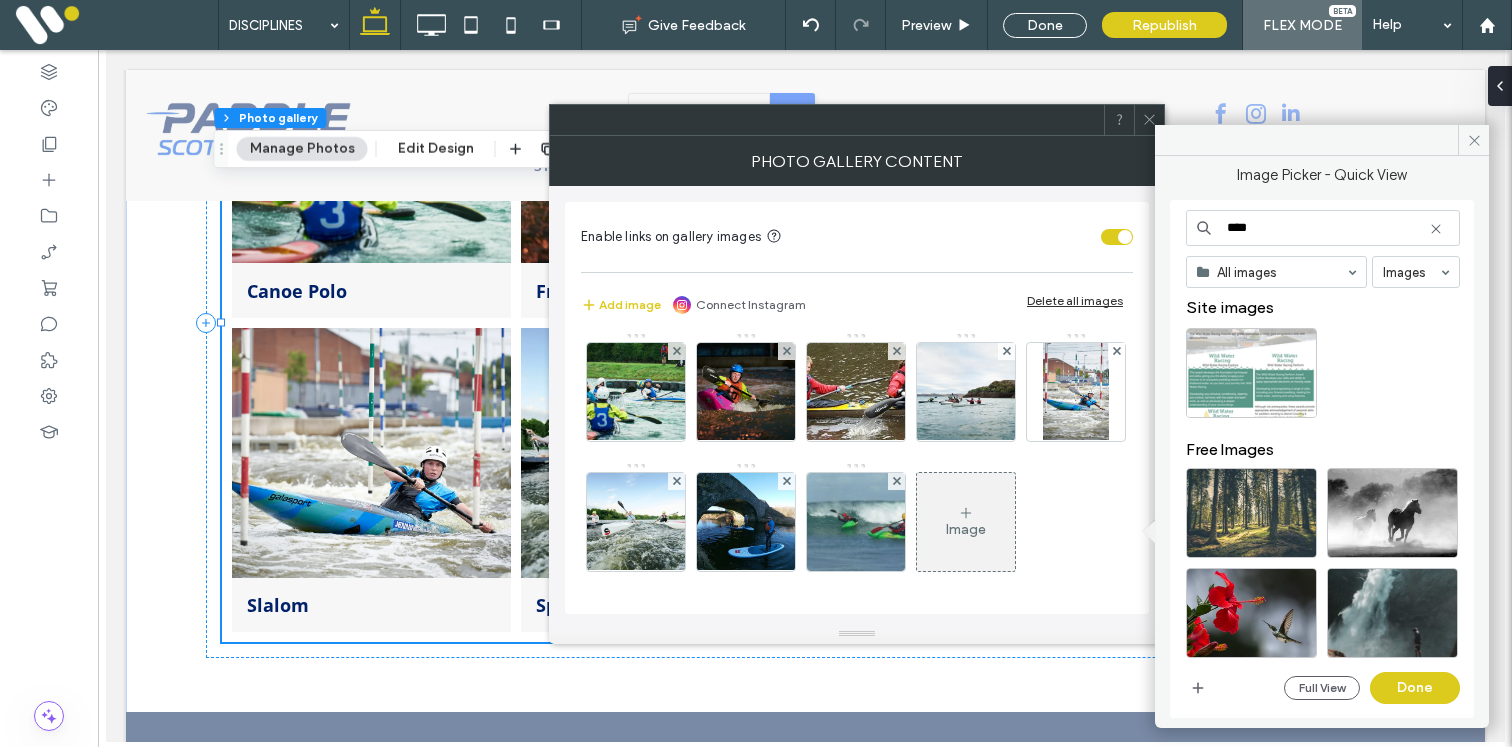 type 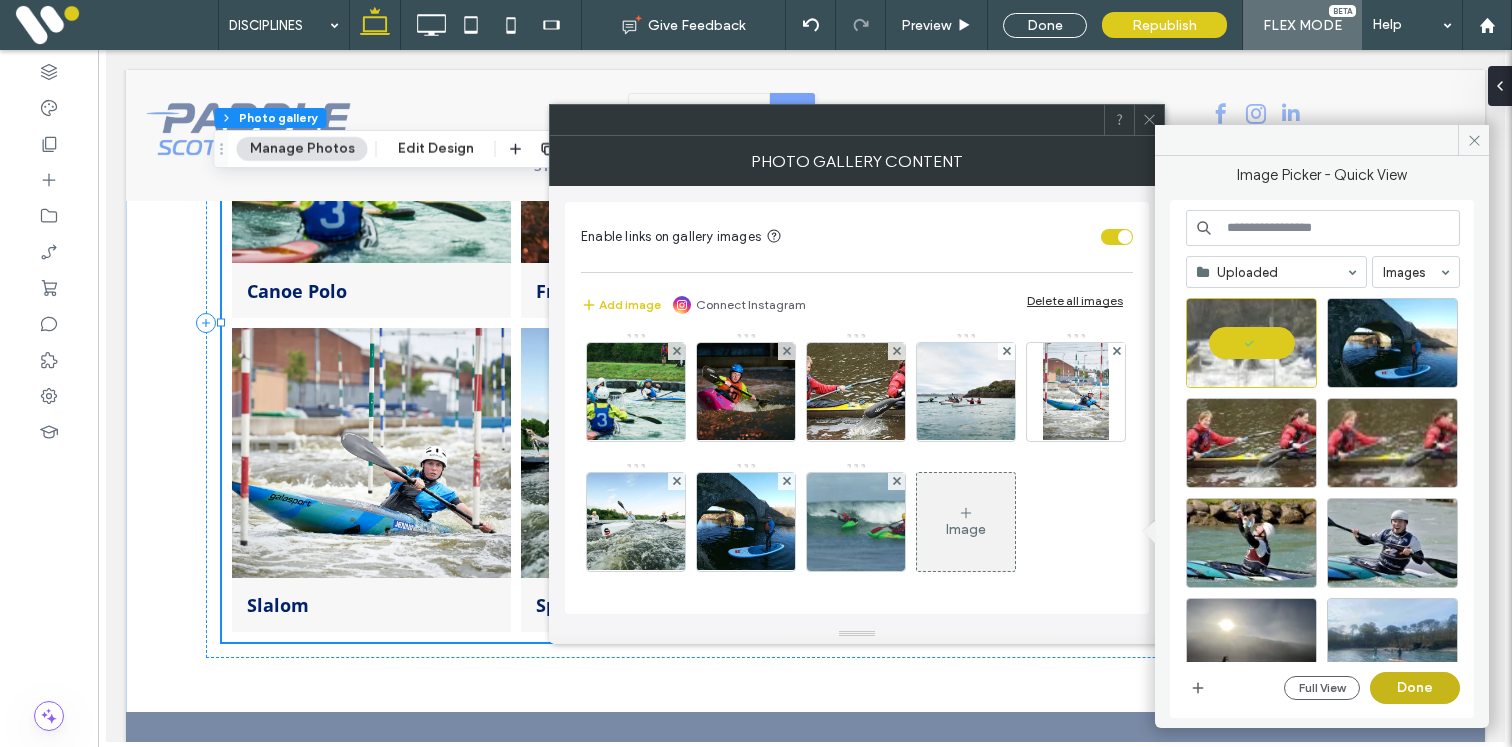 click on "Done" at bounding box center [1415, 688] 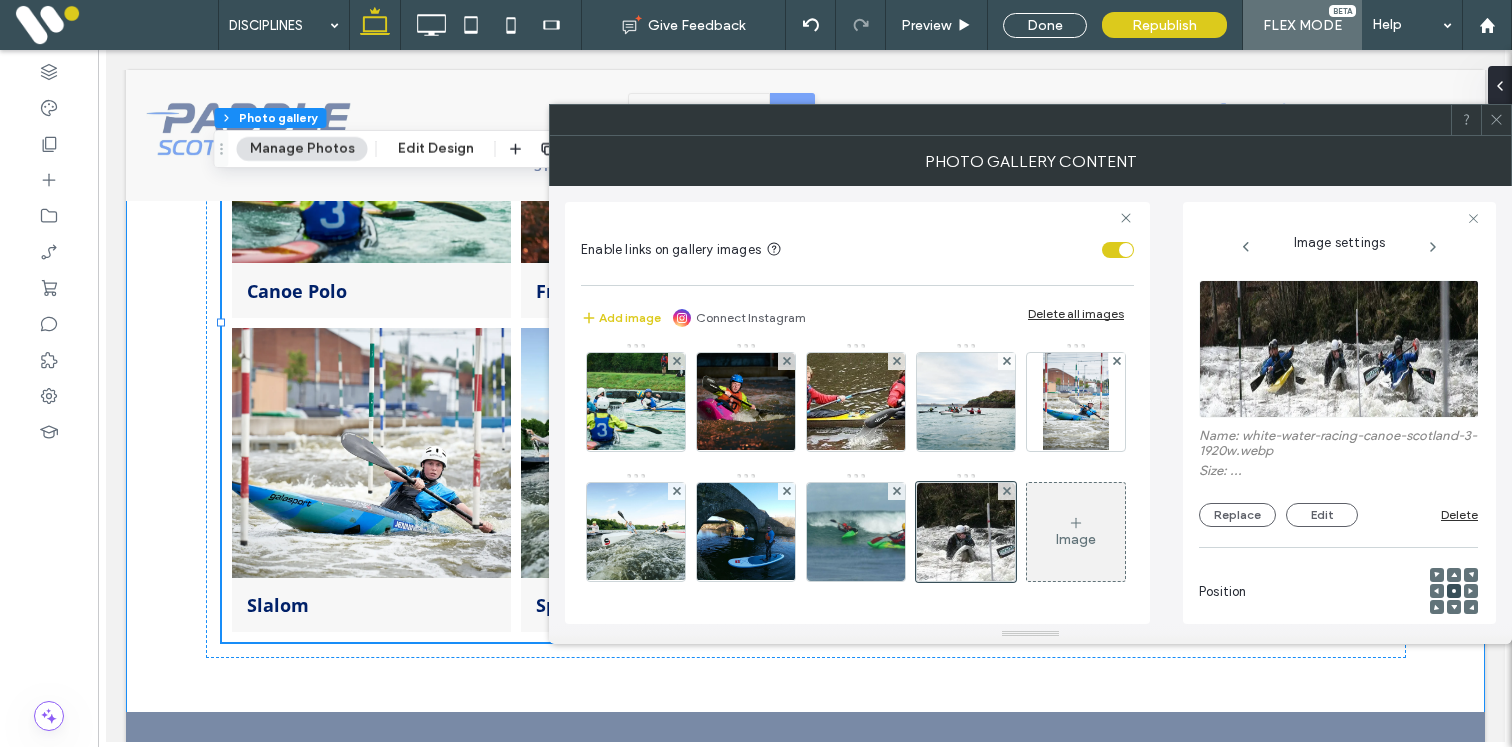 scroll, scrollTop: 138, scrollLeft: 0, axis: vertical 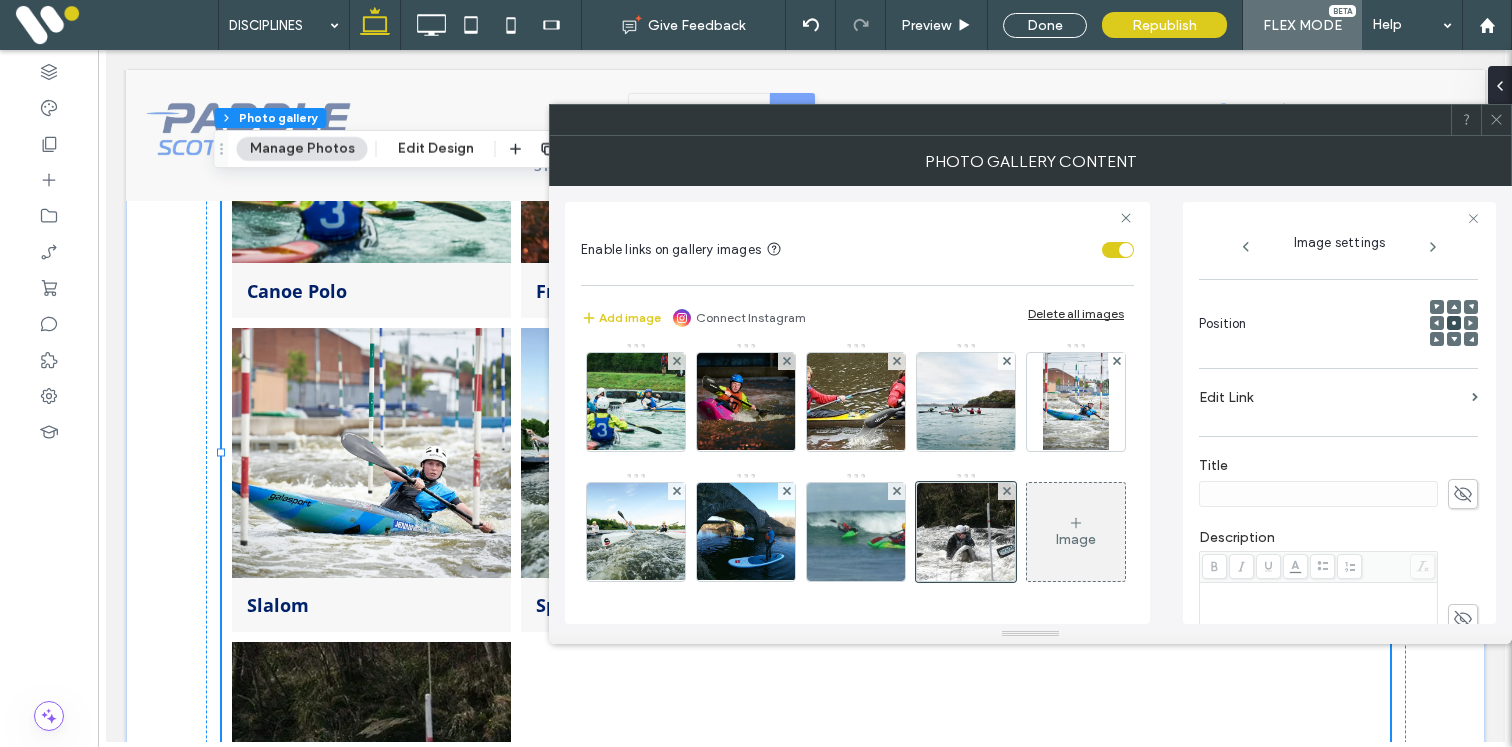 click 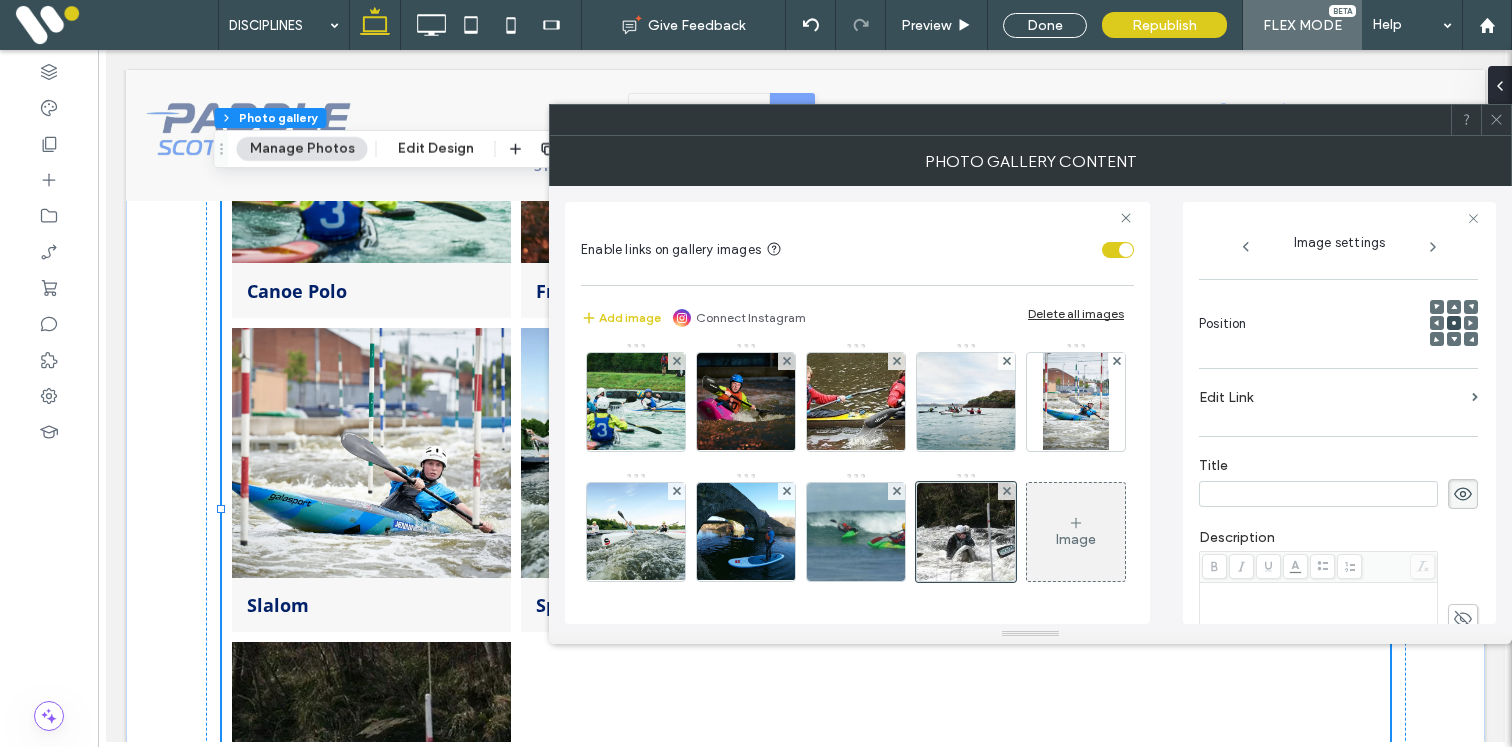 click at bounding box center (1318, 494) 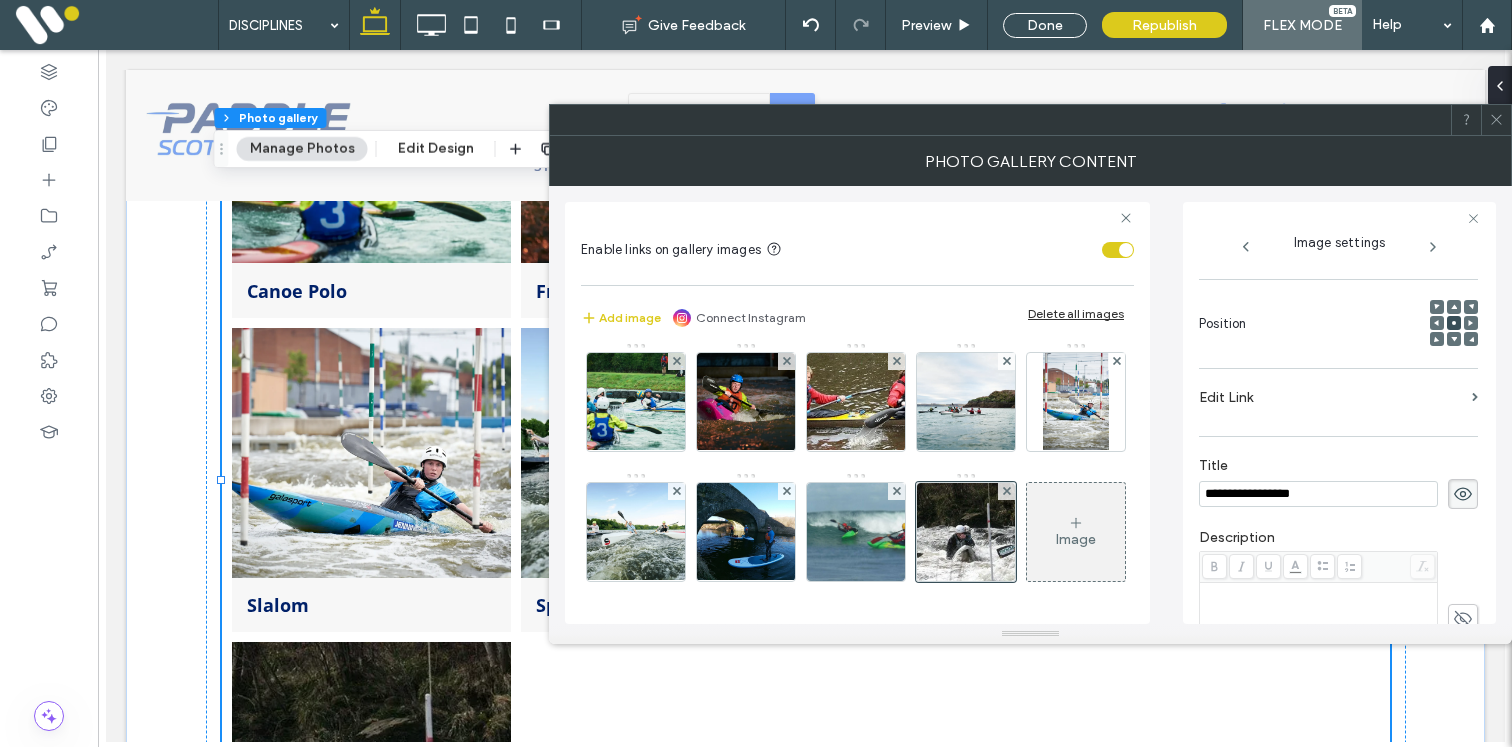 type on "**********" 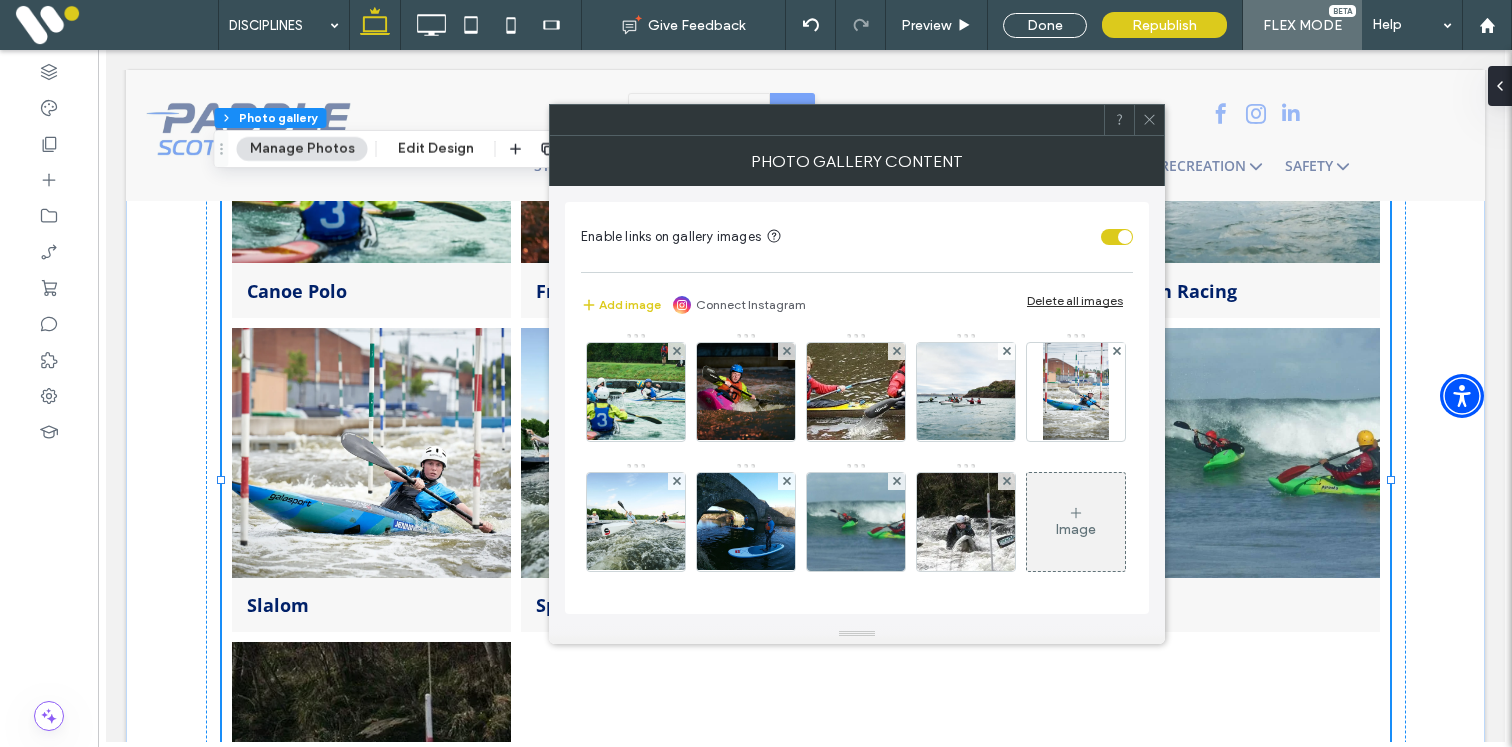 scroll, scrollTop: 135, scrollLeft: 0, axis: vertical 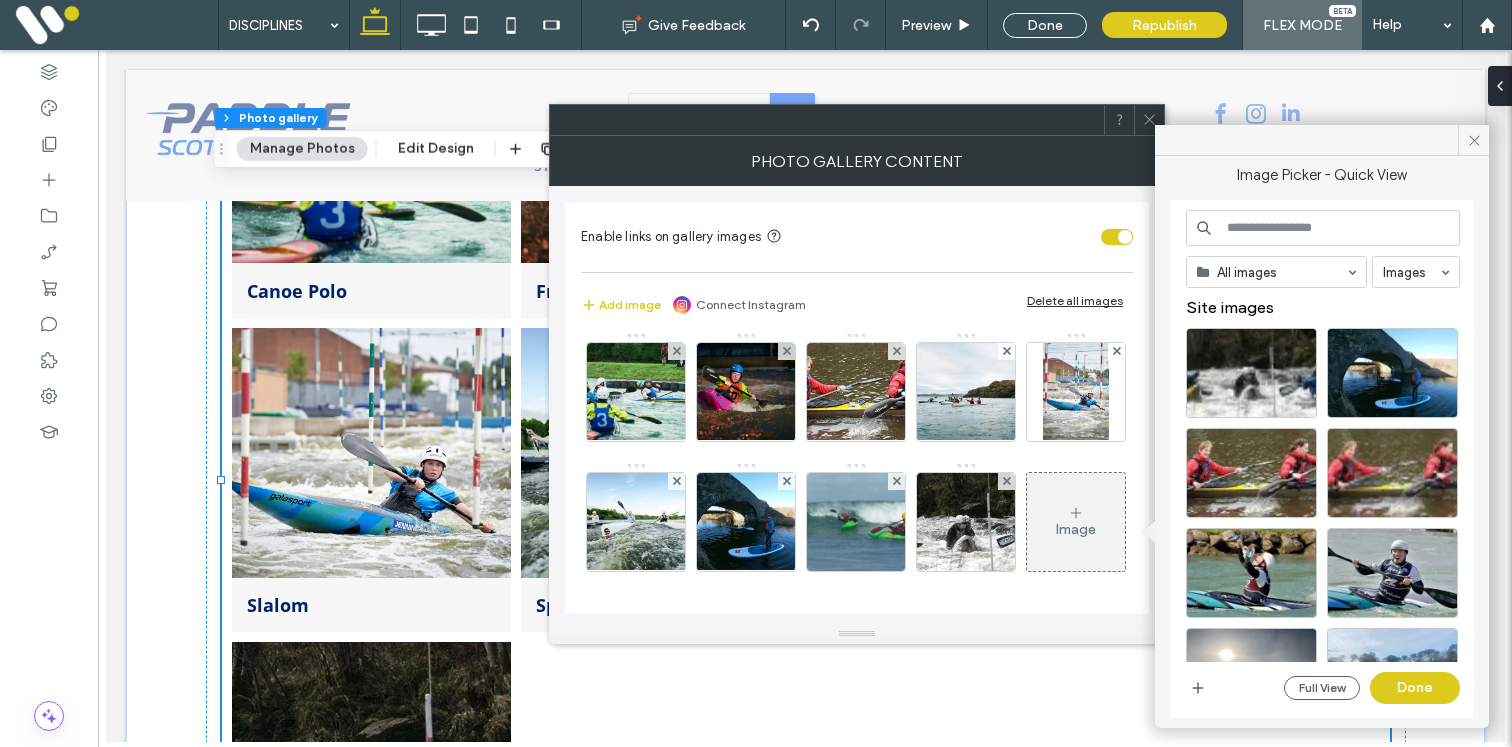 click at bounding box center (1323, 228) 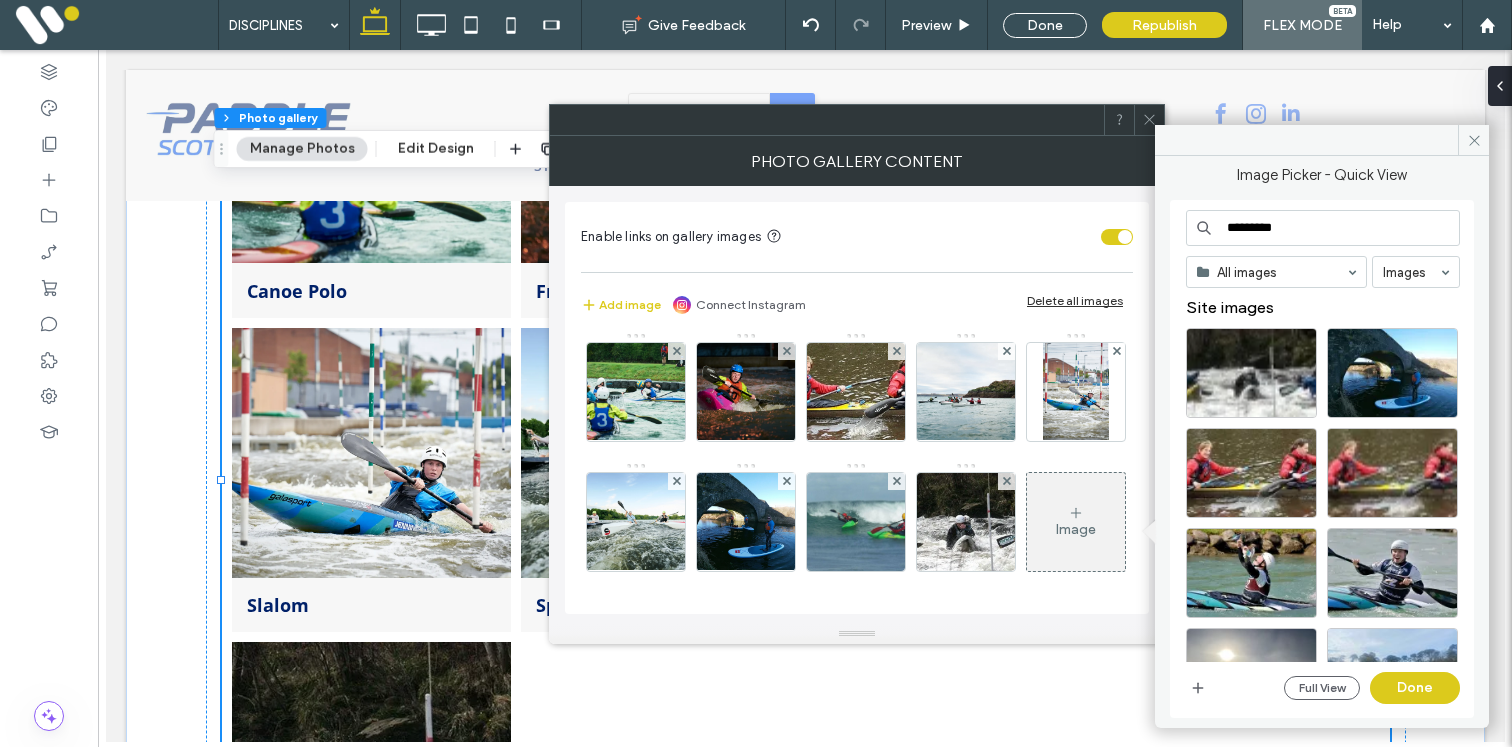 type on "*********" 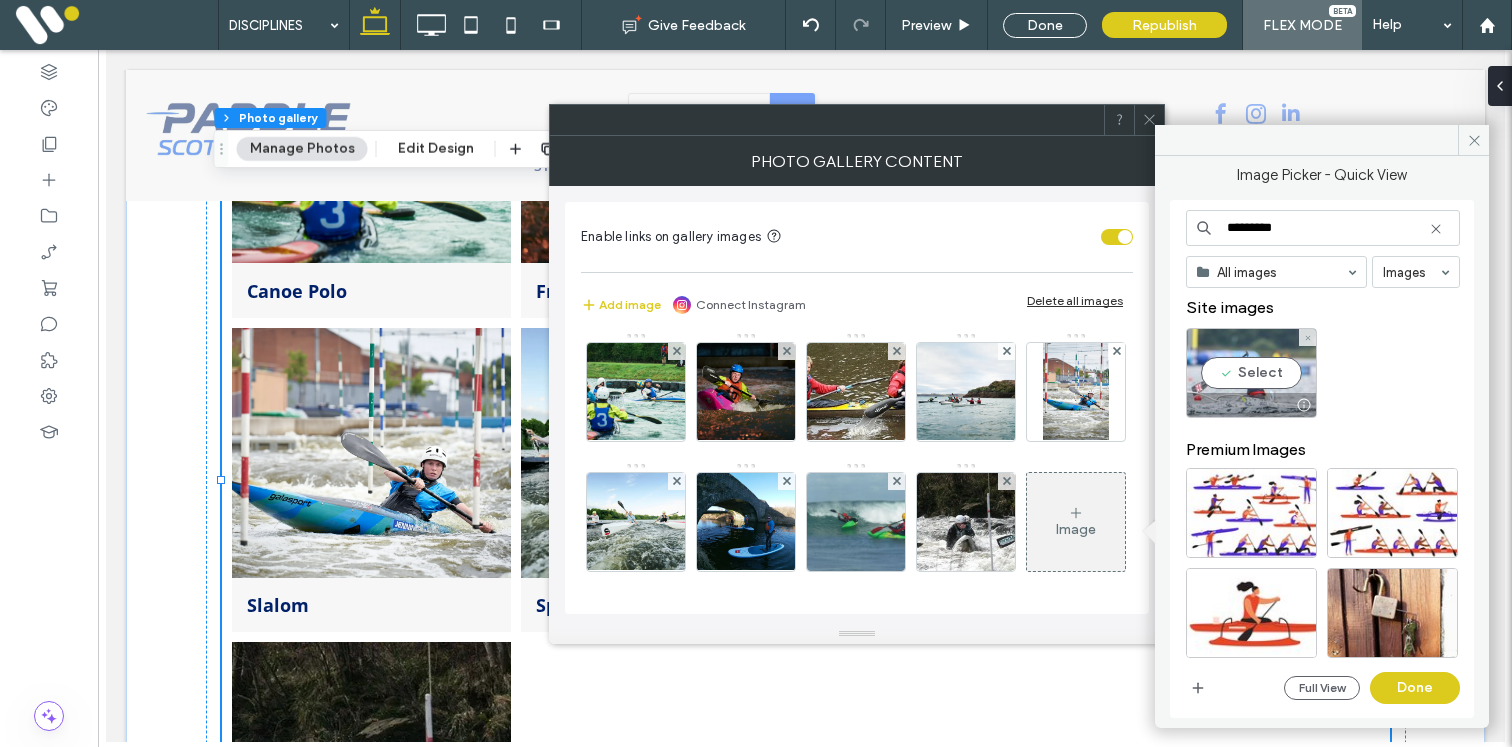 click on "Select" at bounding box center (1251, 373) 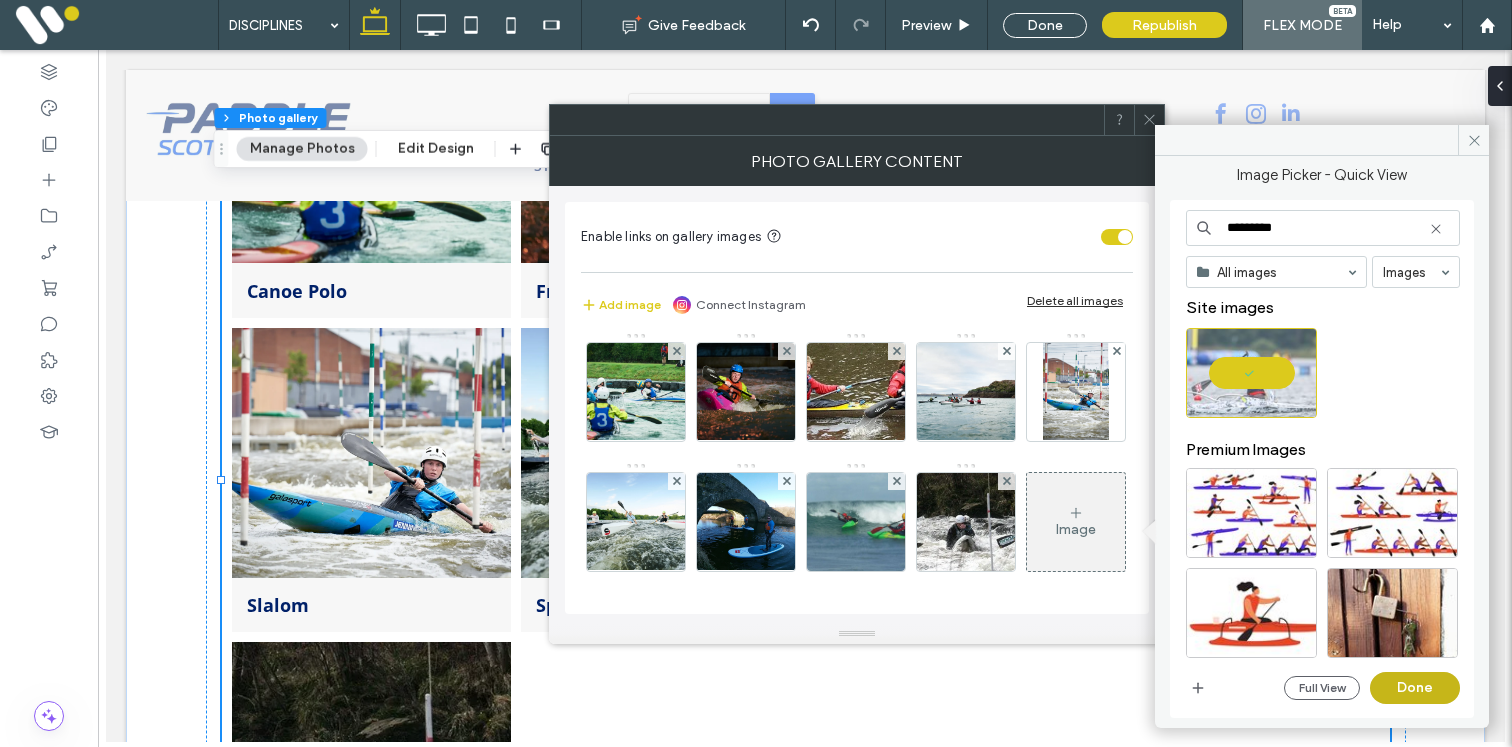 click on "Done" at bounding box center (1415, 688) 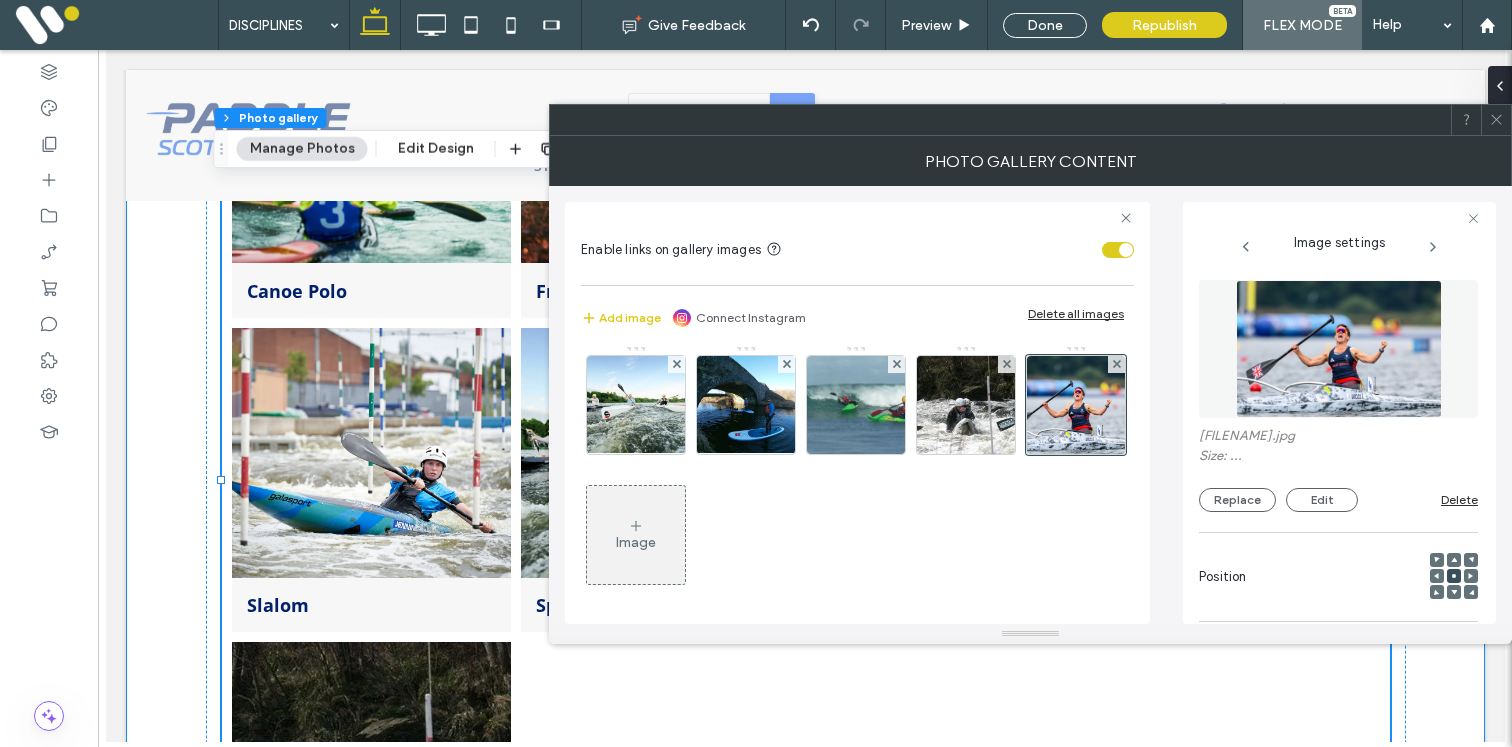 scroll, scrollTop: 138, scrollLeft: 0, axis: vertical 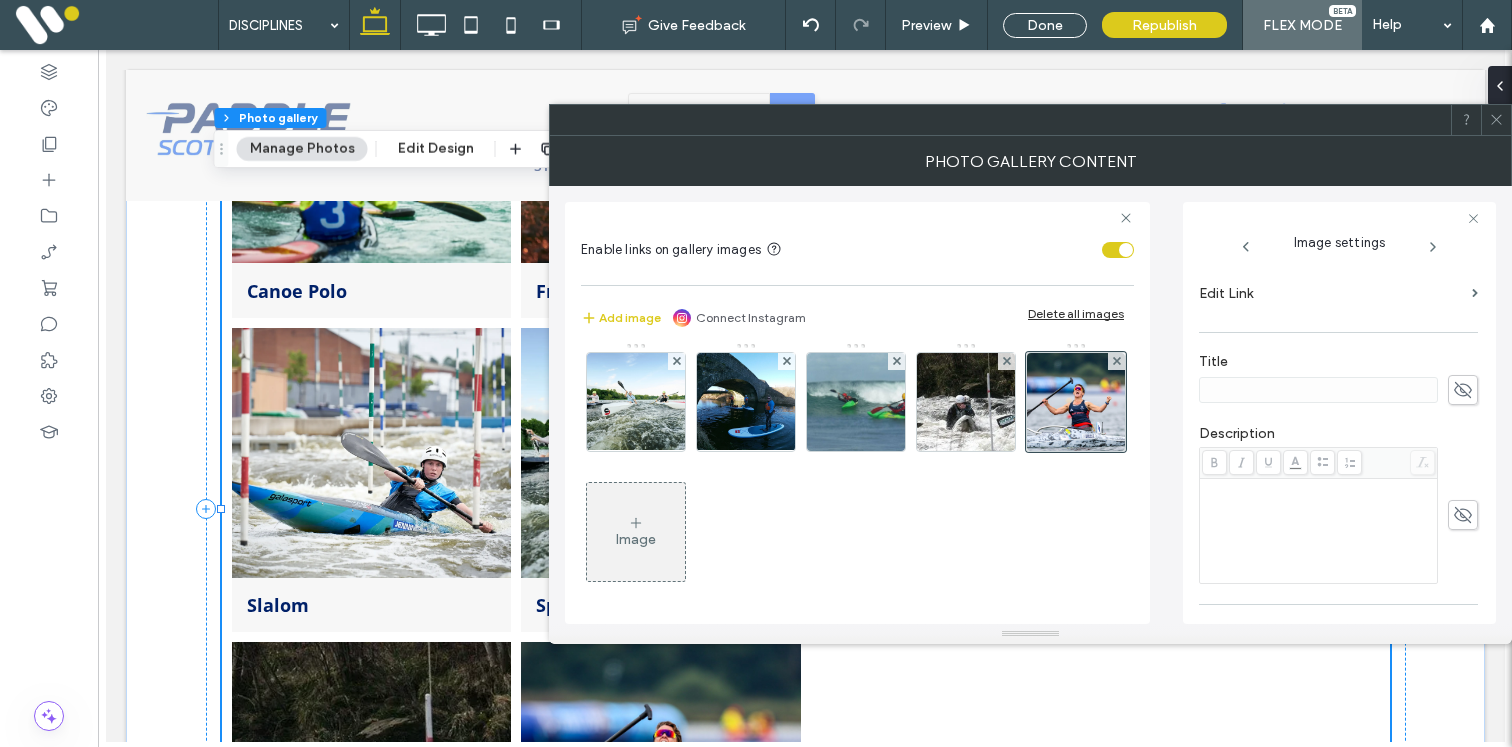 click 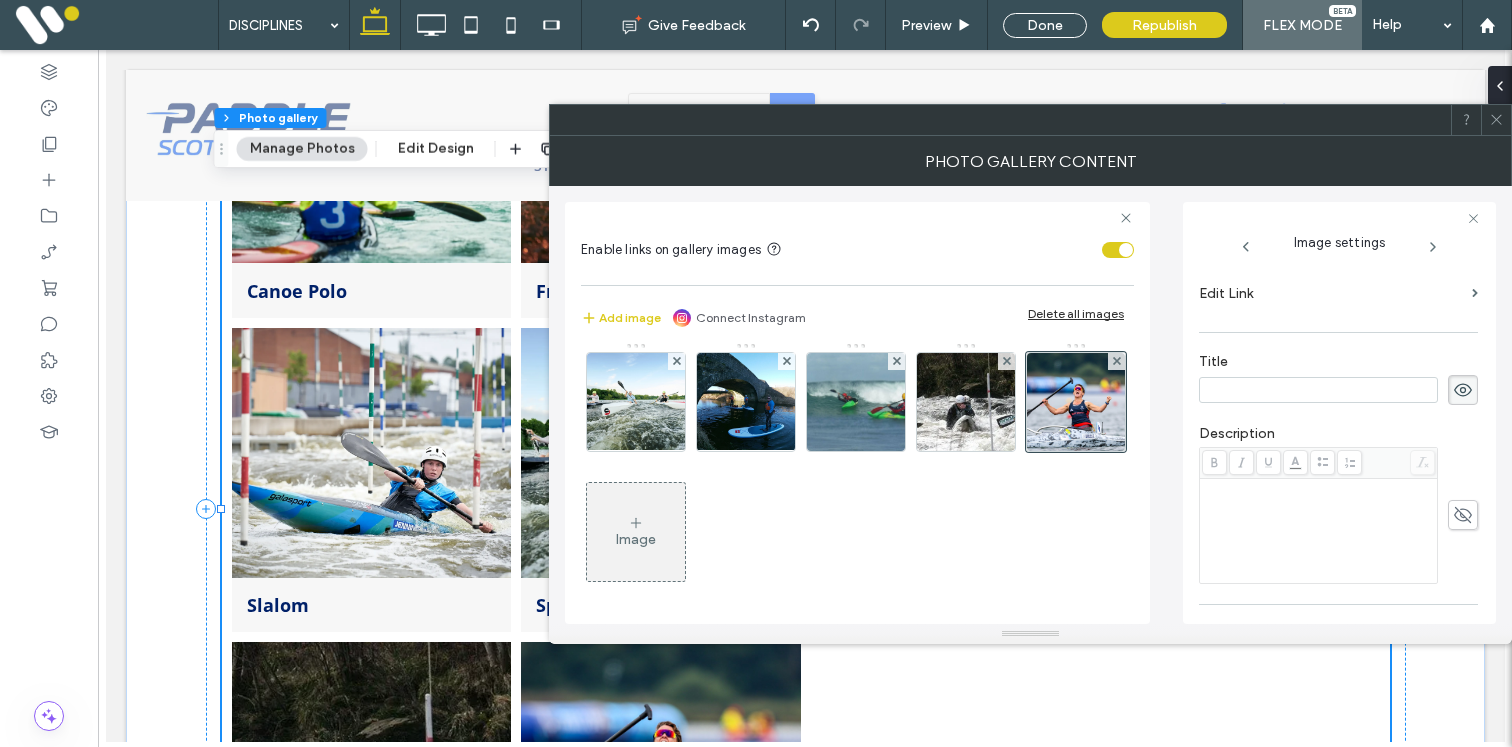 click on "Description" at bounding box center [1338, 504] 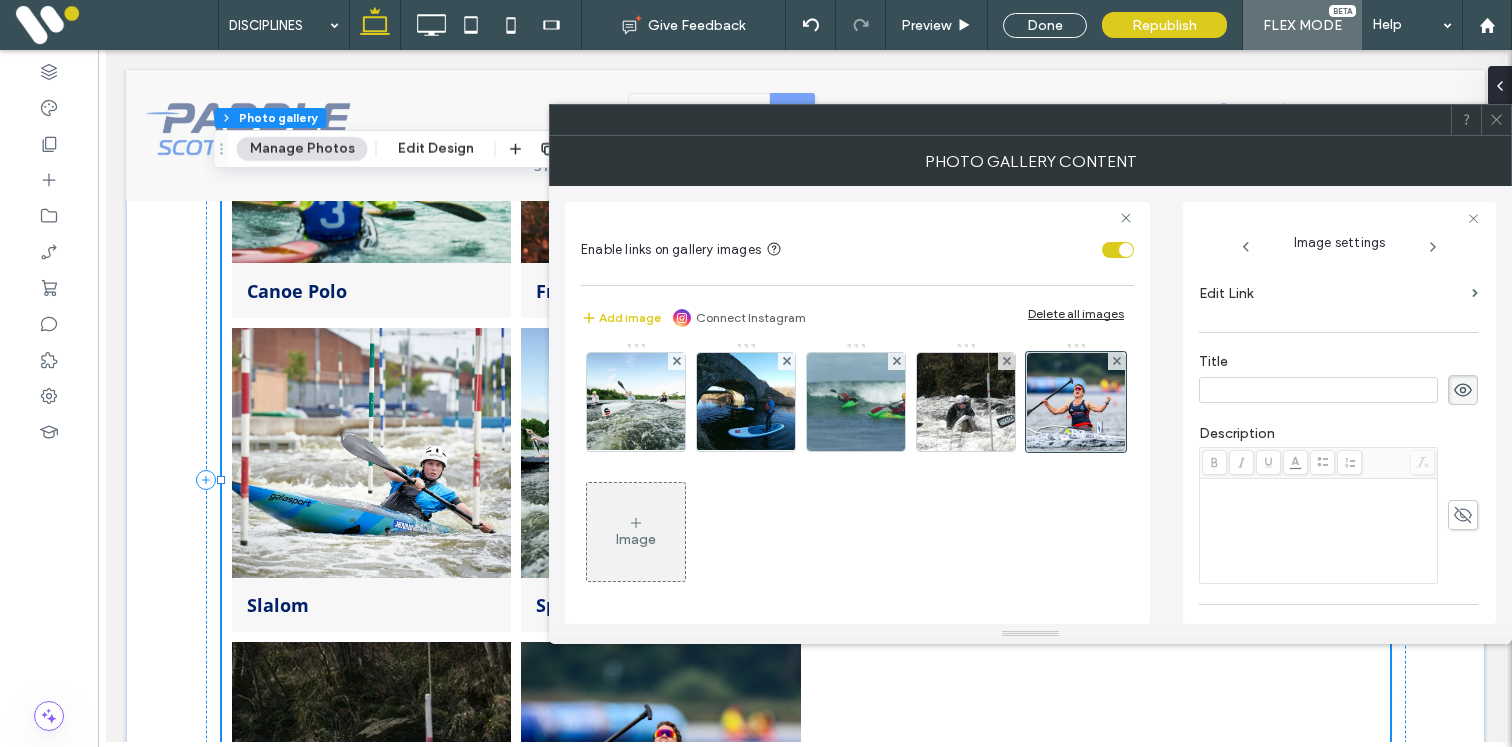 click at bounding box center (1318, 390) 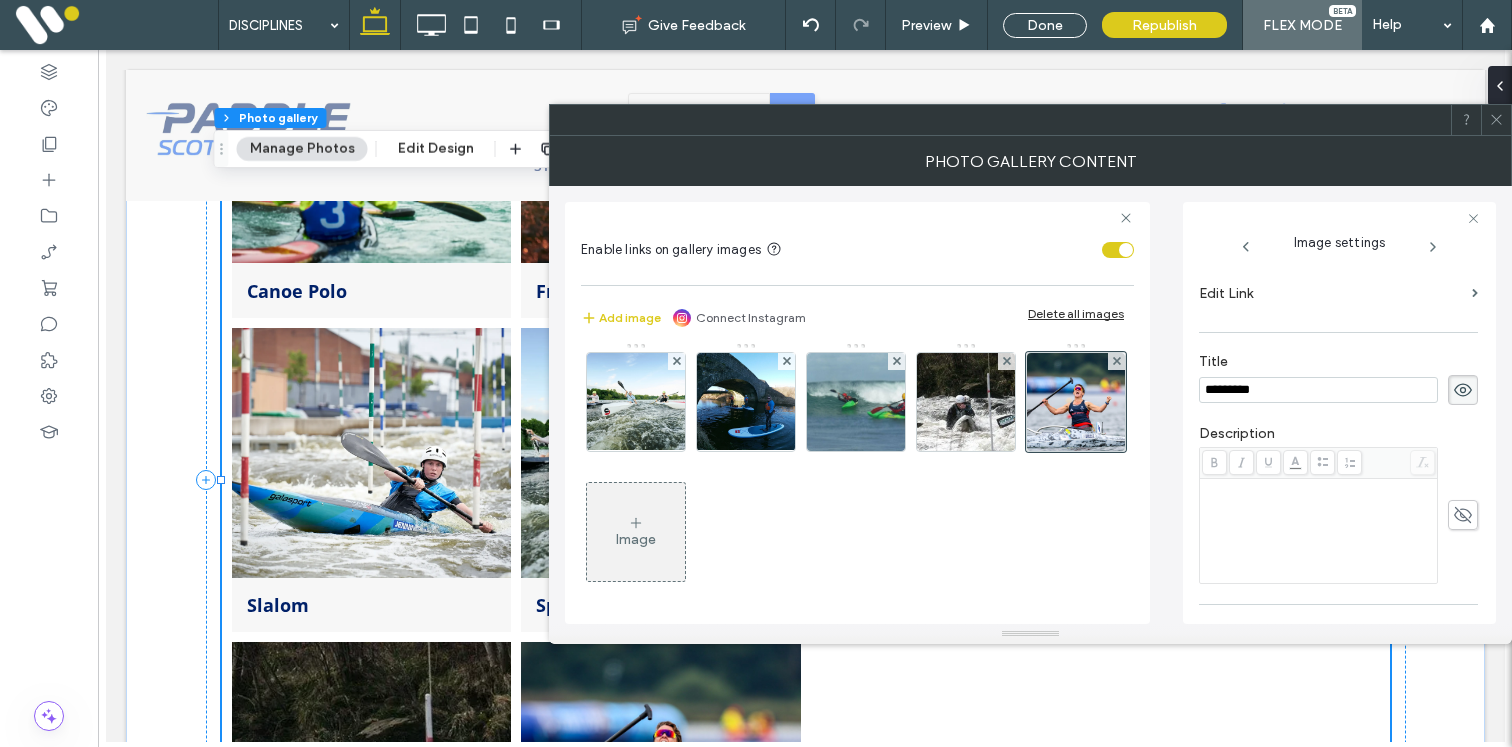 type on "*********" 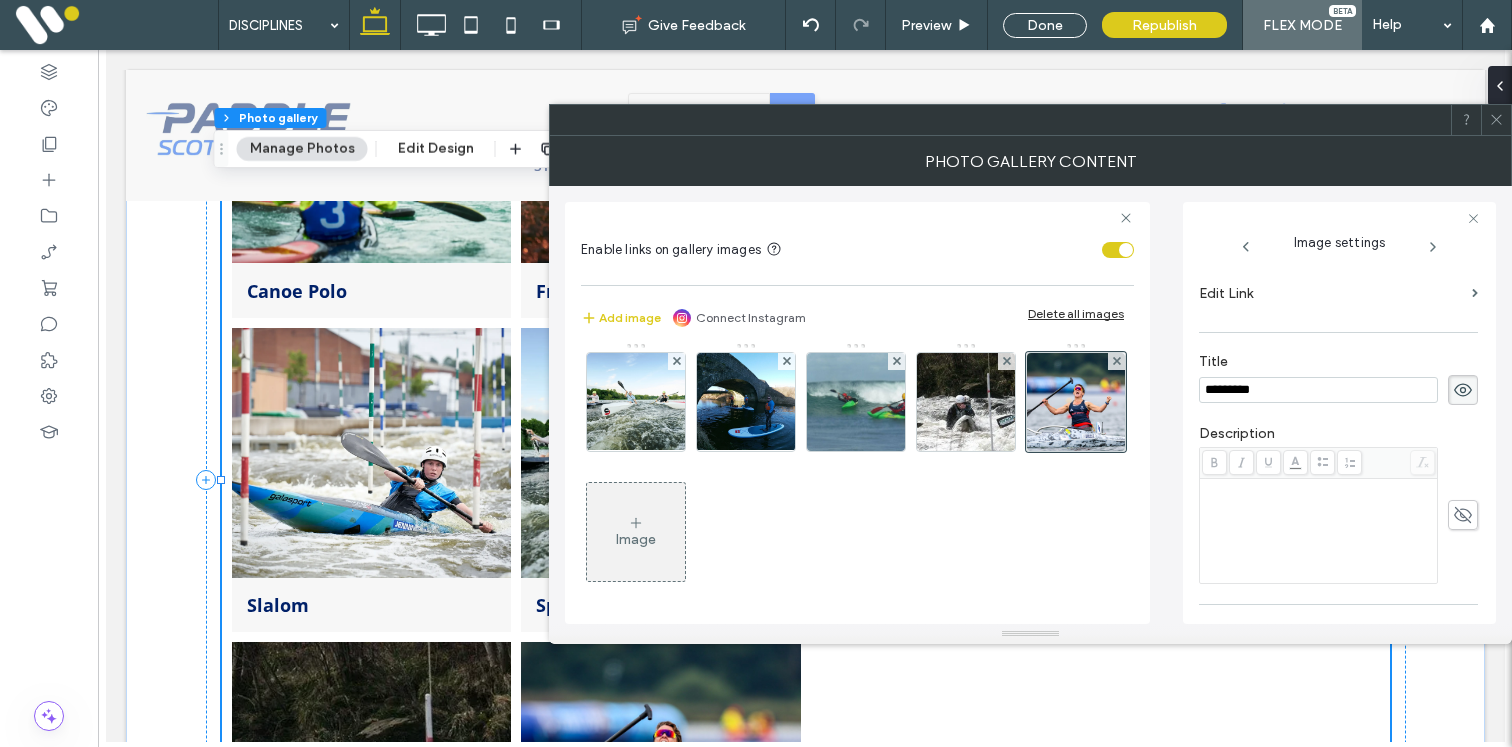 click 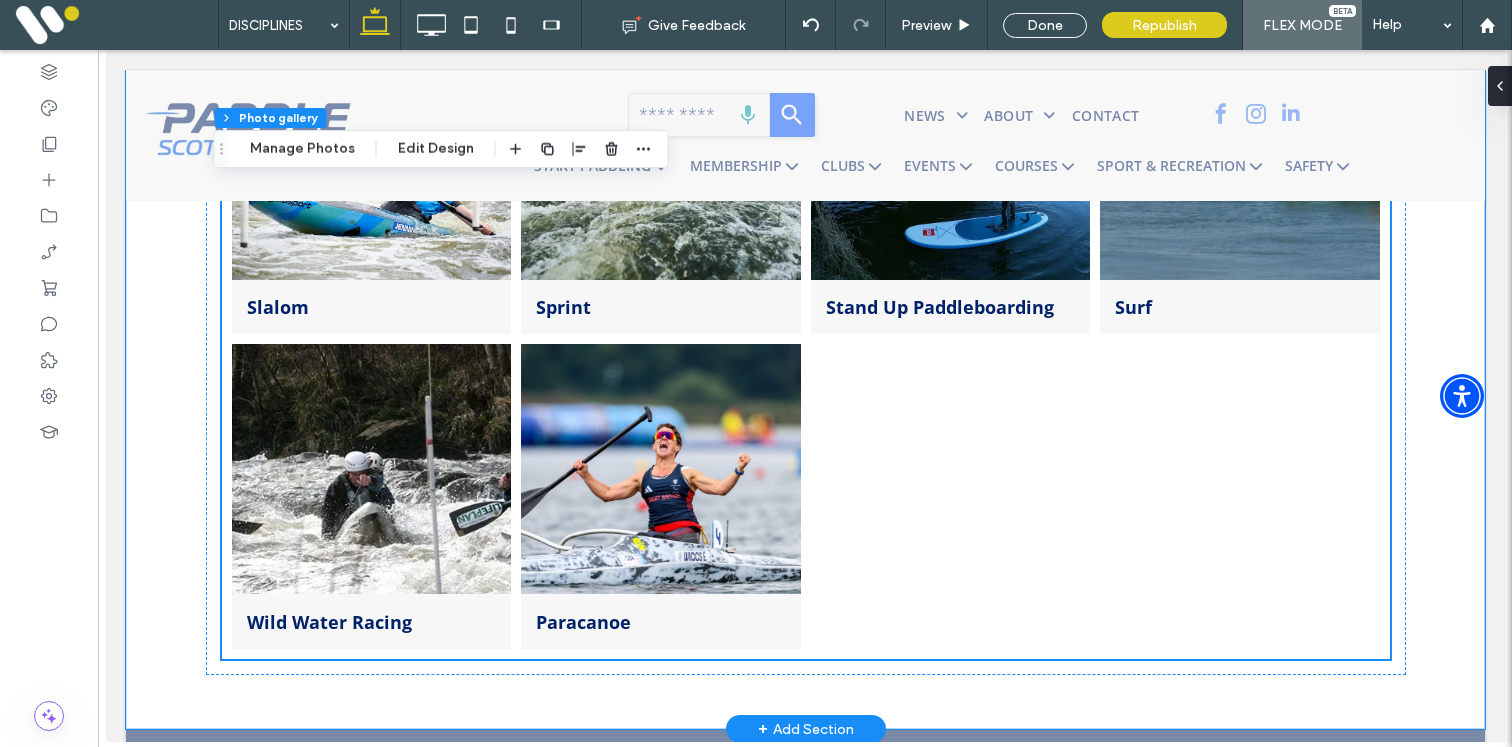 scroll, scrollTop: 794, scrollLeft: 0, axis: vertical 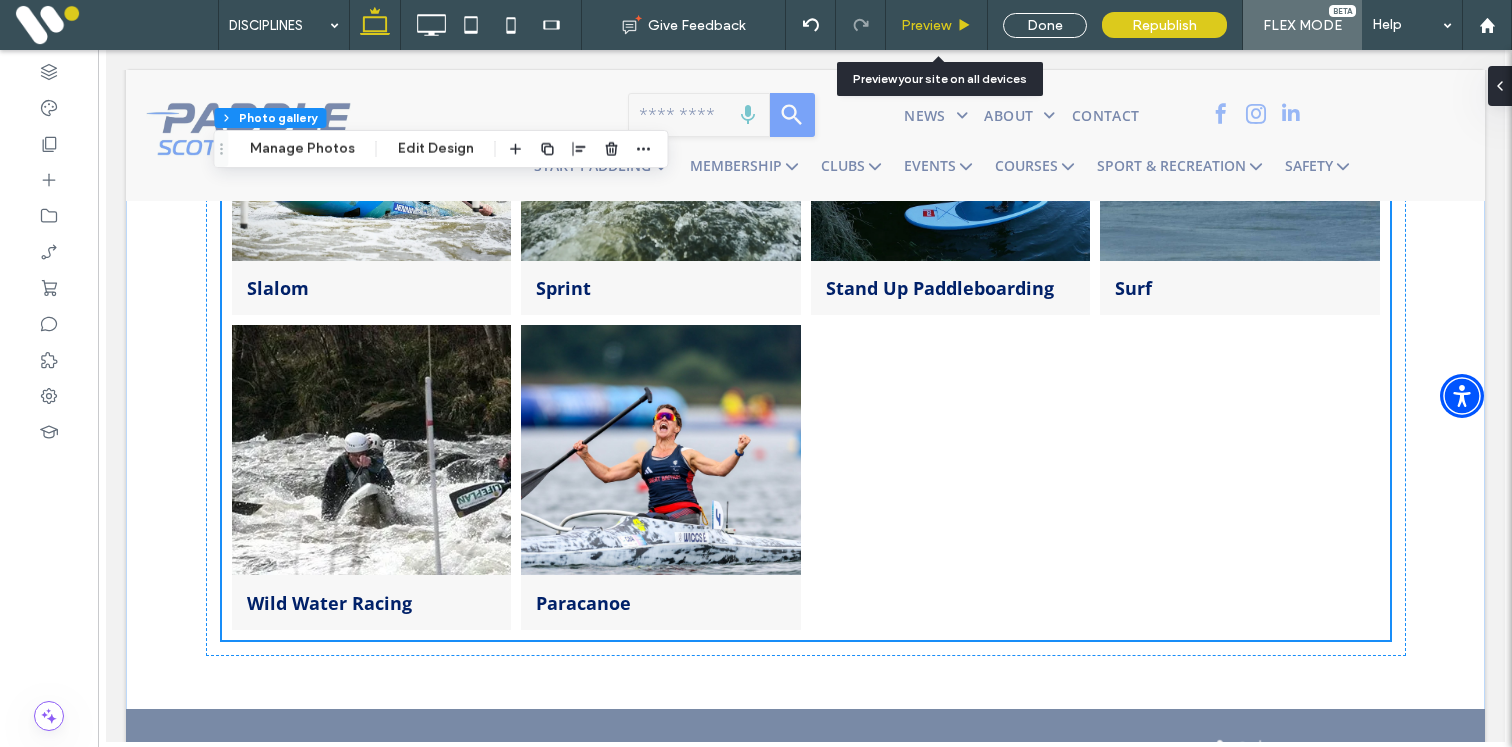 click on "Preview" at bounding box center [936, 25] 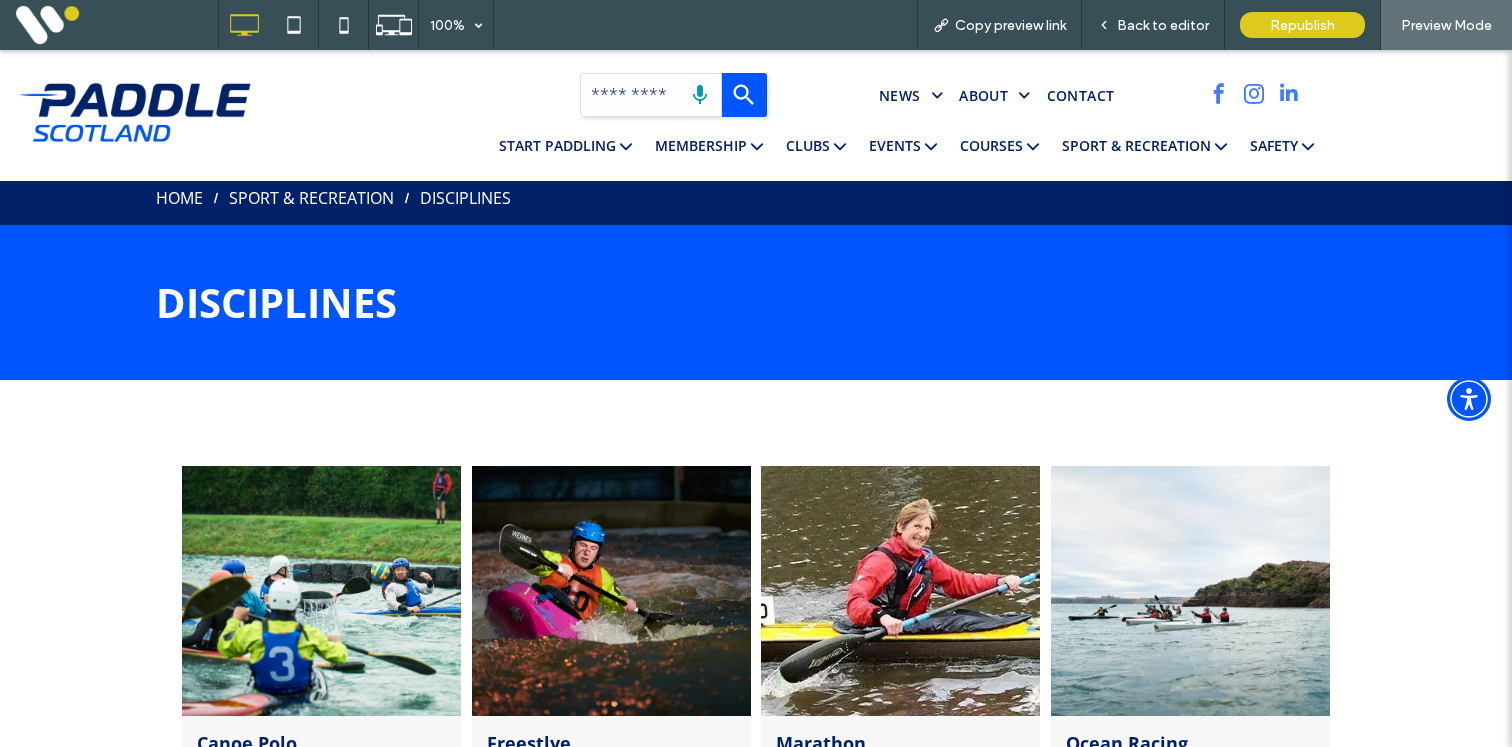 scroll, scrollTop: 0, scrollLeft: 0, axis: both 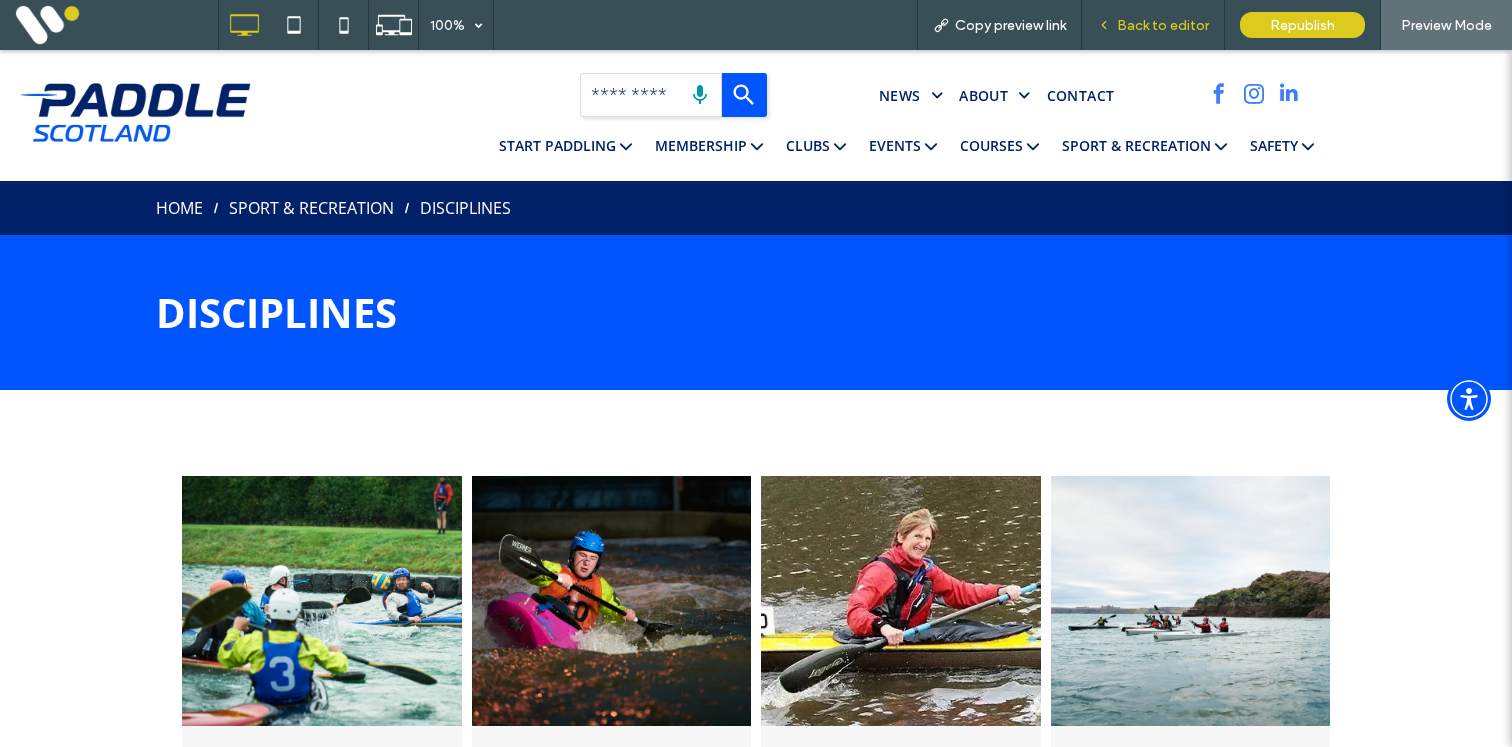 click 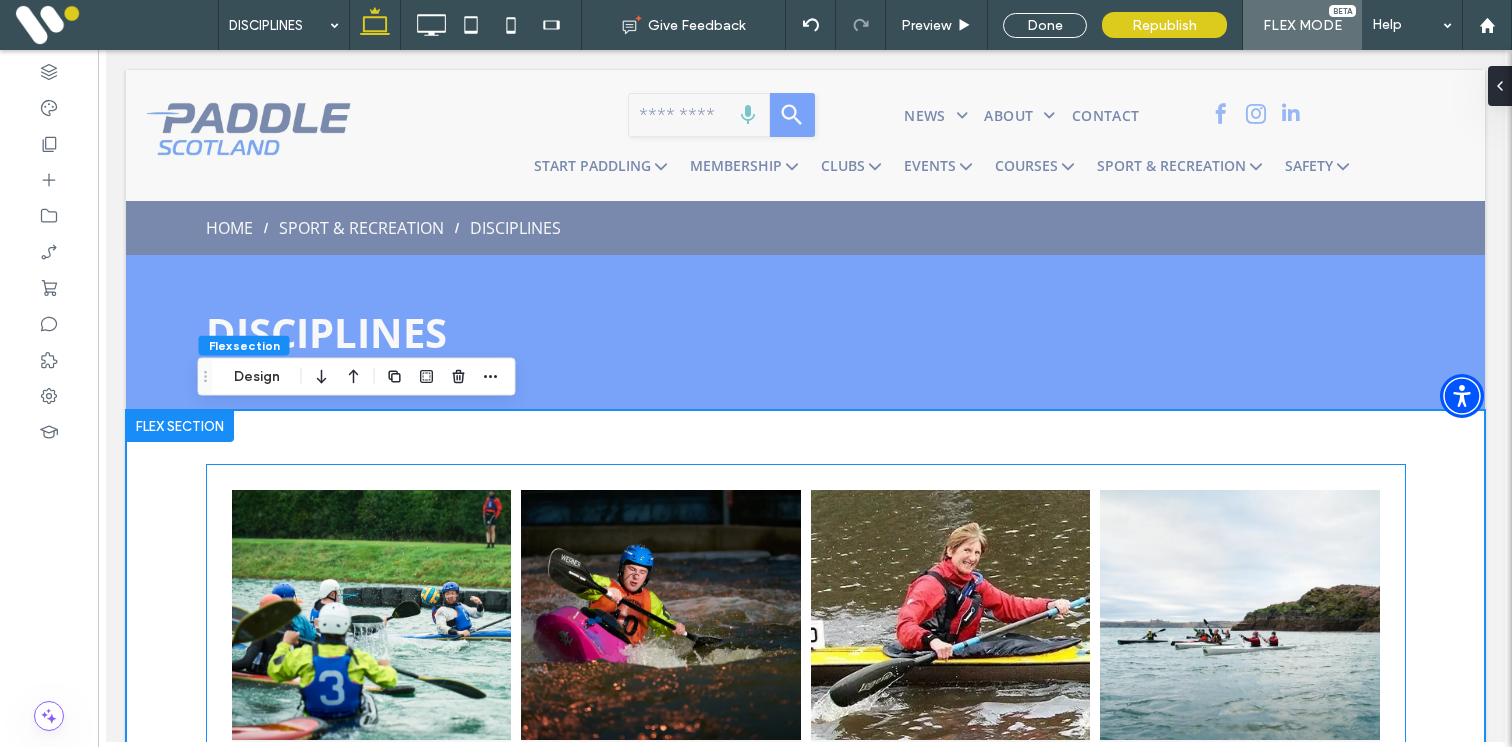 click on "Canoe Polo
Button
Freestlye
Button
Marathon
Button
Ocean Racing
Button
Slalom
Button
Sprint
Button
Stand Up Paddleboarding
Button
Surf
Button
Wild Water Racing
Button
Paracanoe
Button
View more" at bounding box center [805, 957] 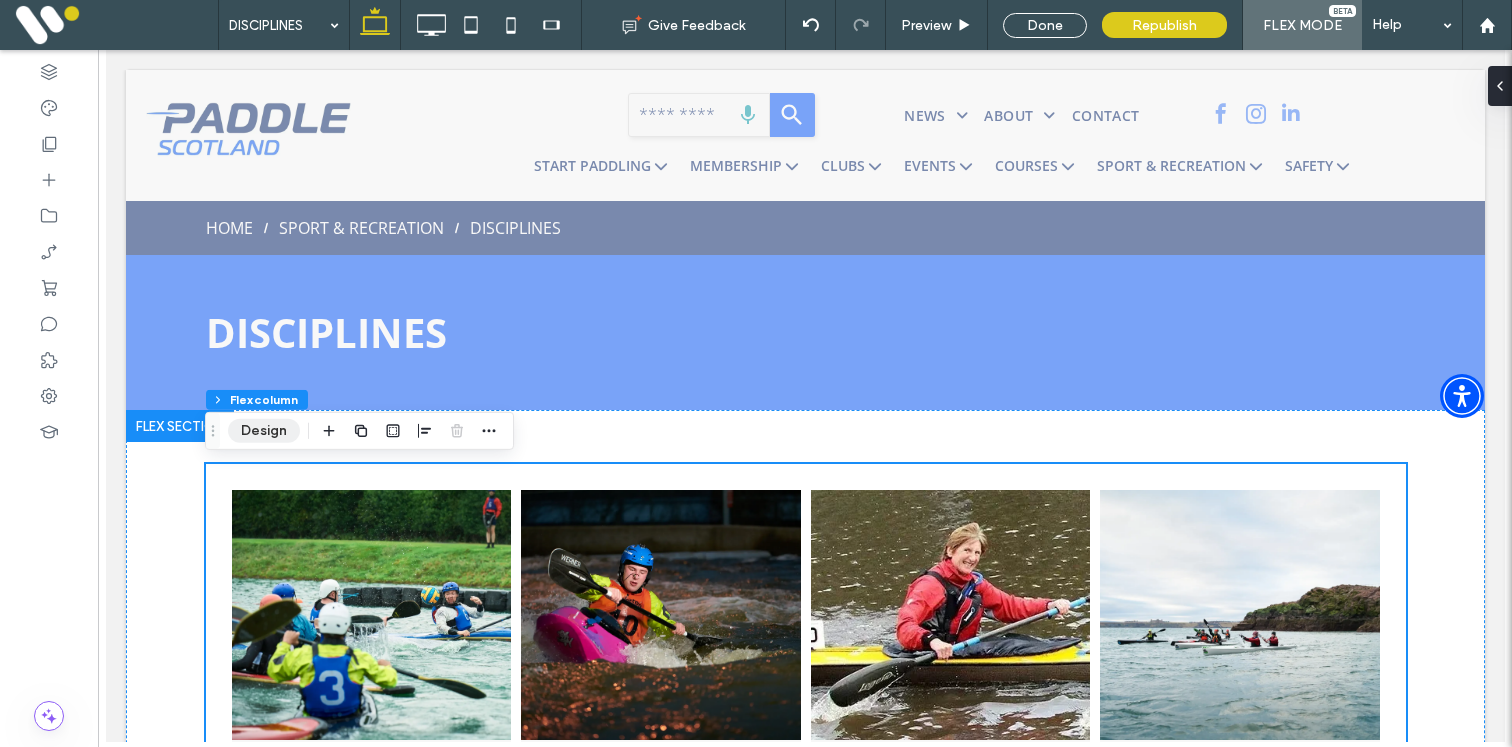 click on "Design" at bounding box center [264, 431] 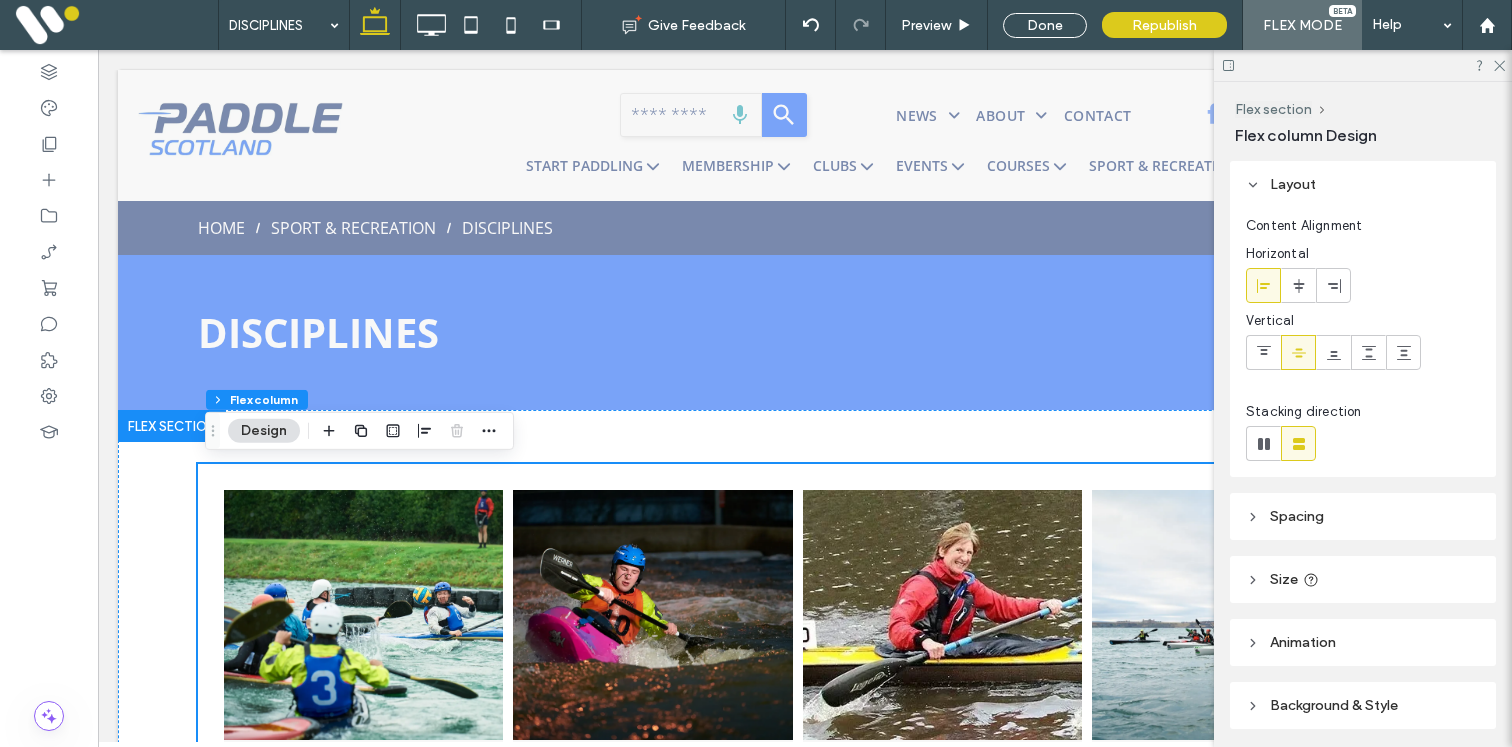 click on "Spacing" at bounding box center (1297, 516) 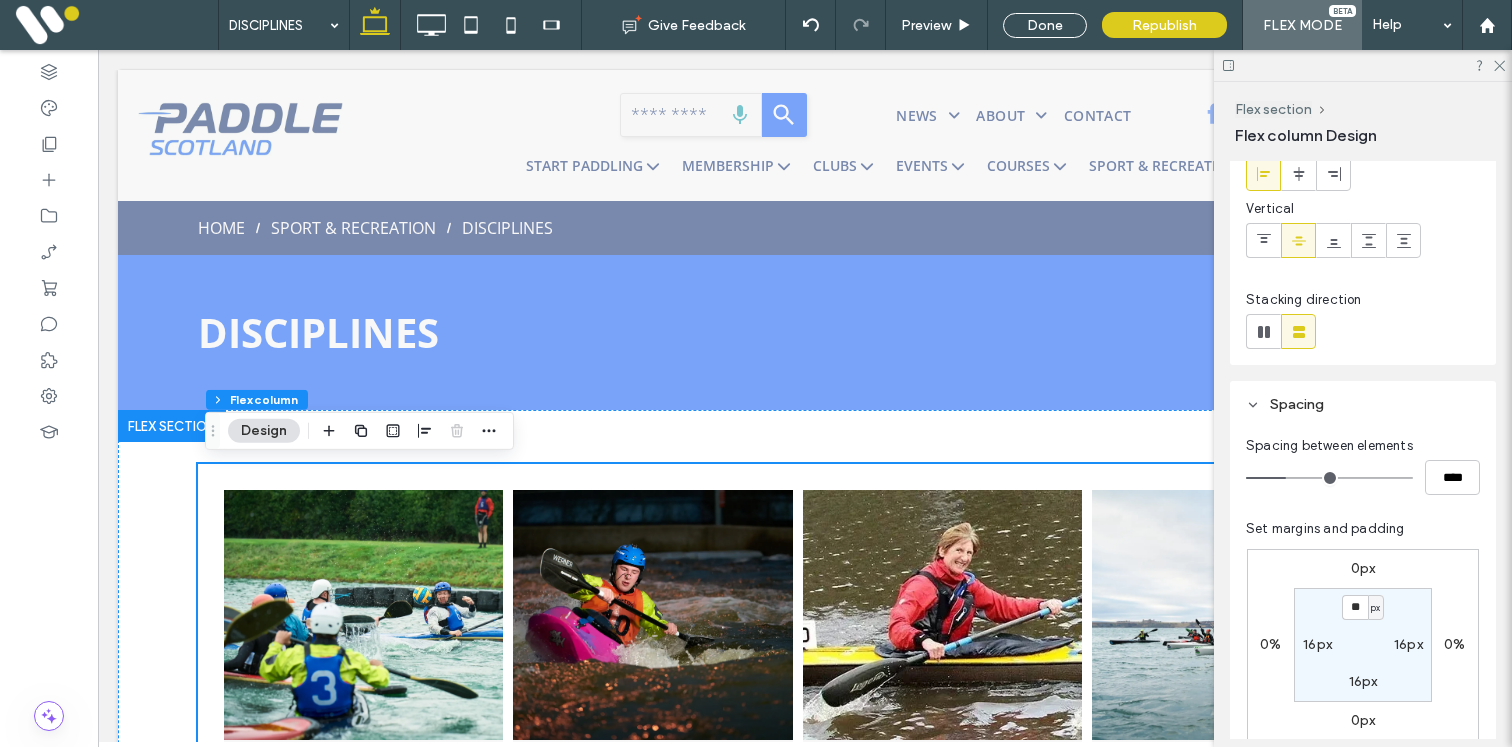 scroll, scrollTop: 115, scrollLeft: 0, axis: vertical 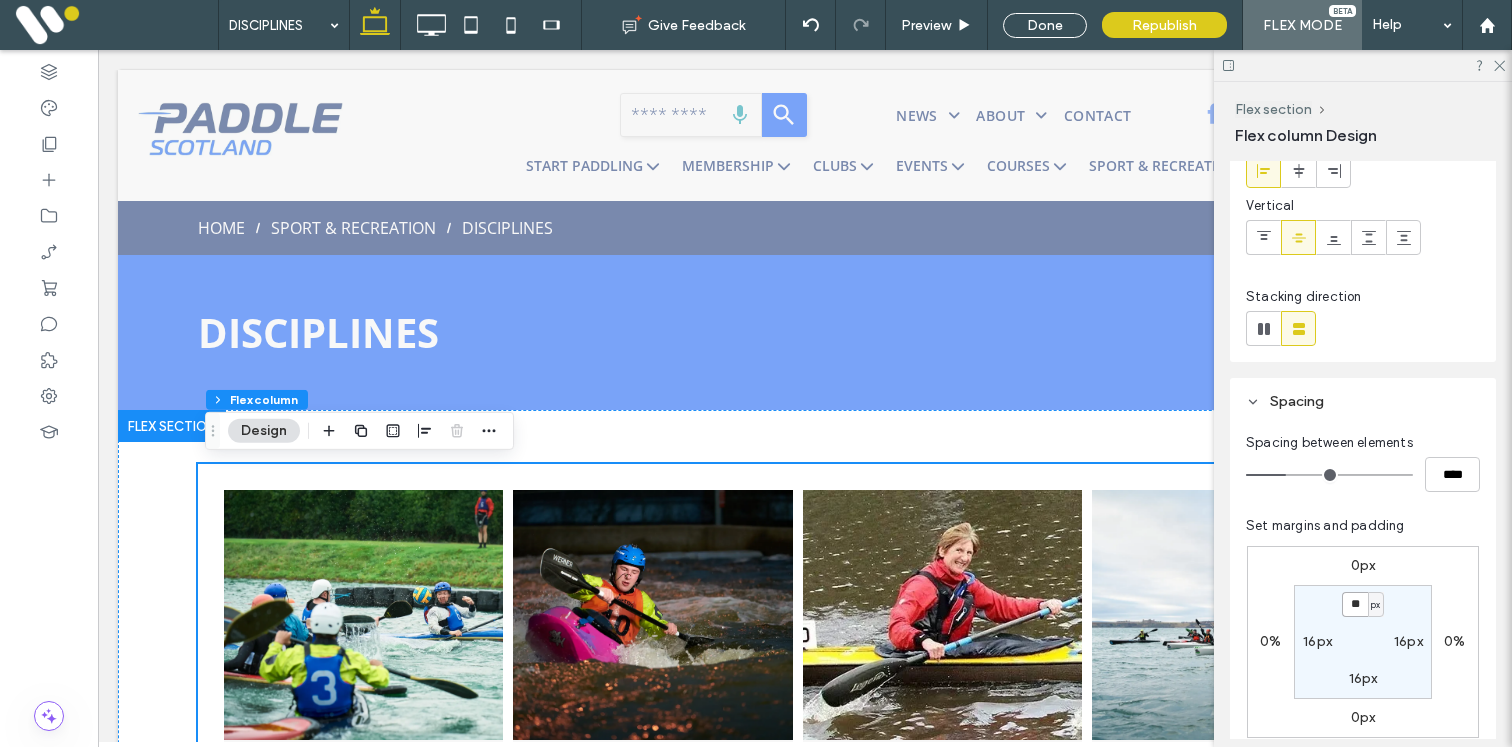 click on "**" at bounding box center (1355, 604) 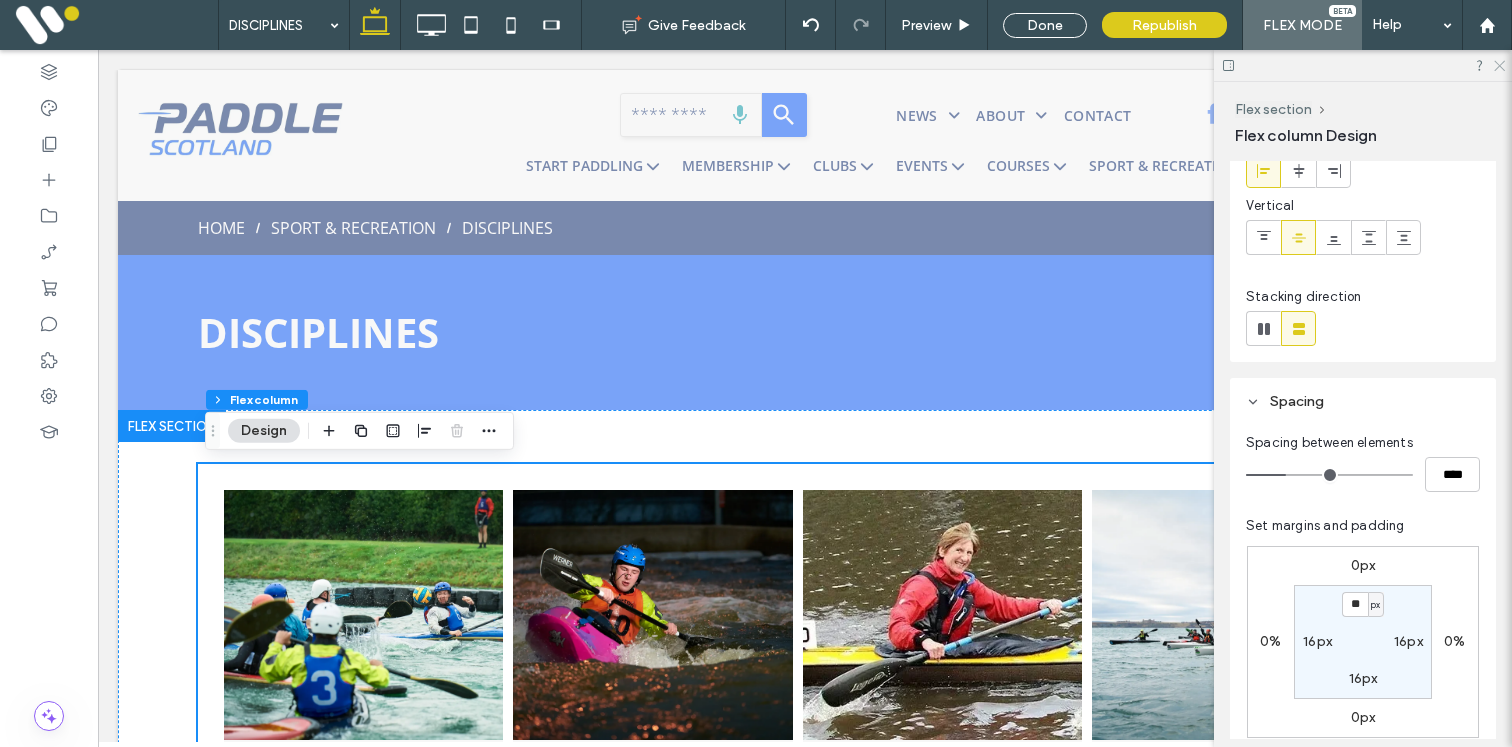 click 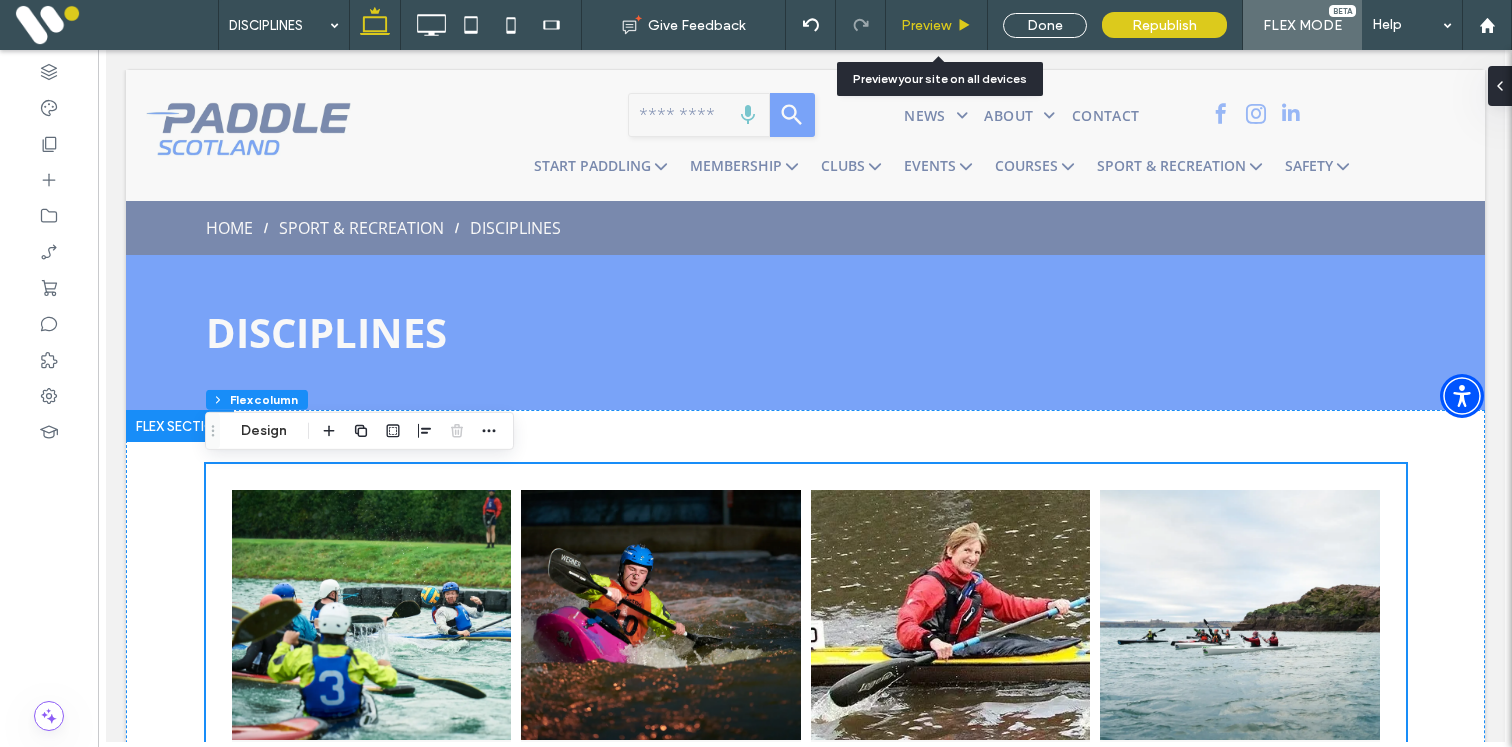 click on "Preview" at bounding box center [936, 25] 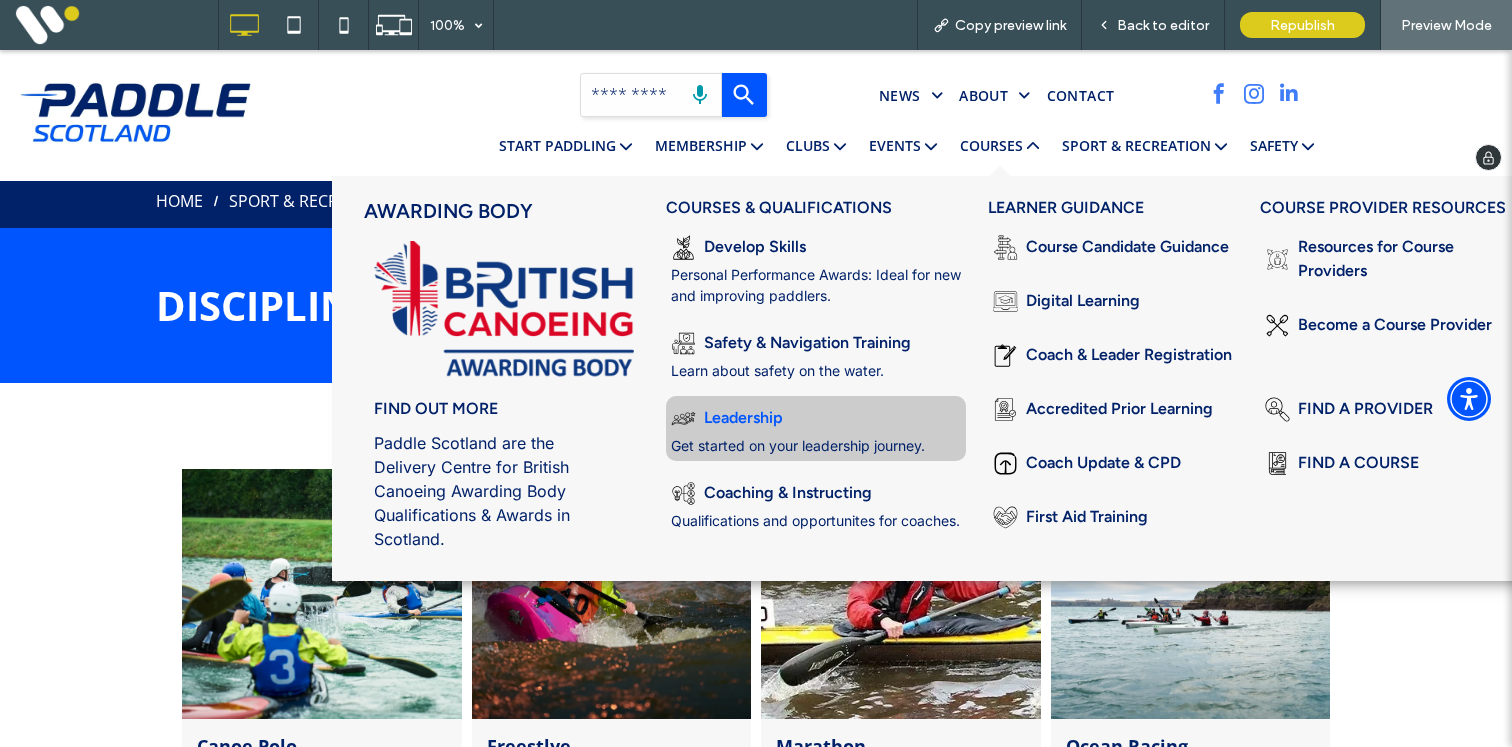 scroll, scrollTop: 0, scrollLeft: 0, axis: both 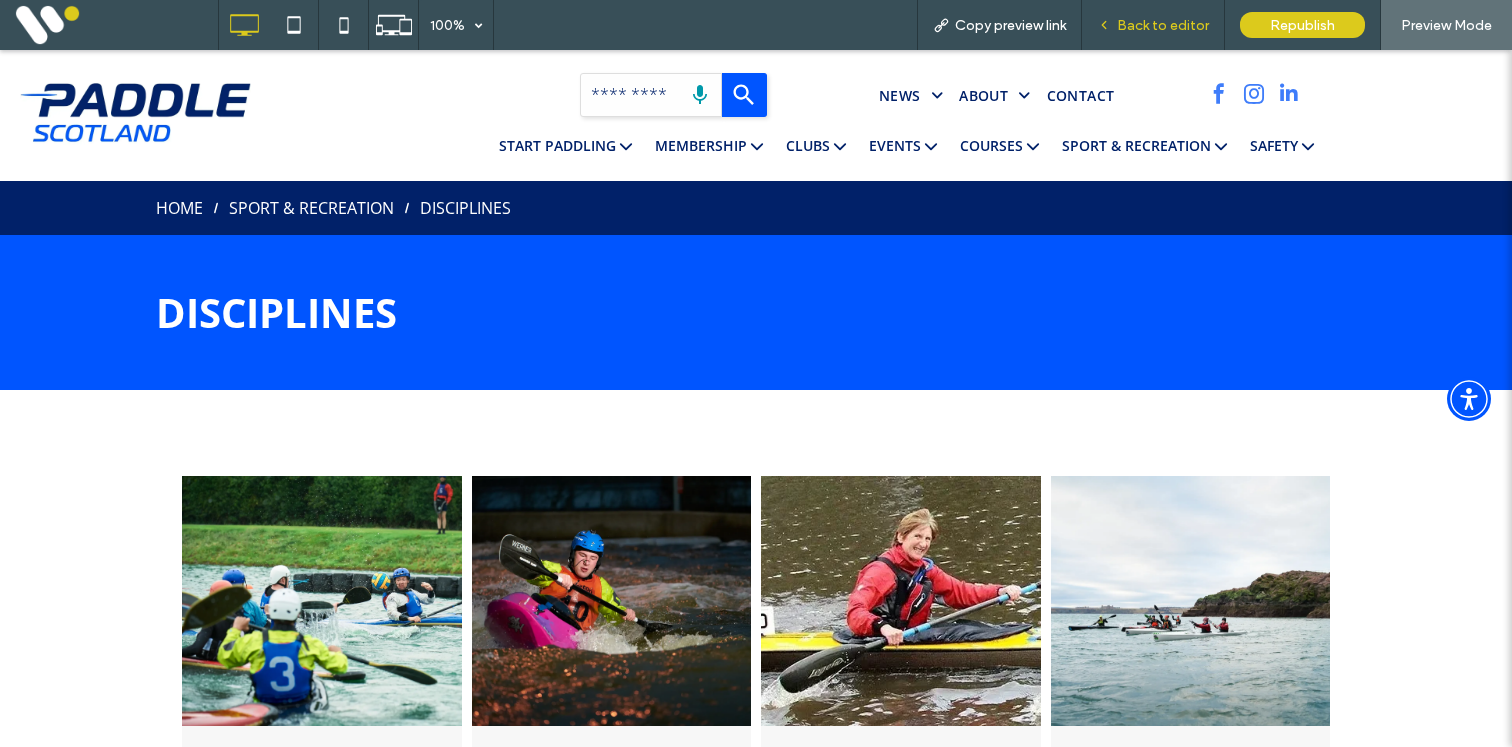 click on "Back to editor" at bounding box center [1163, 25] 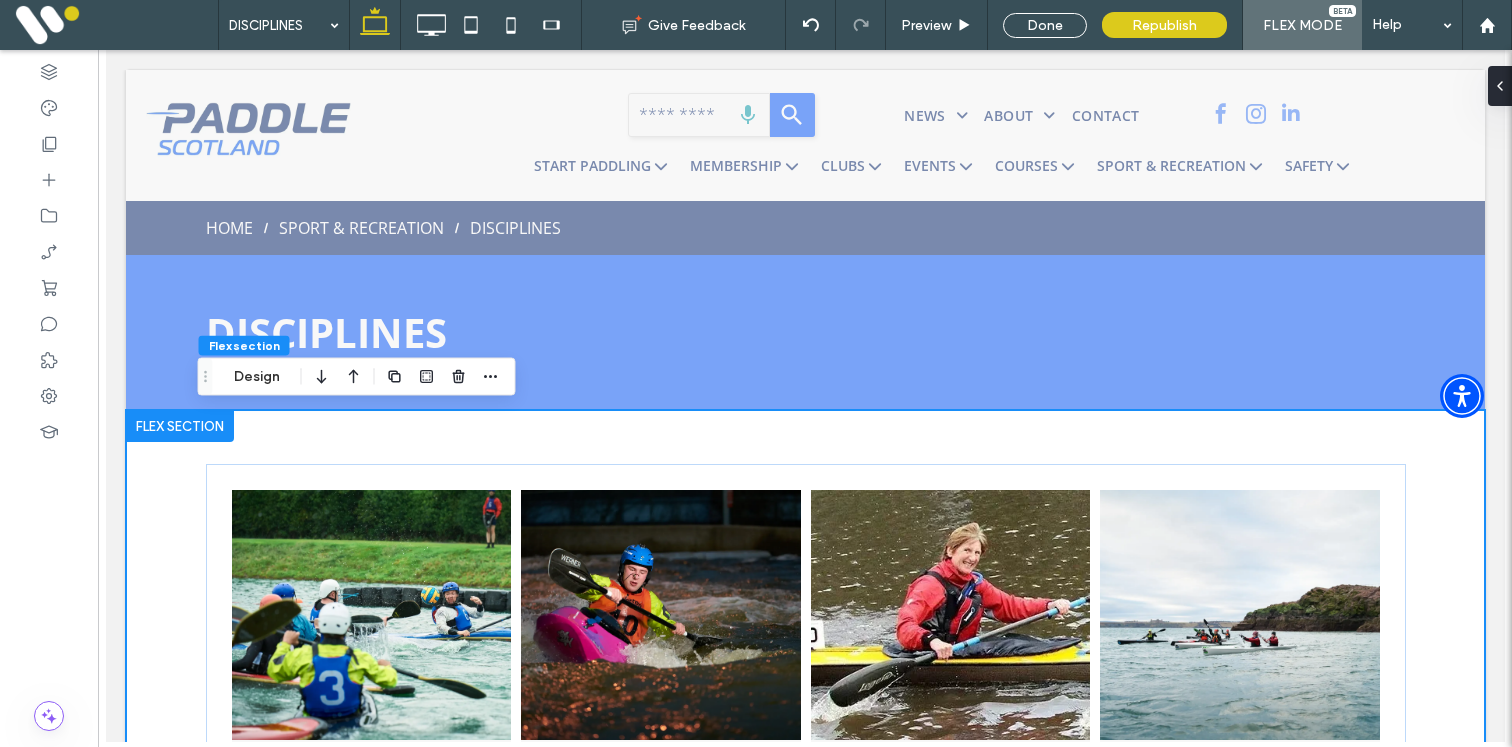 click on "Canoe Polo
Button
Freestlye
Button
Marathon
Button
Ocean Racing
Button
Slalom
Button
Sprint
Button
Stand Up Paddleboarding
Button
Surf
Button
Wild Water Racing
Button
Paracanoe
Button
View more" at bounding box center (805, 957) 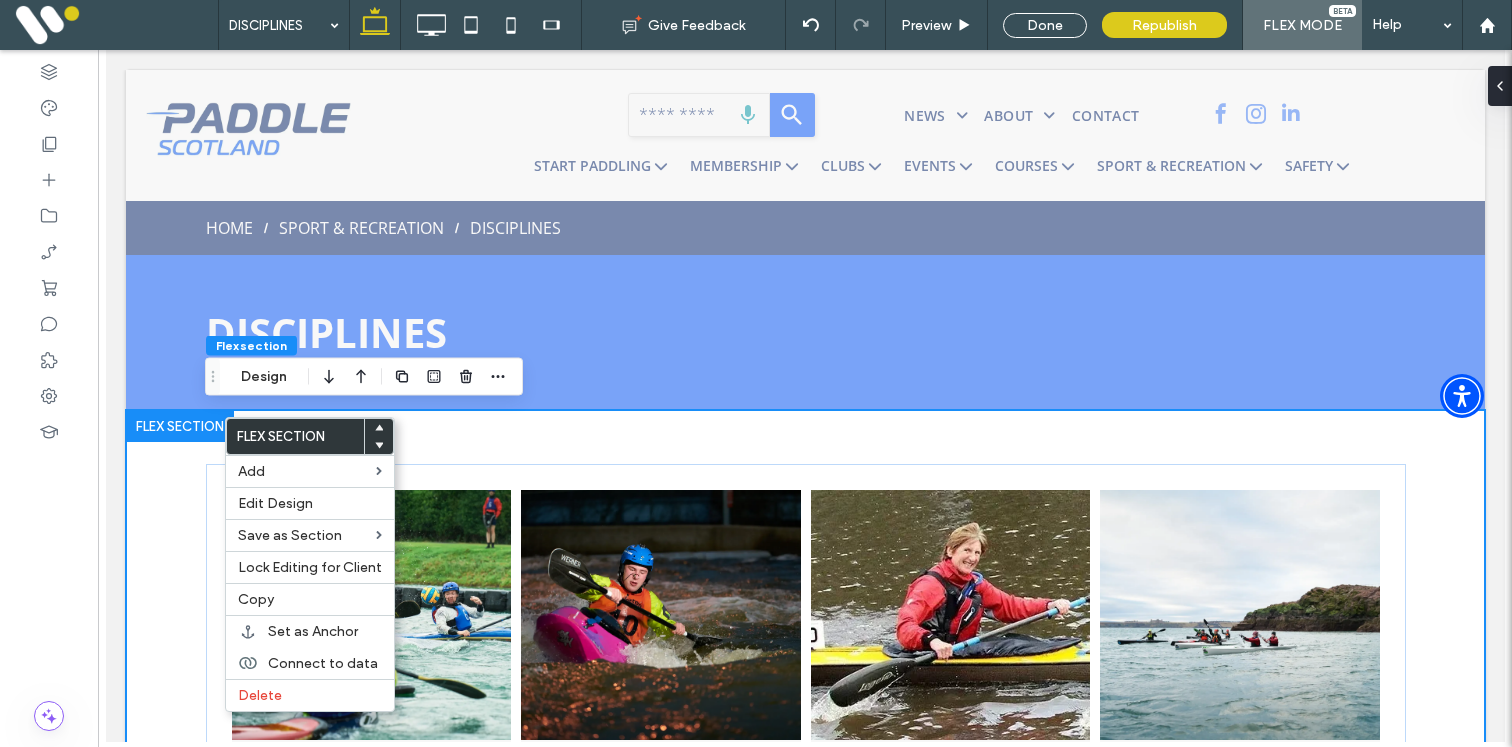 click on "Canoe Polo
Button
Freestlye
Button
Marathon
Button
Ocean Racing
Button
Slalom
Button
Sprint
Button
Stand Up Paddleboarding
Button
Surf
Button
Wild Water Racing
Button
Paracanoe
Button
View more" at bounding box center [804, 957] 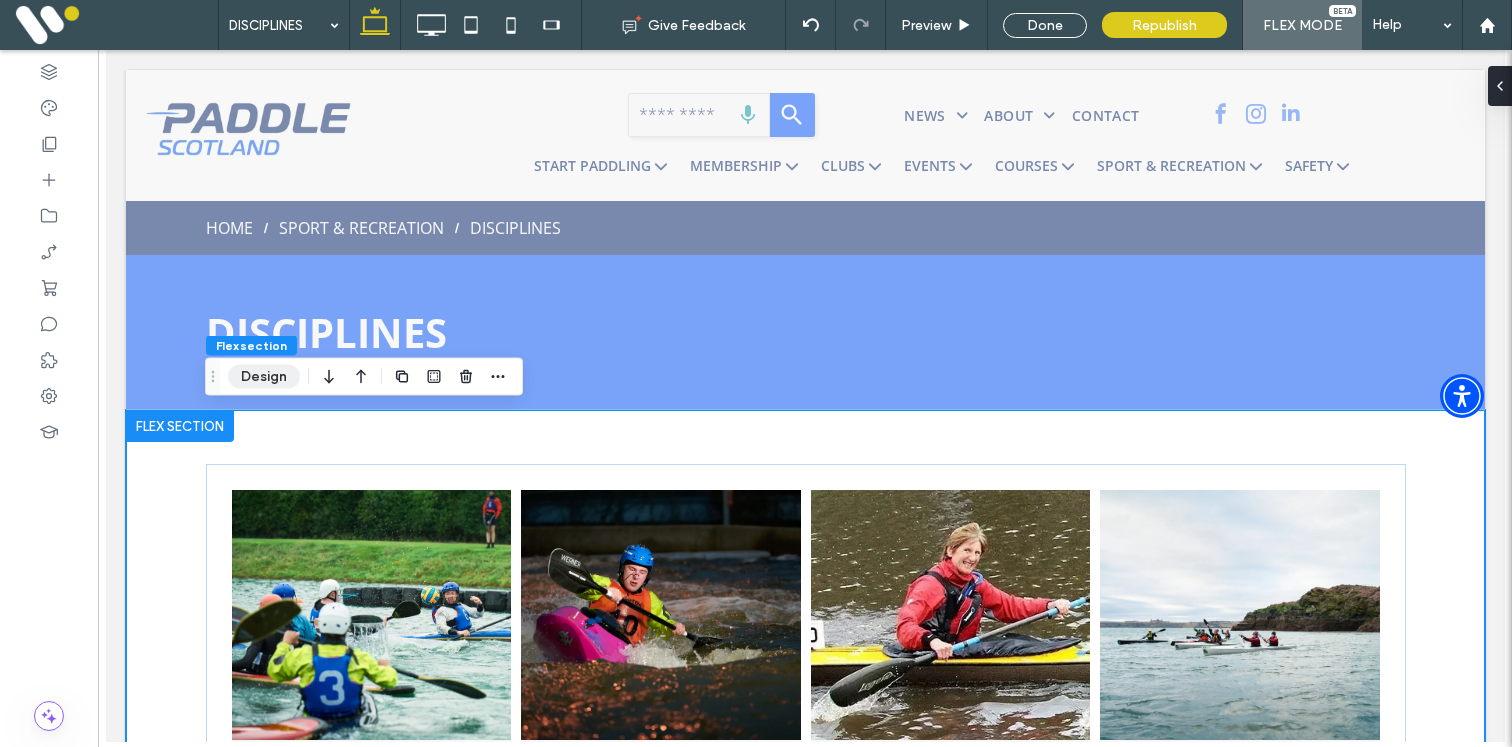 click on "Design" at bounding box center (264, 377) 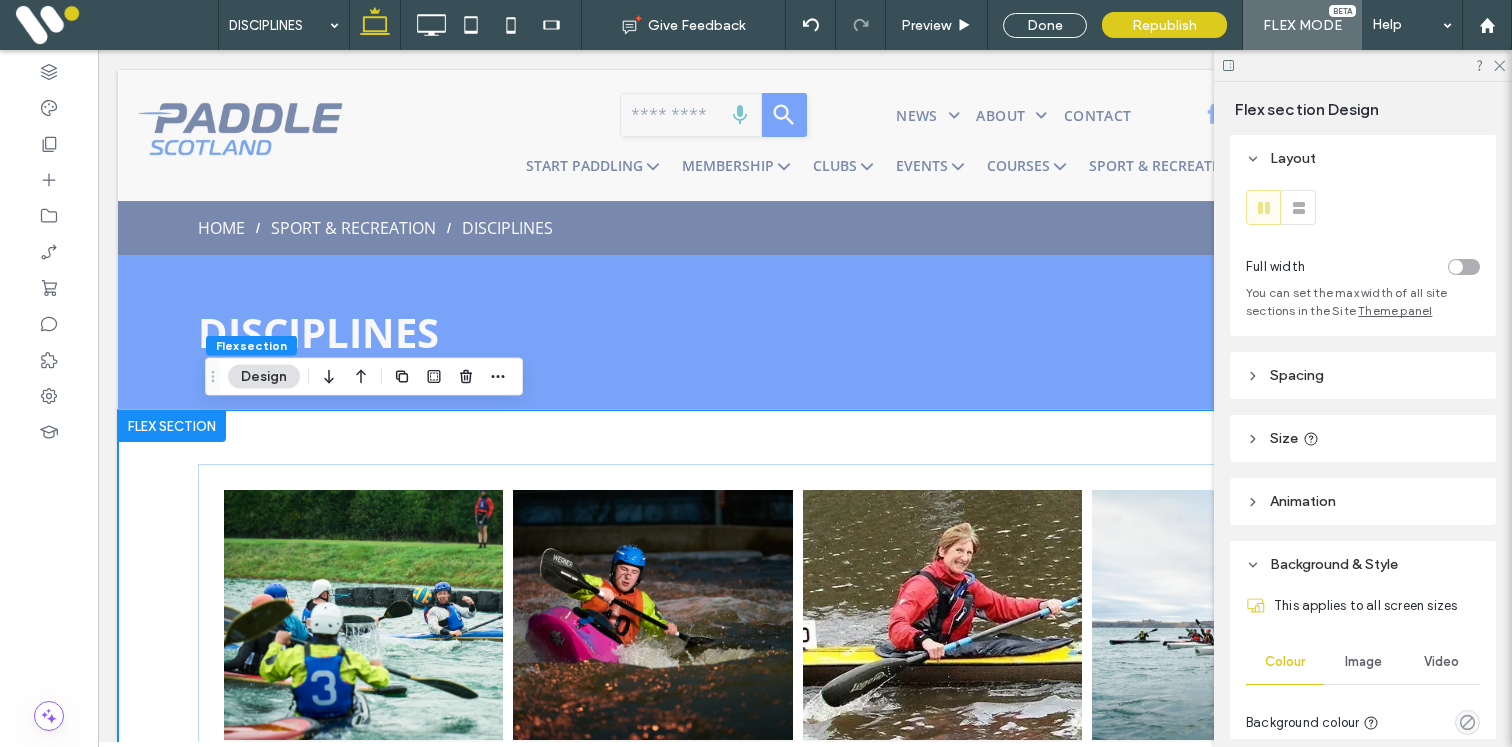 click on "Spacing" at bounding box center [1297, 375] 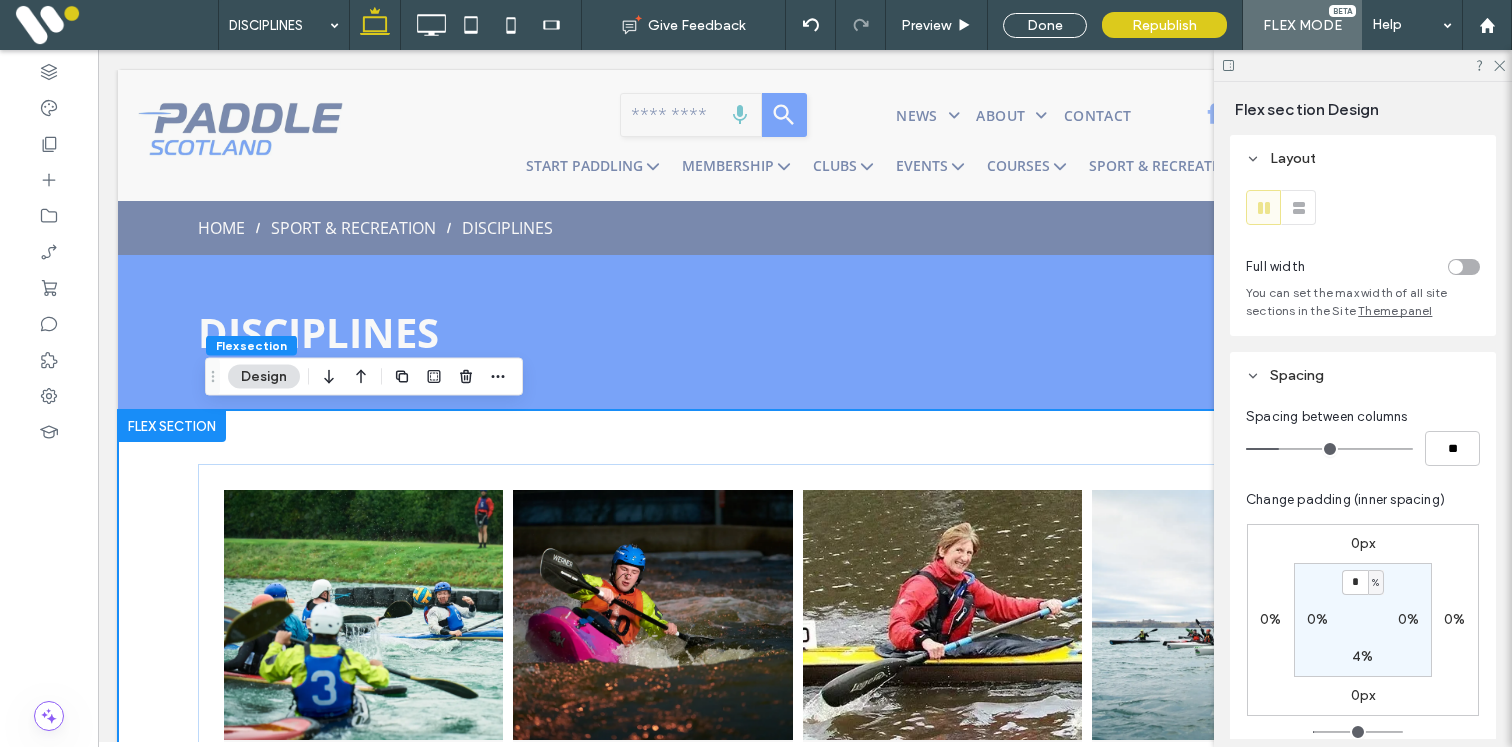 click on "Canoe Polo
Button
Freestlye
Button
Marathon
Button
Ocean Racing
Button
Slalom
Button
Sprint
Button
Stand Up Paddleboarding
Button
Surf
Button
Wild Water Racing
Button
Paracanoe
Button
View more" at bounding box center [797, 957] 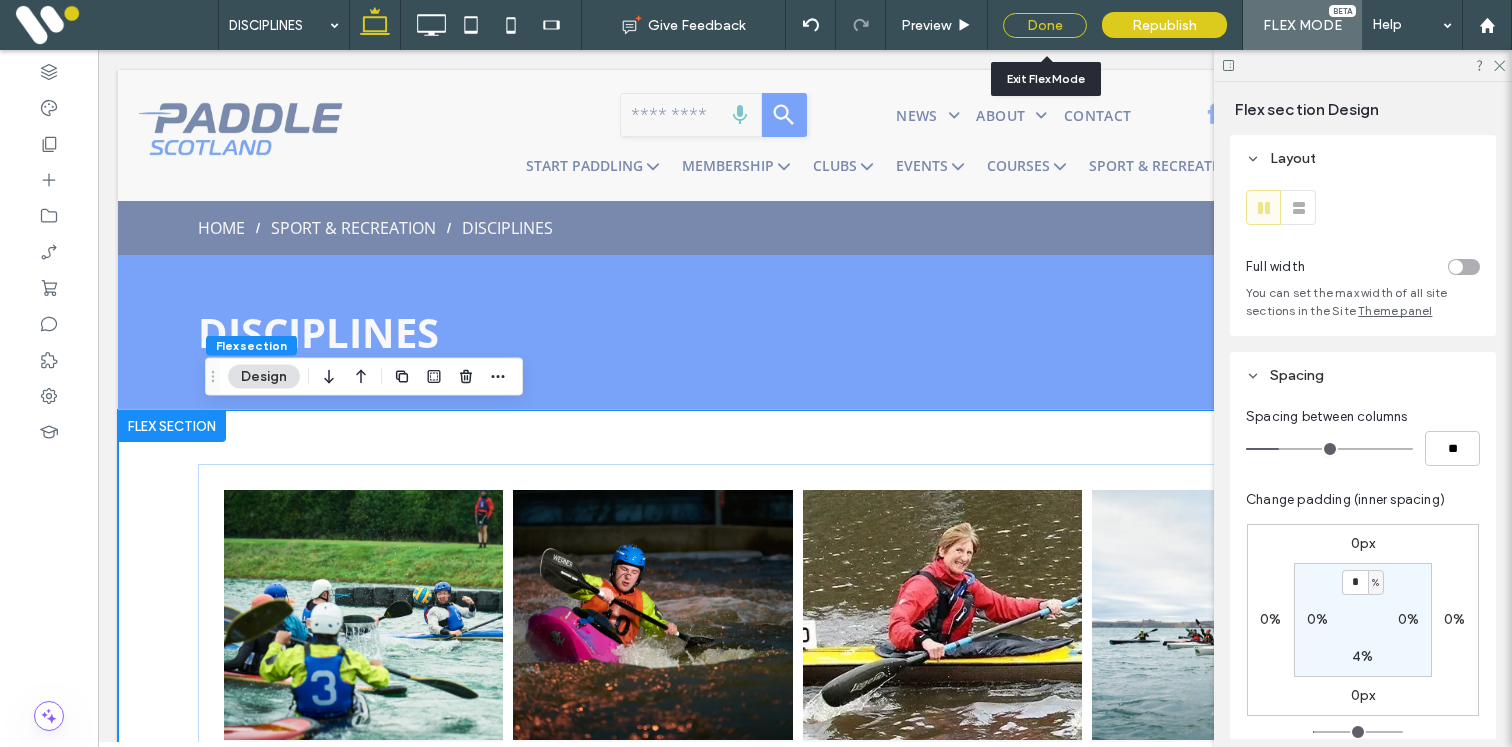 click on "Done" at bounding box center (1045, 25) 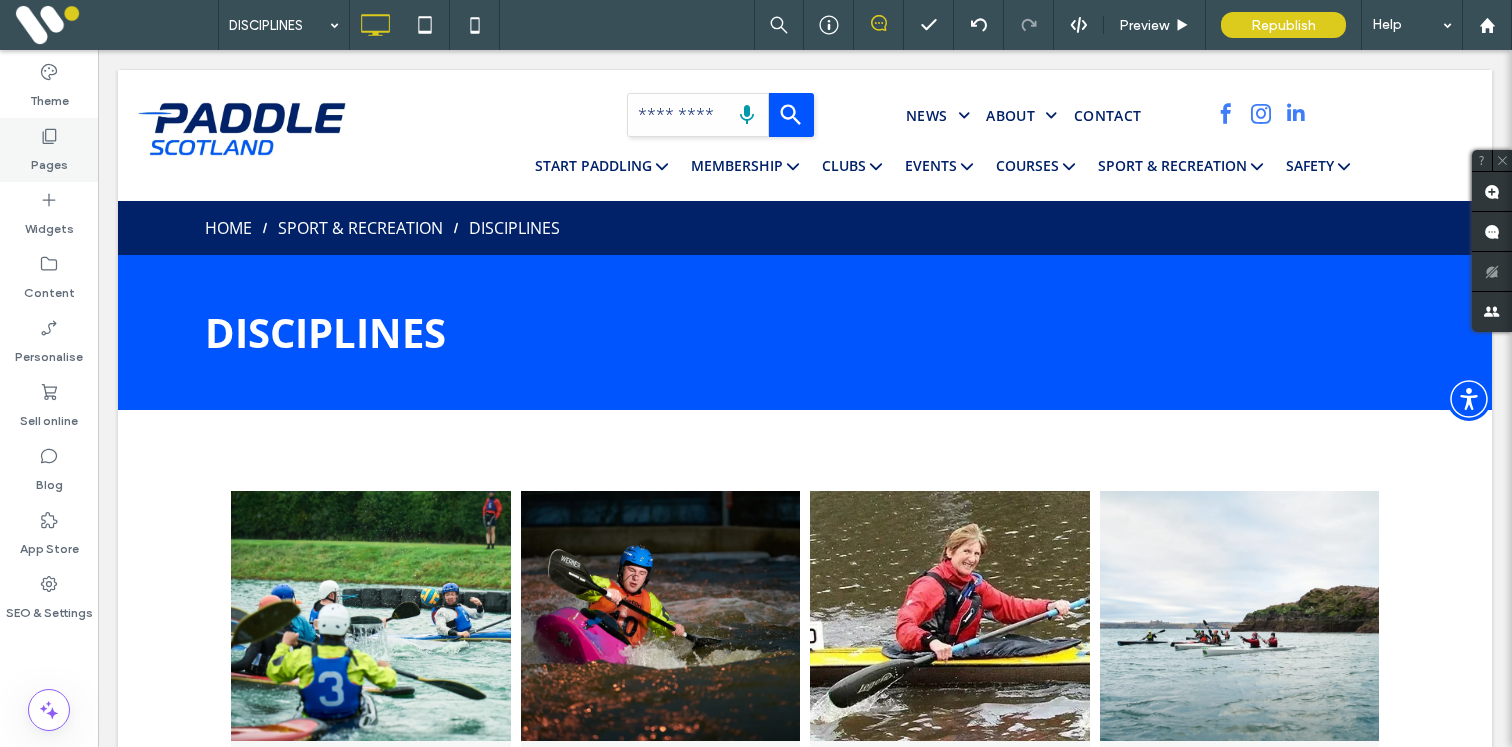 click on "Pages" at bounding box center (49, 150) 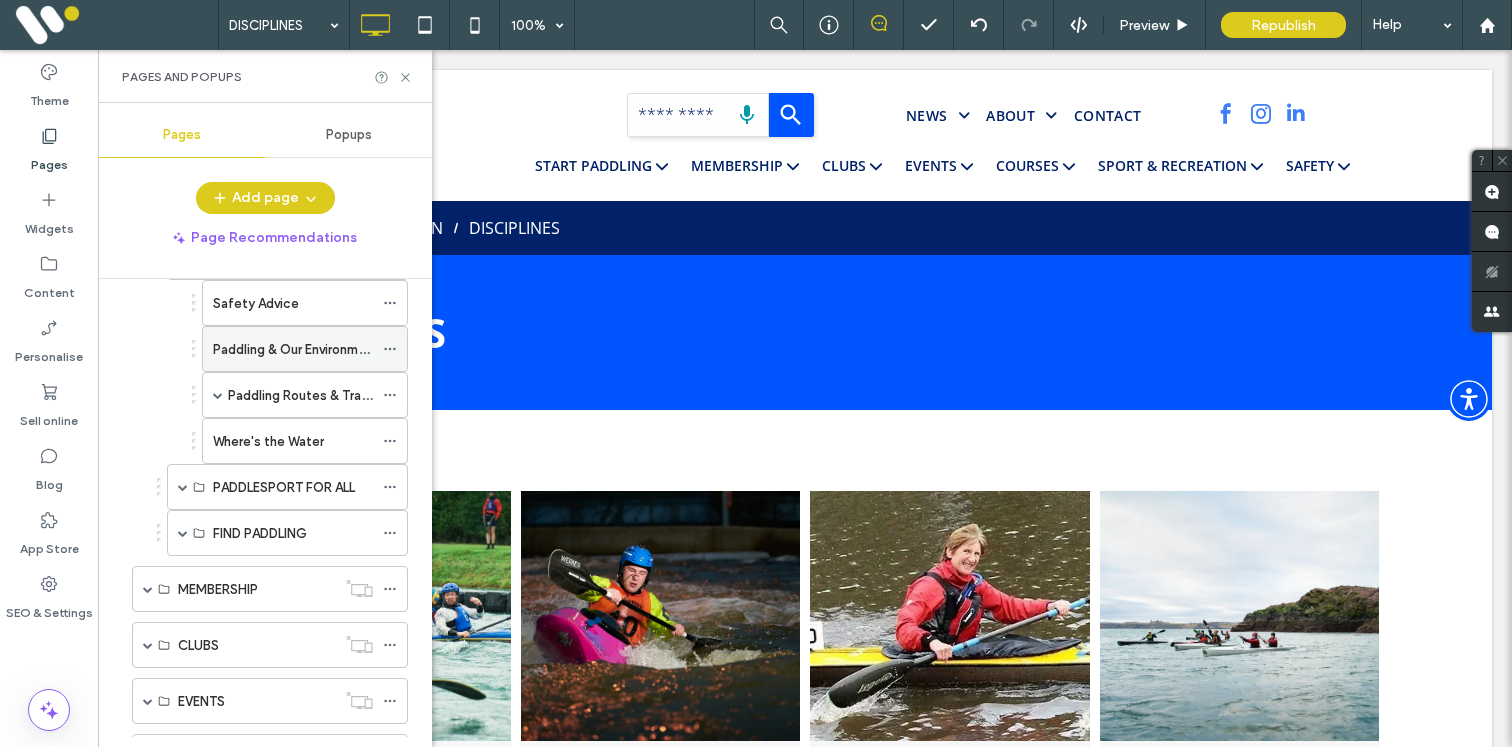 scroll, scrollTop: 0, scrollLeft: 0, axis: both 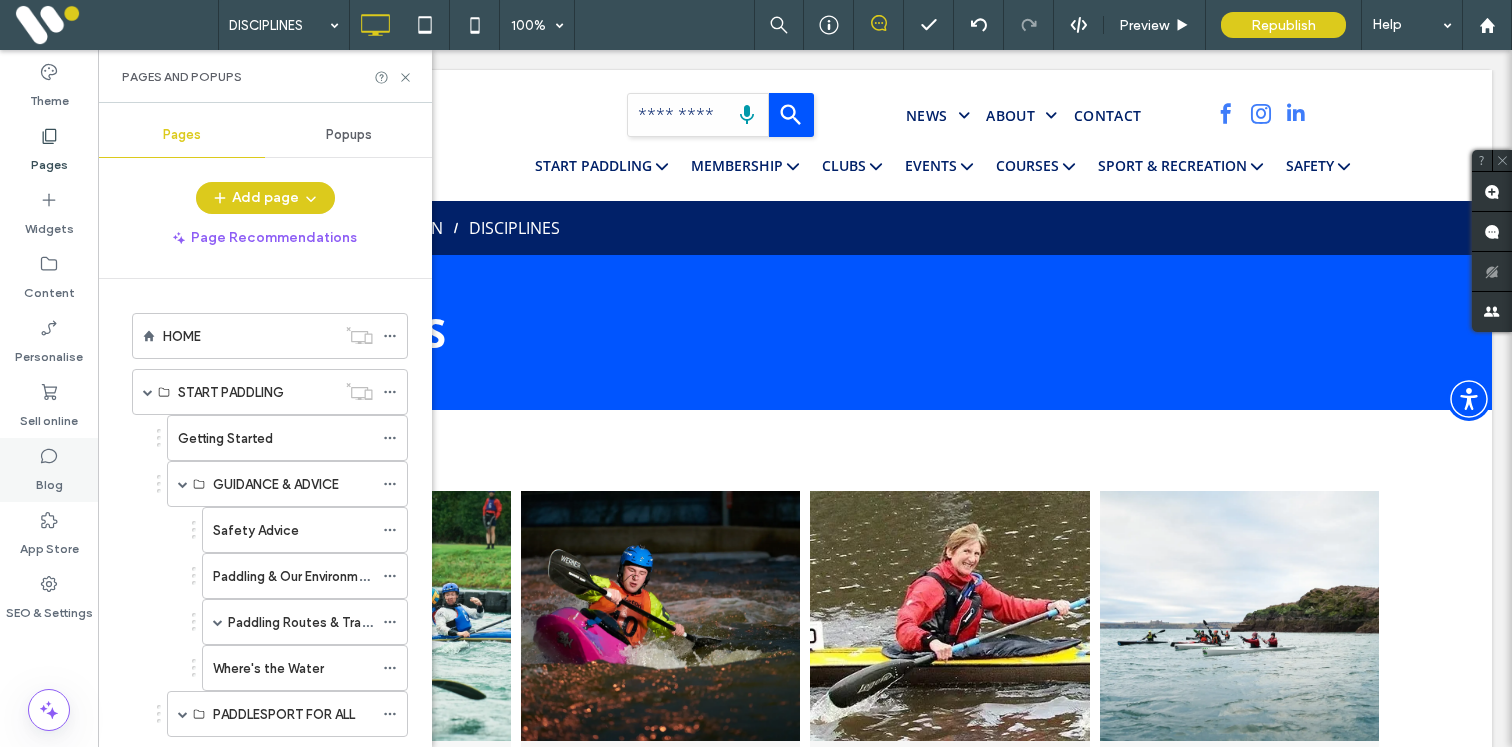 click on "Blog" at bounding box center [49, 480] 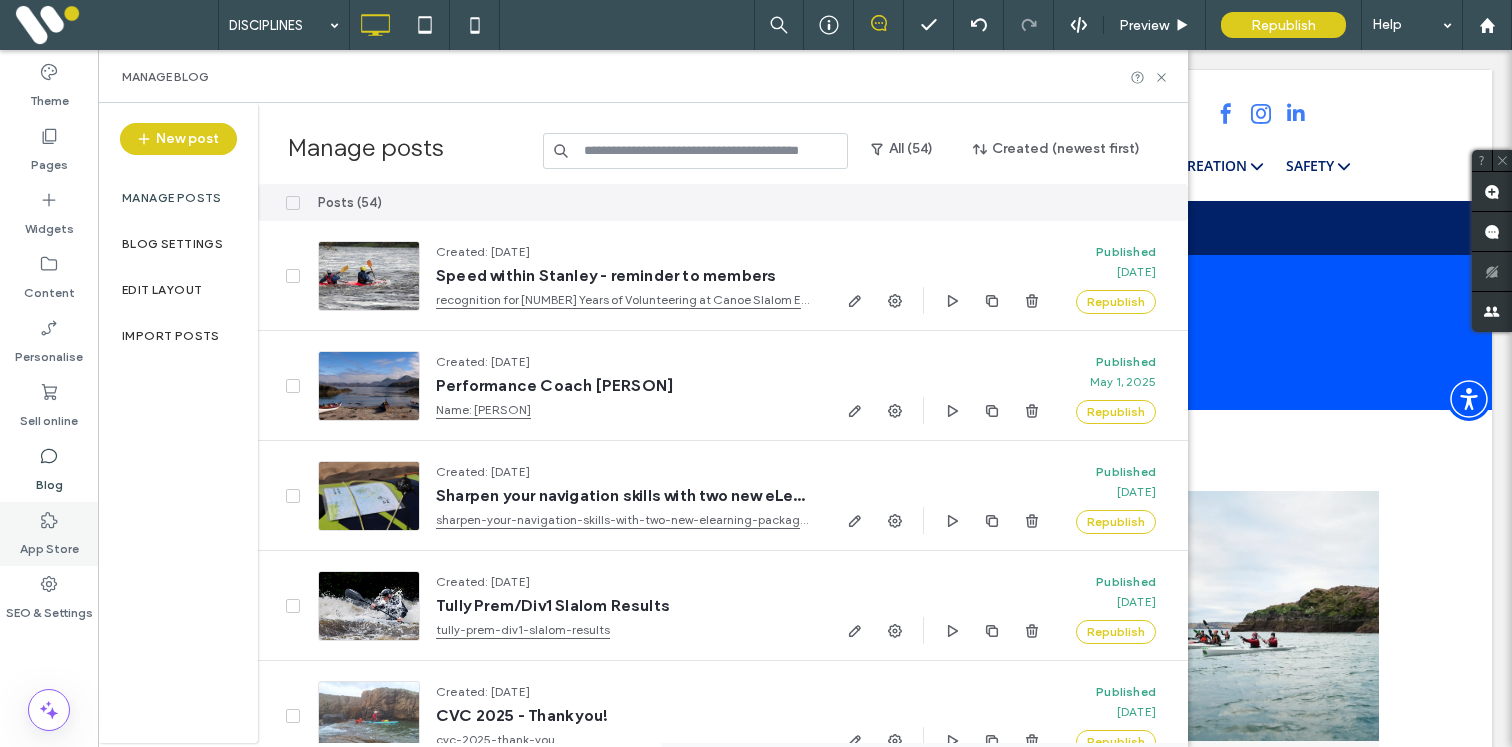click 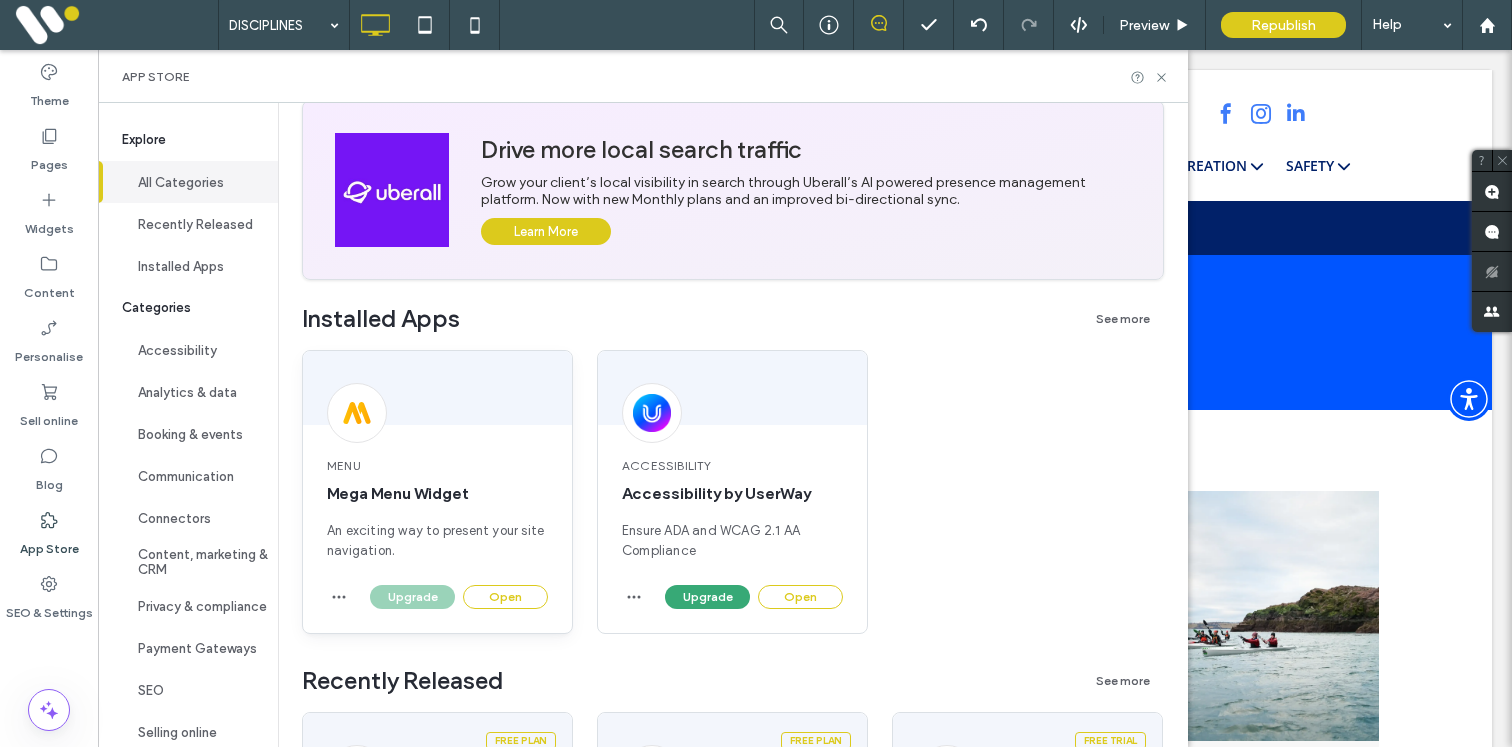 scroll, scrollTop: 238, scrollLeft: 0, axis: vertical 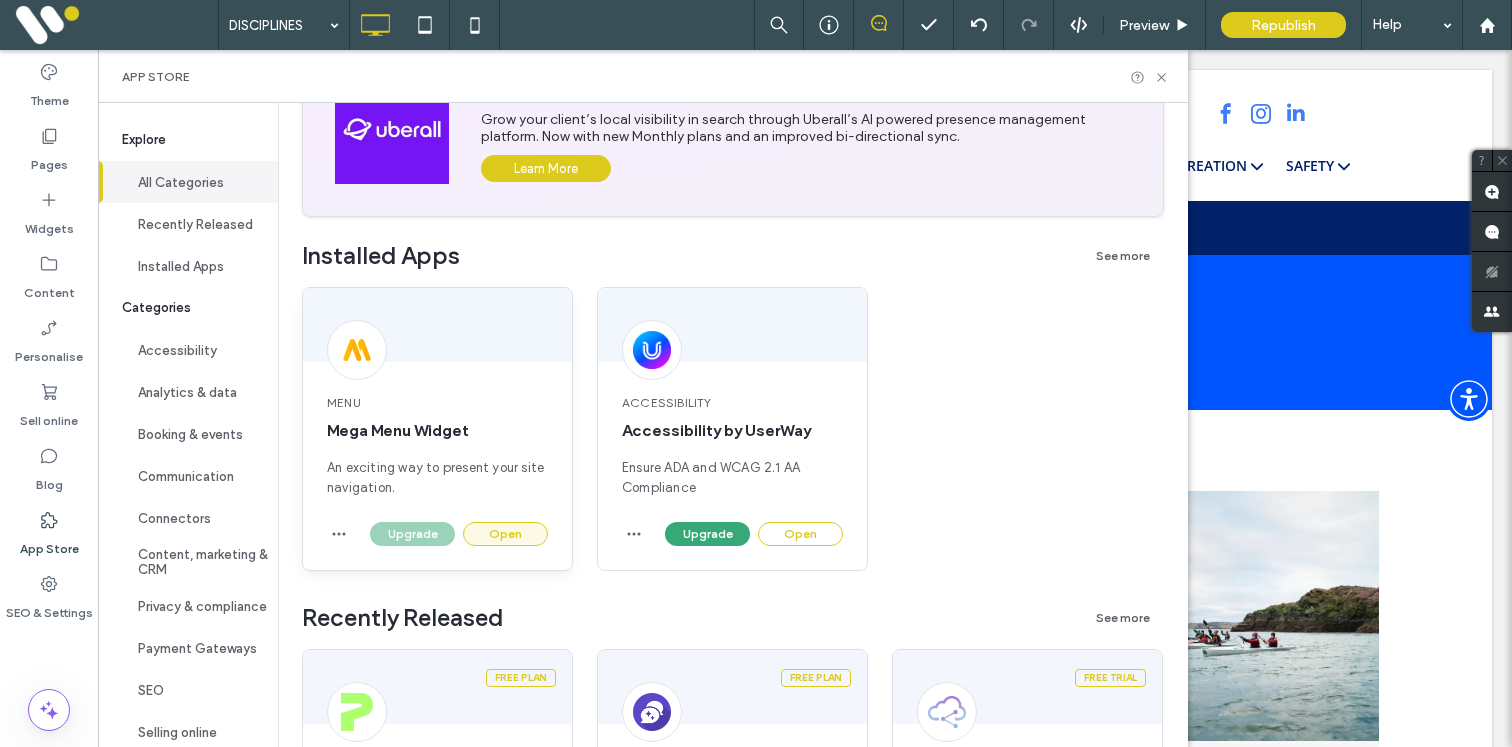 click on "Open" at bounding box center (505, 534) 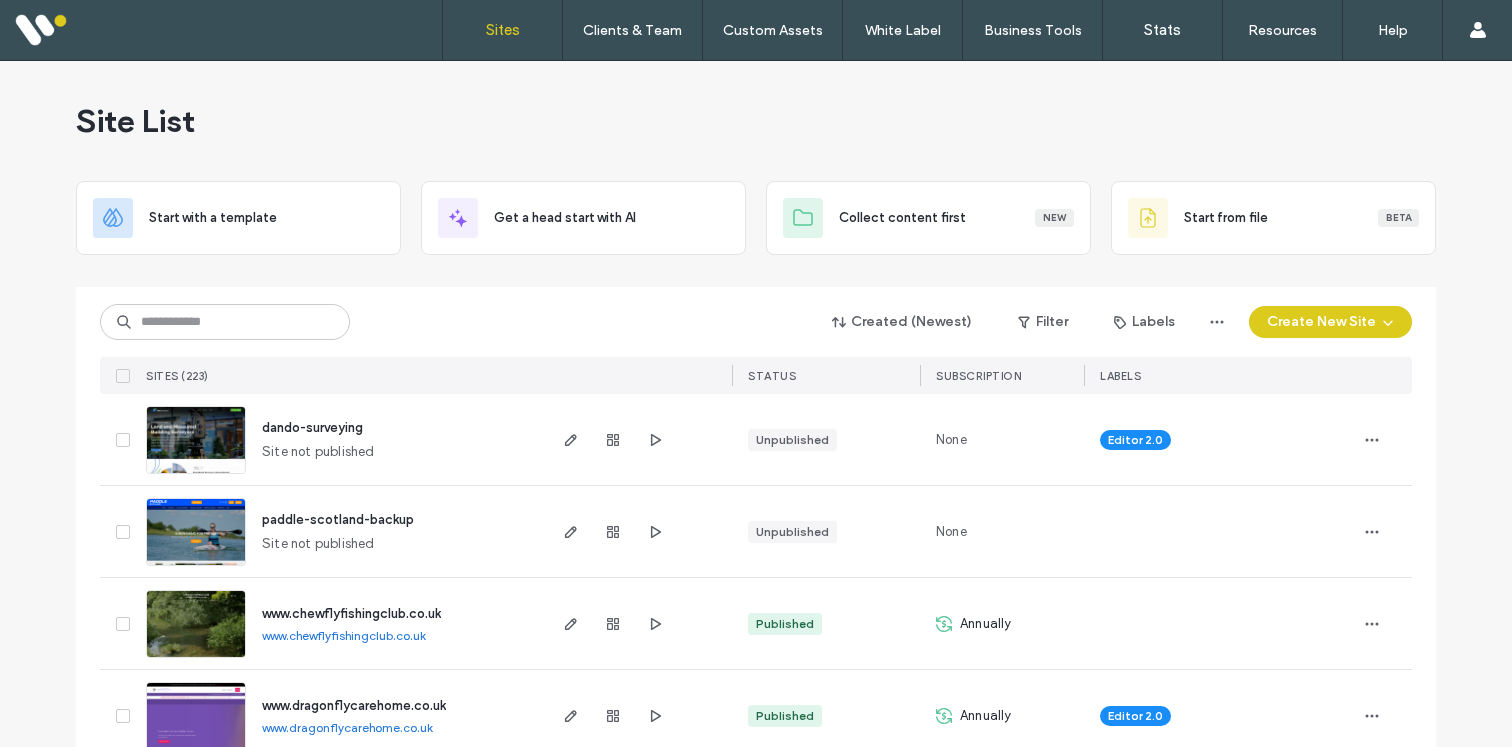 scroll, scrollTop: 0, scrollLeft: 0, axis: both 